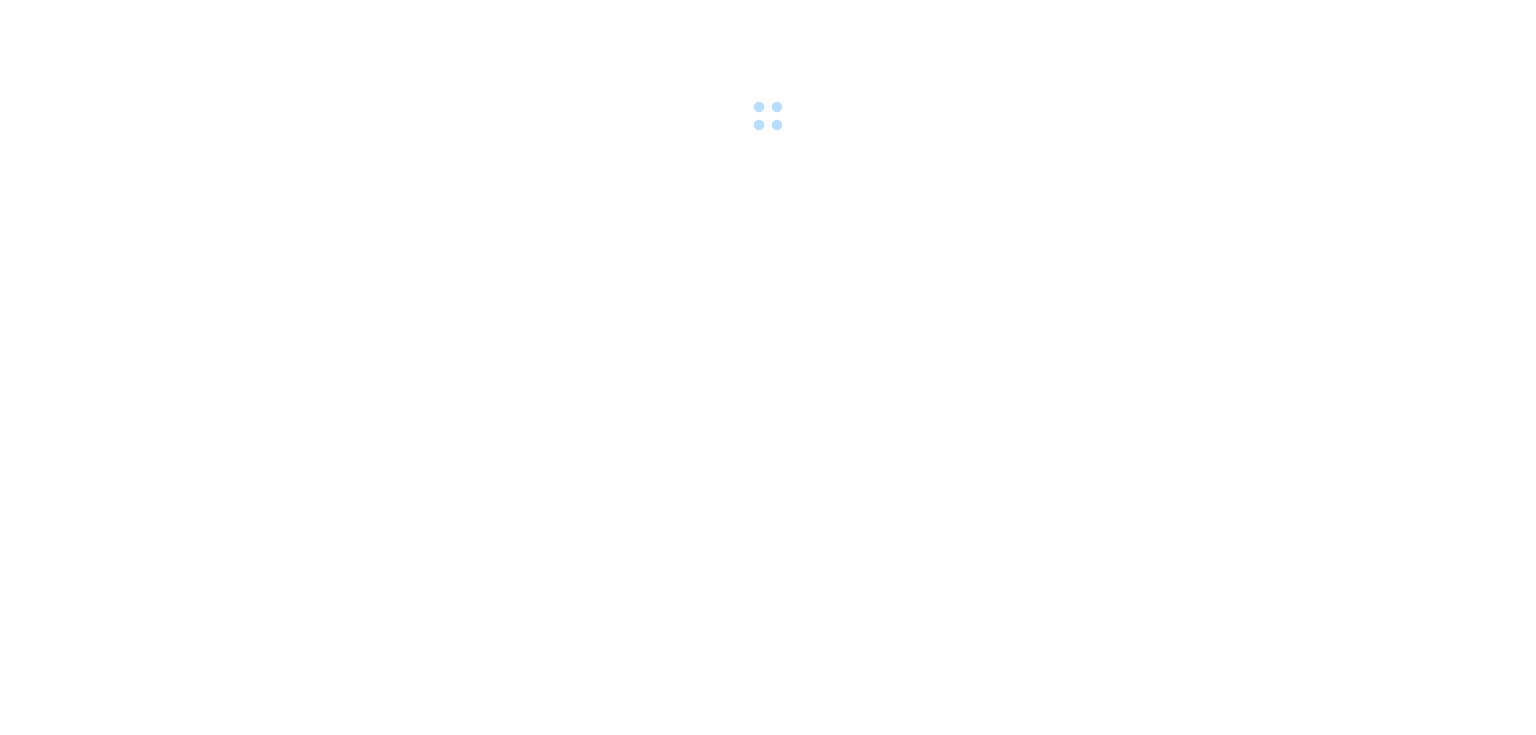 scroll, scrollTop: 0, scrollLeft: 0, axis: both 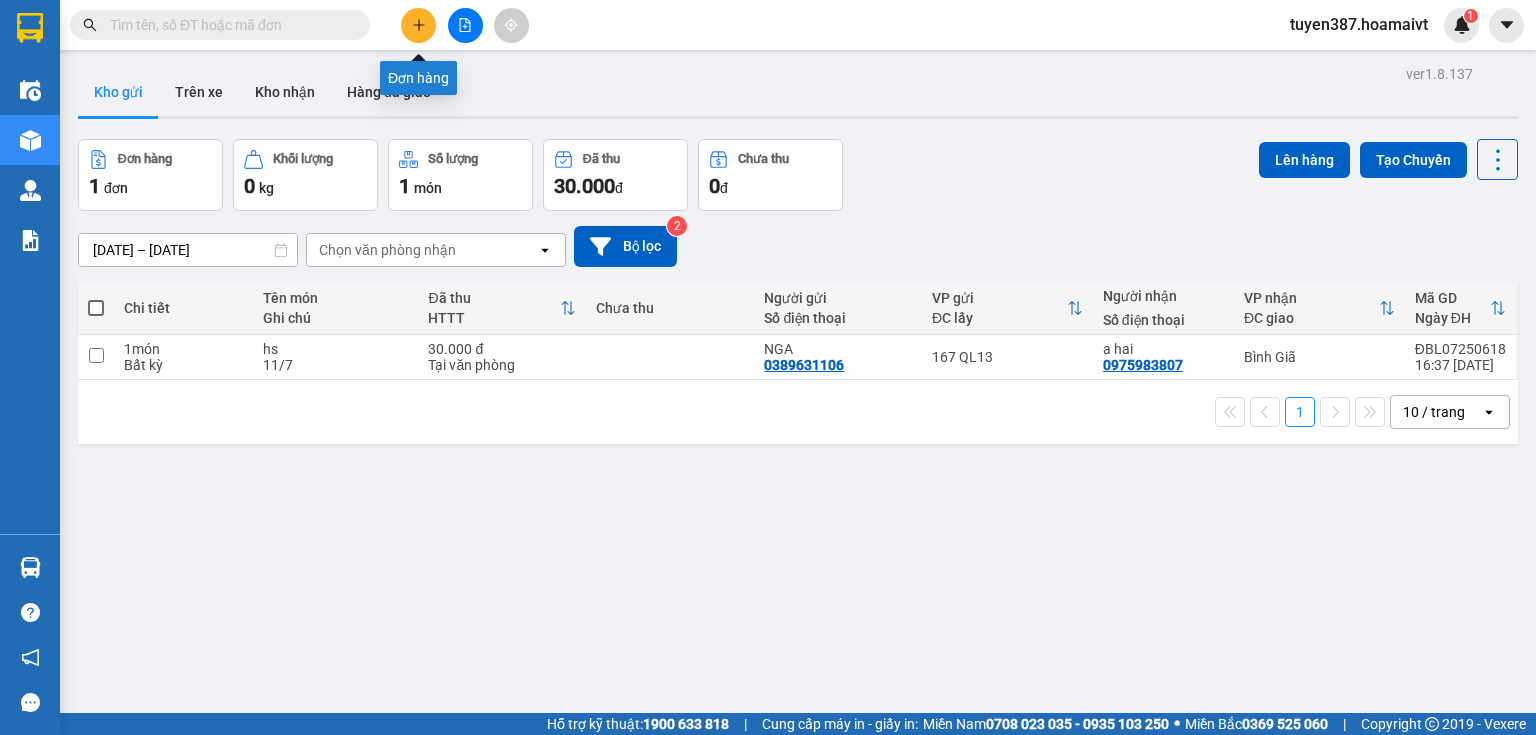 click 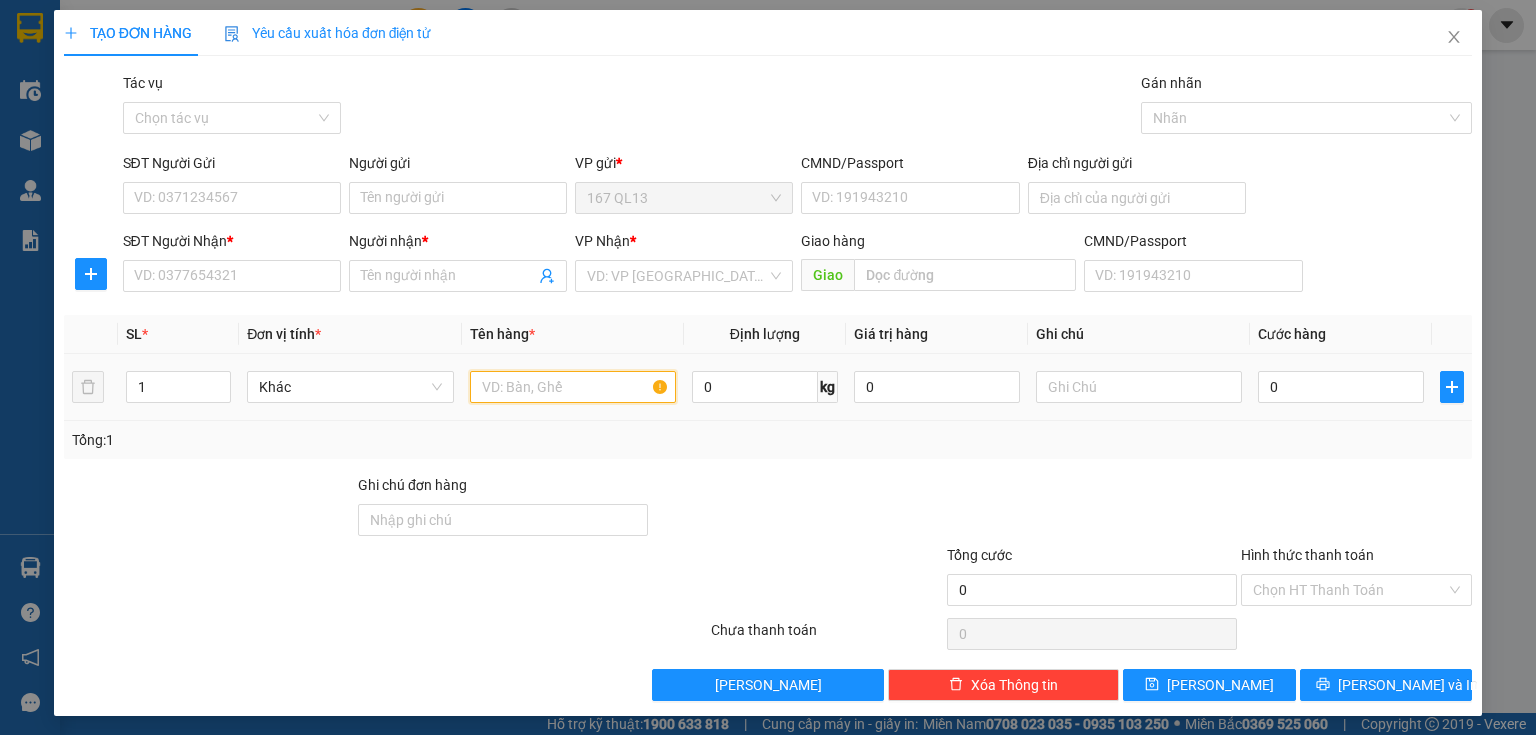 click at bounding box center (573, 387) 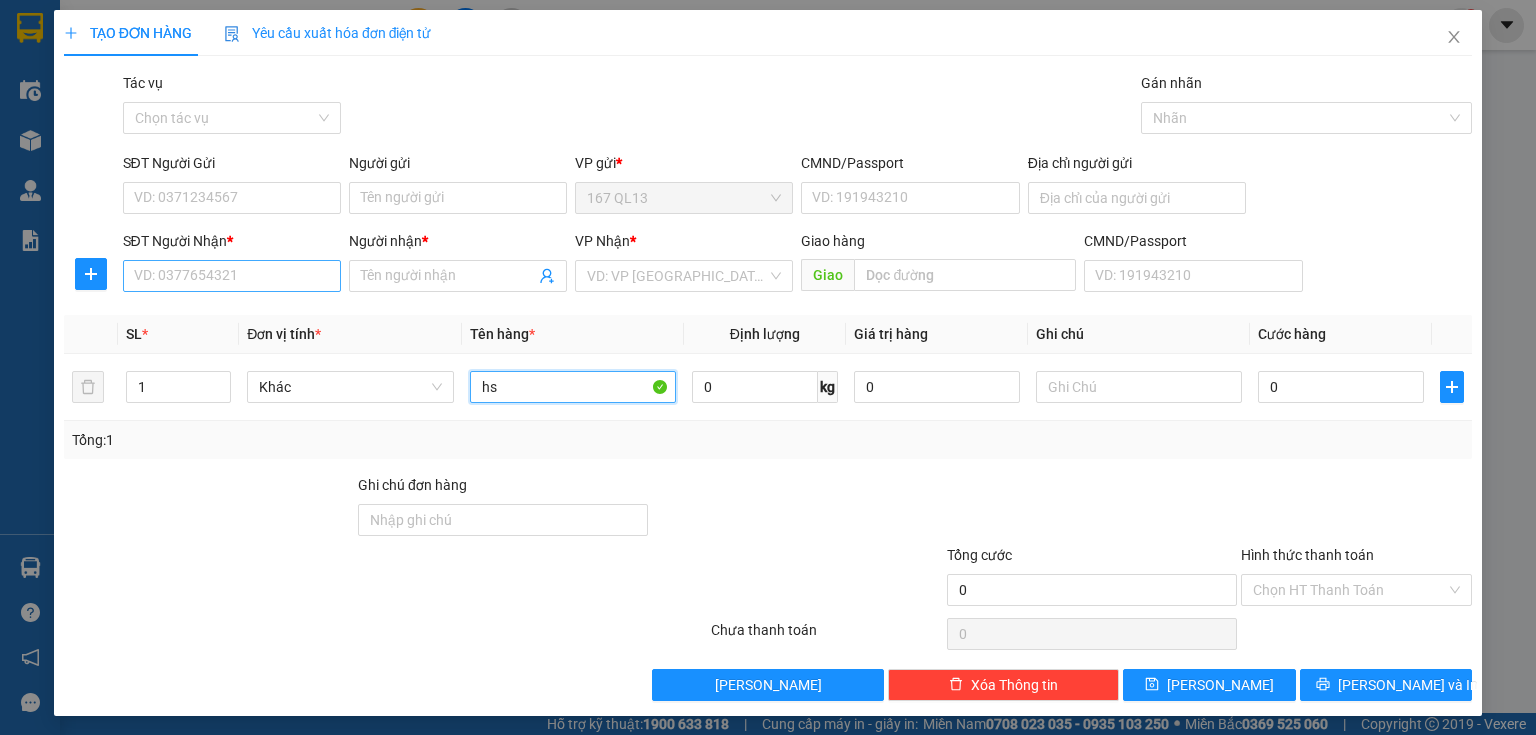type on "hs" 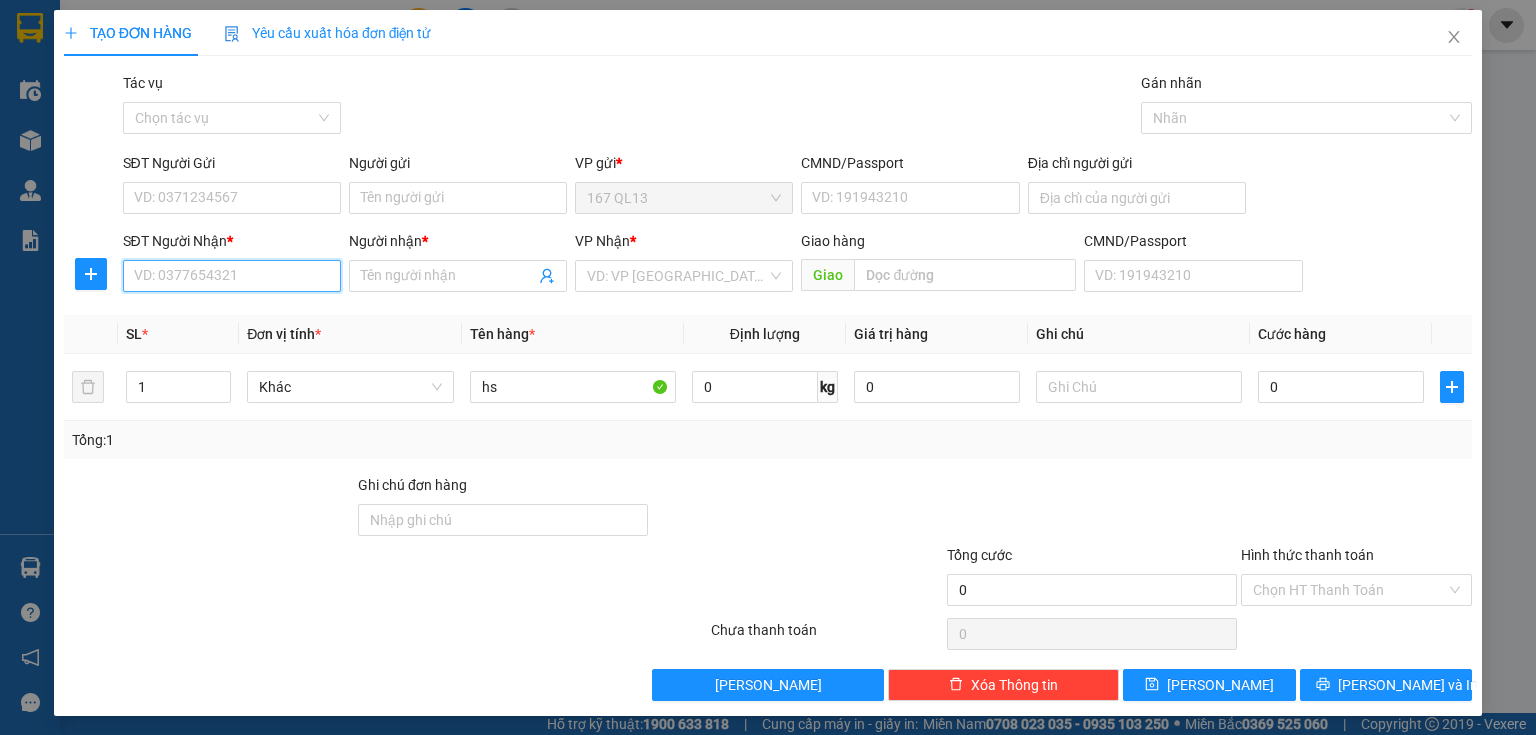 click on "SĐT Người Nhận  *" at bounding box center [232, 276] 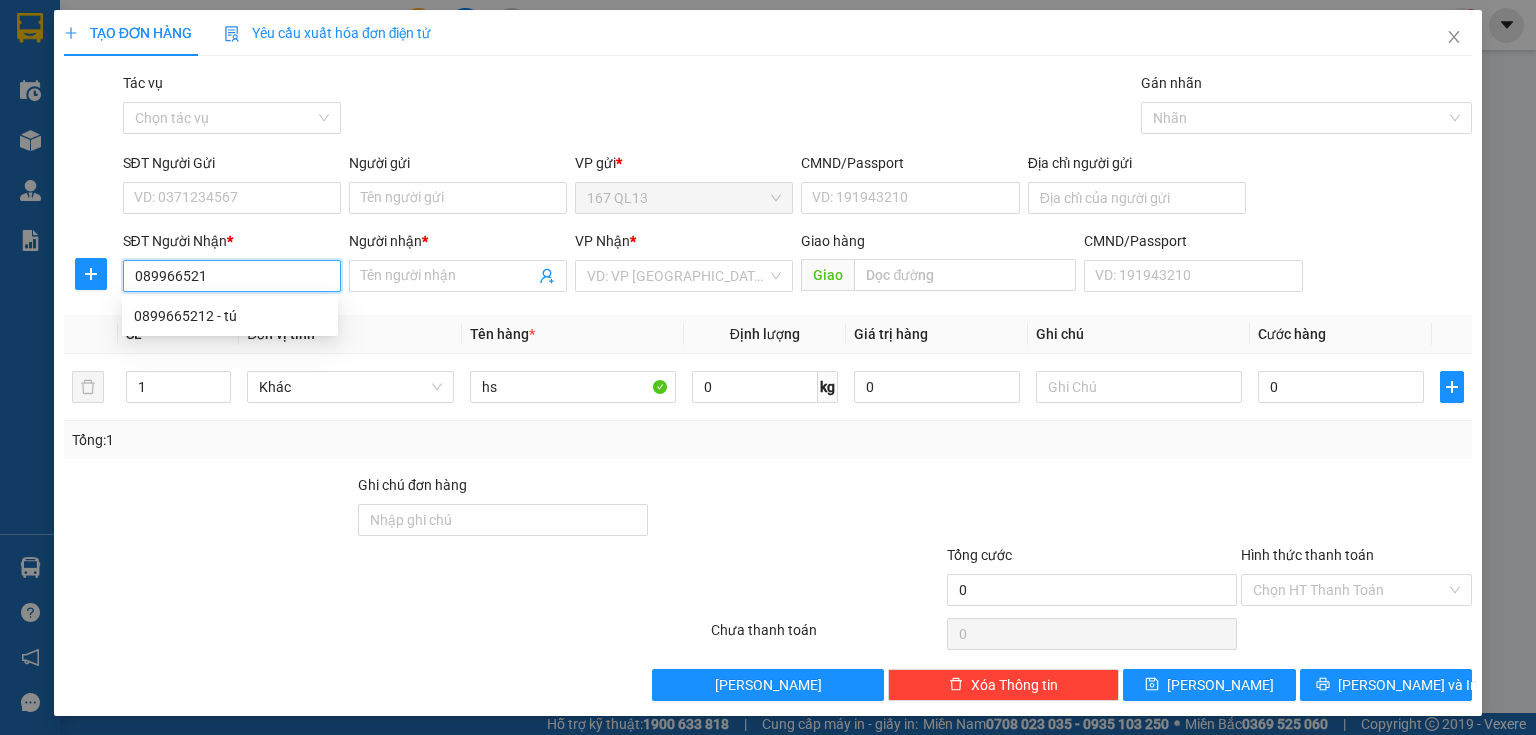 type on "0899665212" 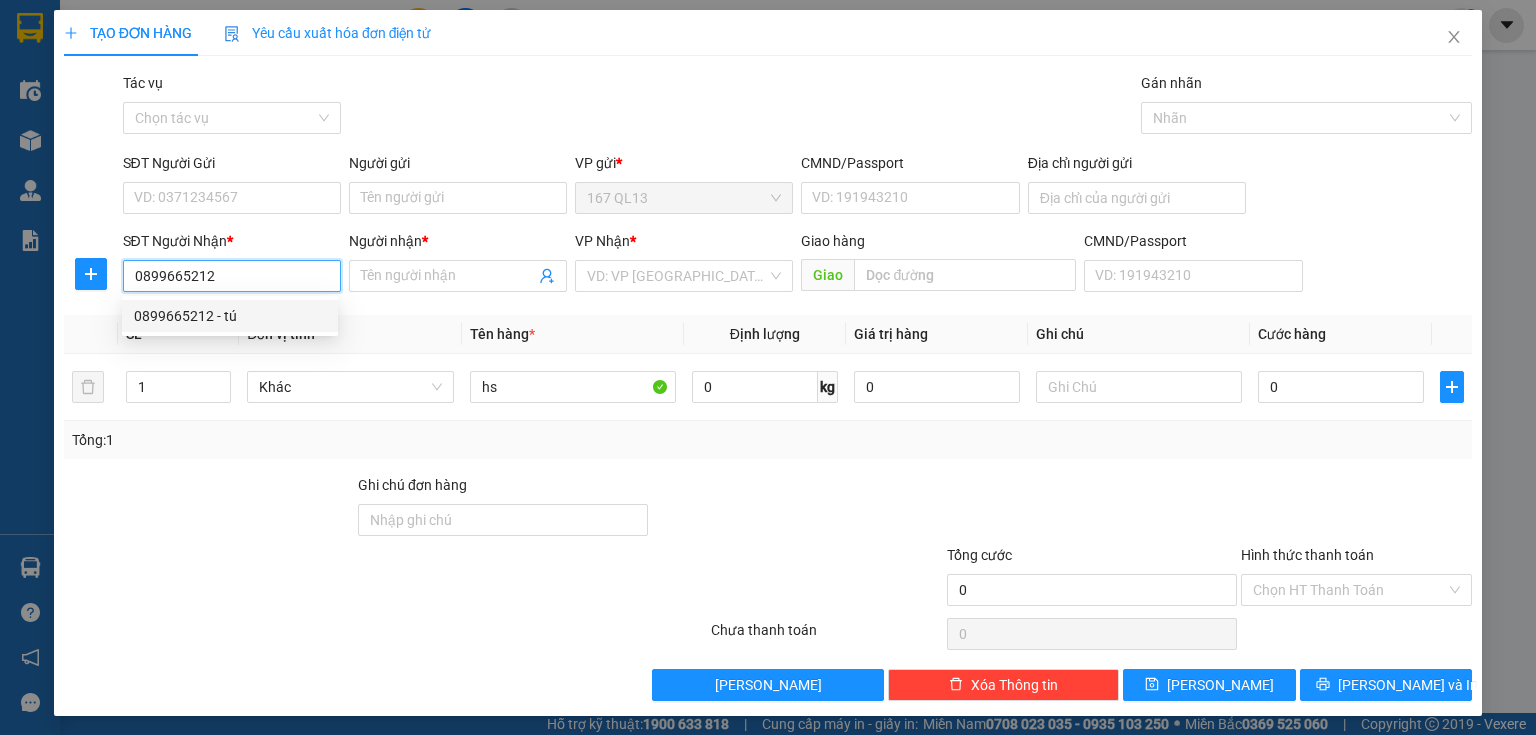 click on "0899665212 - tú" at bounding box center [230, 316] 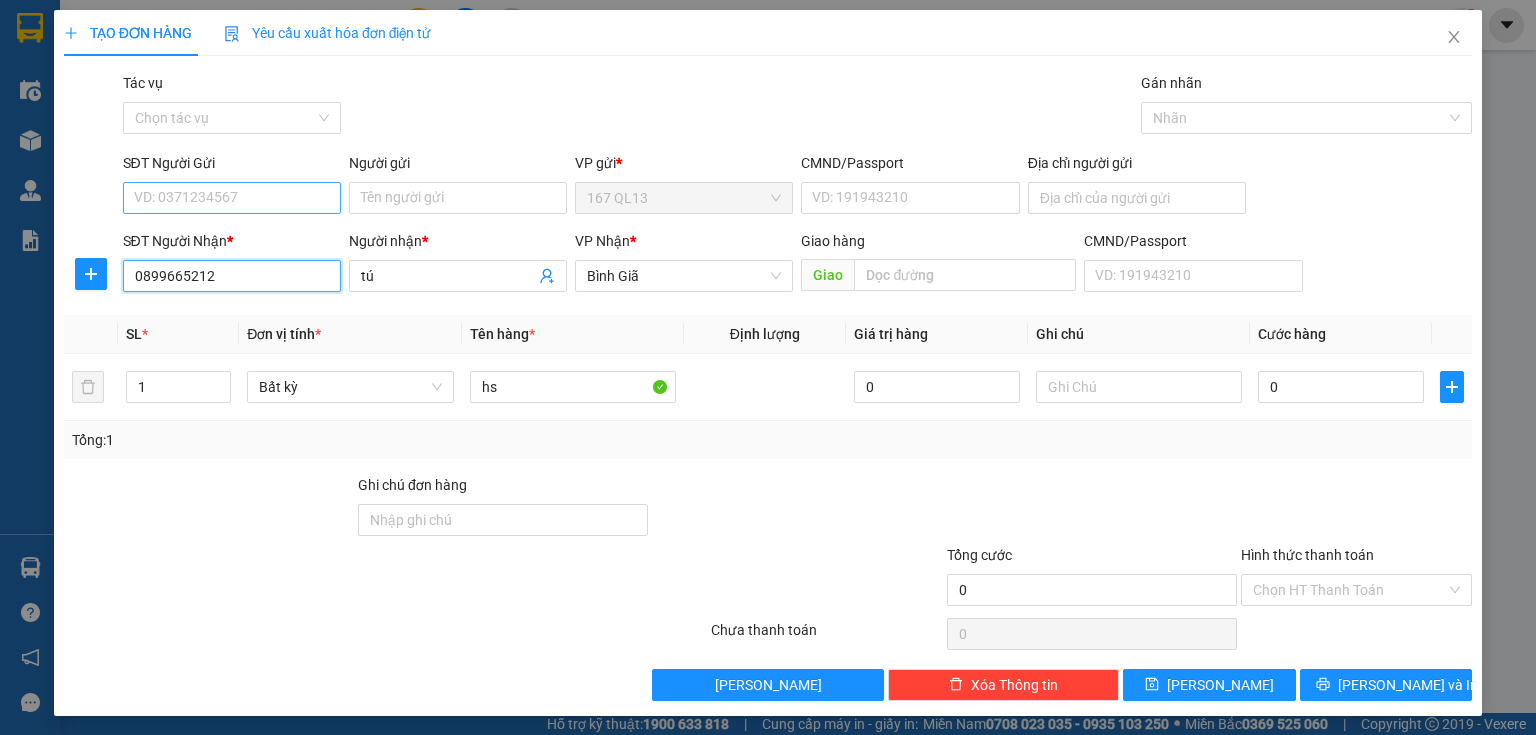 type on "0899665212" 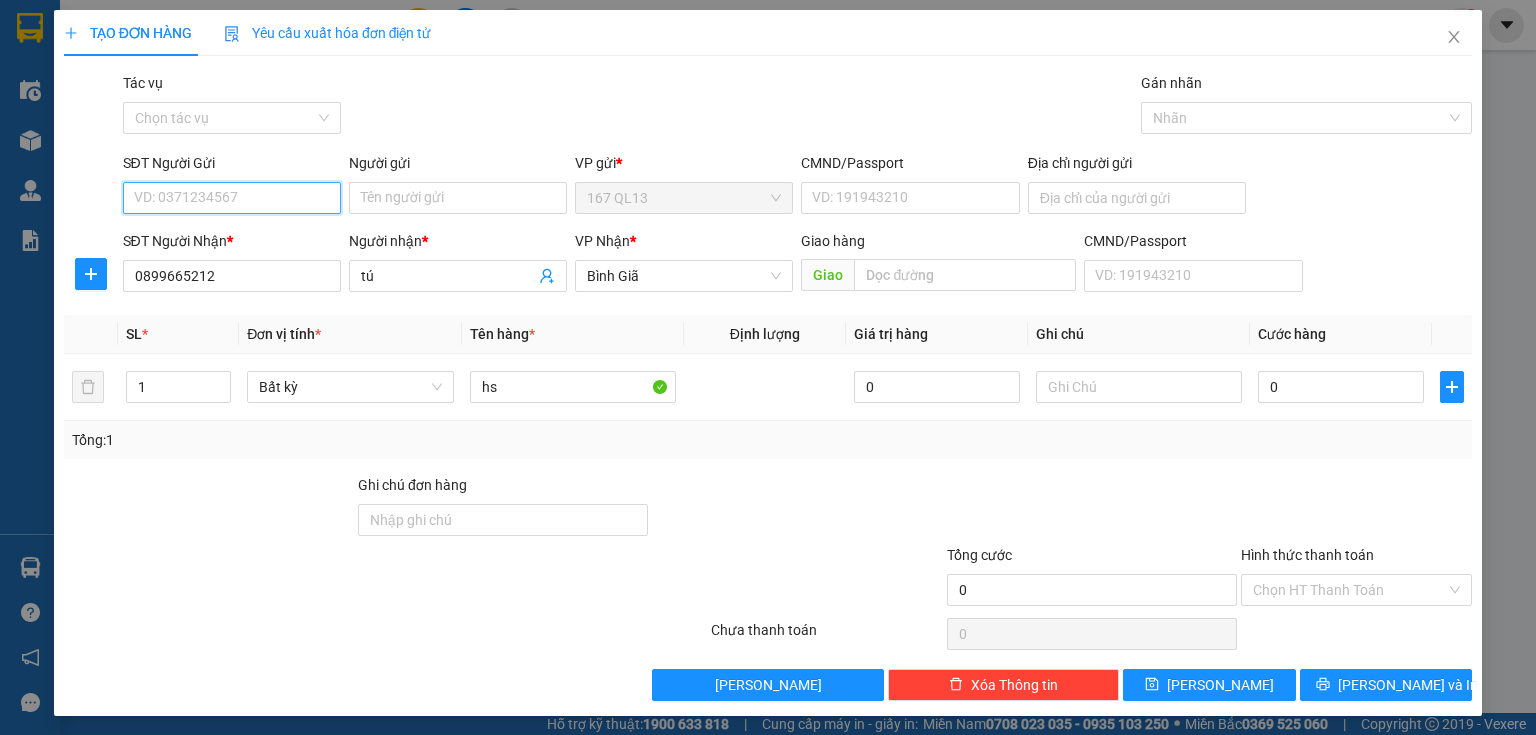 click on "SĐT Người Gửi" at bounding box center [232, 198] 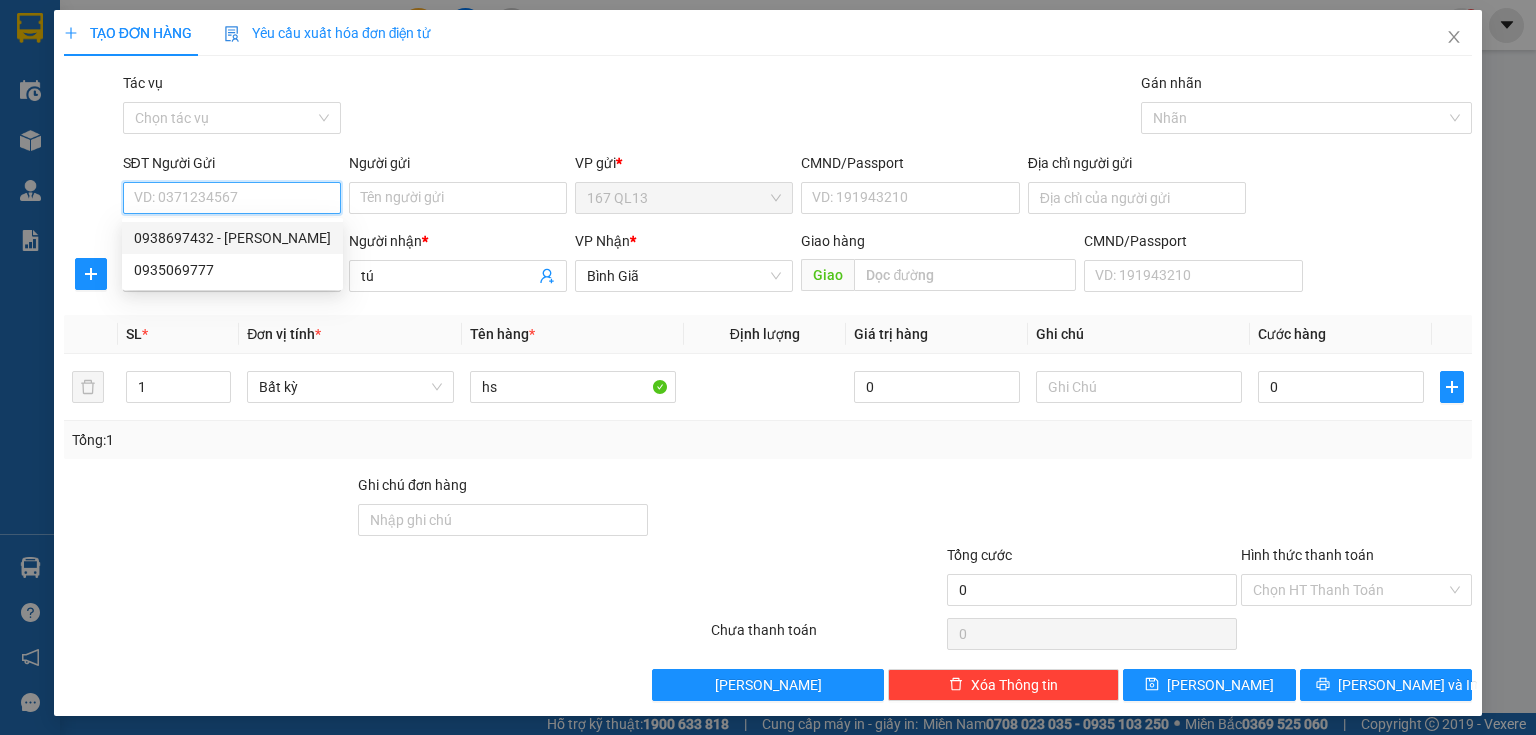 click on "0938697432 - [PERSON_NAME]" at bounding box center (232, 238) 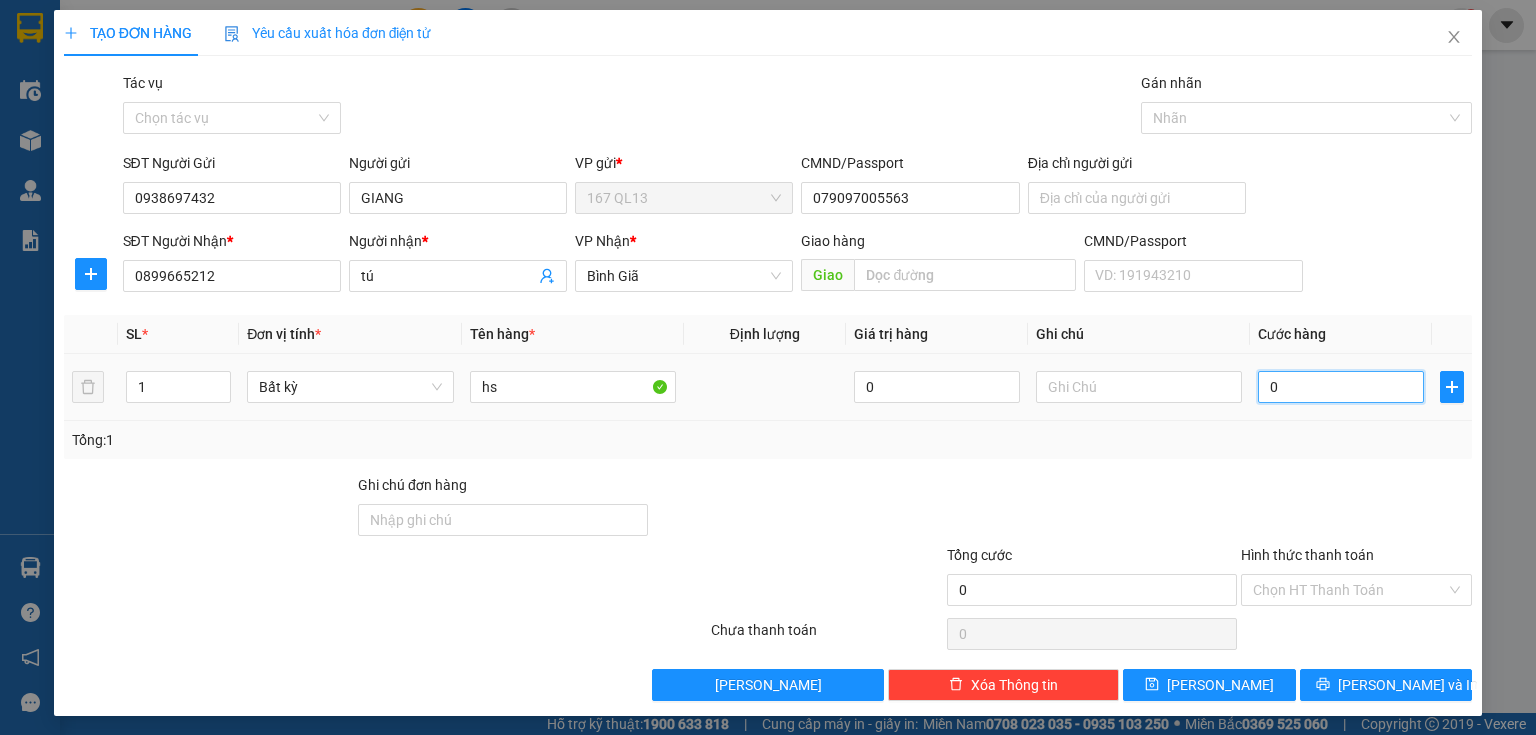 click on "0" at bounding box center [1341, 387] 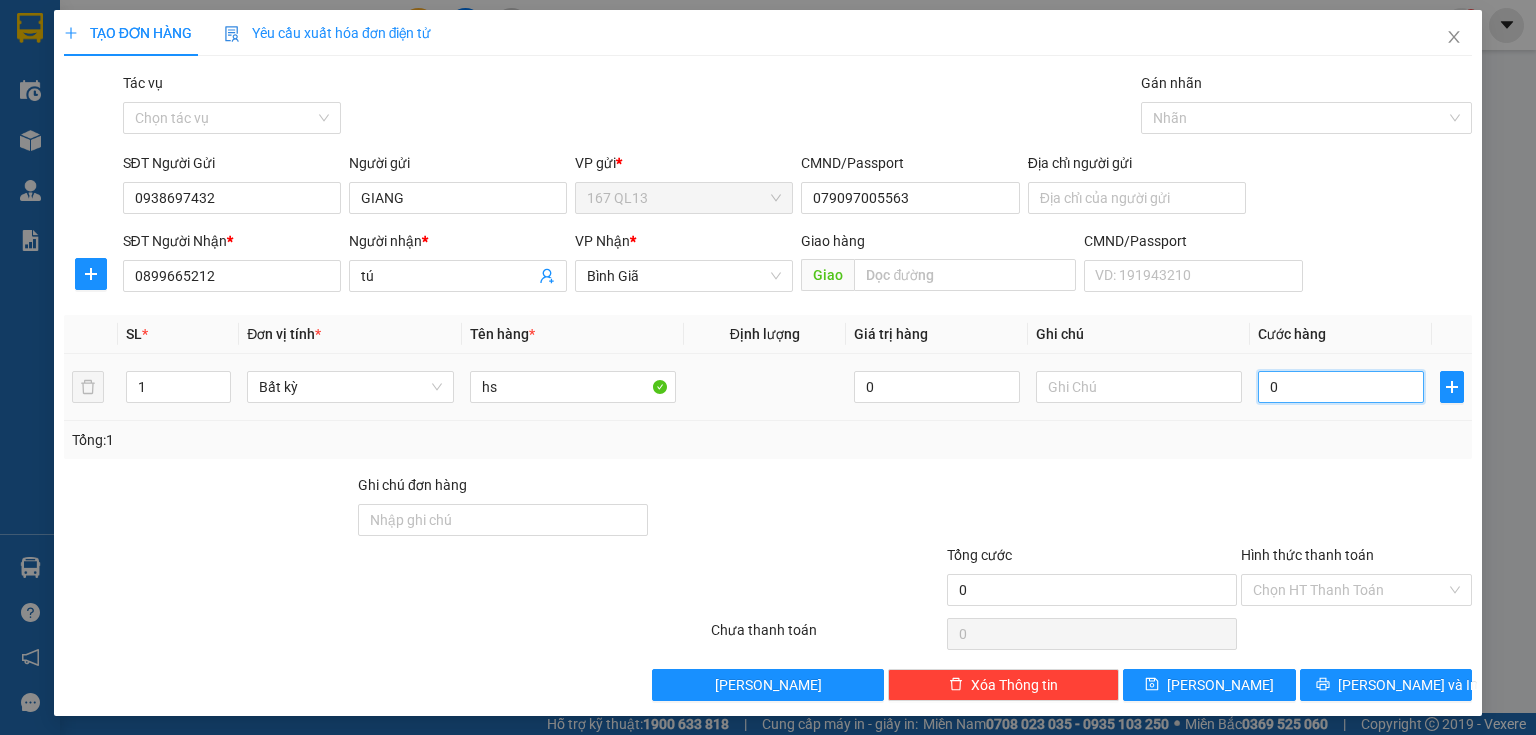 type on "3" 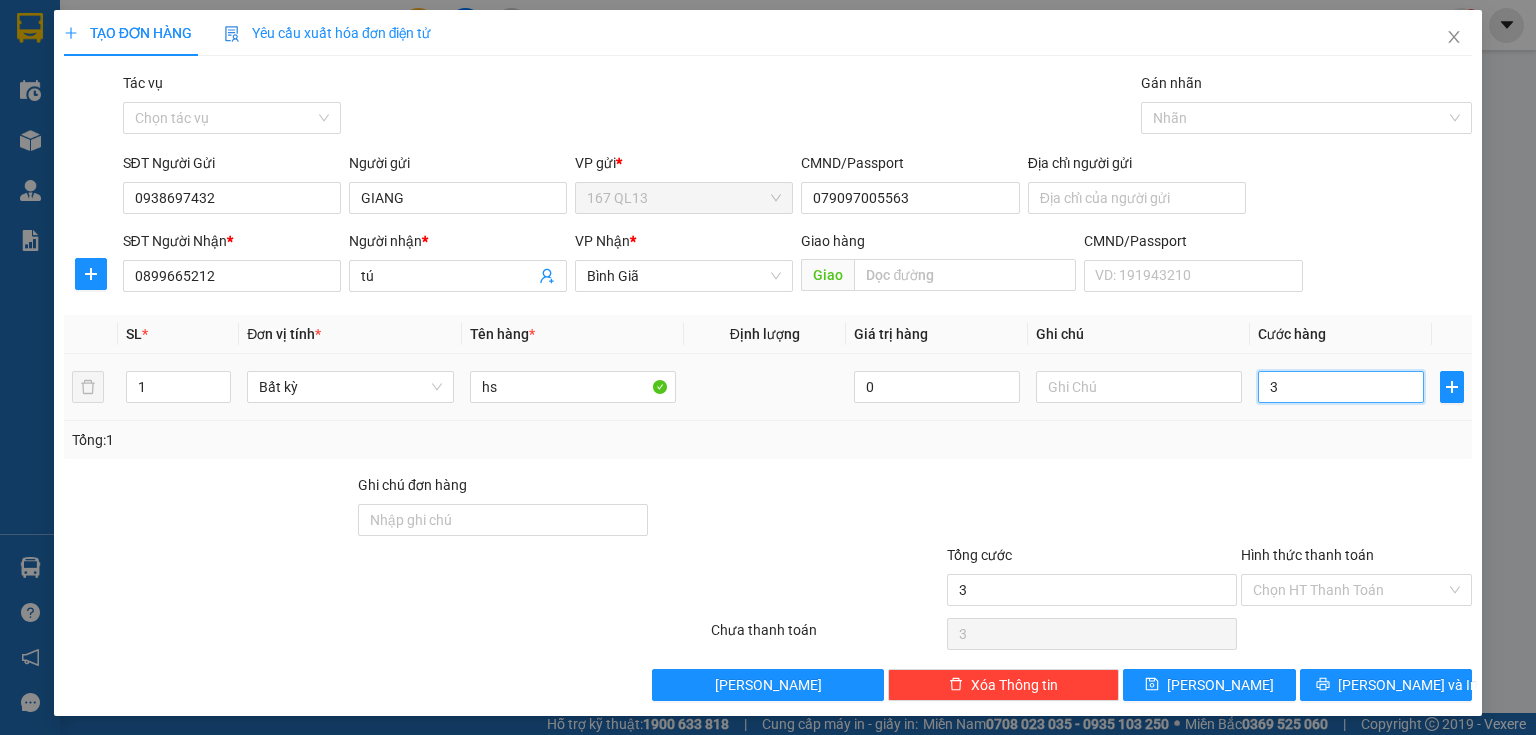 type on "30" 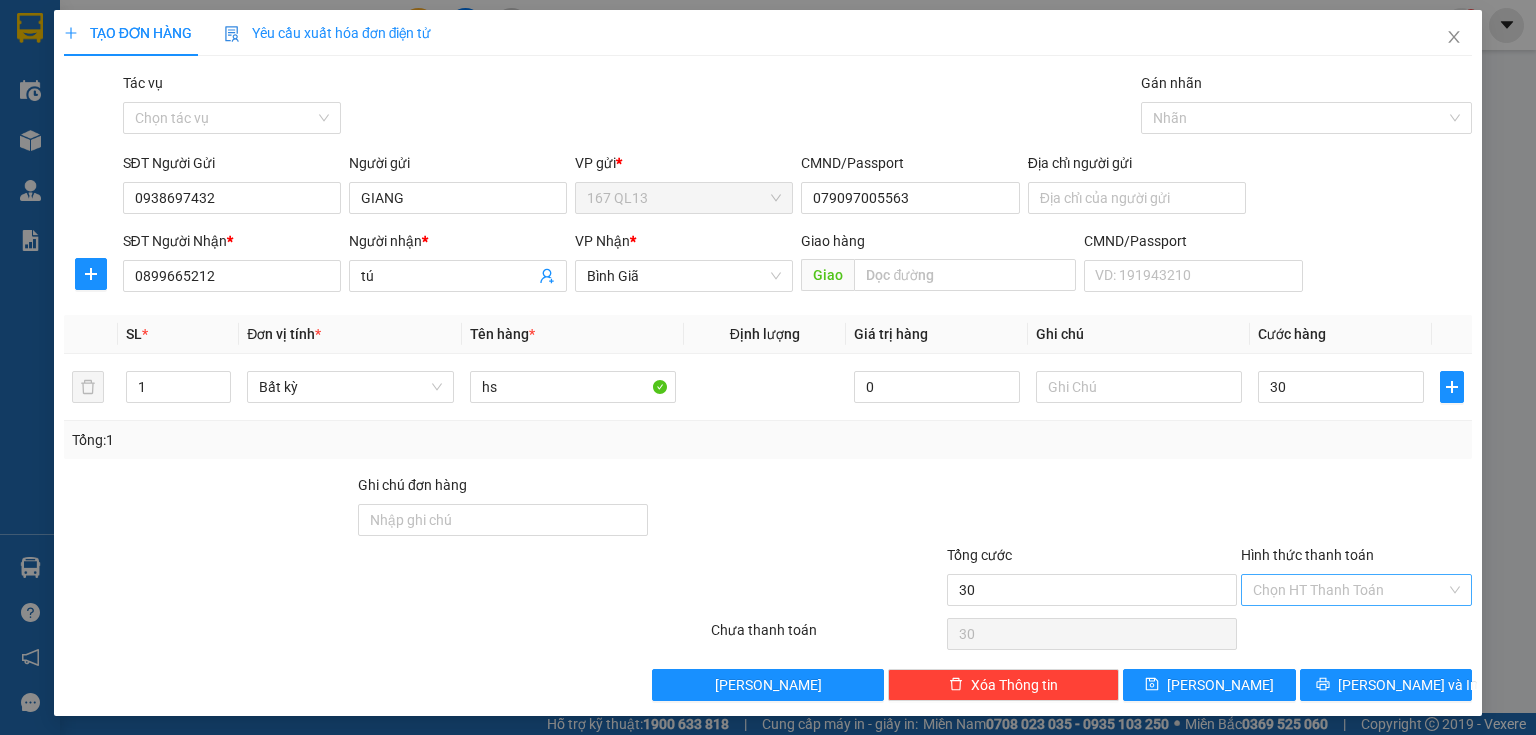 type on "30.000" 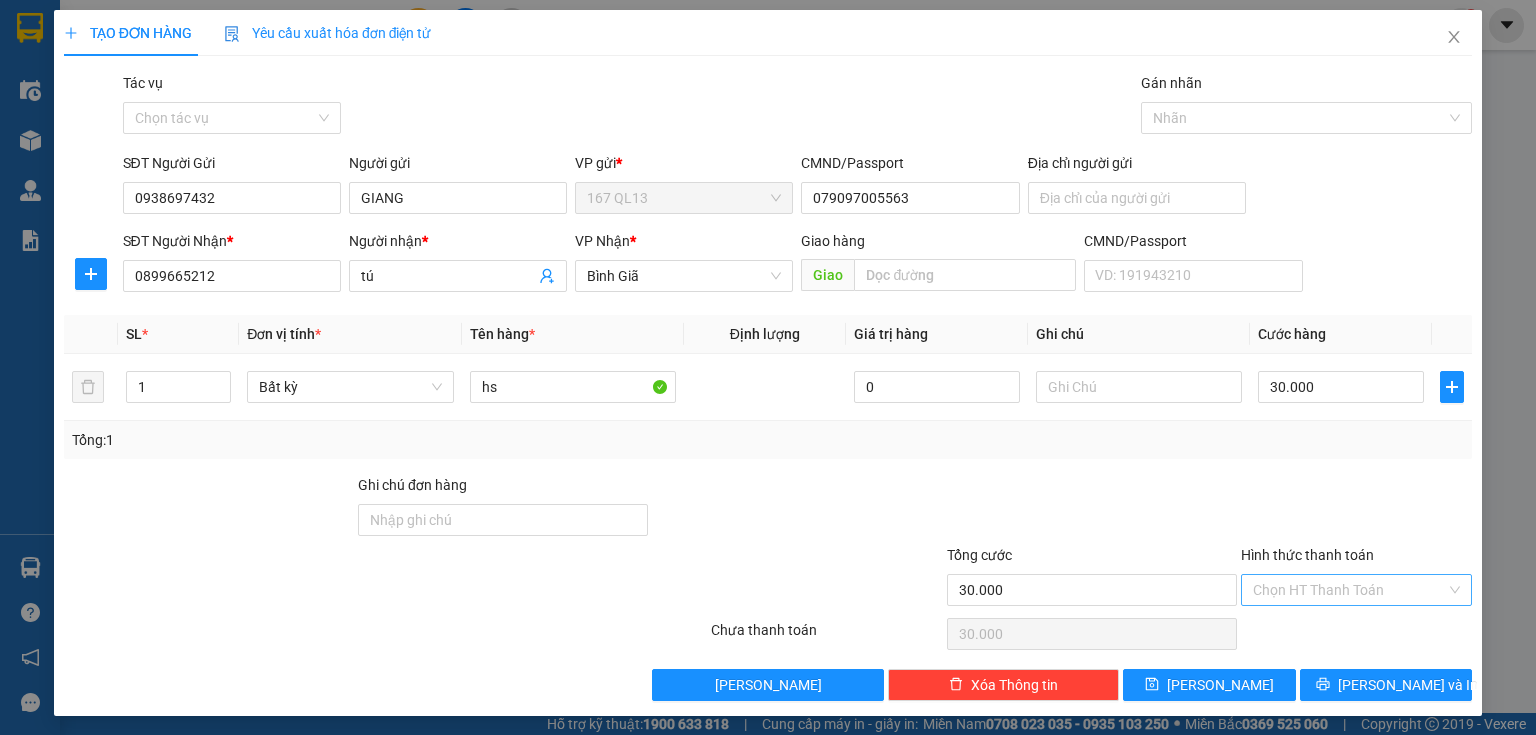 click on "Hình thức thanh toán" at bounding box center [1349, 590] 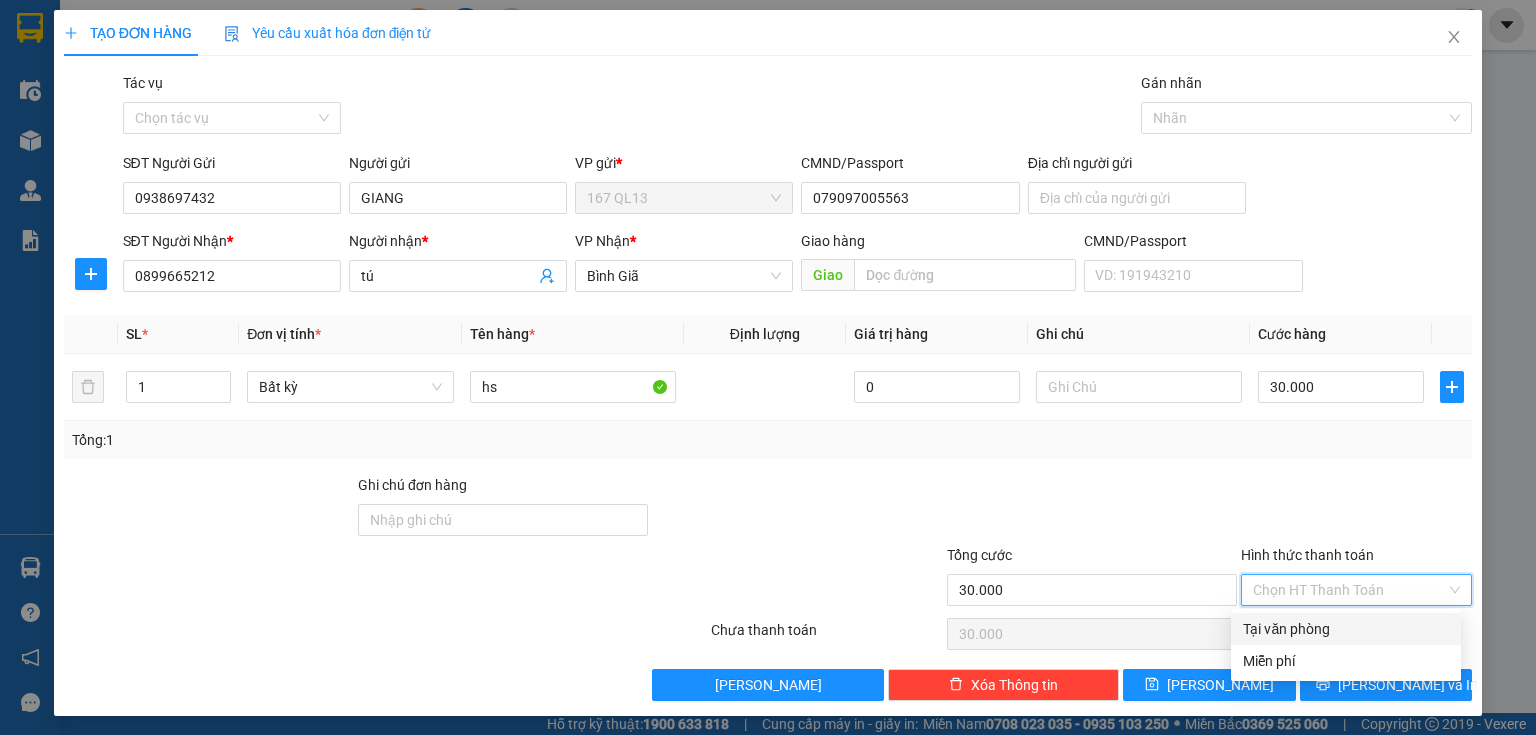 click on "Tại văn phòng" at bounding box center [1346, 629] 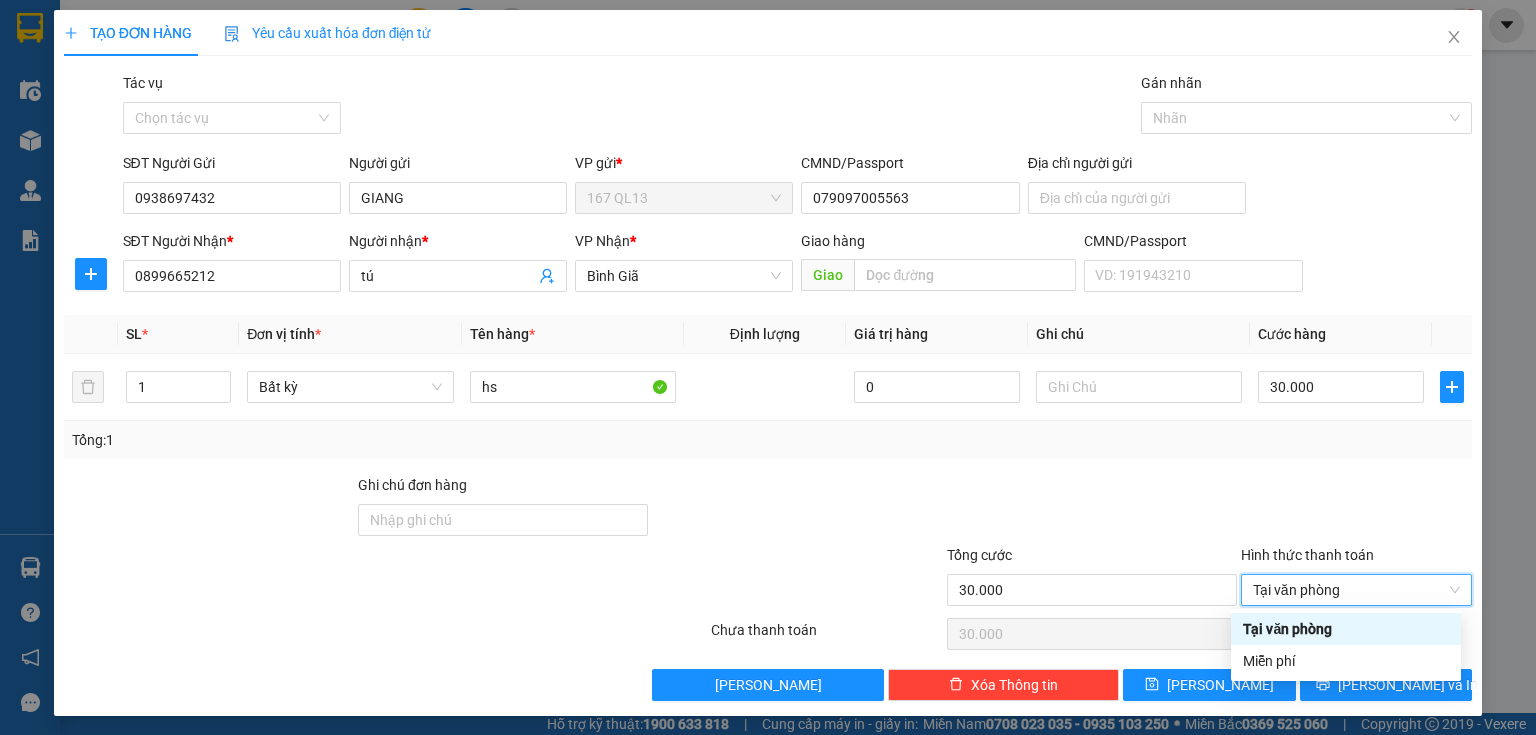 type on "0" 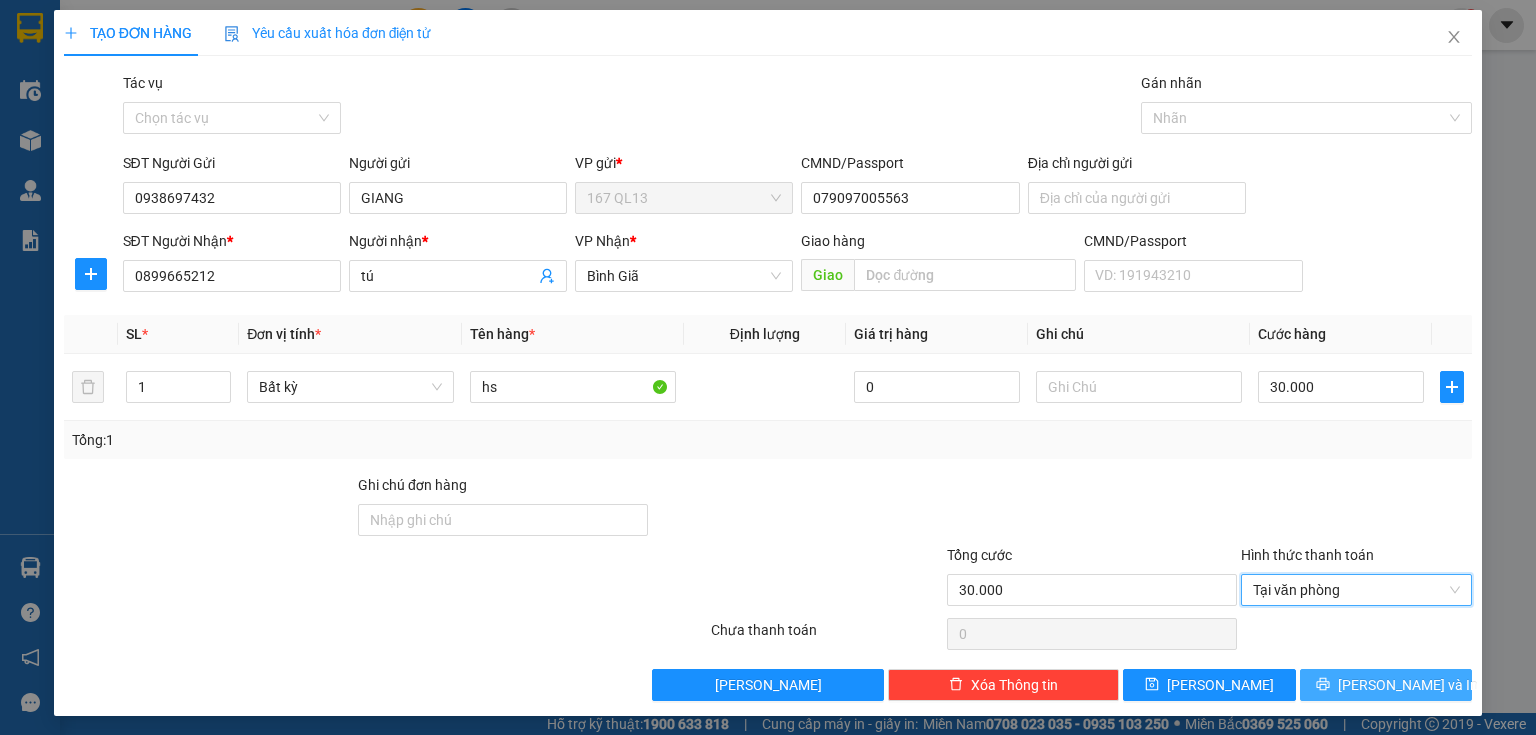drag, startPoint x: 1372, startPoint y: 681, endPoint x: 1362, endPoint y: 634, distance: 48.052055 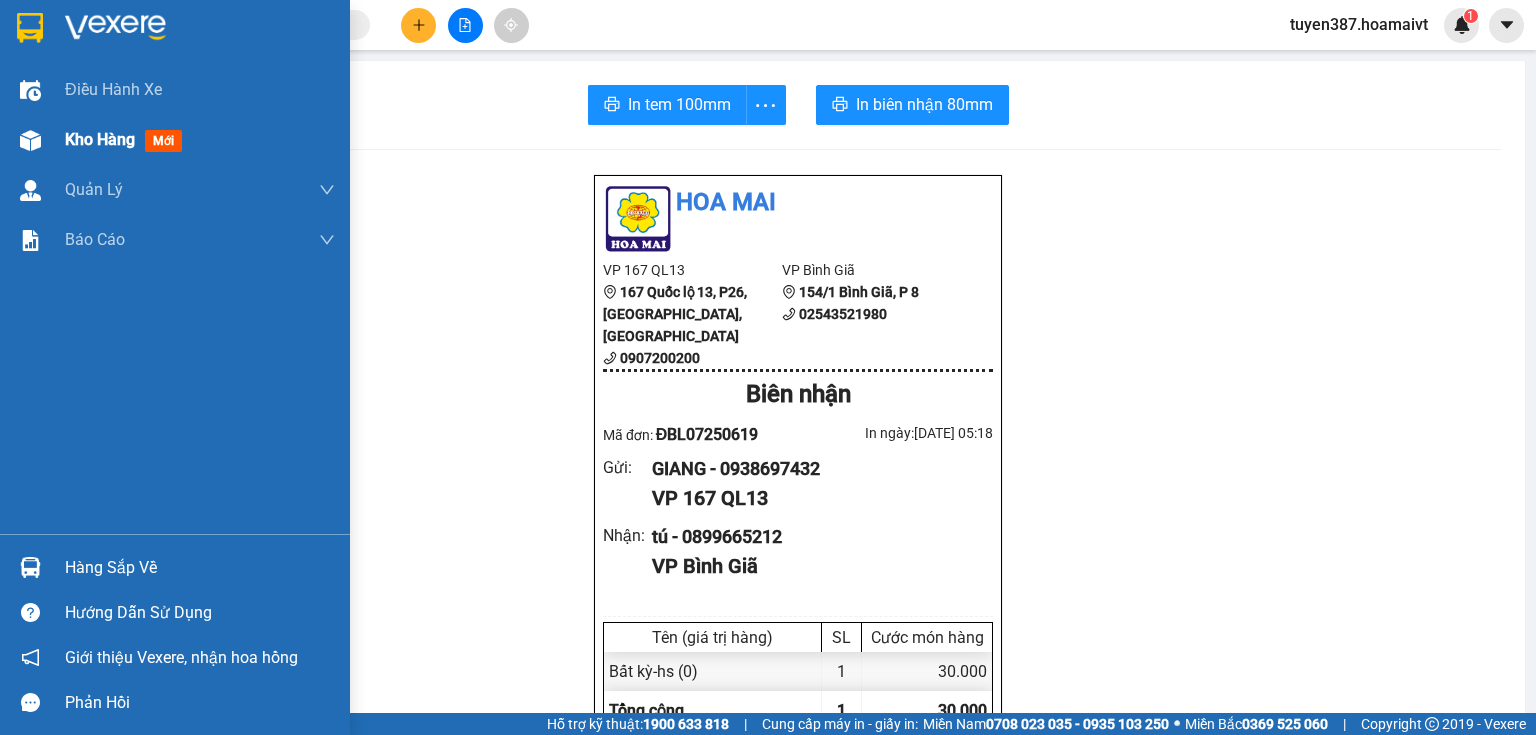 click on "mới" at bounding box center [163, 141] 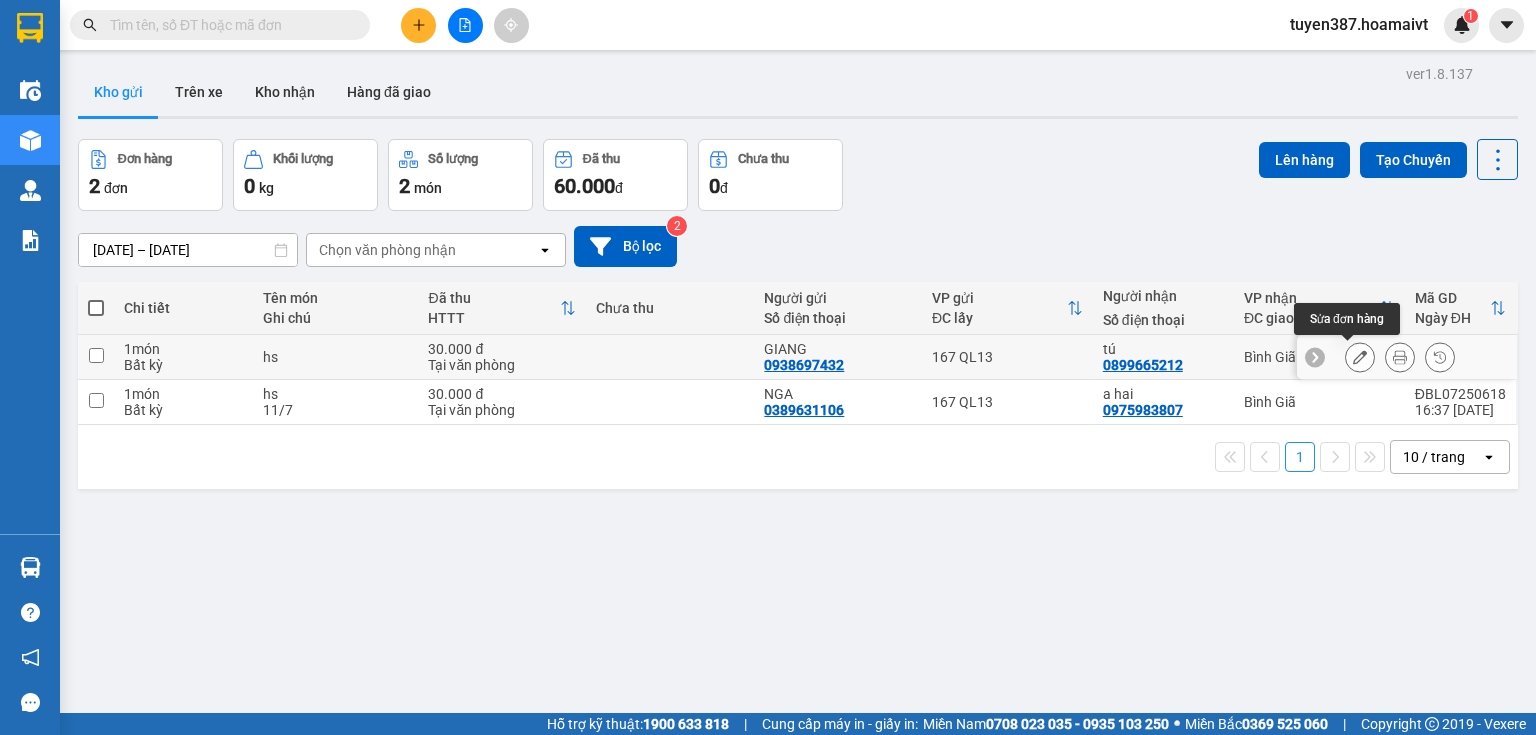 click 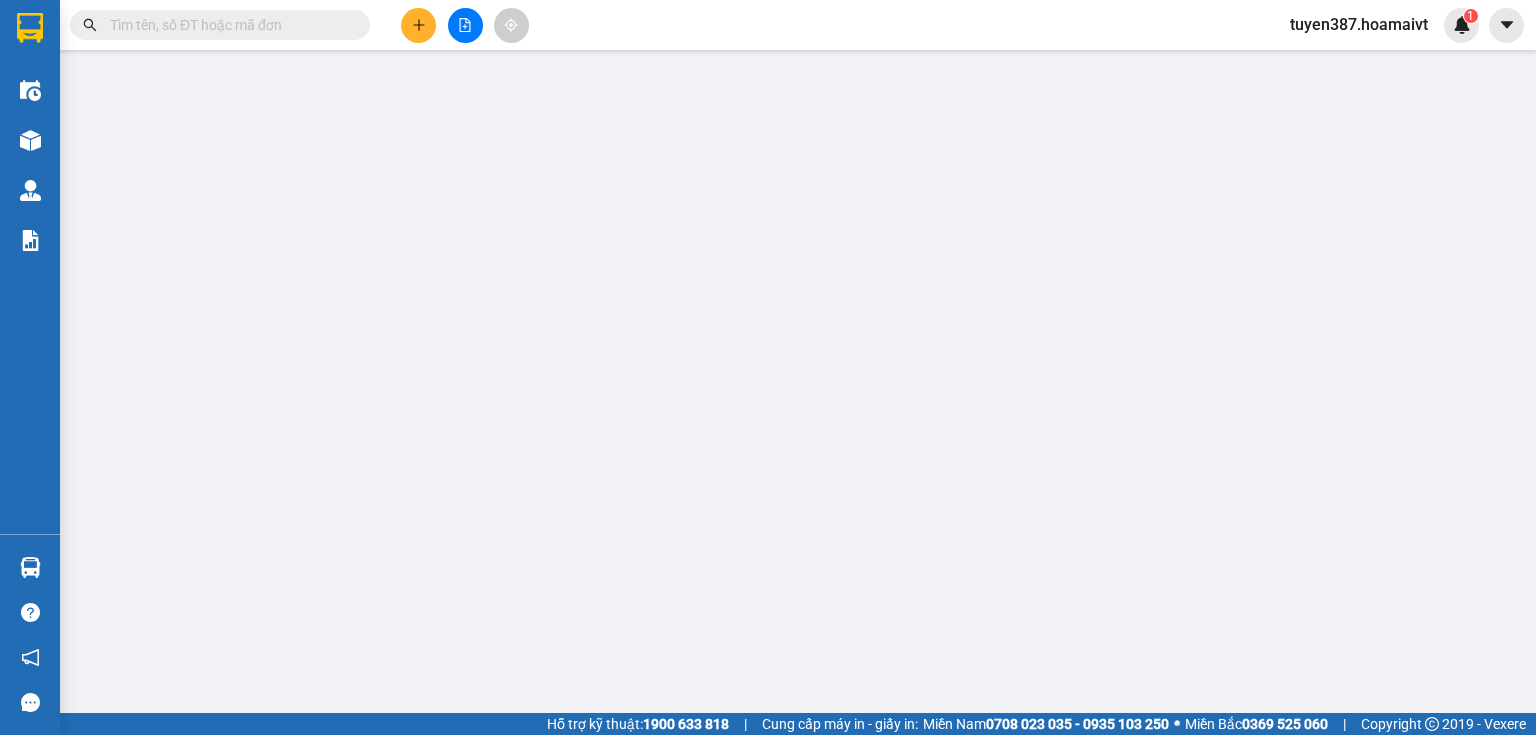 type on "0938697432" 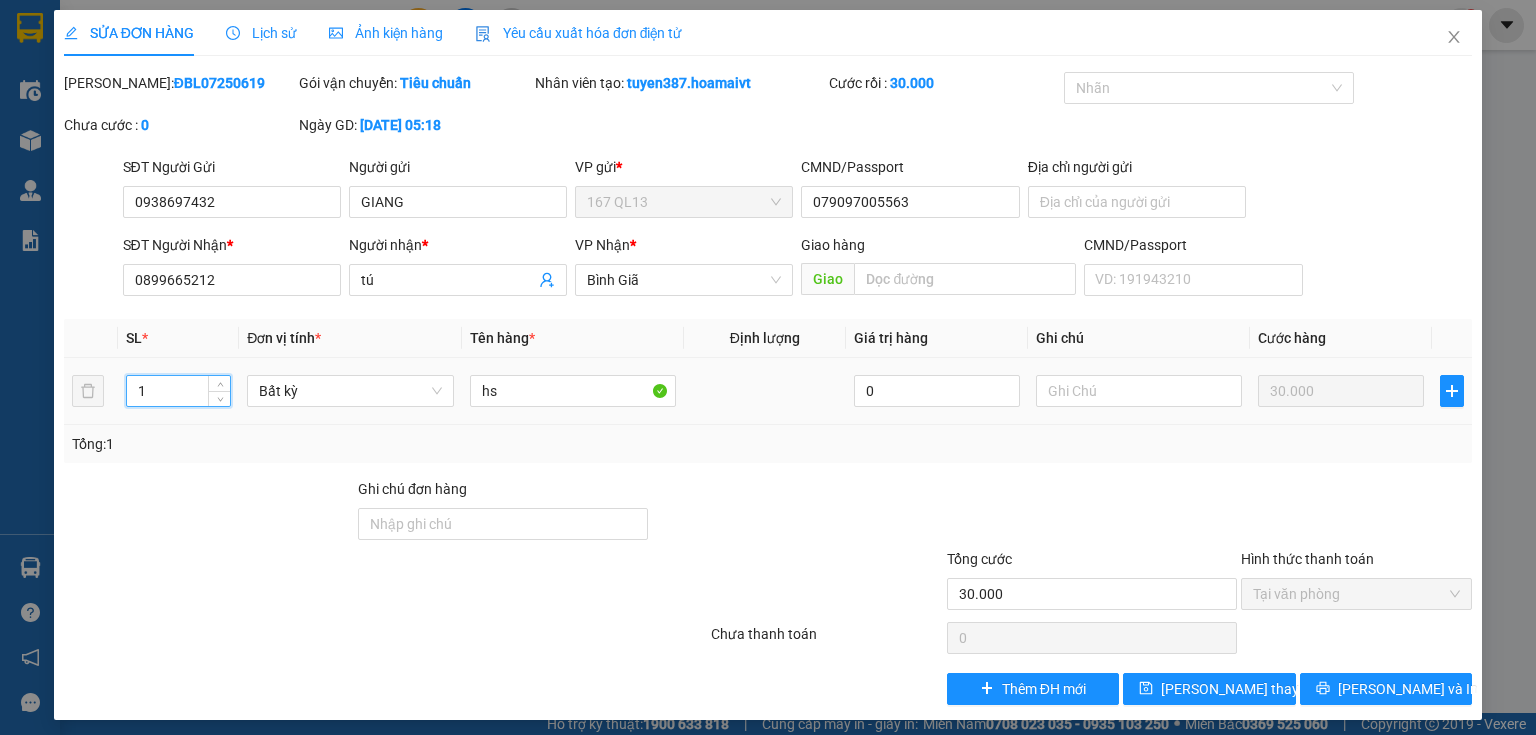 click on "1" at bounding box center [178, 391] 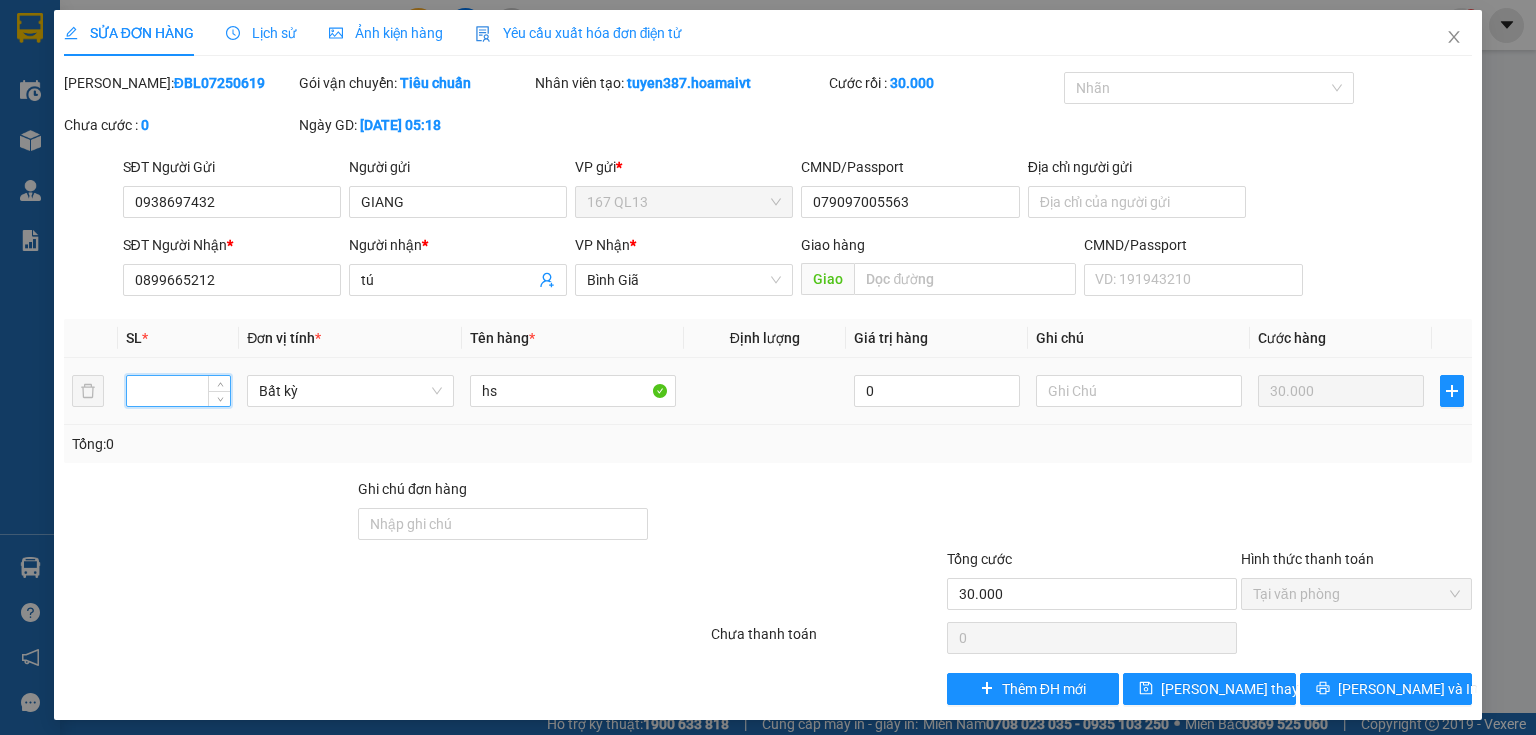 type on "2" 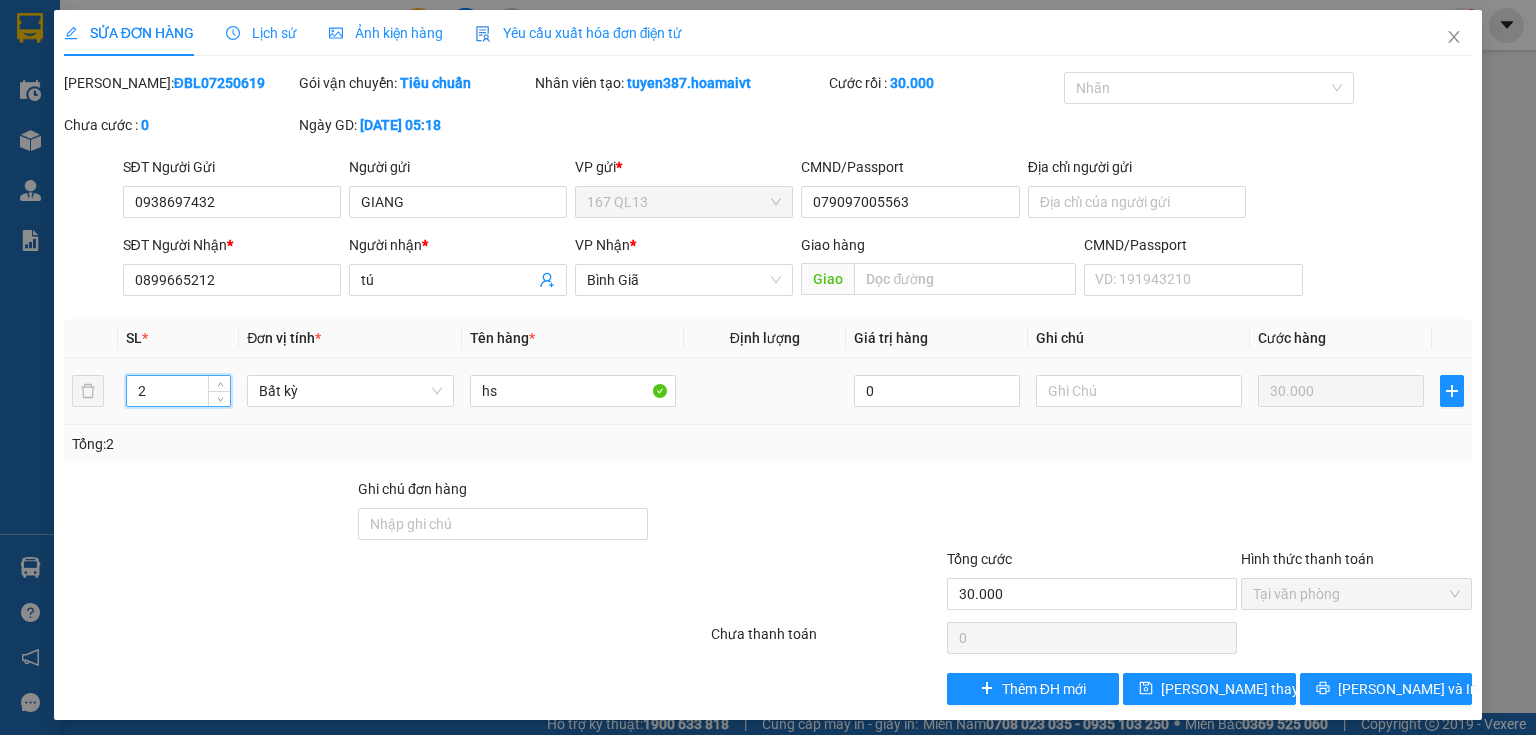 click on "2" at bounding box center (178, 391) 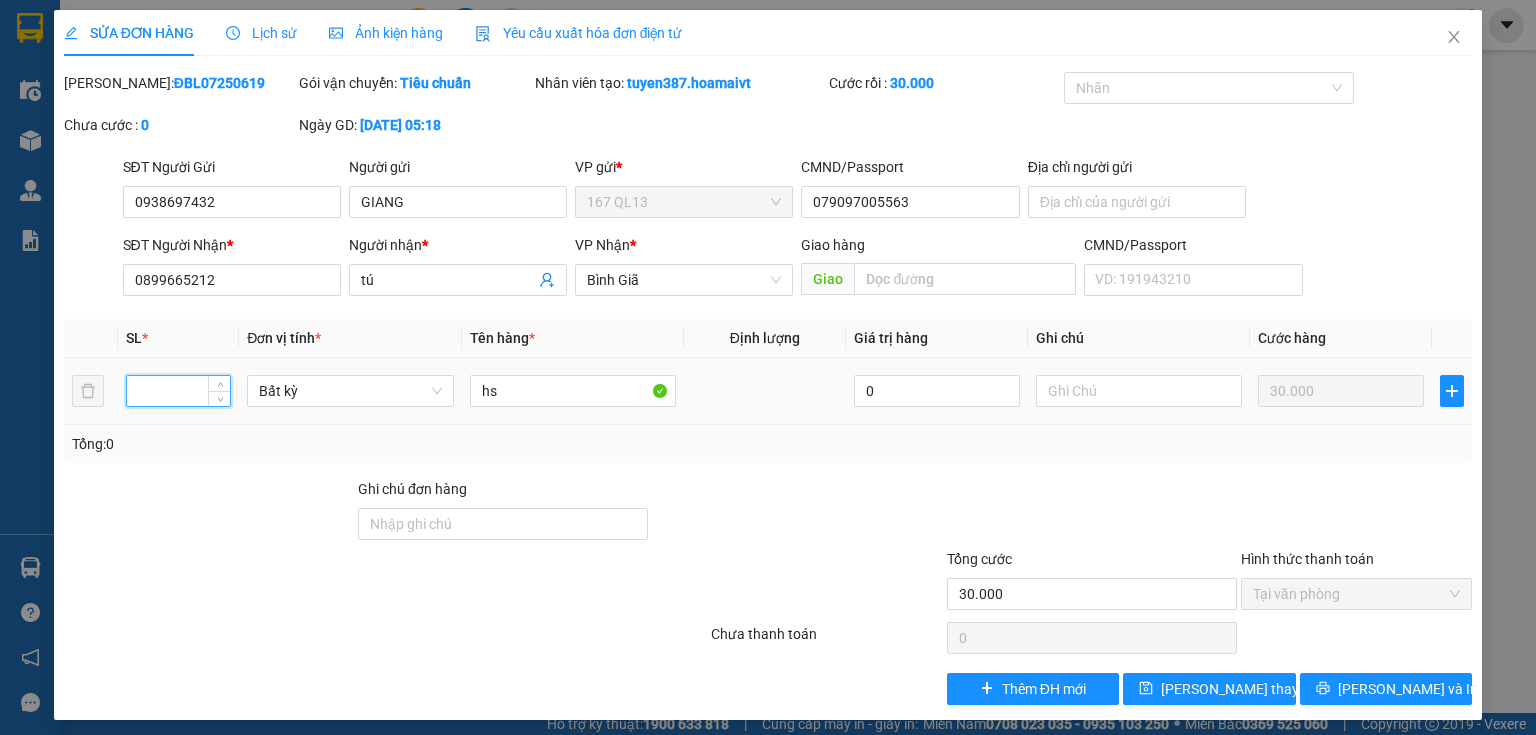 type on "1" 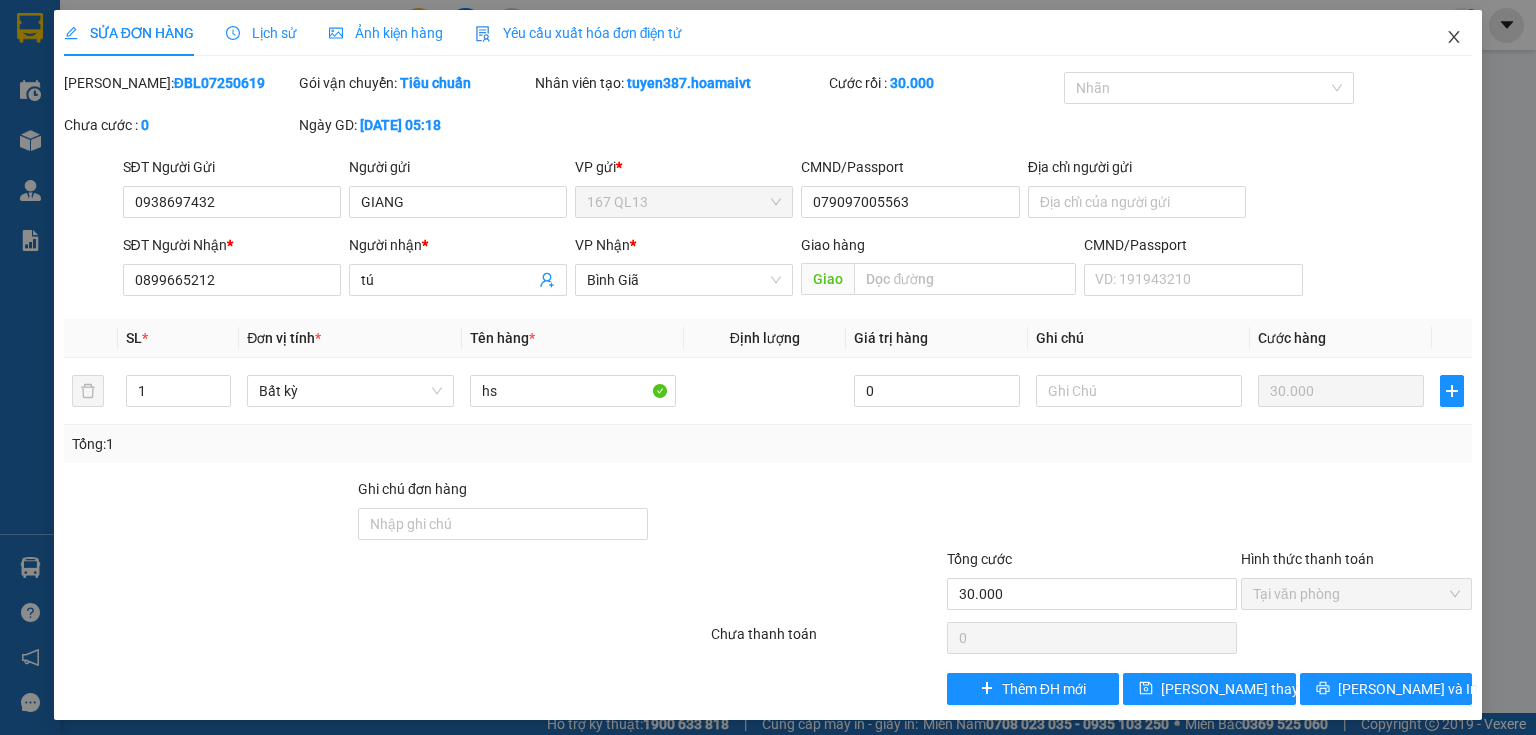 click 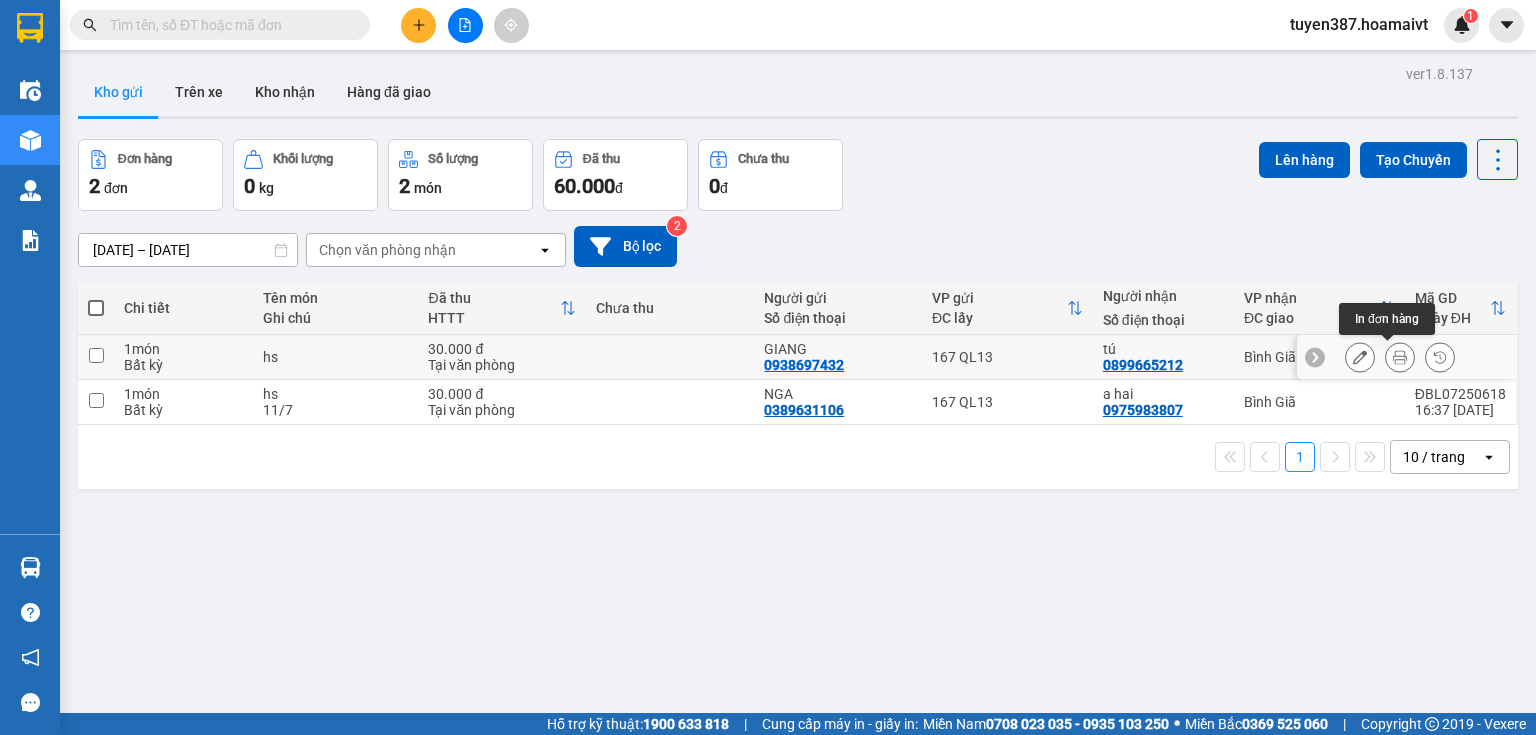 click 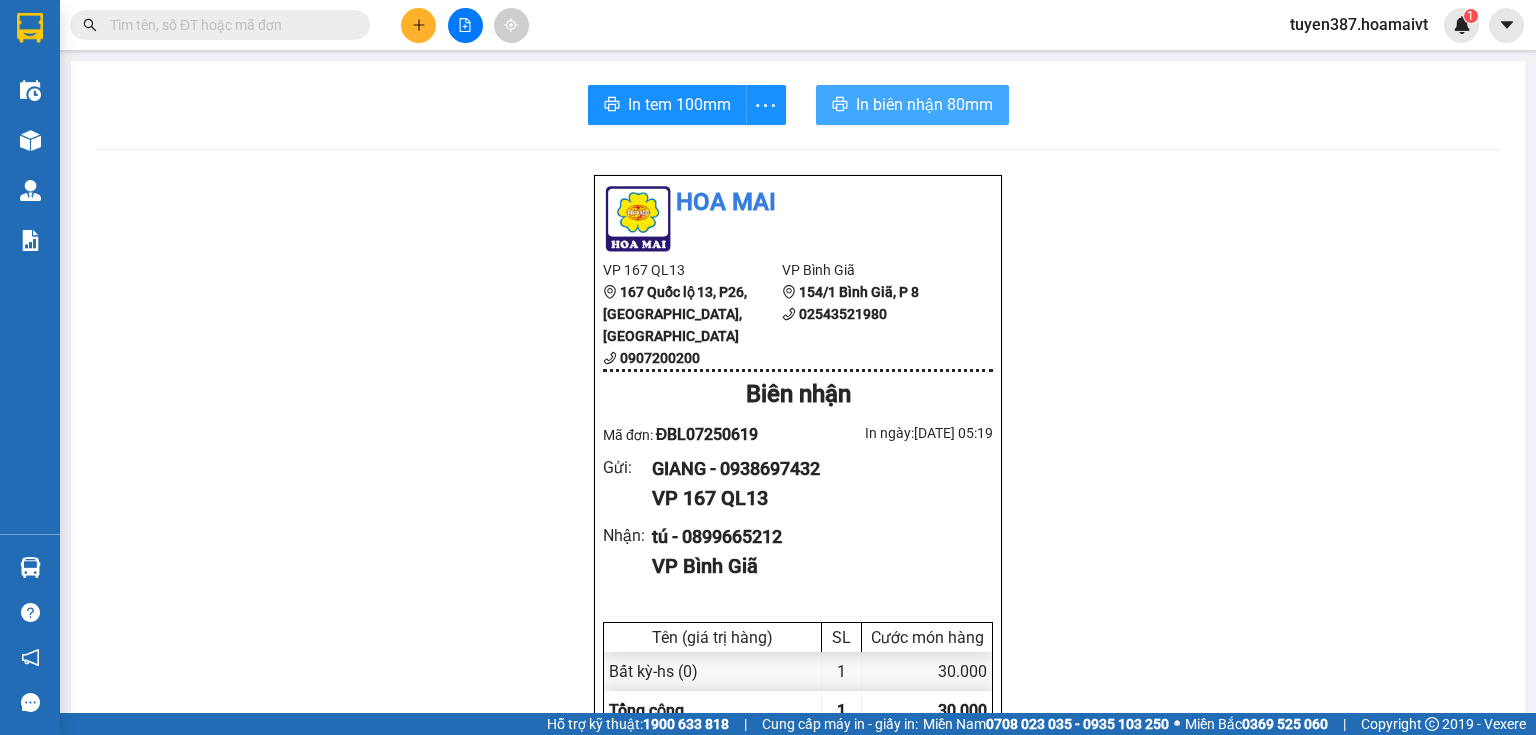click on "In biên nhận 80mm" at bounding box center (924, 104) 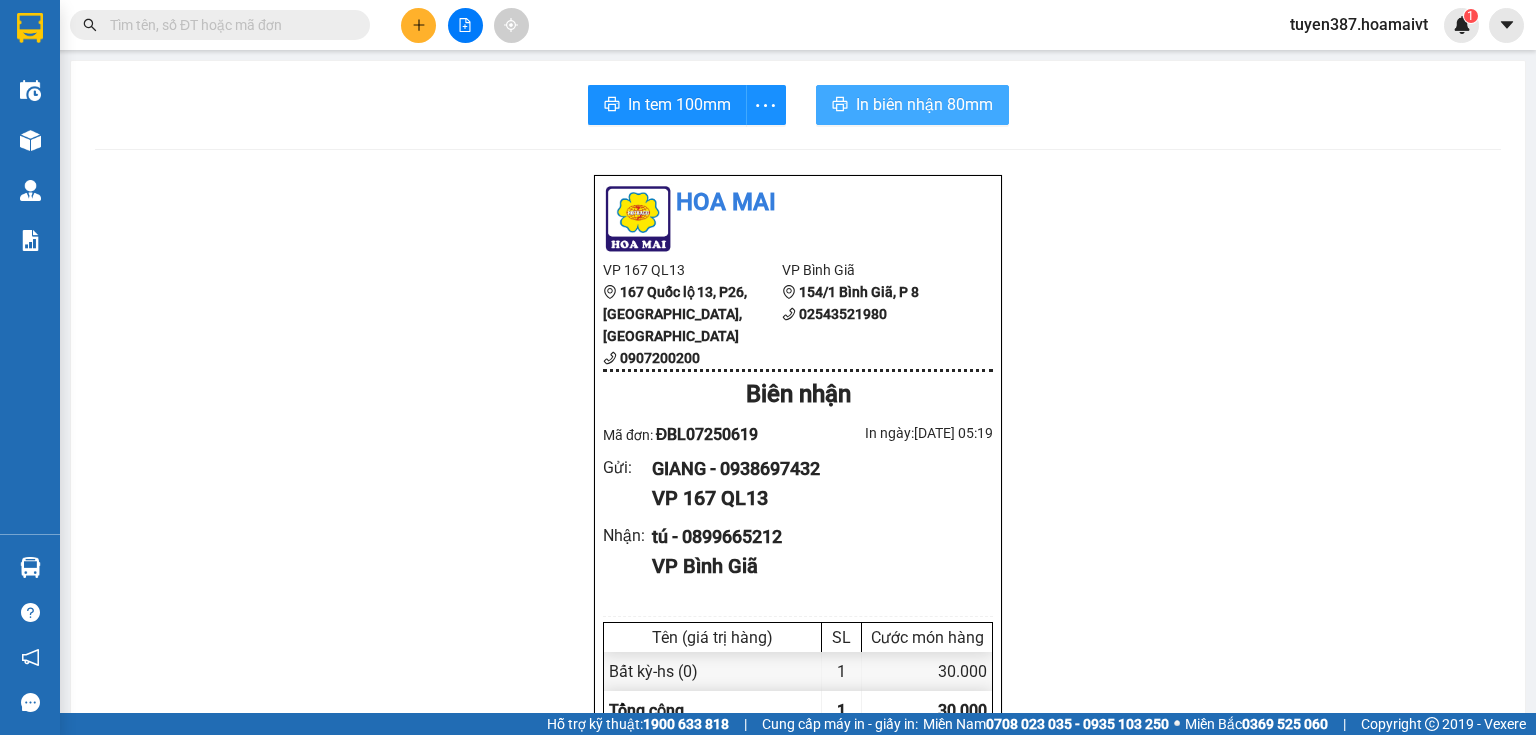 scroll, scrollTop: 0, scrollLeft: 0, axis: both 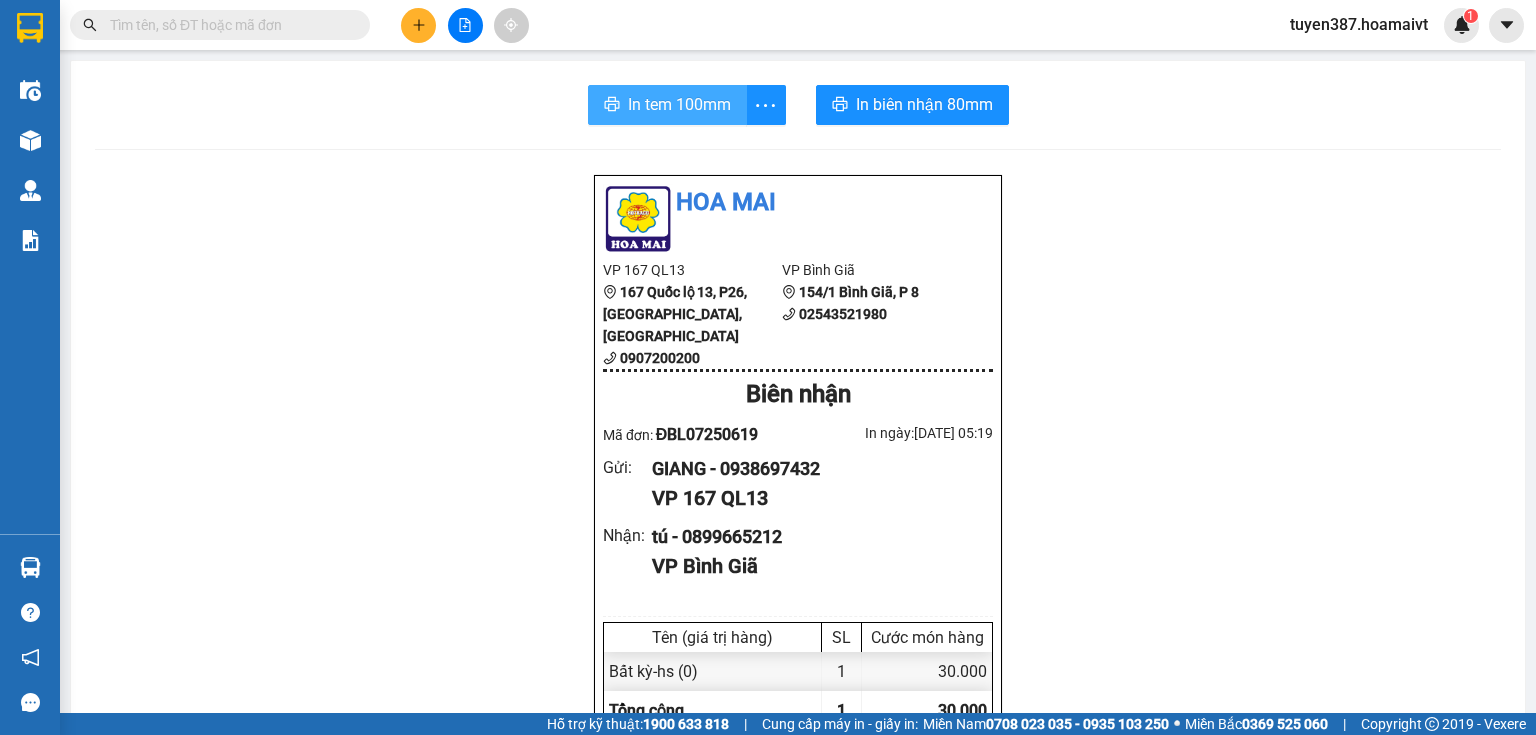 click on "In tem 100mm" at bounding box center (679, 104) 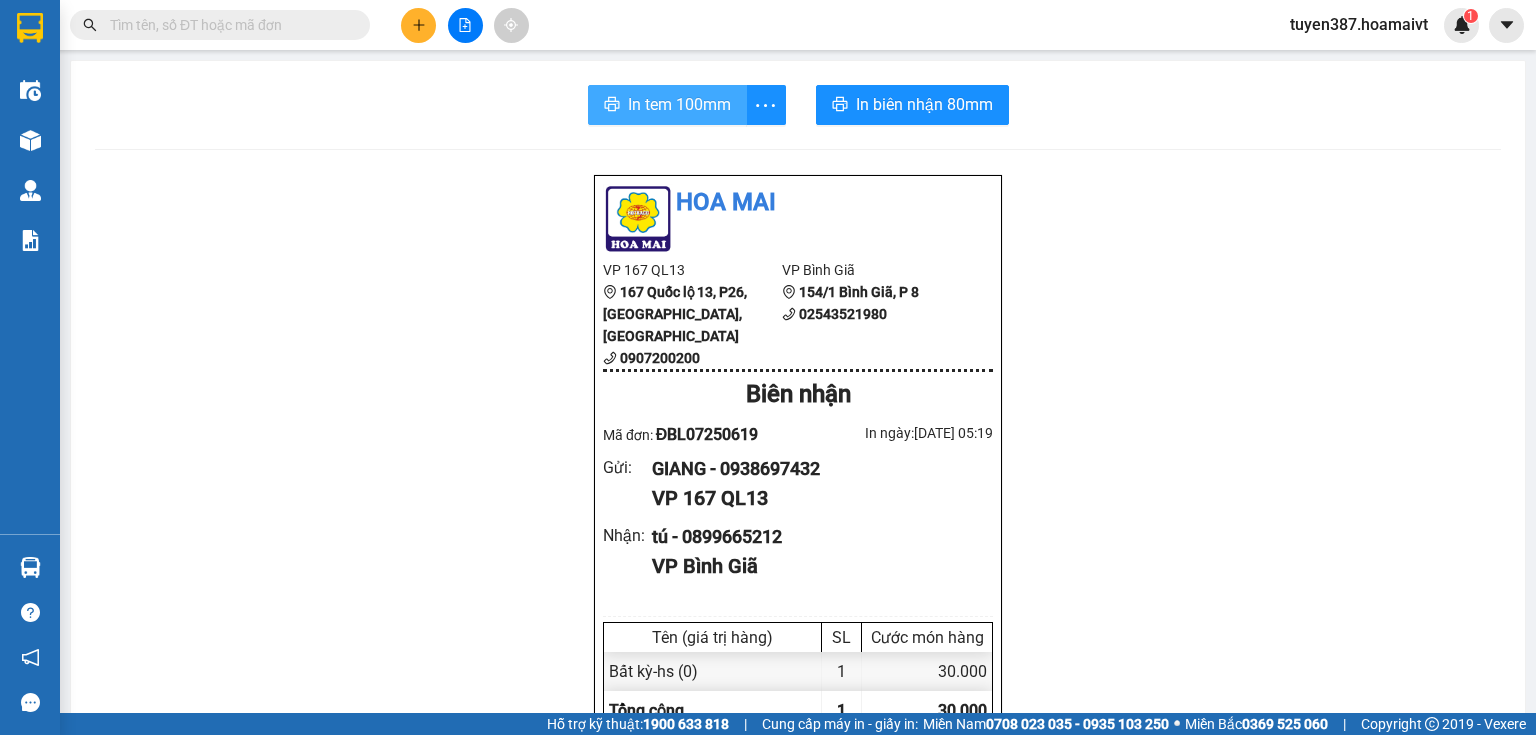 scroll, scrollTop: 0, scrollLeft: 0, axis: both 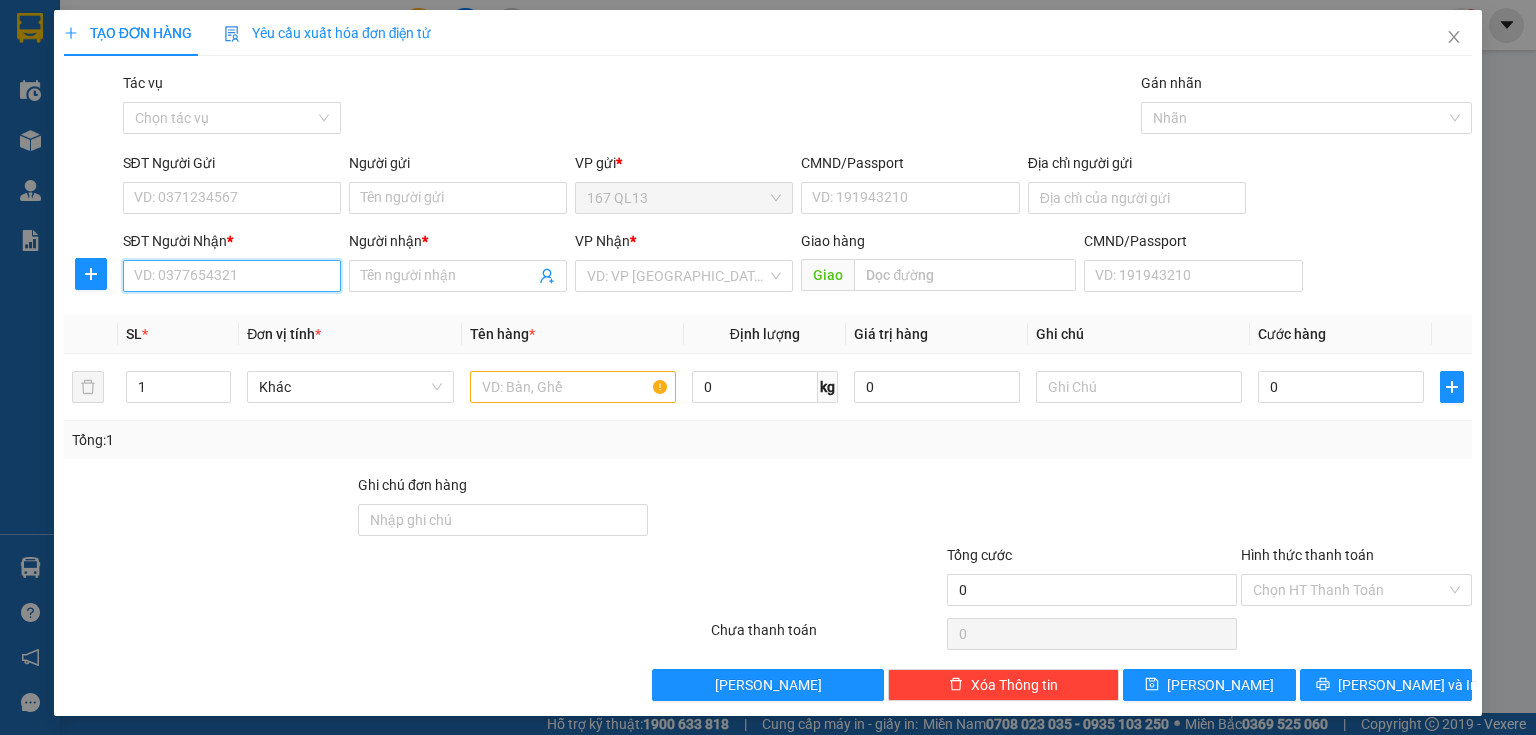 click on "SĐT Người Nhận  *" at bounding box center (232, 276) 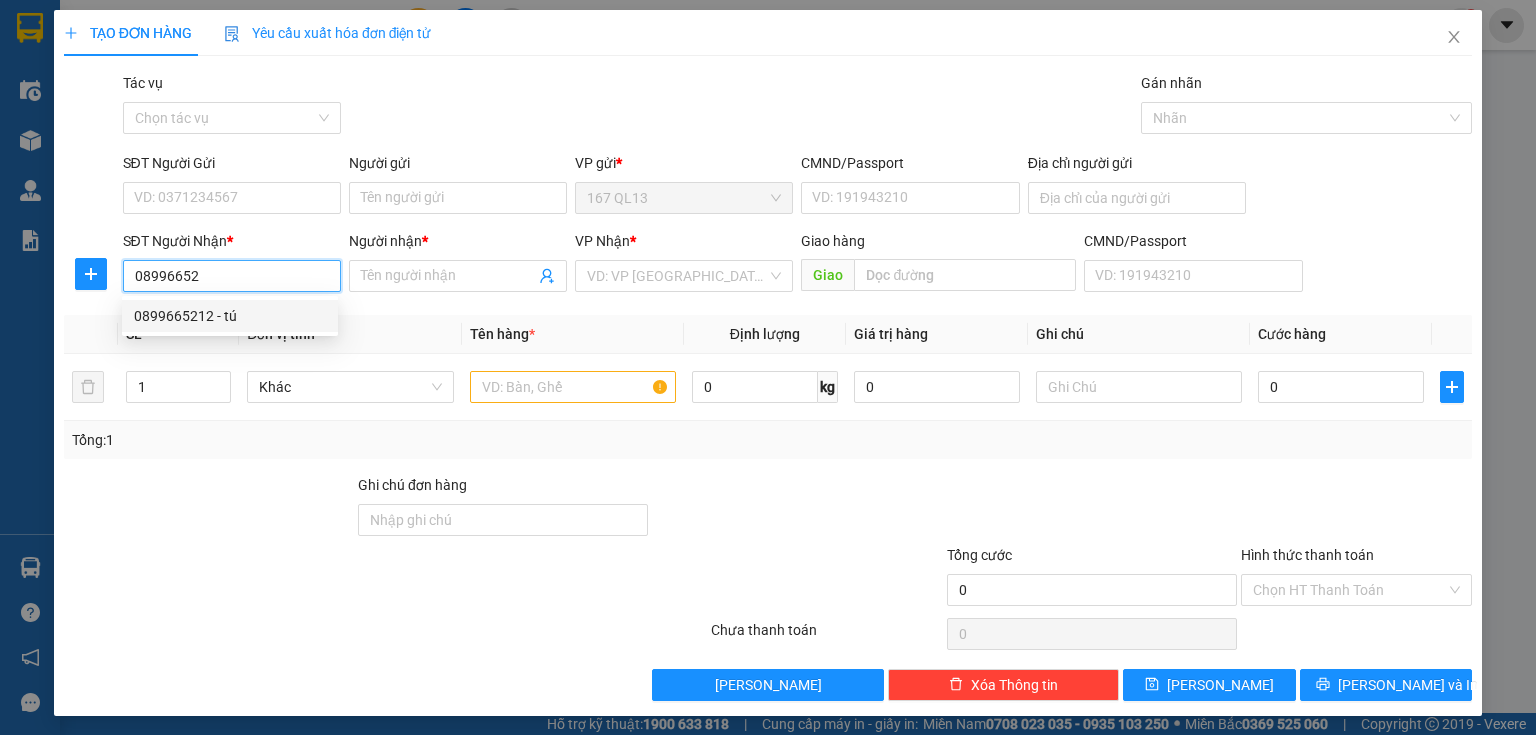 drag, startPoint x: 236, startPoint y: 312, endPoint x: 240, endPoint y: 260, distance: 52.153618 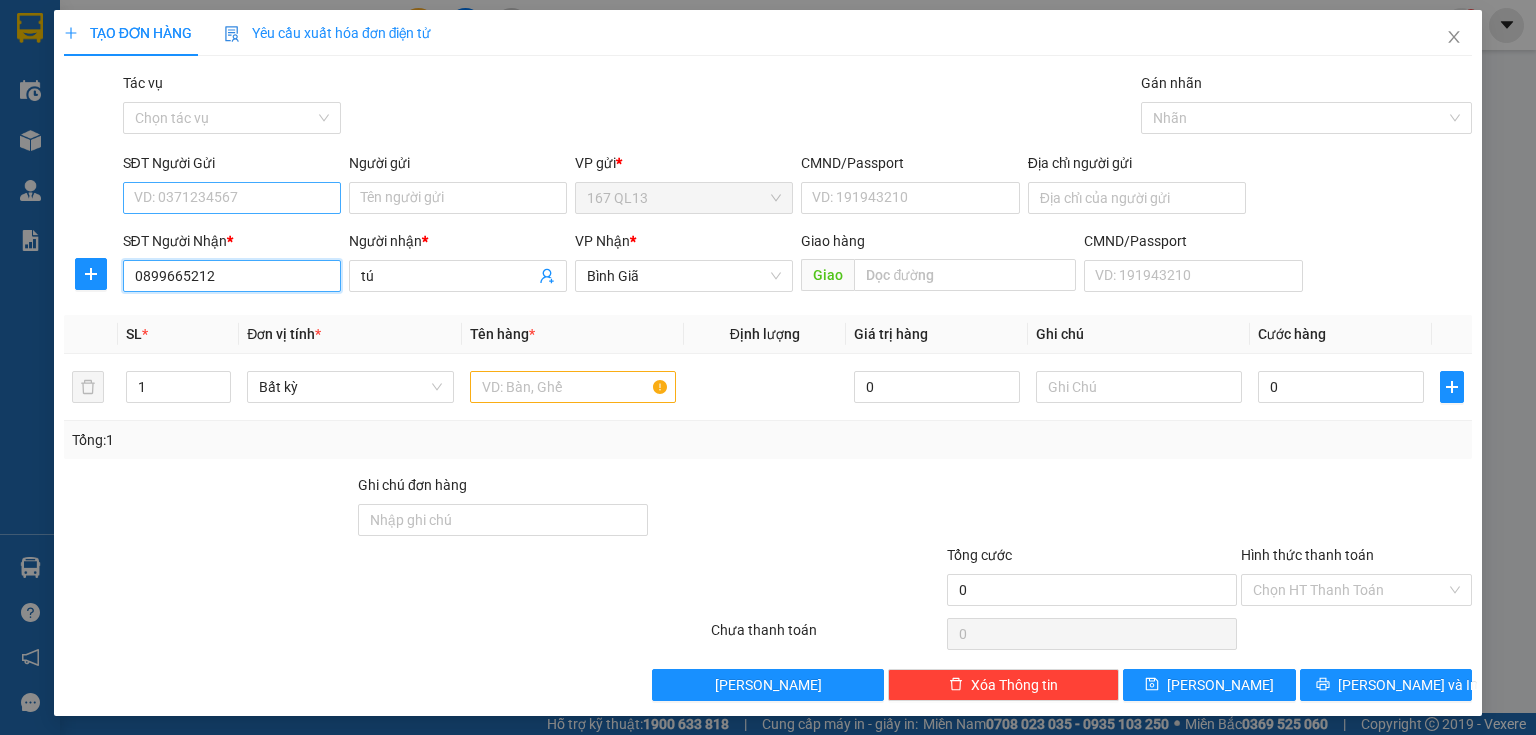 type on "0899665212" 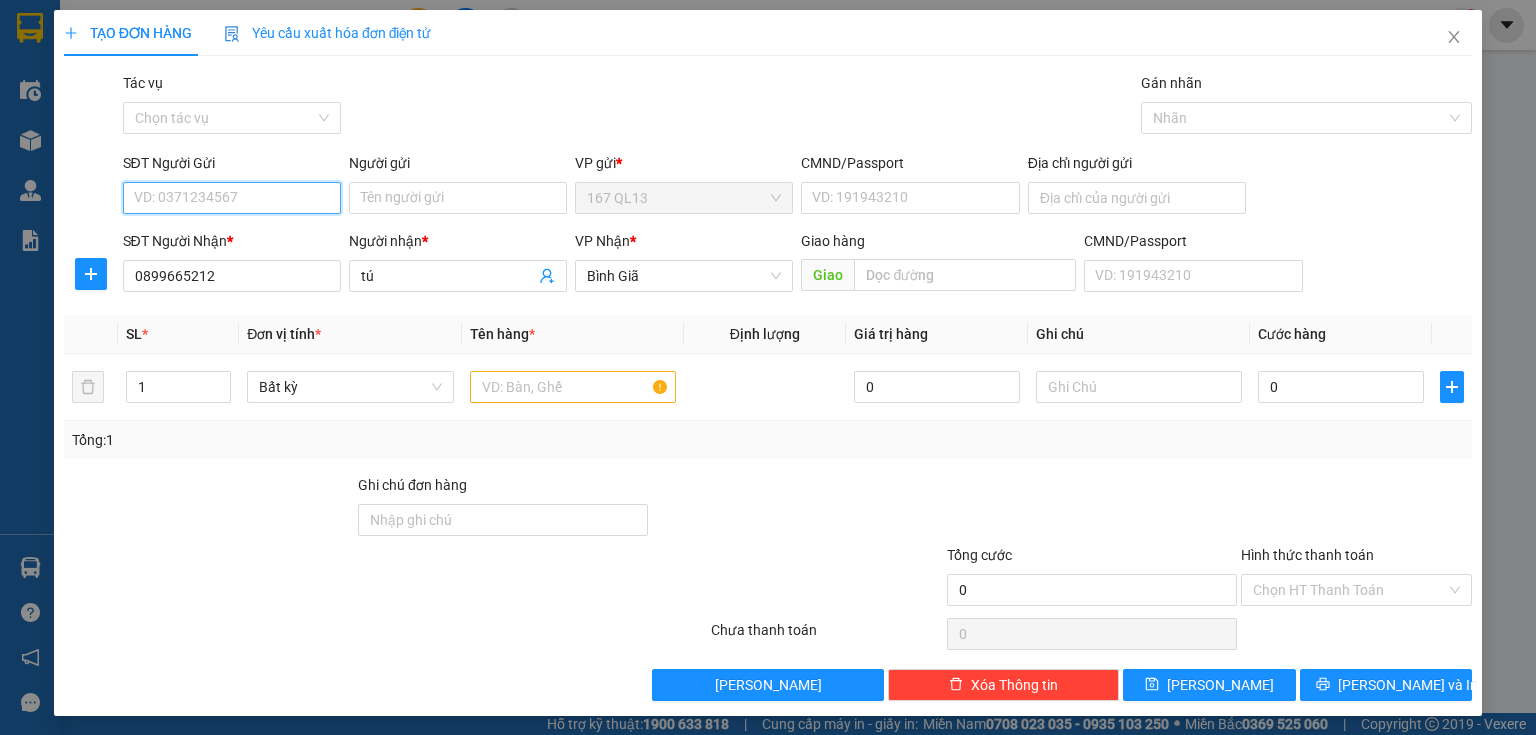 click on "SĐT Người Gửi" at bounding box center (232, 198) 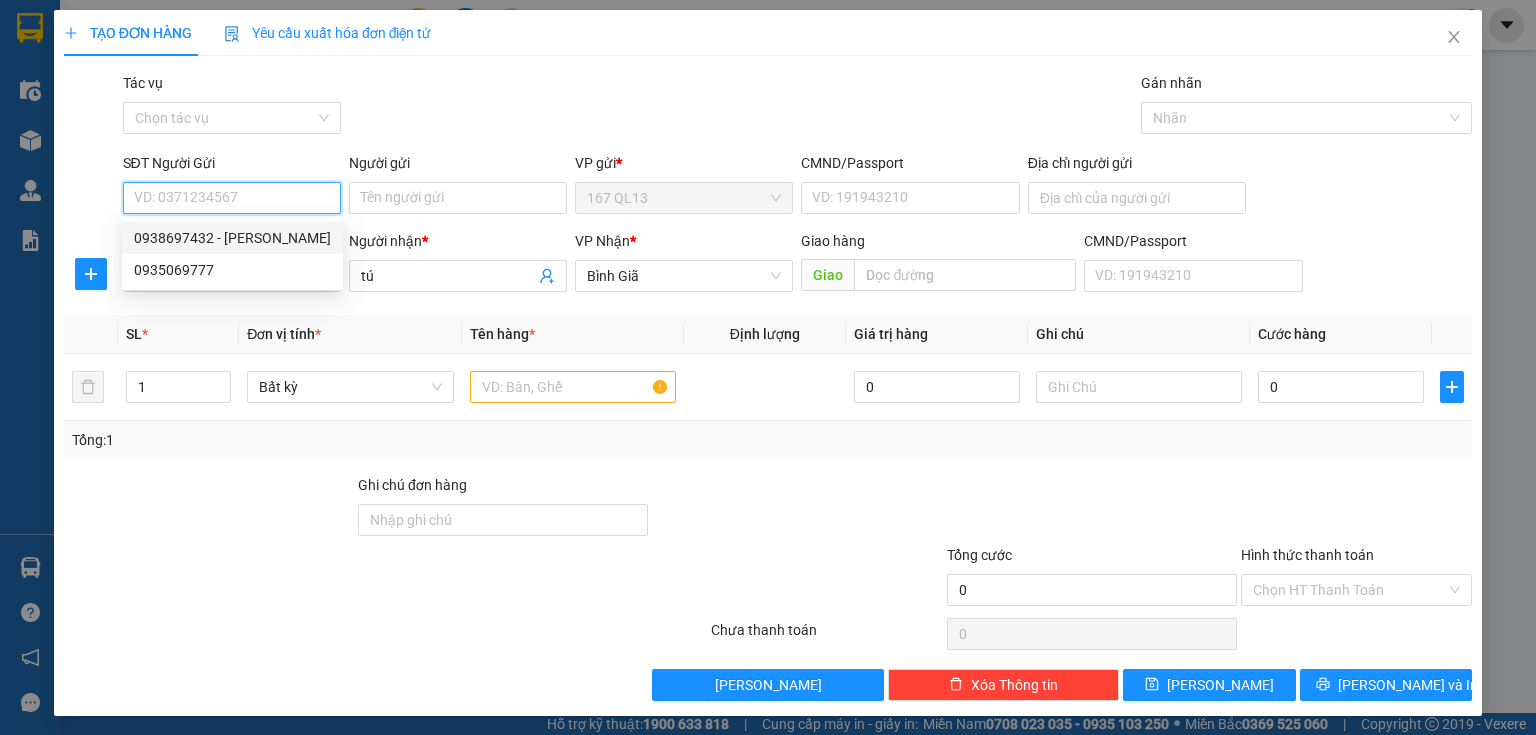click on "0938697432 - [PERSON_NAME]" at bounding box center [232, 238] 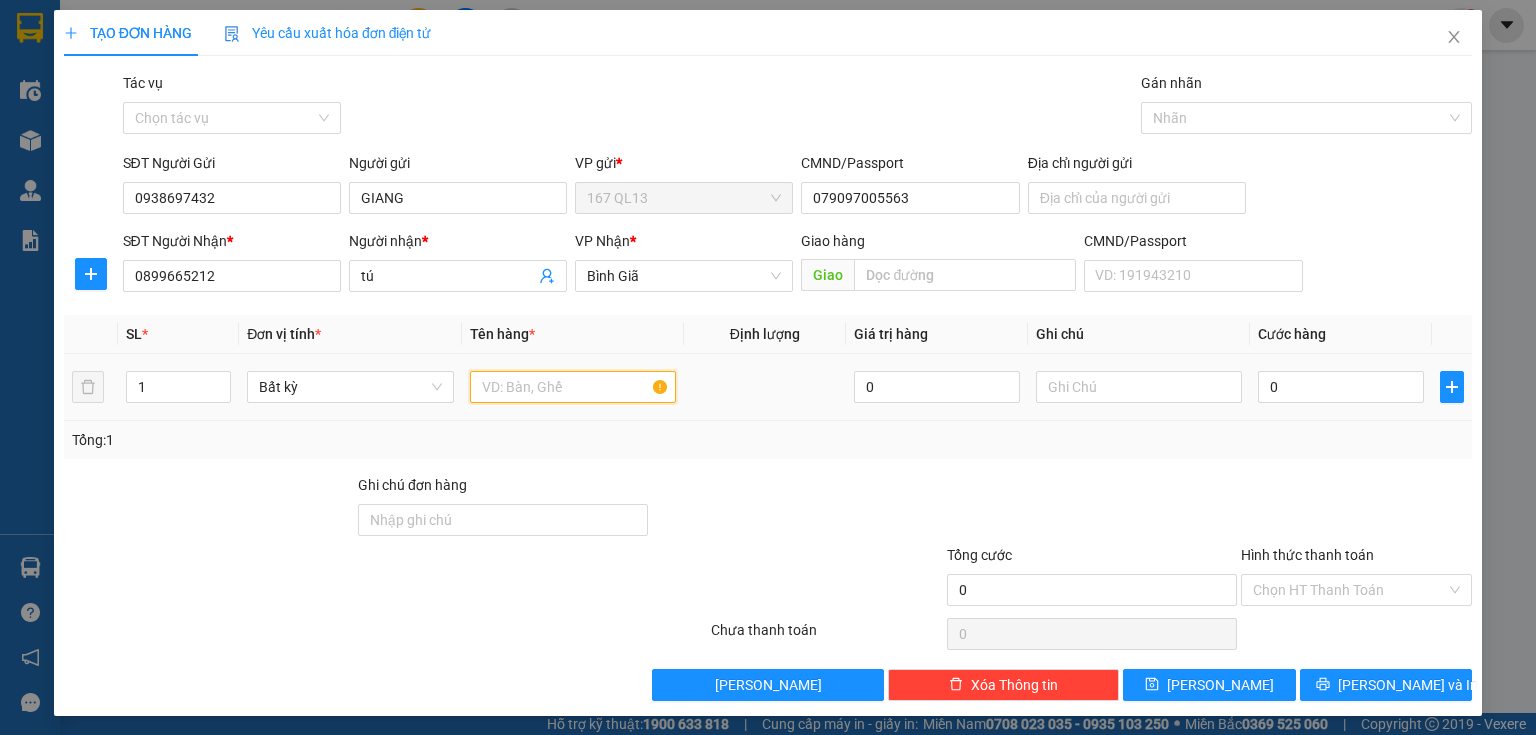 click at bounding box center [573, 387] 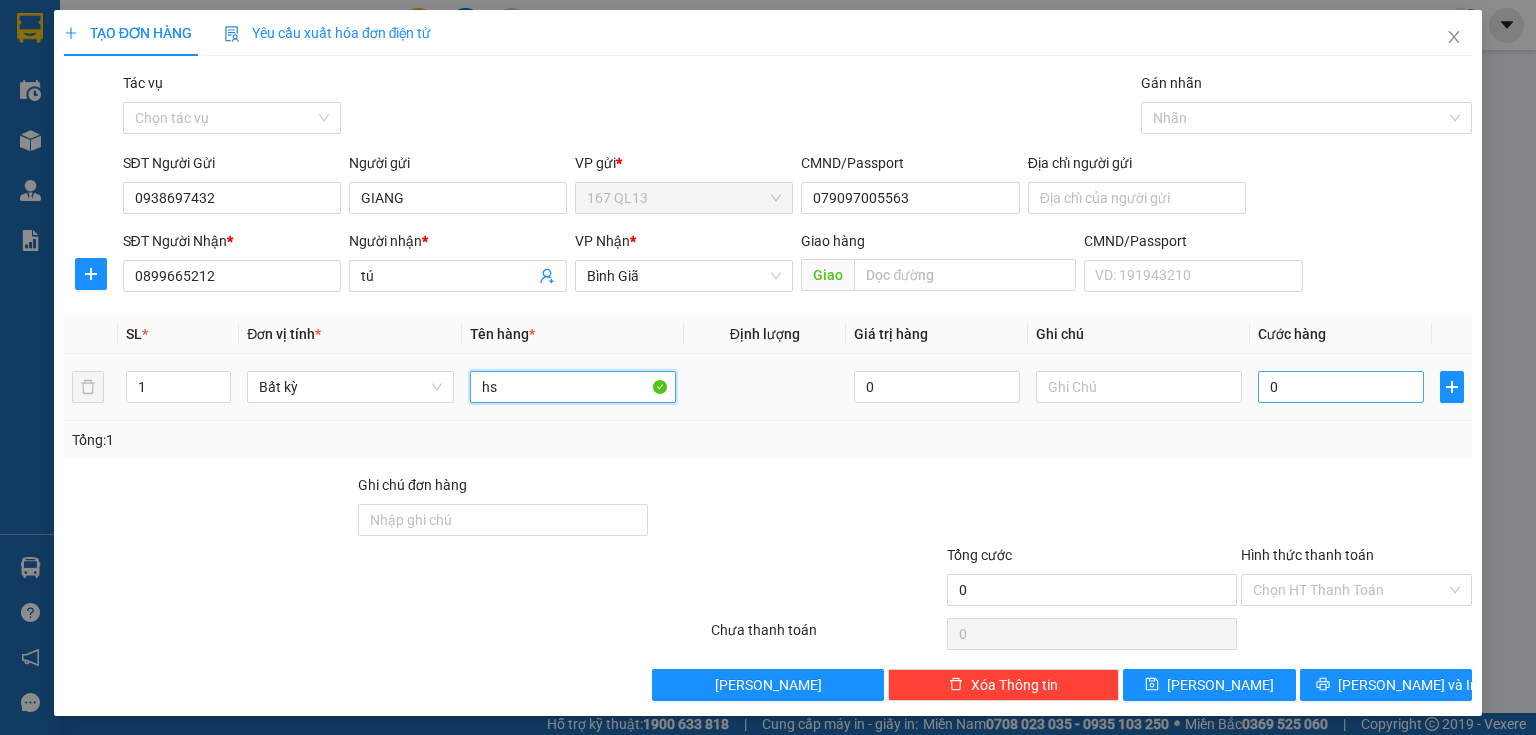 type on "hs" 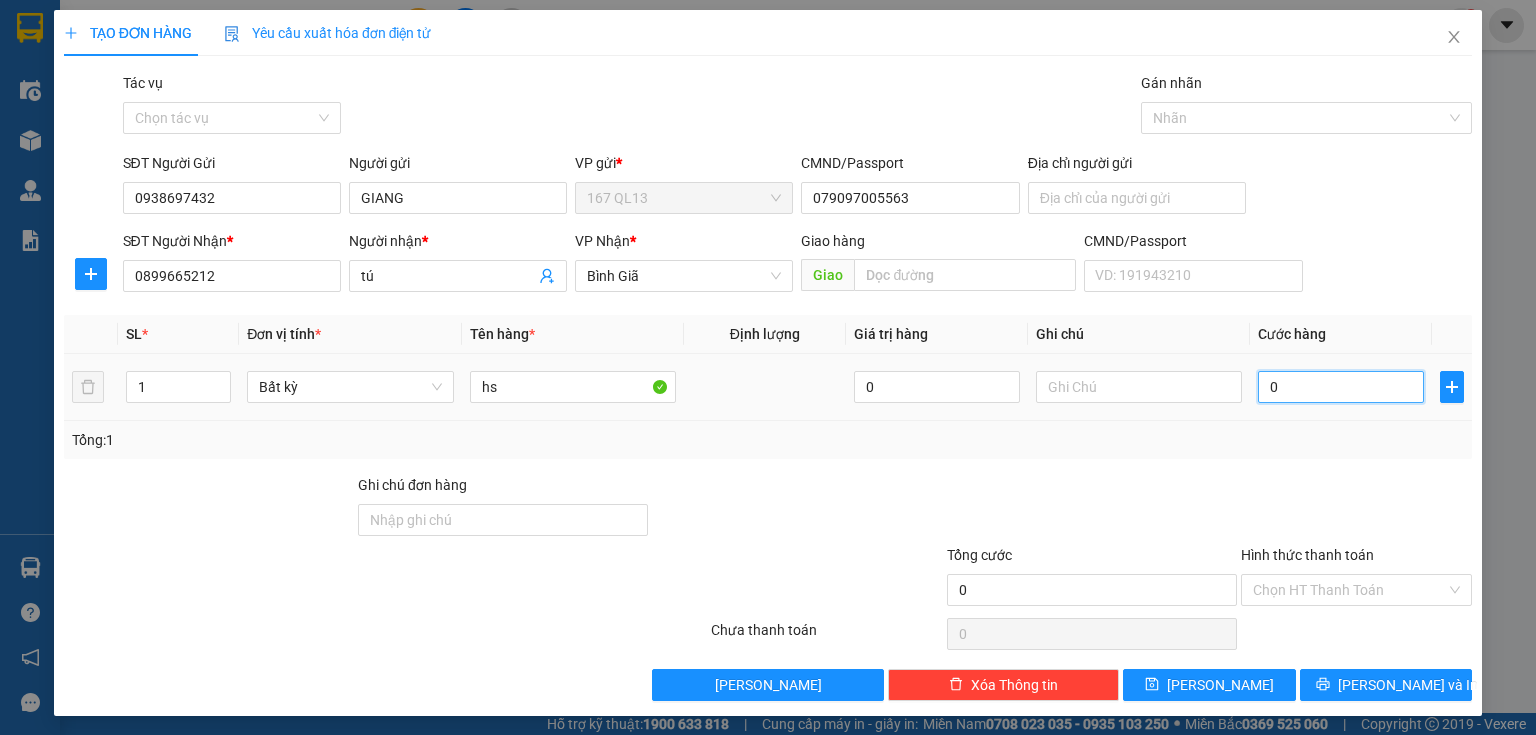 click on "0" at bounding box center [1341, 387] 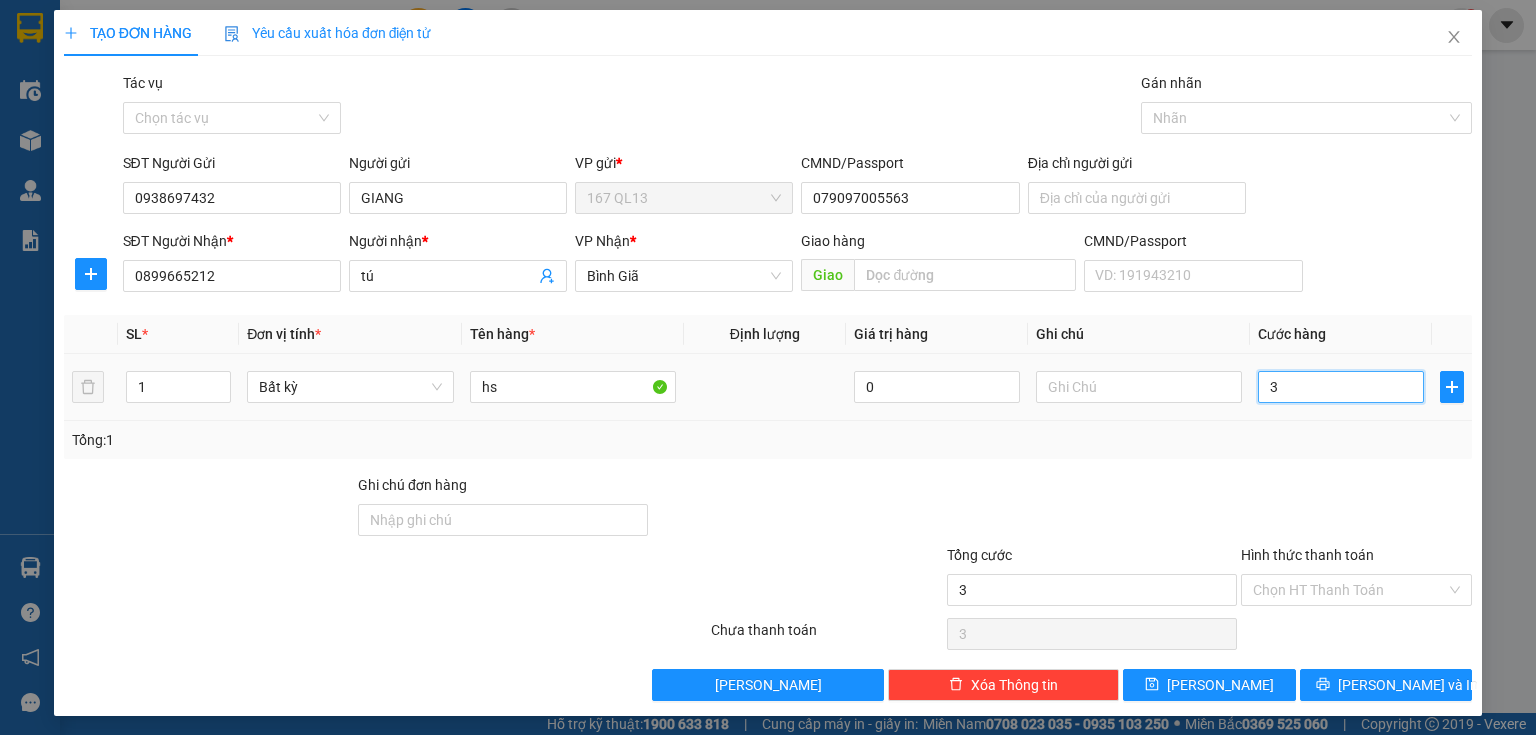 type on "30" 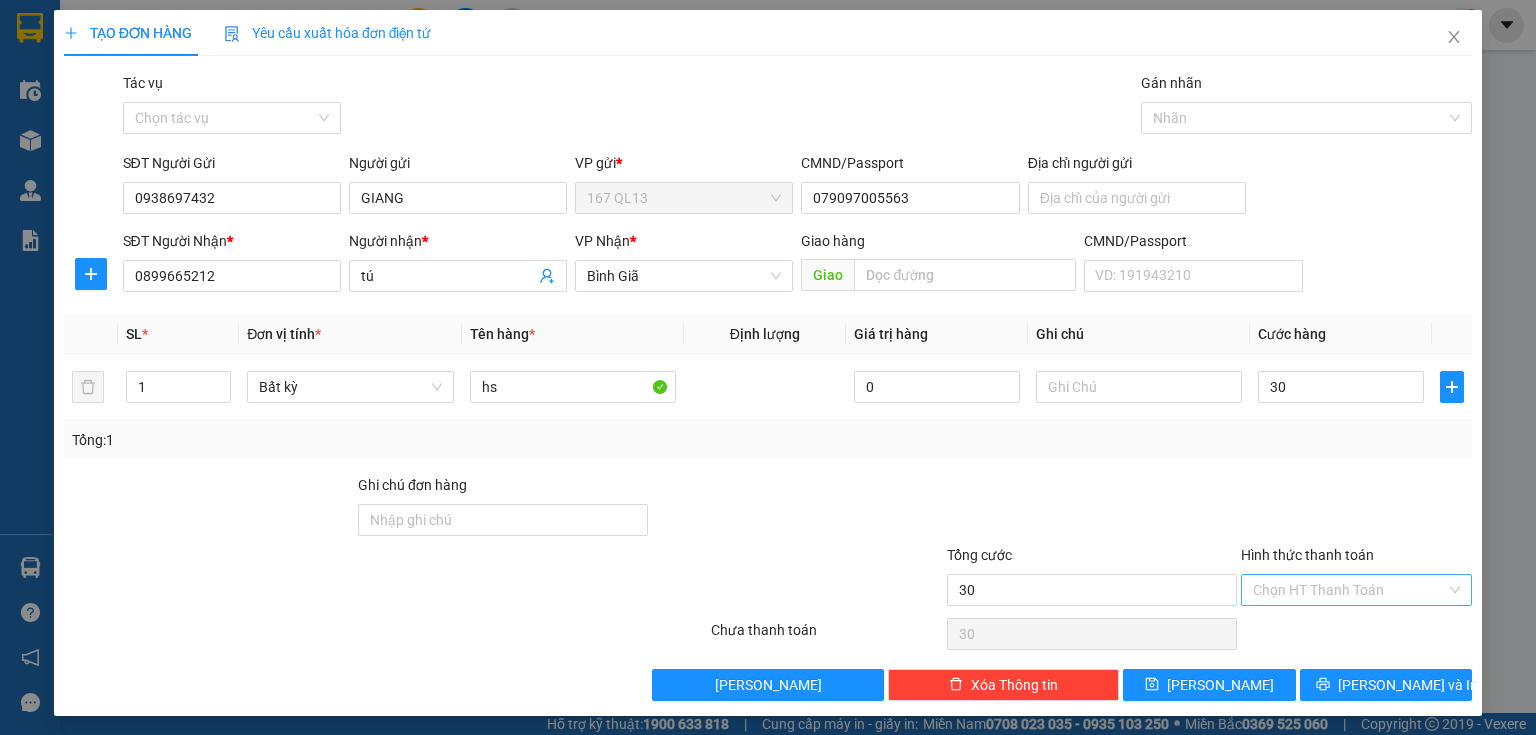type on "30.000" 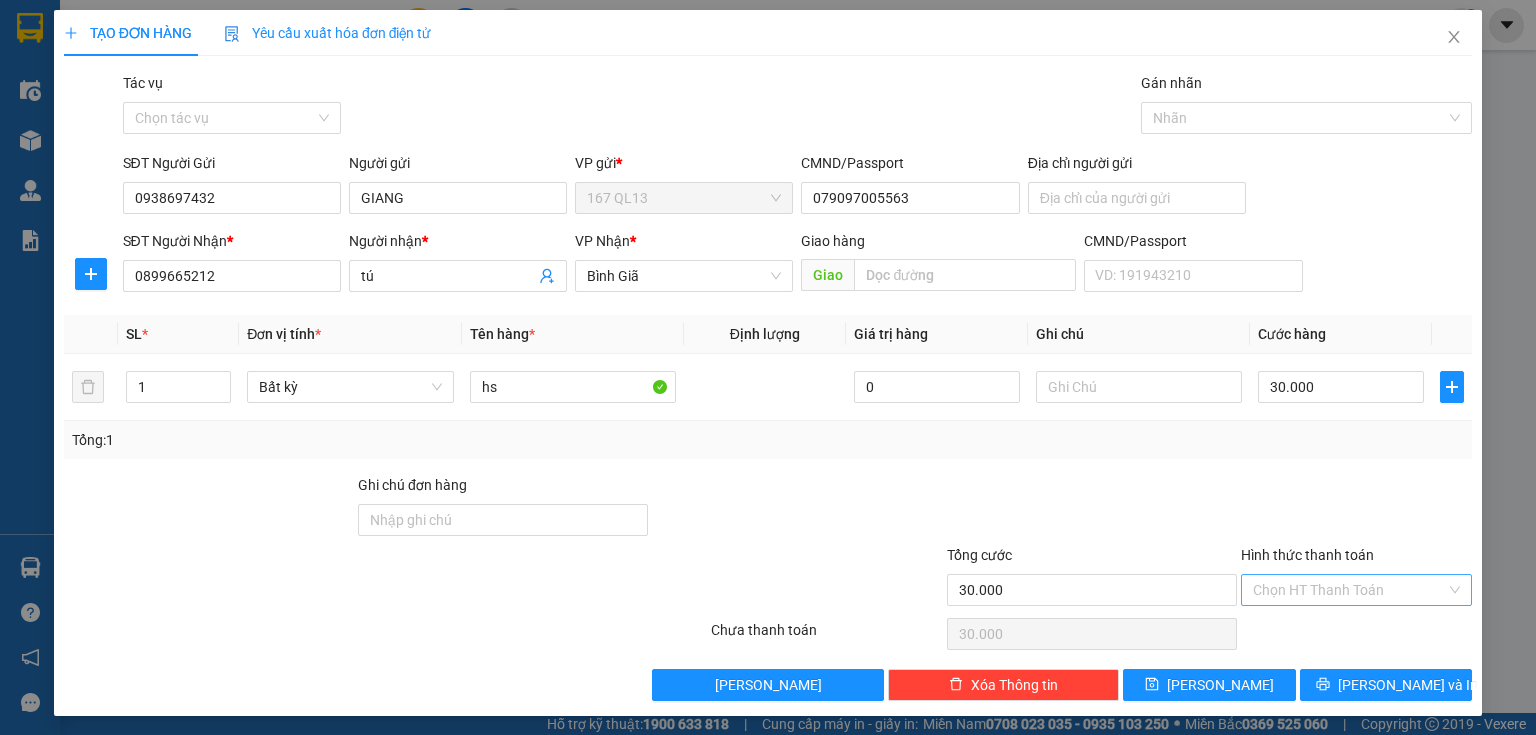 click on "Hình thức thanh toán" at bounding box center (1349, 590) 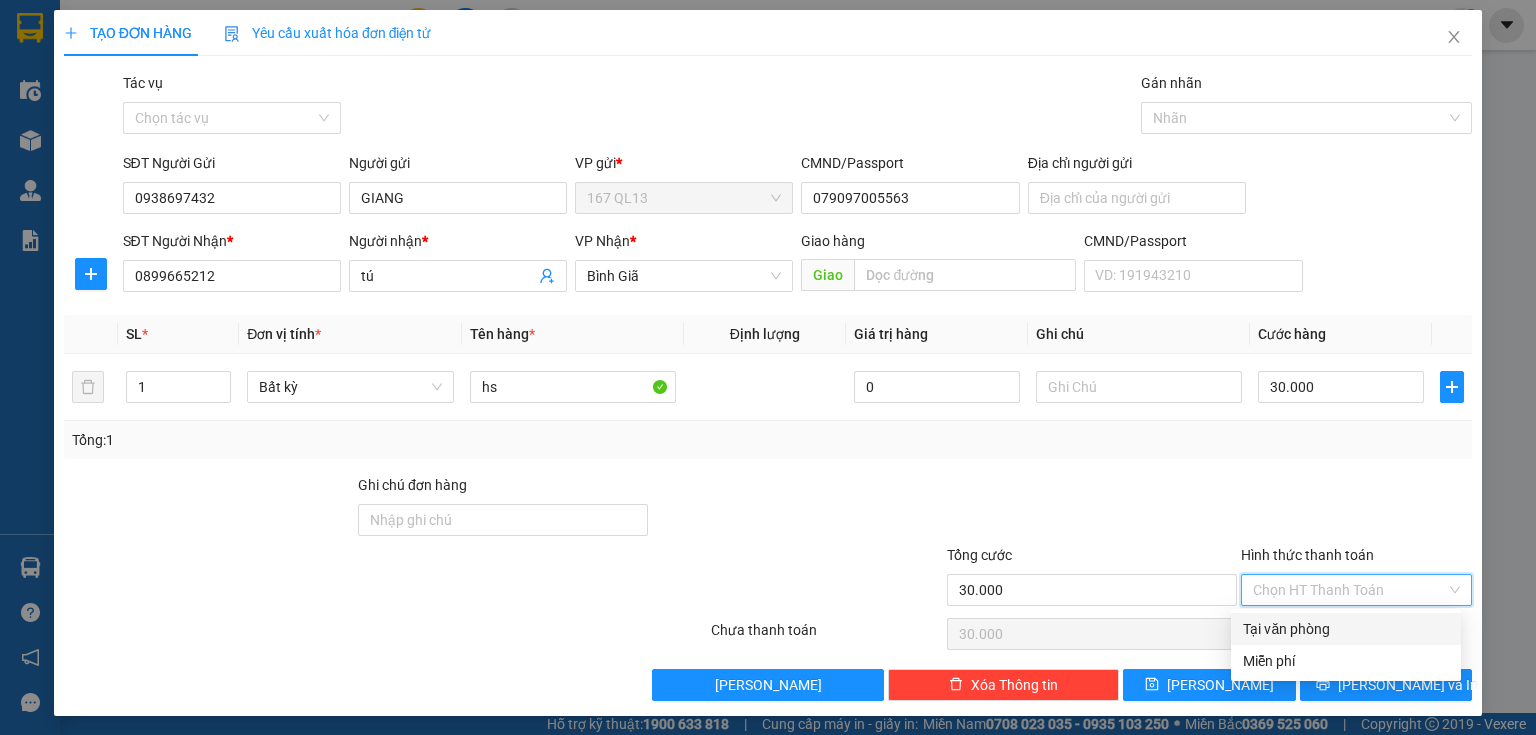 click on "Tại văn phòng" at bounding box center [1346, 629] 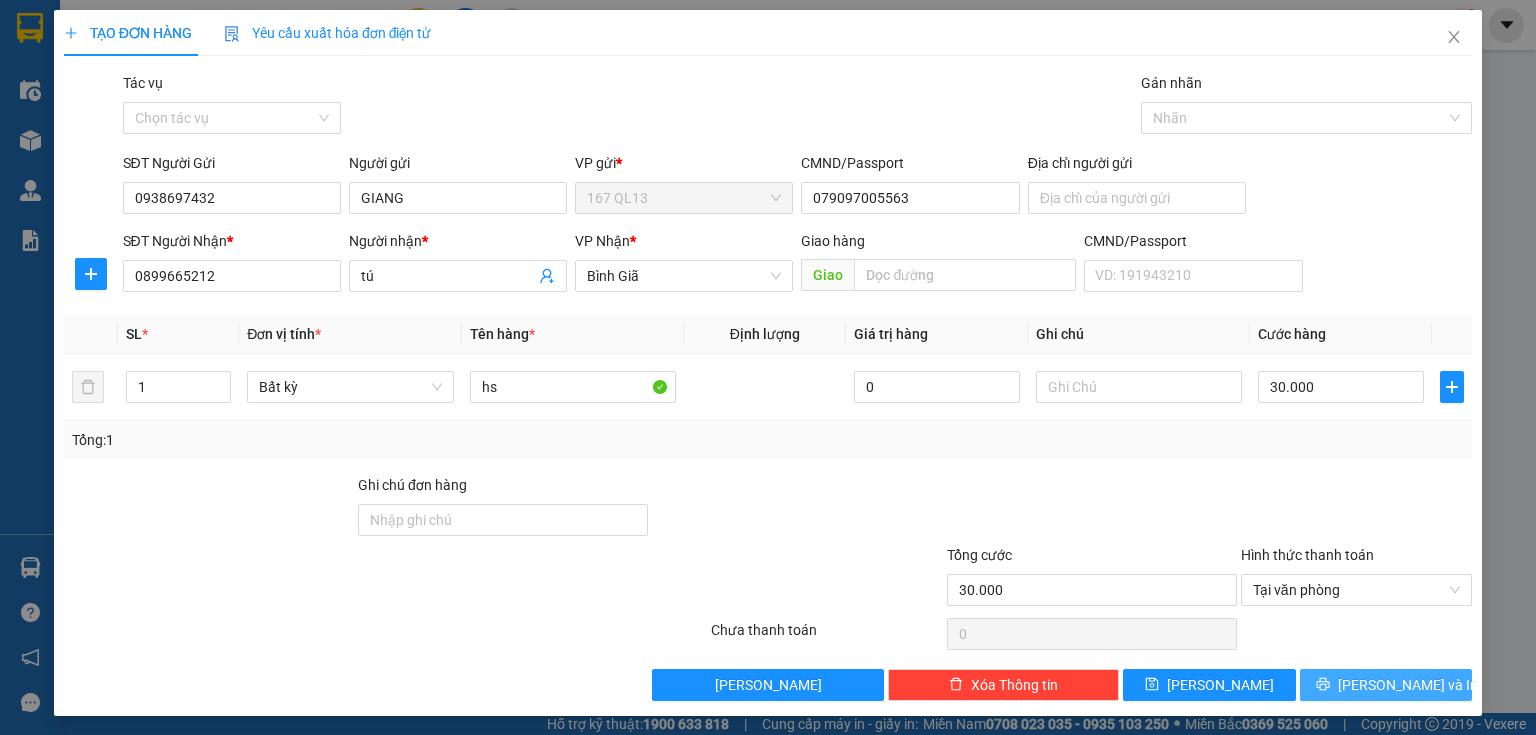 click on "[PERSON_NAME] và In" at bounding box center (1408, 685) 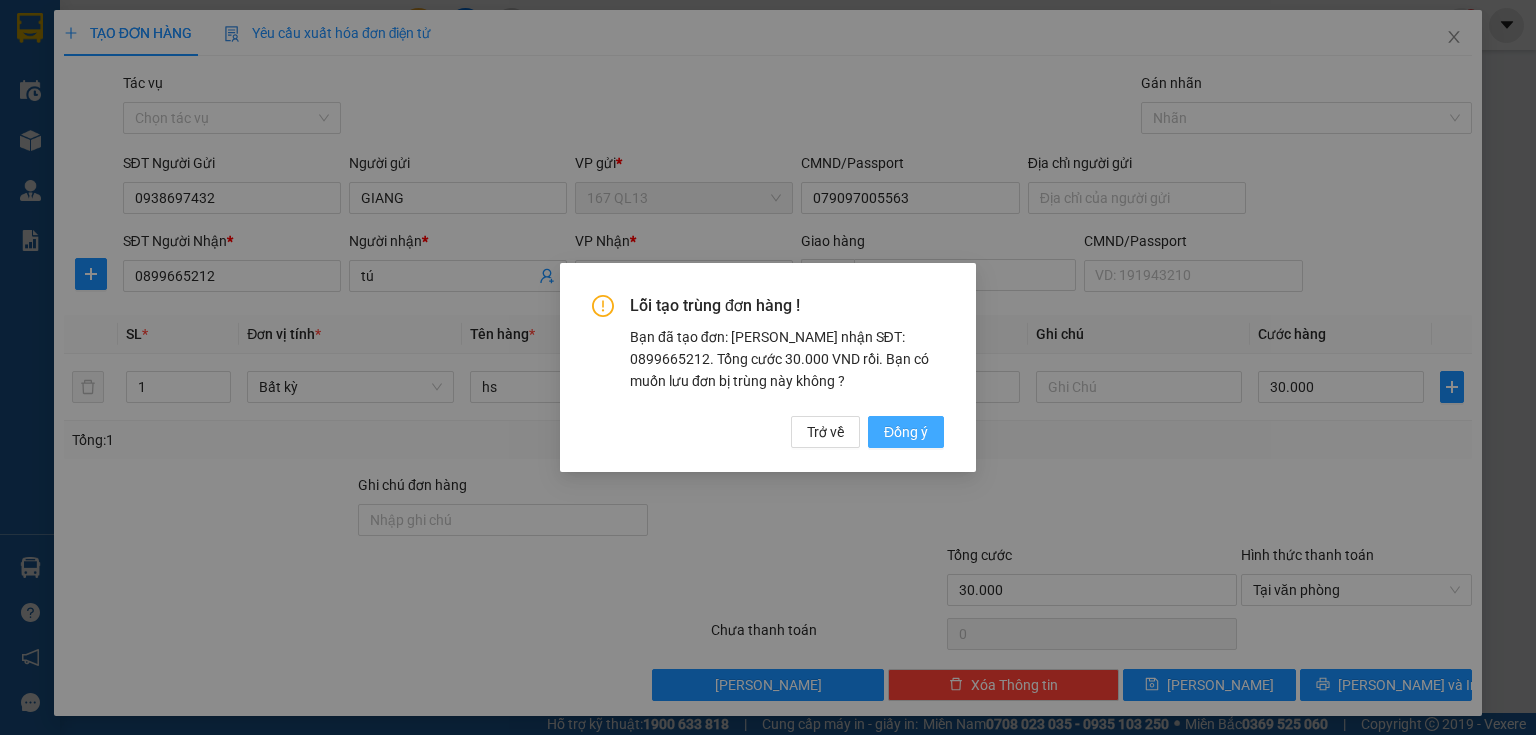 click on "Đồng ý" at bounding box center (906, 432) 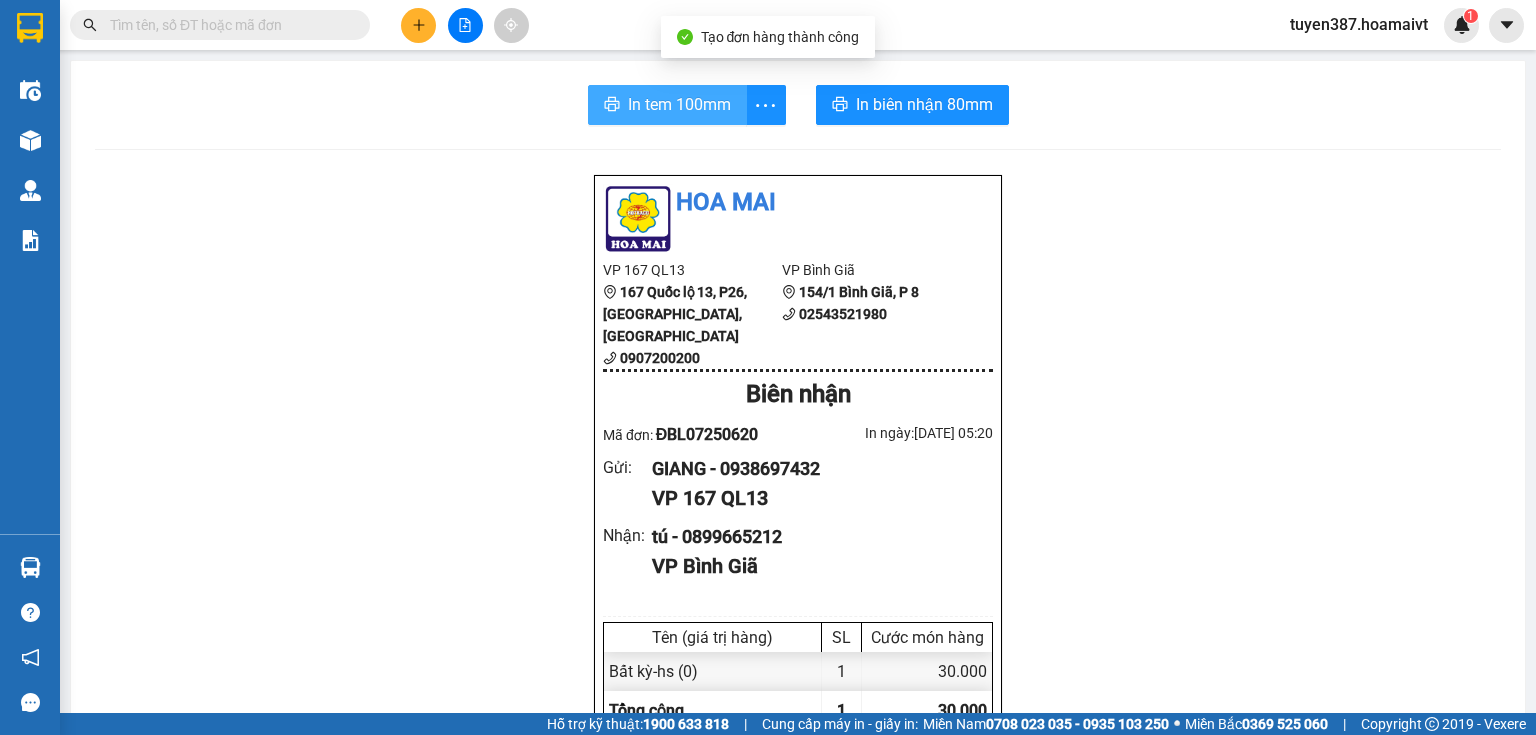 click on "In tem 100mm" at bounding box center (679, 104) 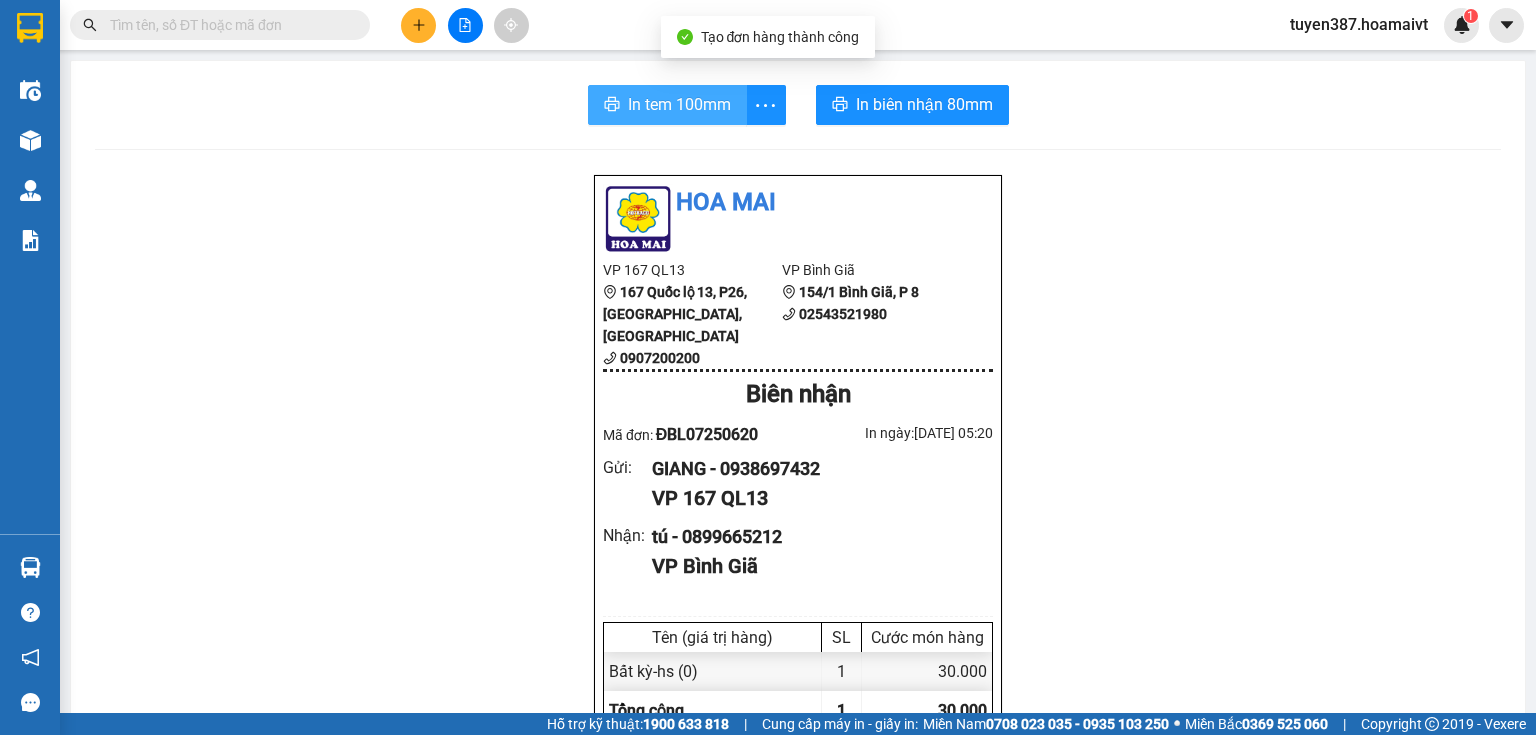 scroll, scrollTop: 0, scrollLeft: 0, axis: both 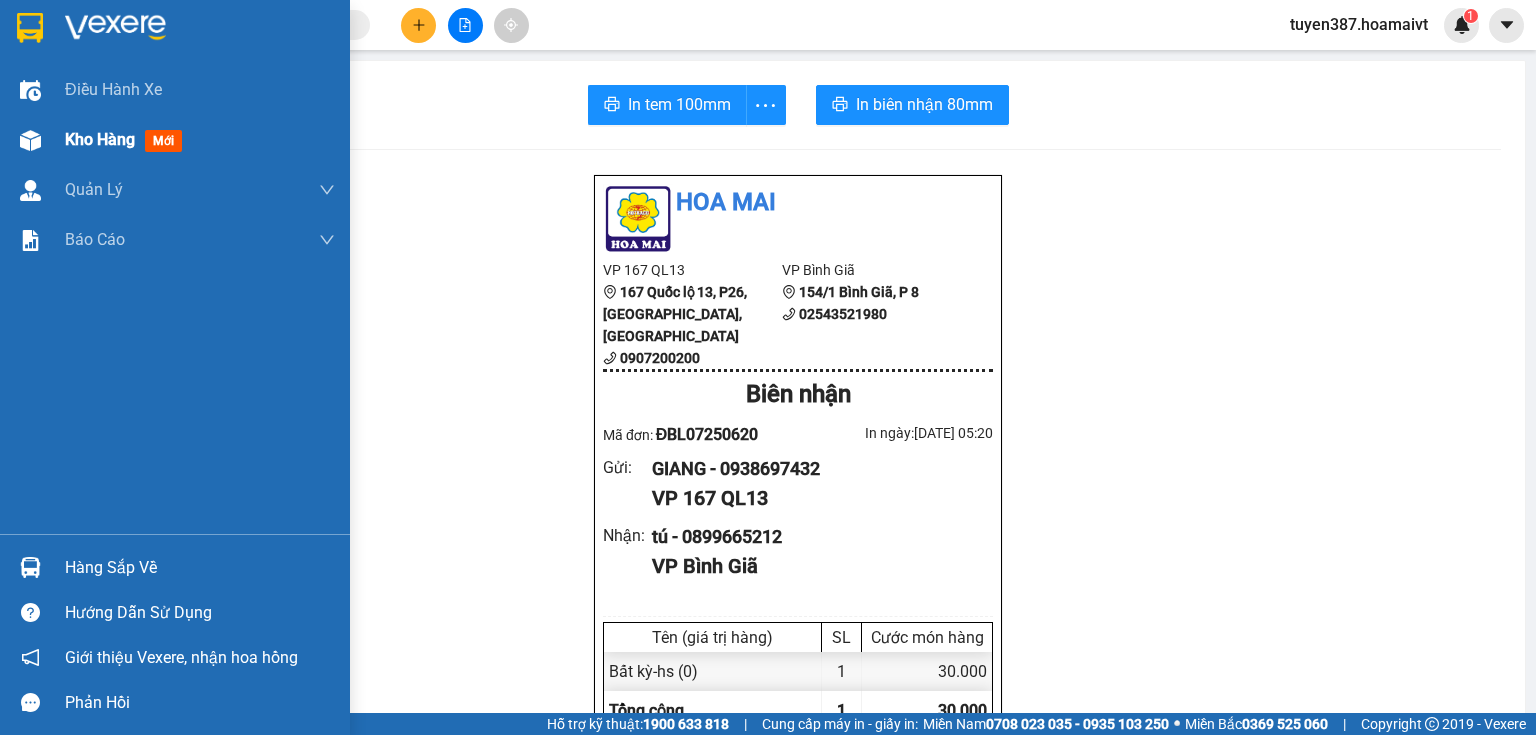 click on "mới" at bounding box center [163, 141] 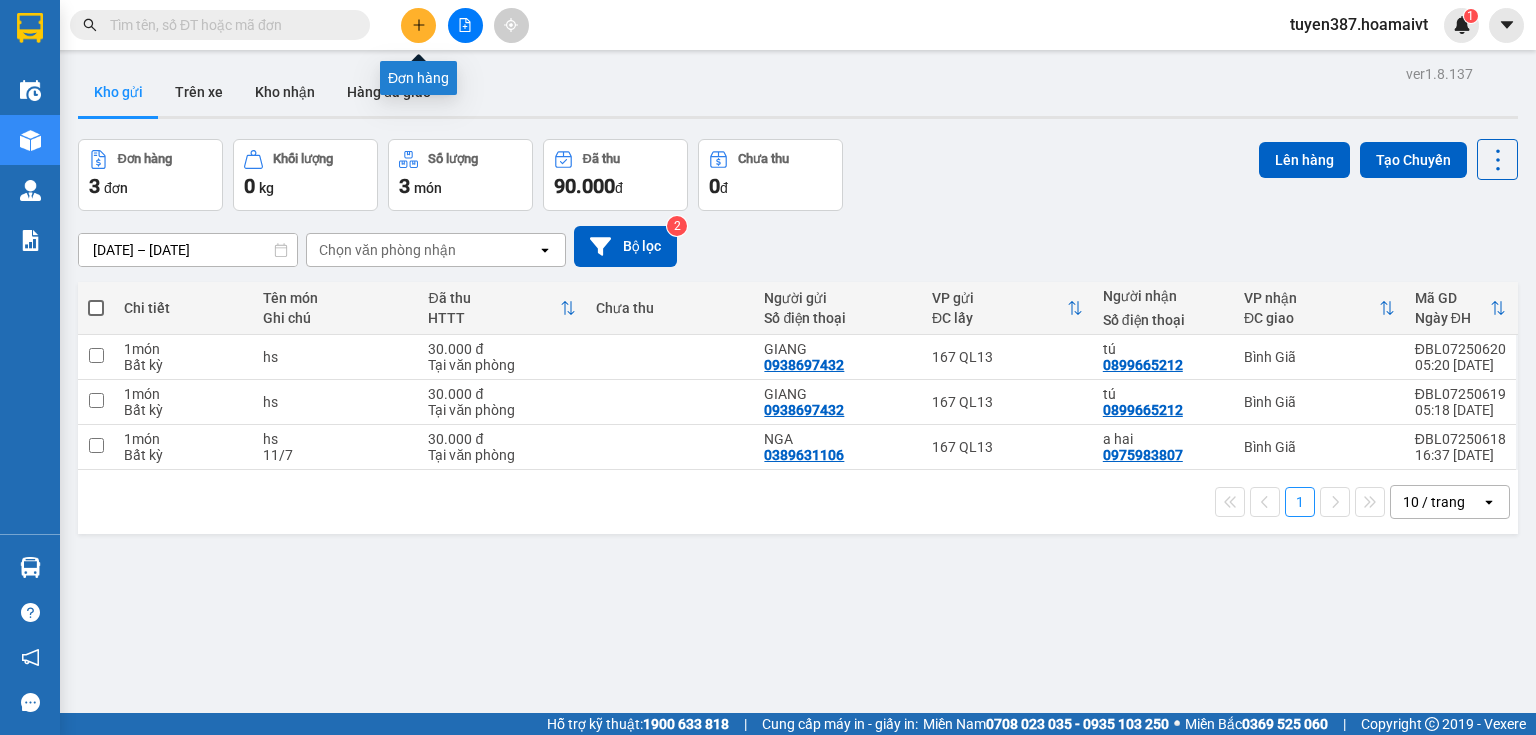 click 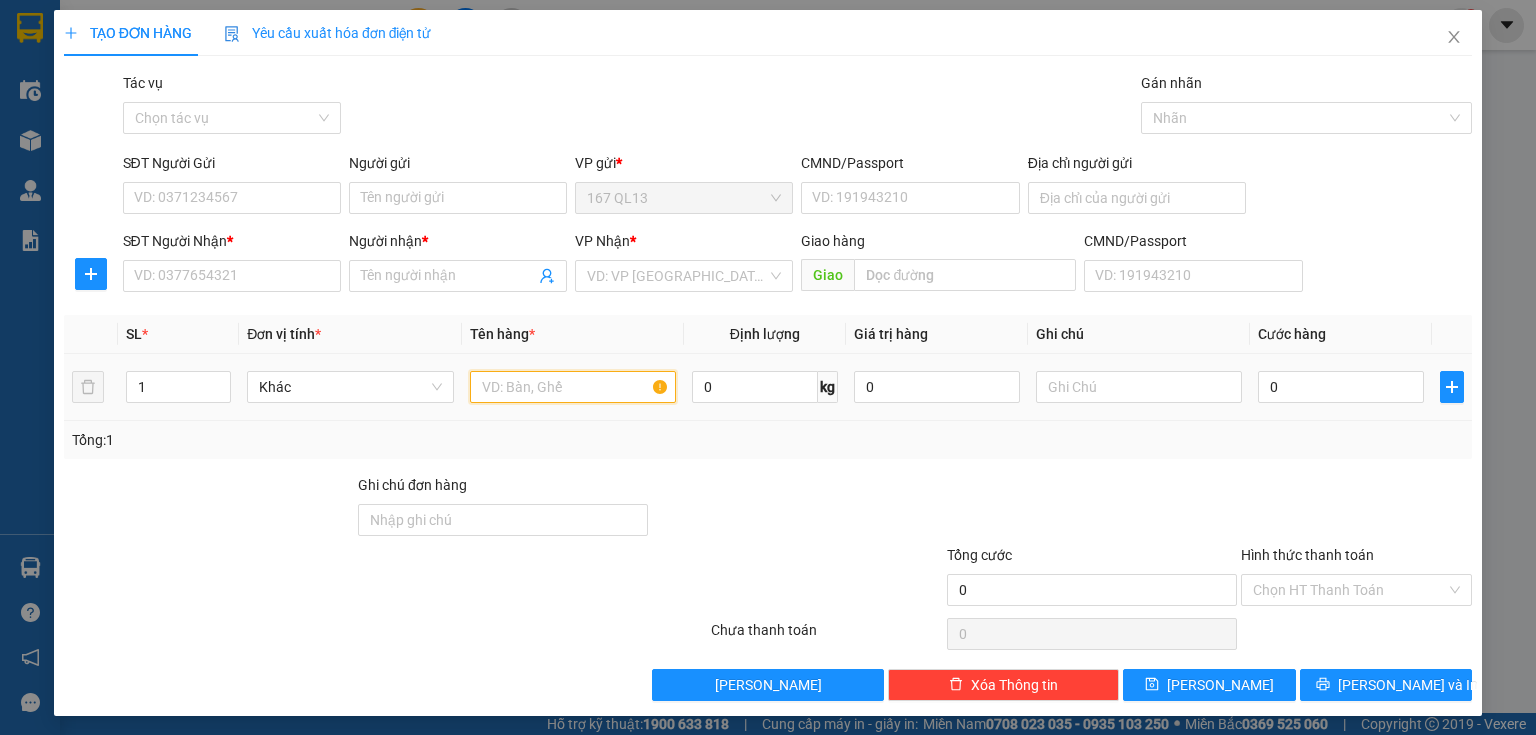 click at bounding box center (573, 387) 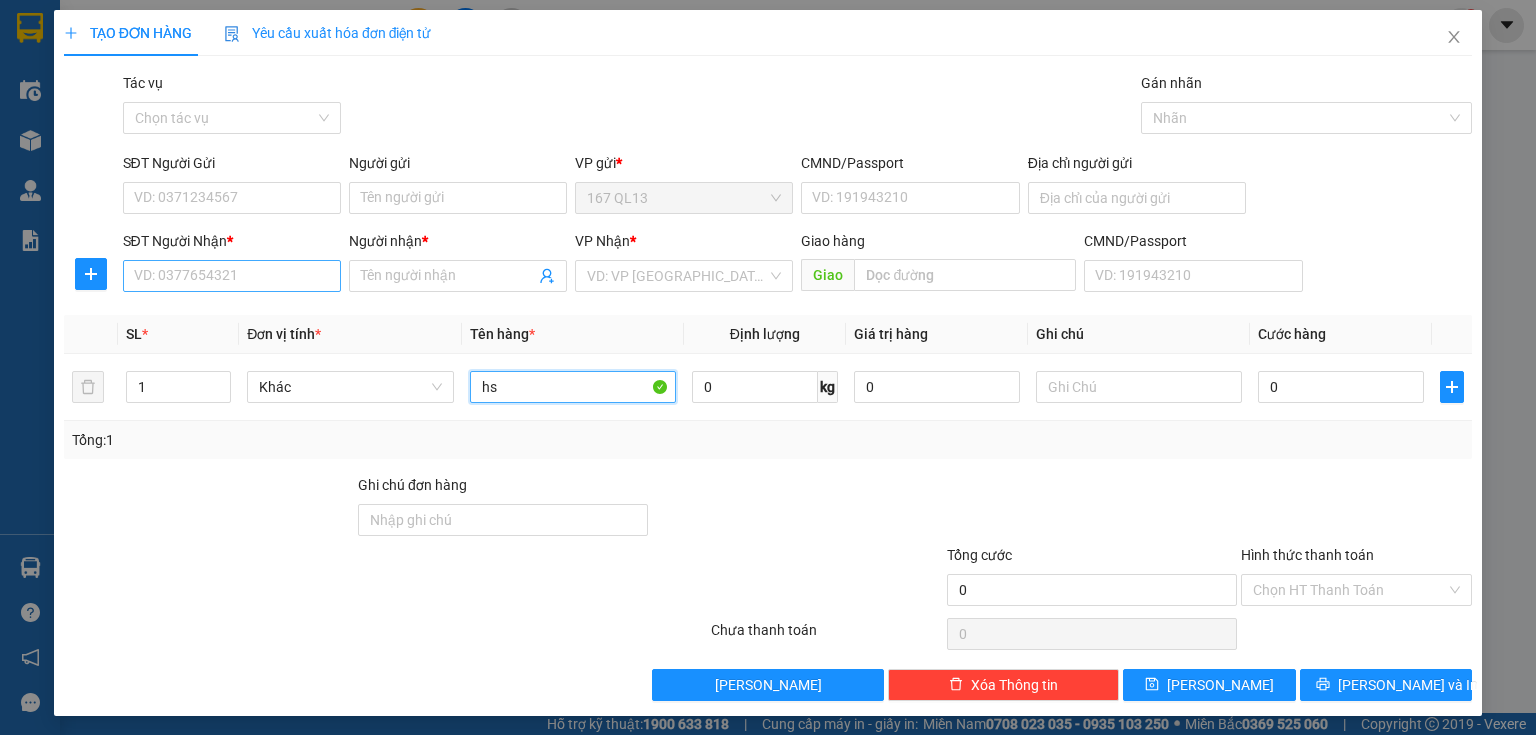 type on "hs" 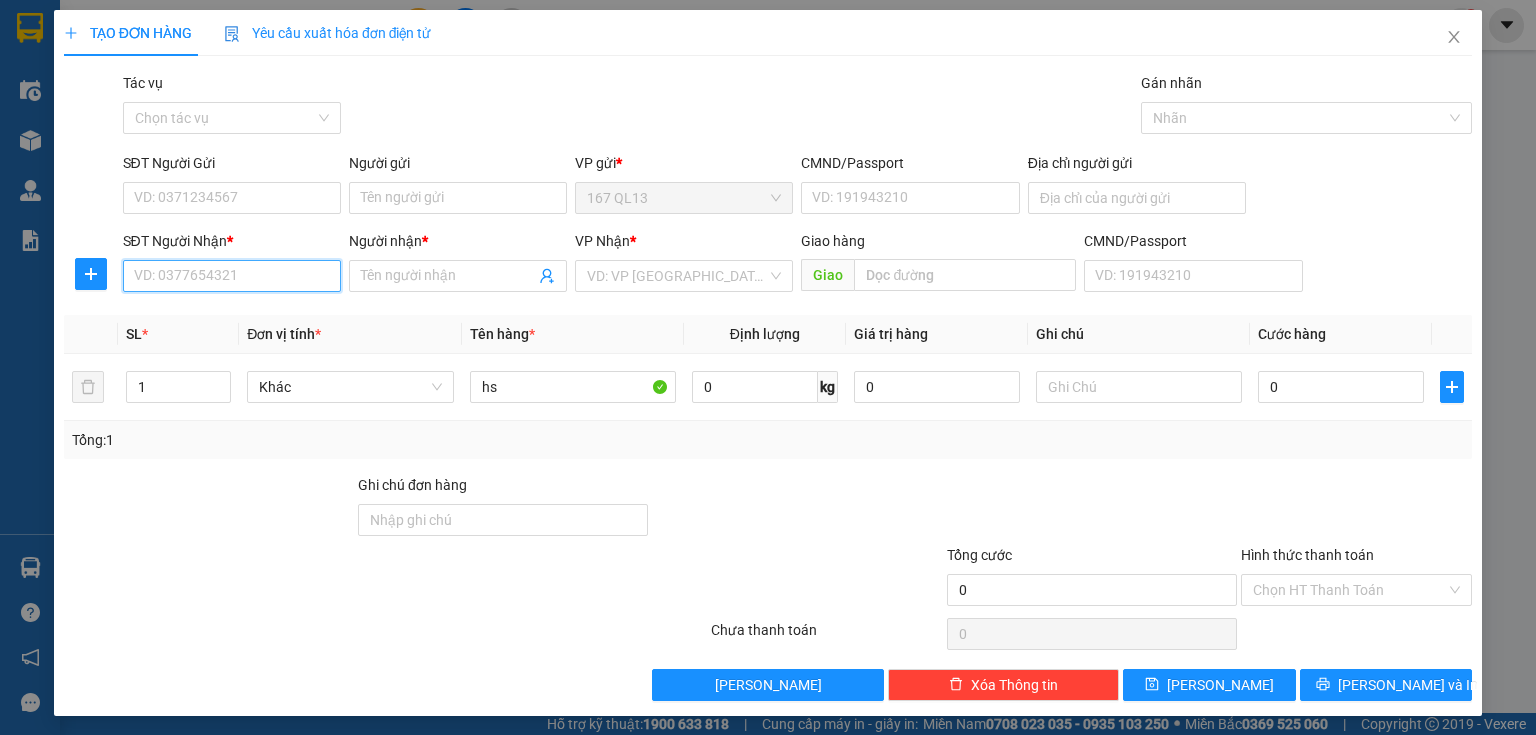 click on "SĐT Người Nhận  *" at bounding box center (232, 276) 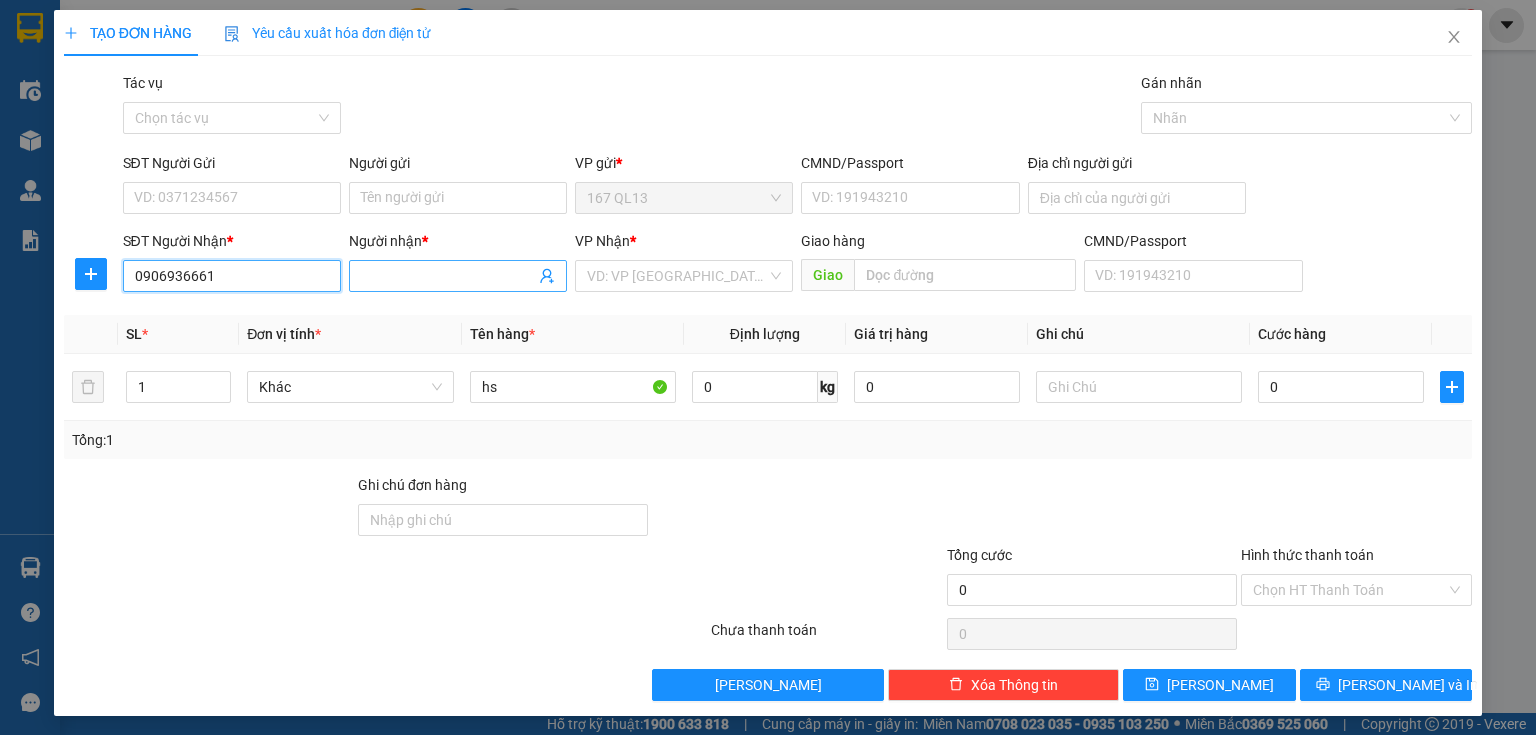 type on "0906936661" 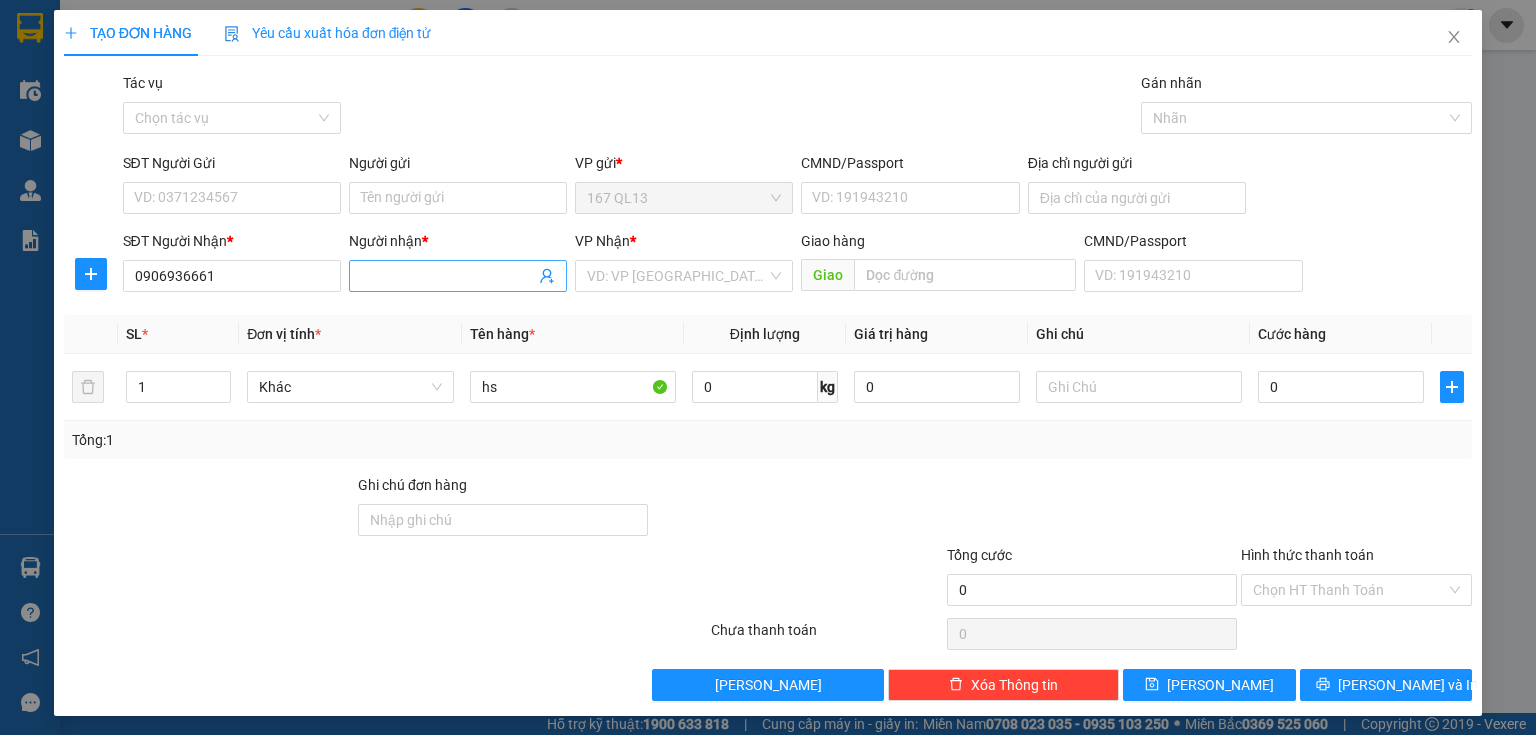 click on "Người nhận  *" at bounding box center [448, 276] 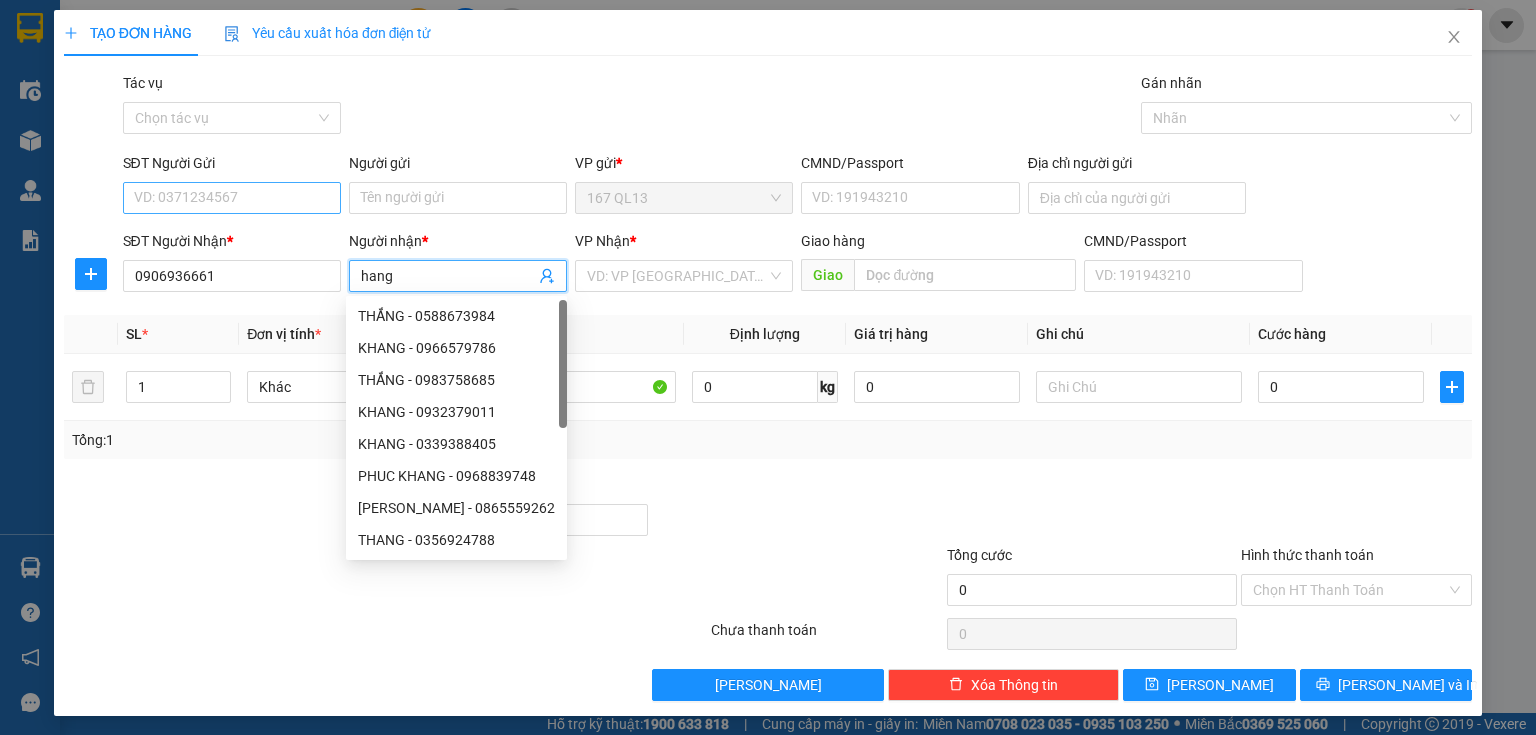 type on "hang" 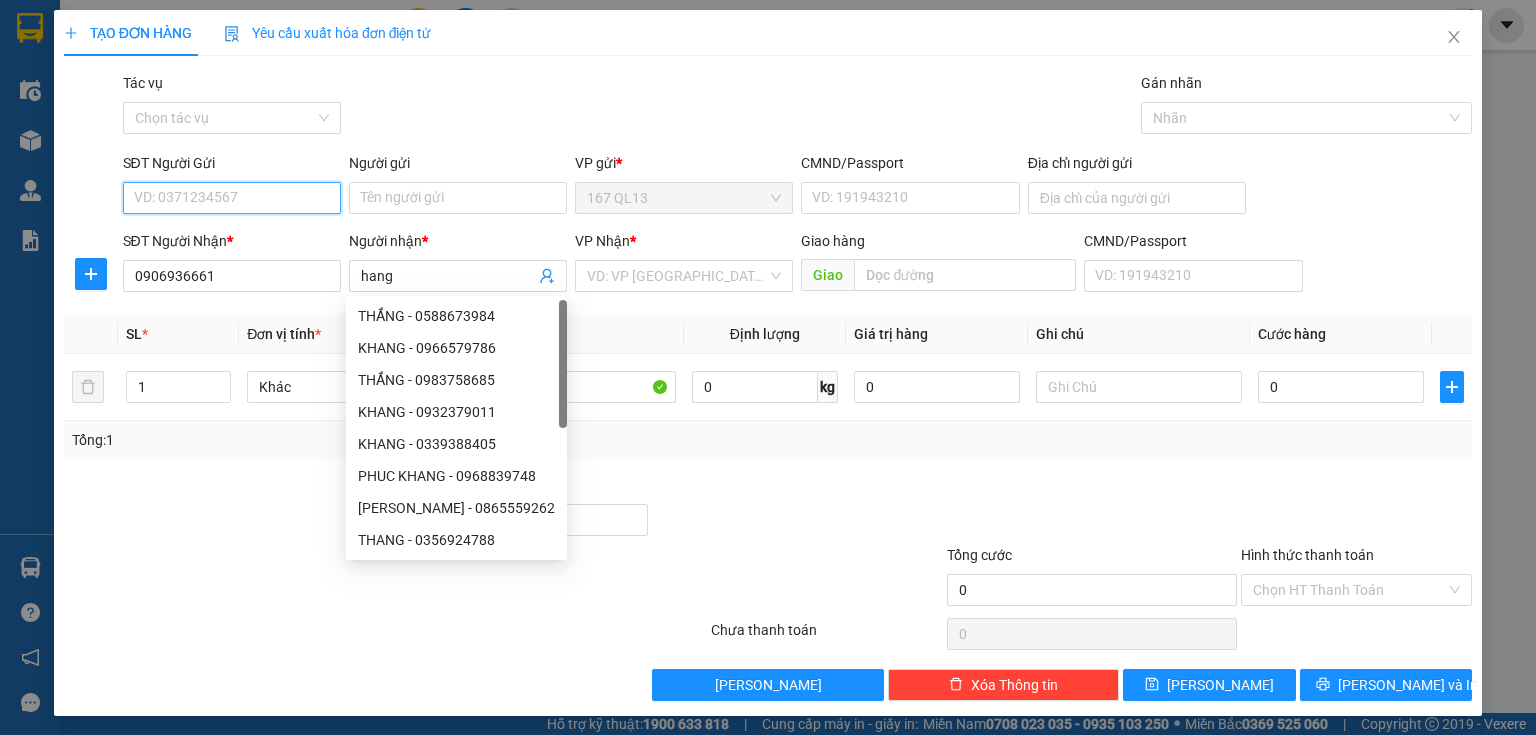 click on "SĐT Người Gửi" at bounding box center [232, 198] 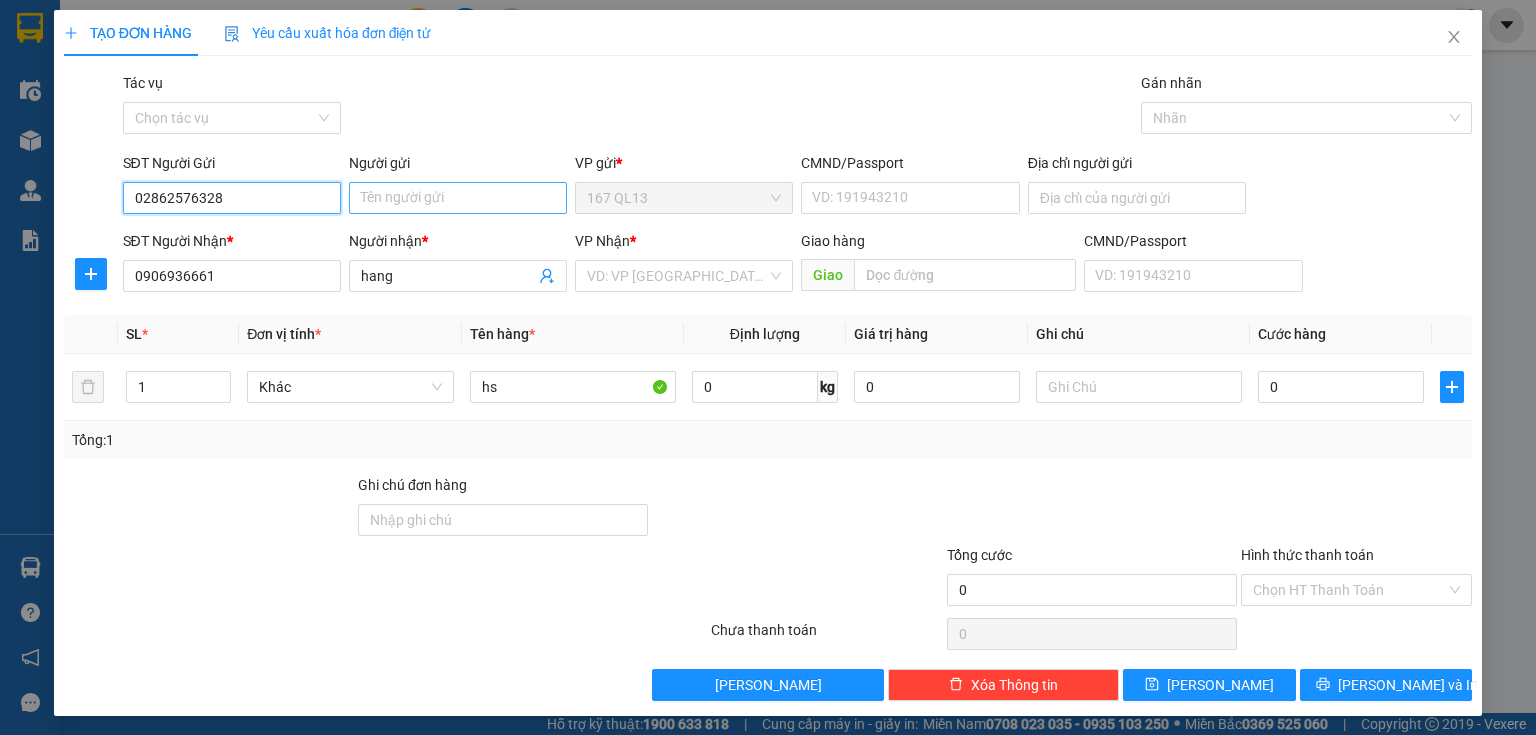 type on "02862576328" 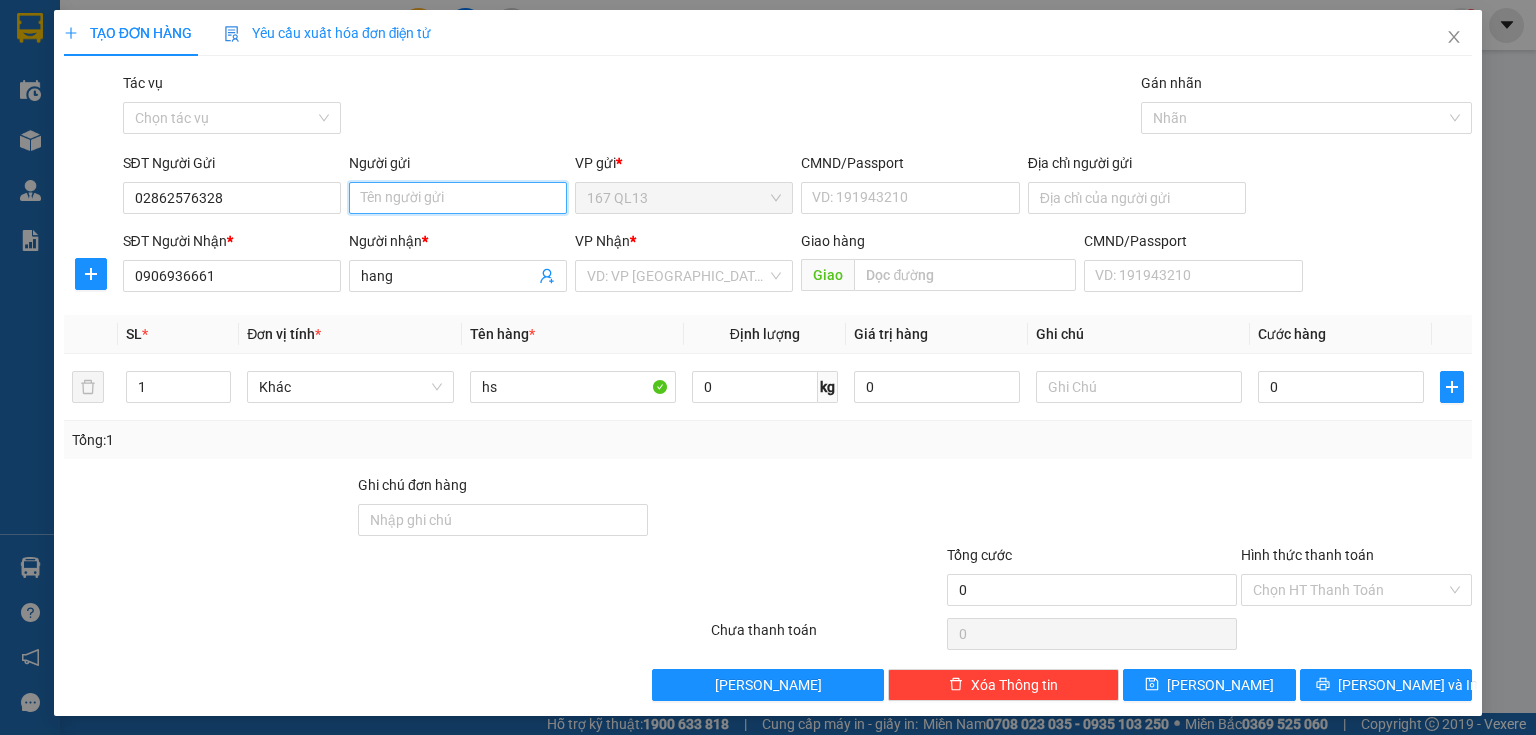 click on "Người gửi" at bounding box center (458, 198) 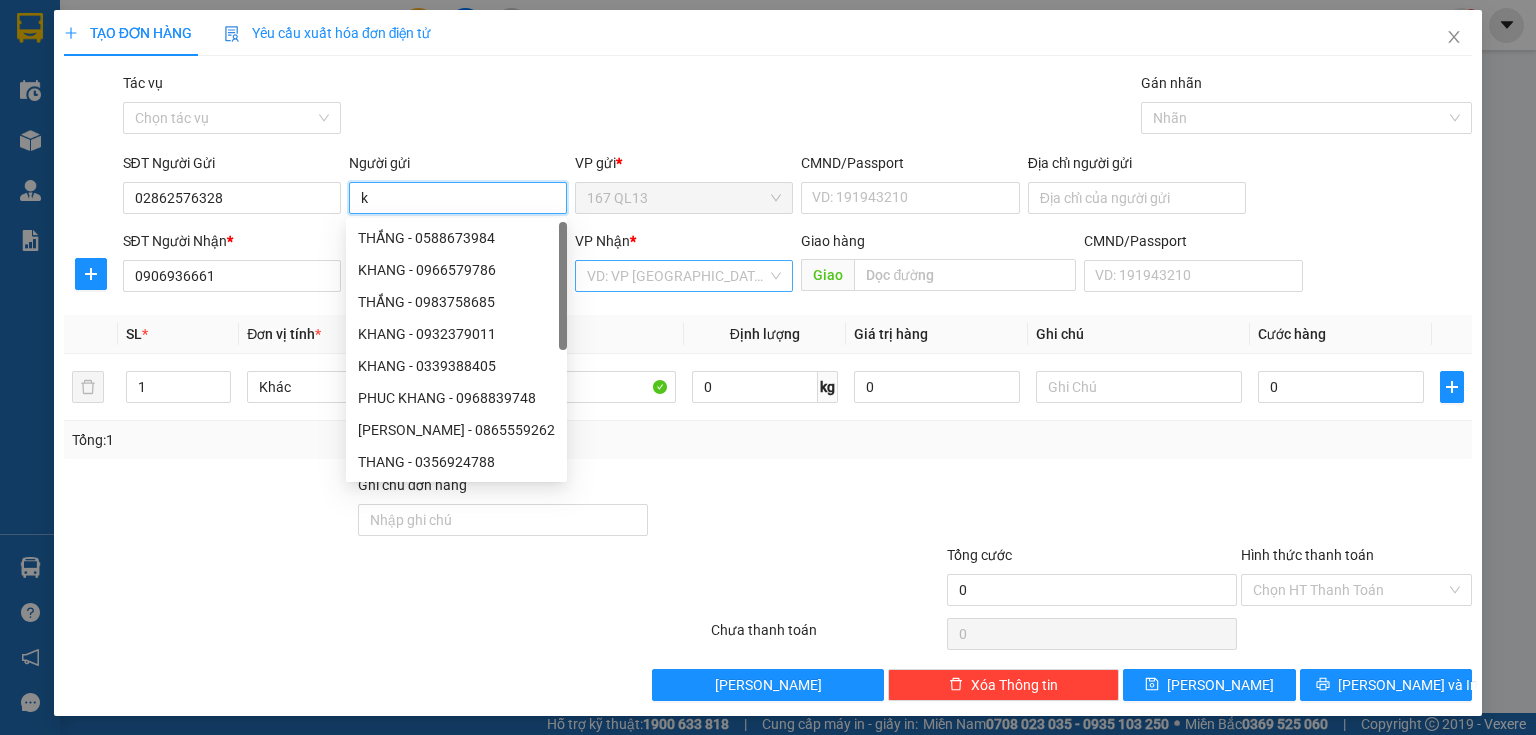 type on "k" 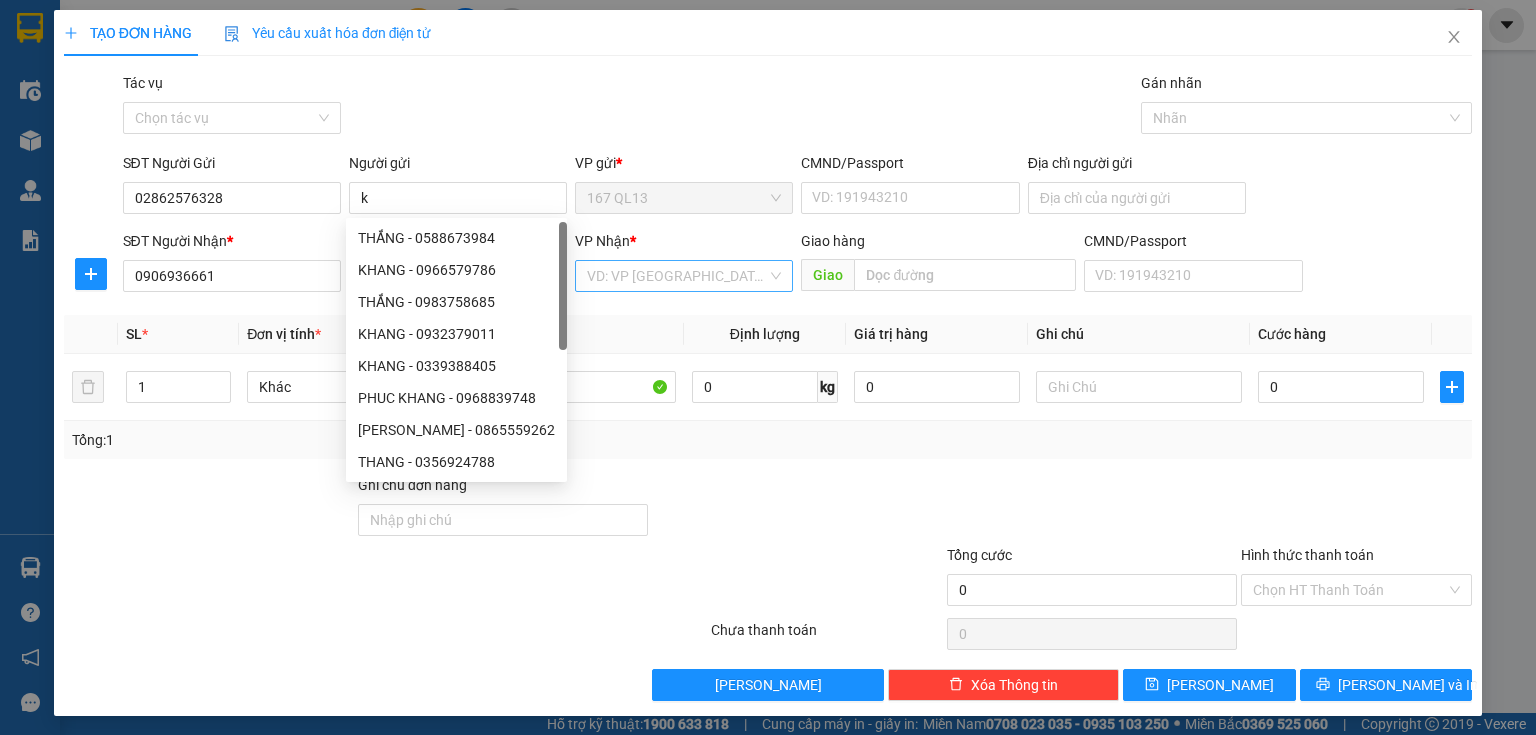 click at bounding box center (677, 276) 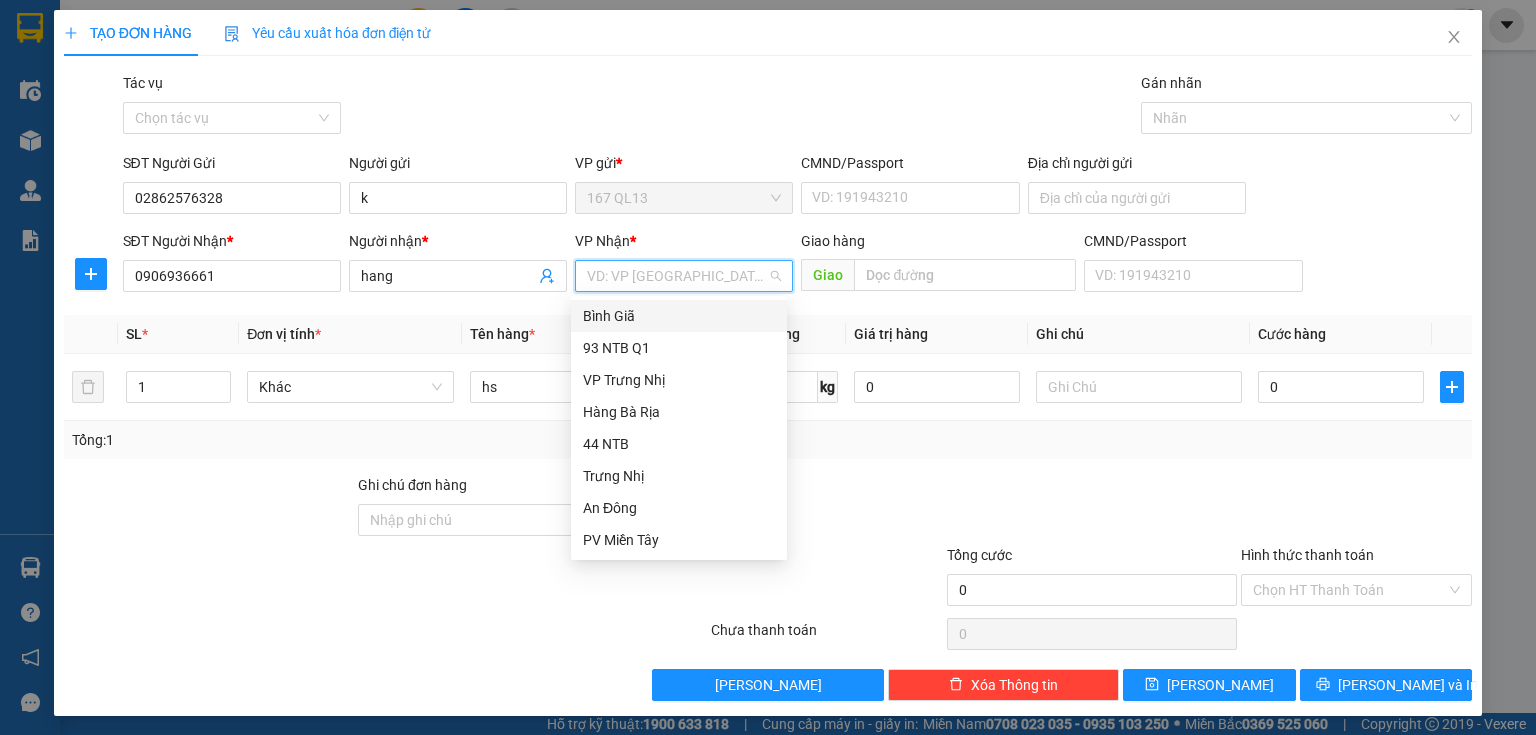 click on "Bình Giã" at bounding box center (679, 316) 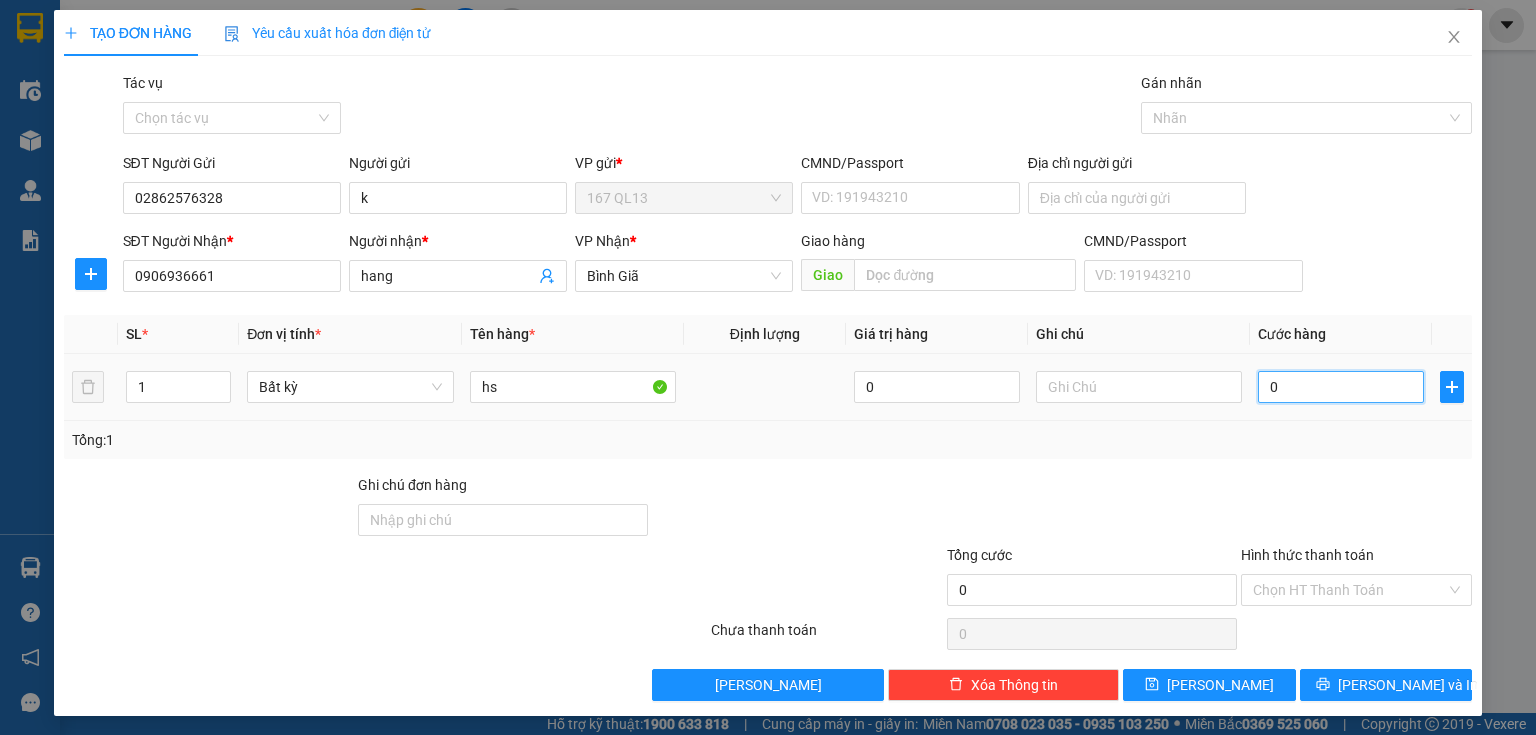 click on "0" at bounding box center (1341, 387) 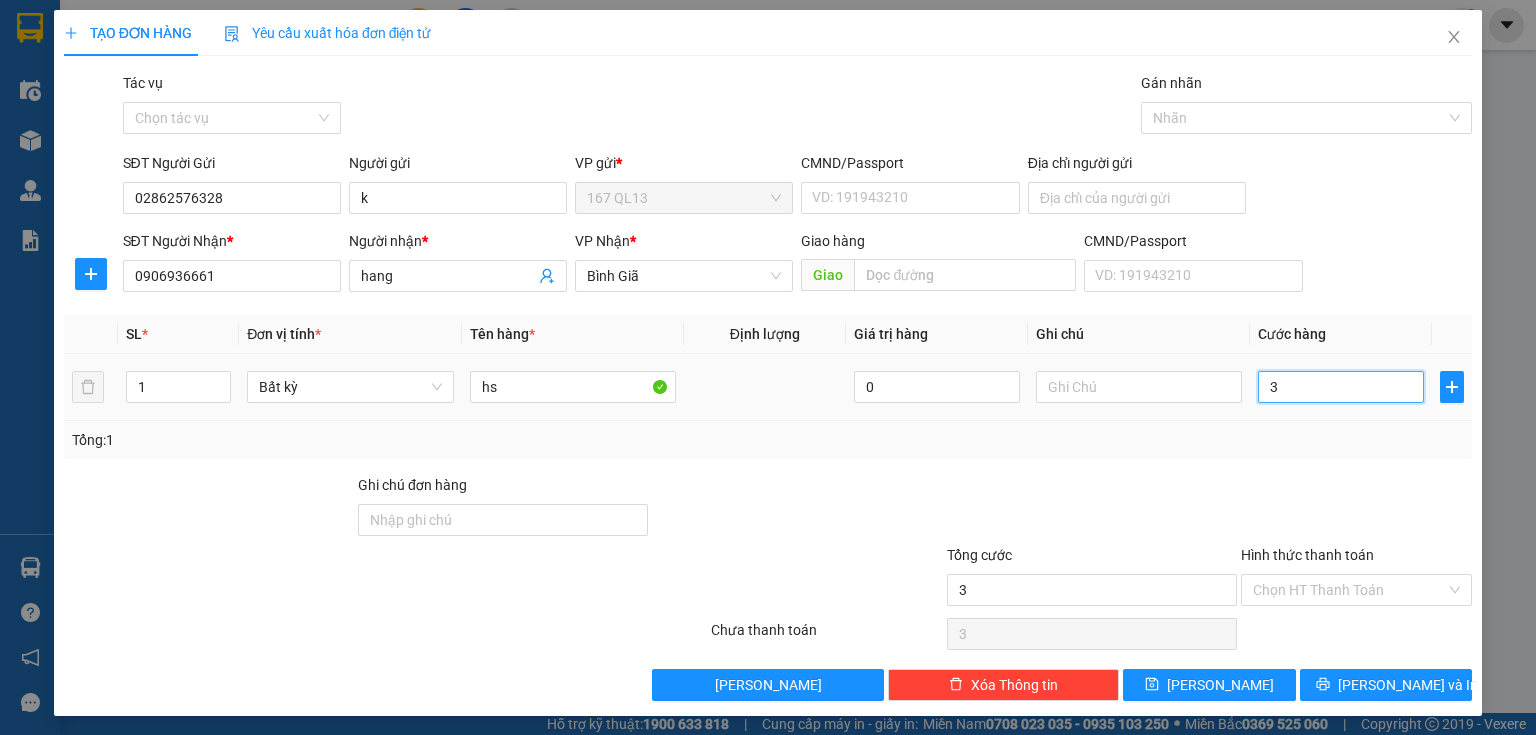 type on "30" 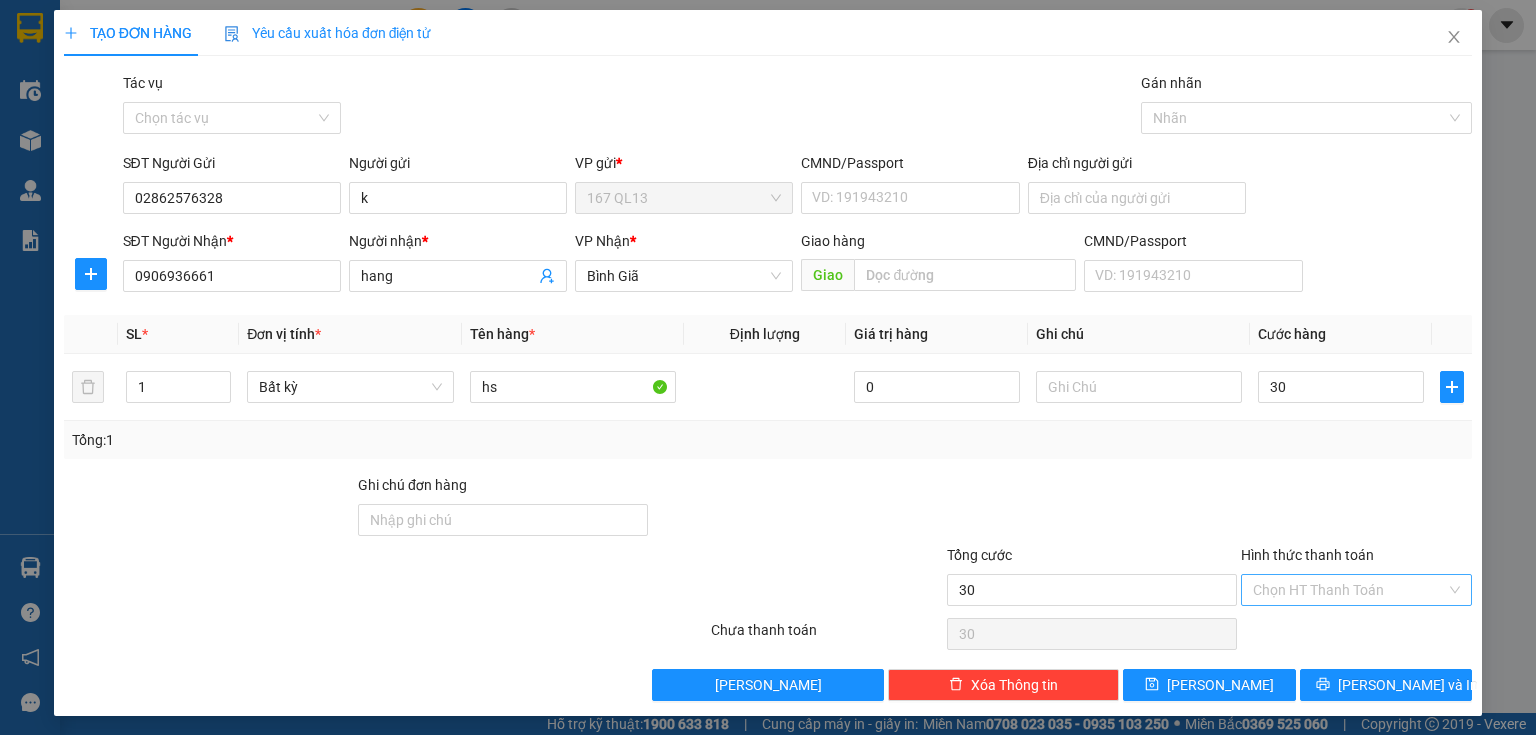 type on "30.000" 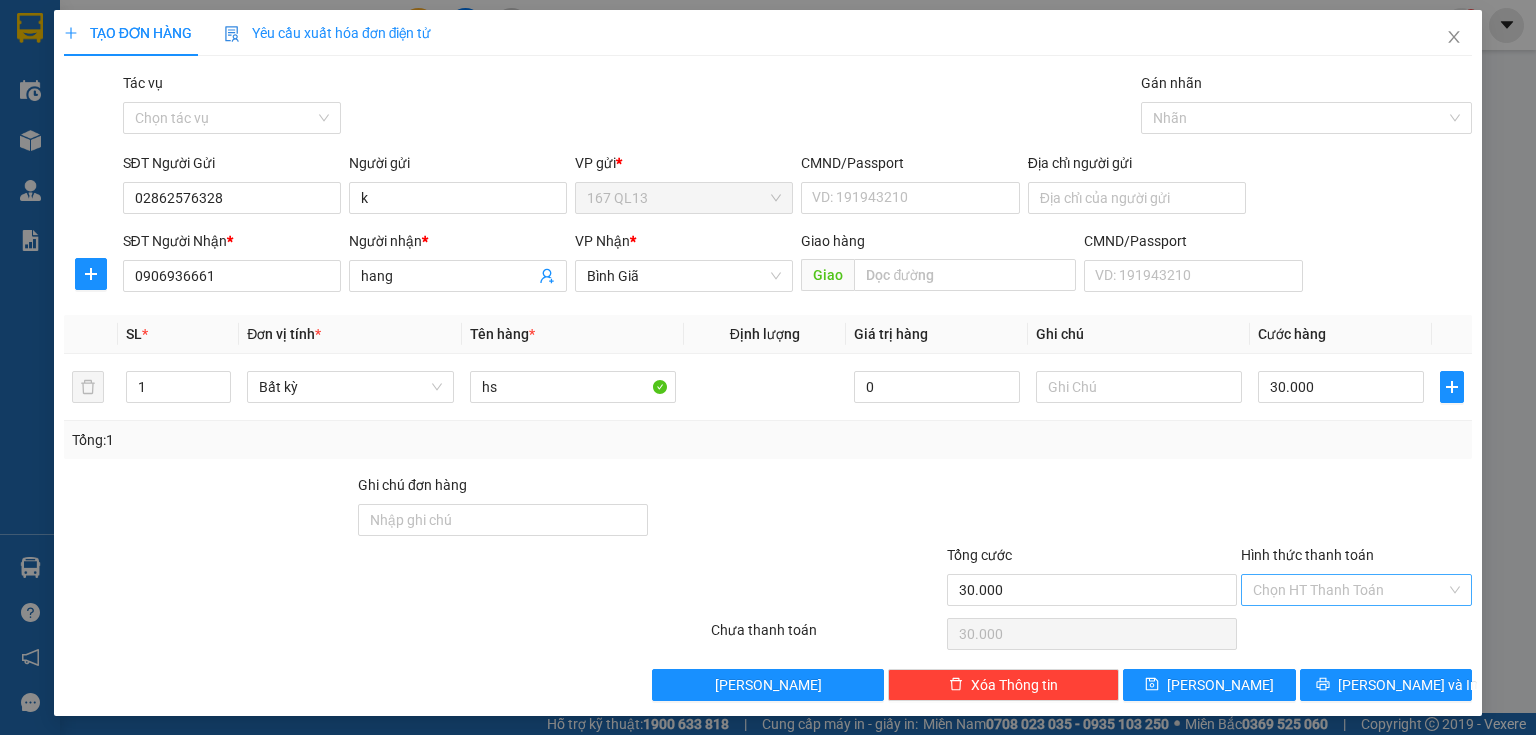click on "Hình thức thanh toán" at bounding box center [1349, 590] 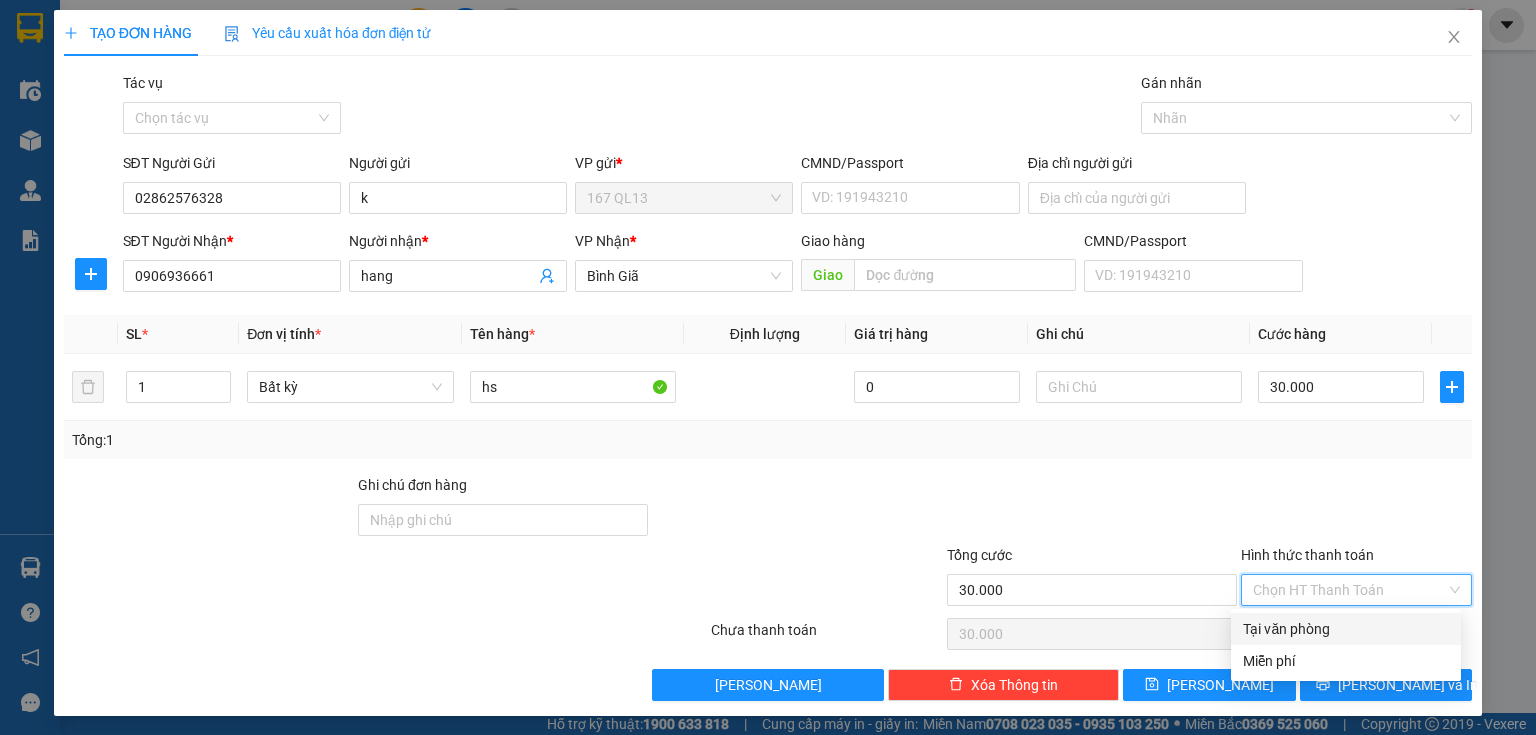 click on "Tại văn phòng" at bounding box center [1346, 629] 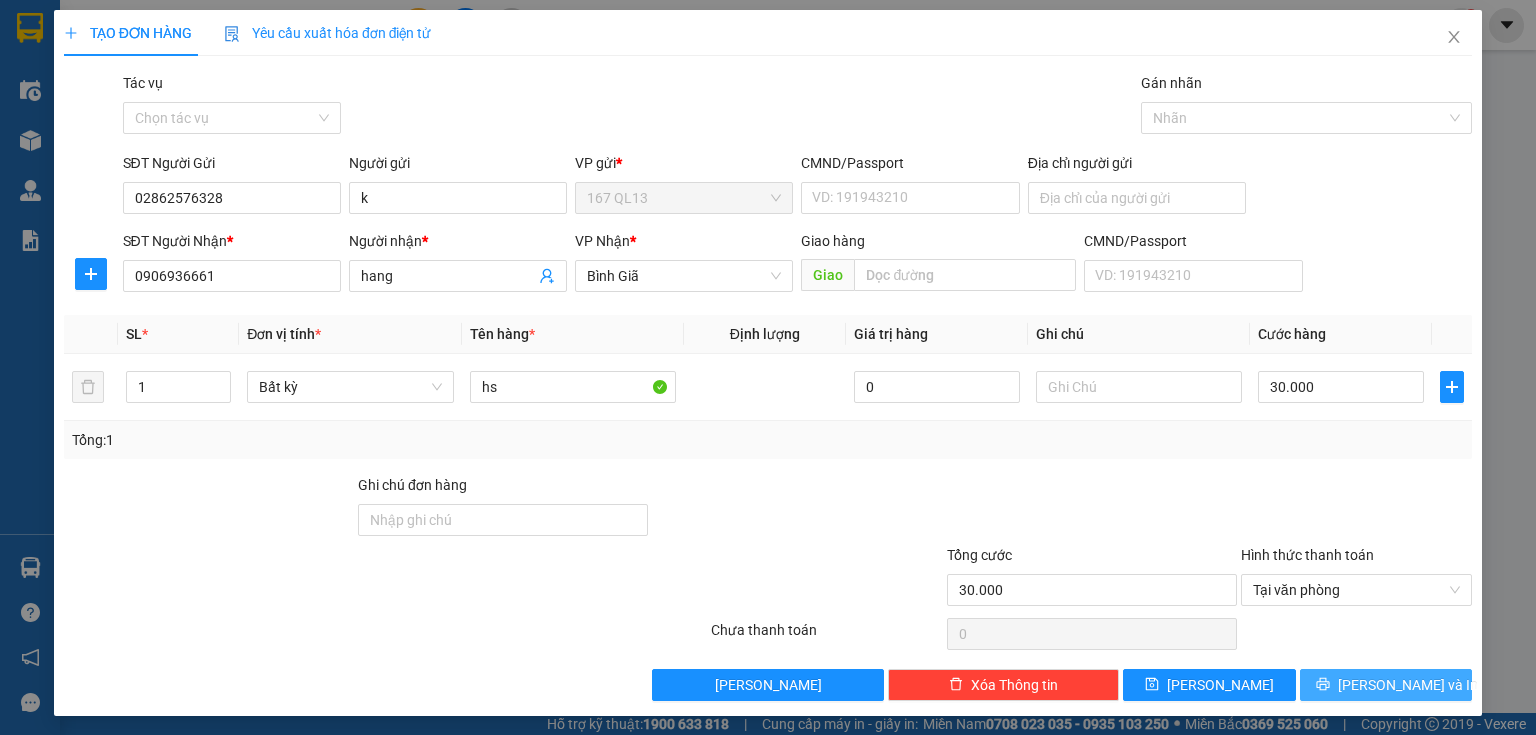 click on "[PERSON_NAME] và In" at bounding box center (1408, 685) 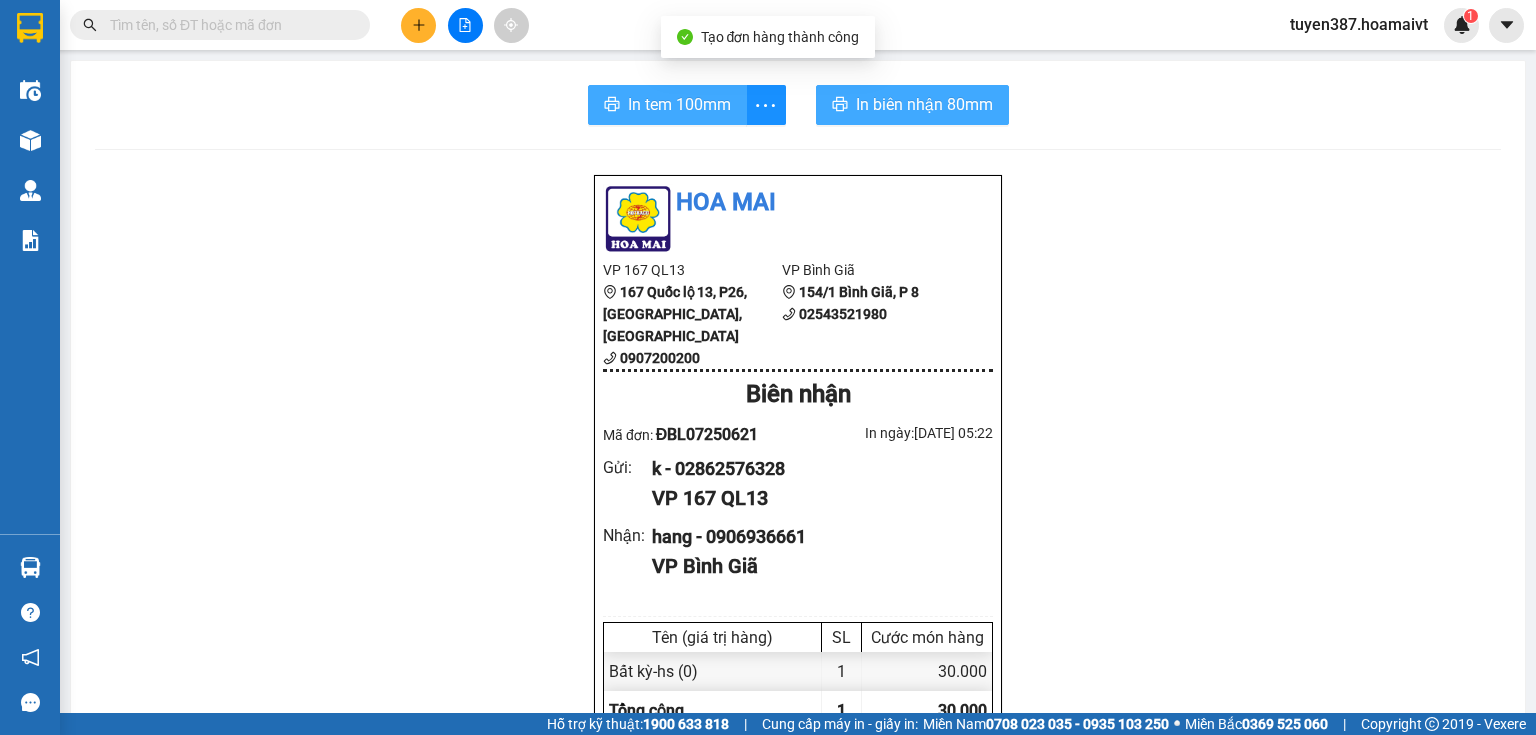 drag, startPoint x: 637, startPoint y: 104, endPoint x: 964, endPoint y: 99, distance: 327.03824 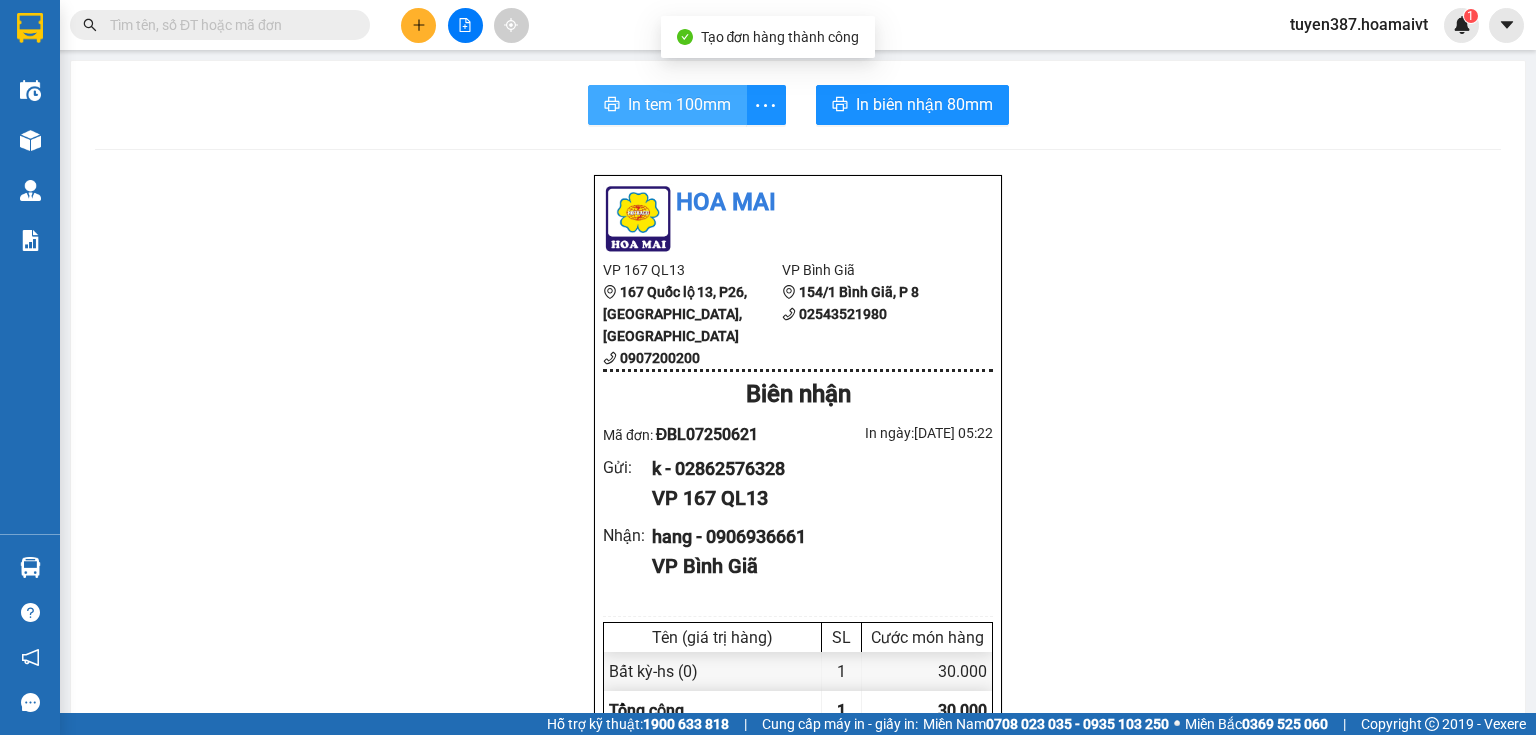 scroll, scrollTop: 0, scrollLeft: 0, axis: both 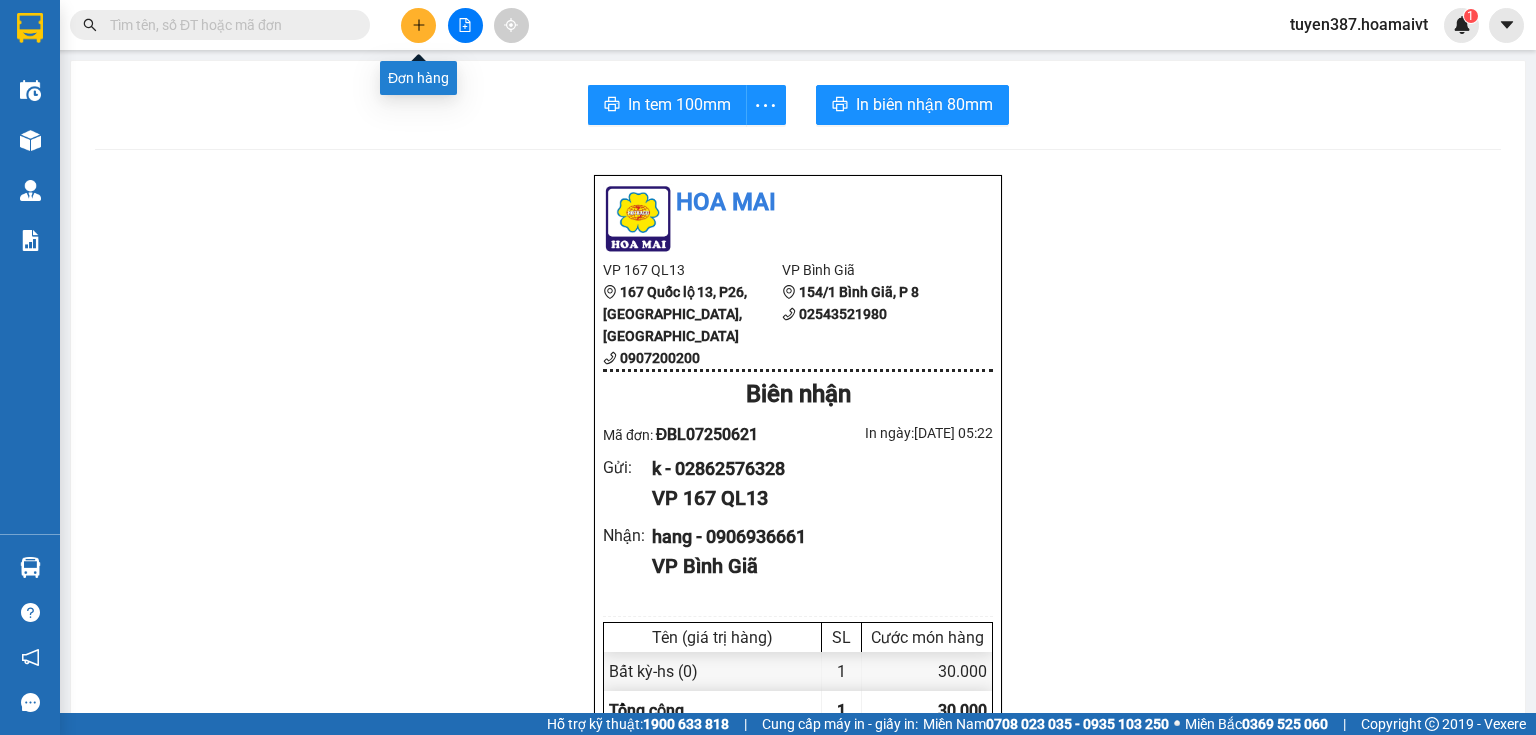 click 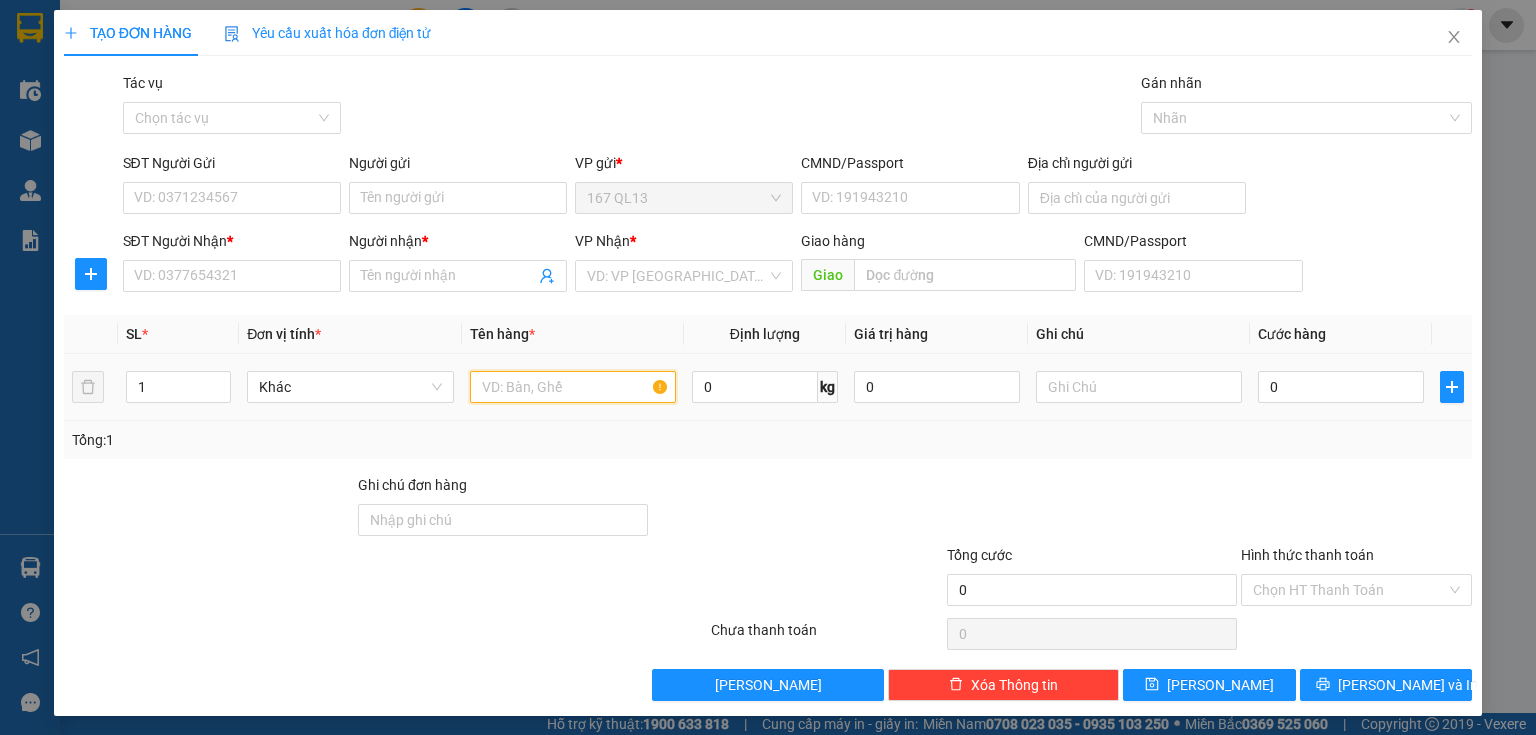 click at bounding box center [573, 387] 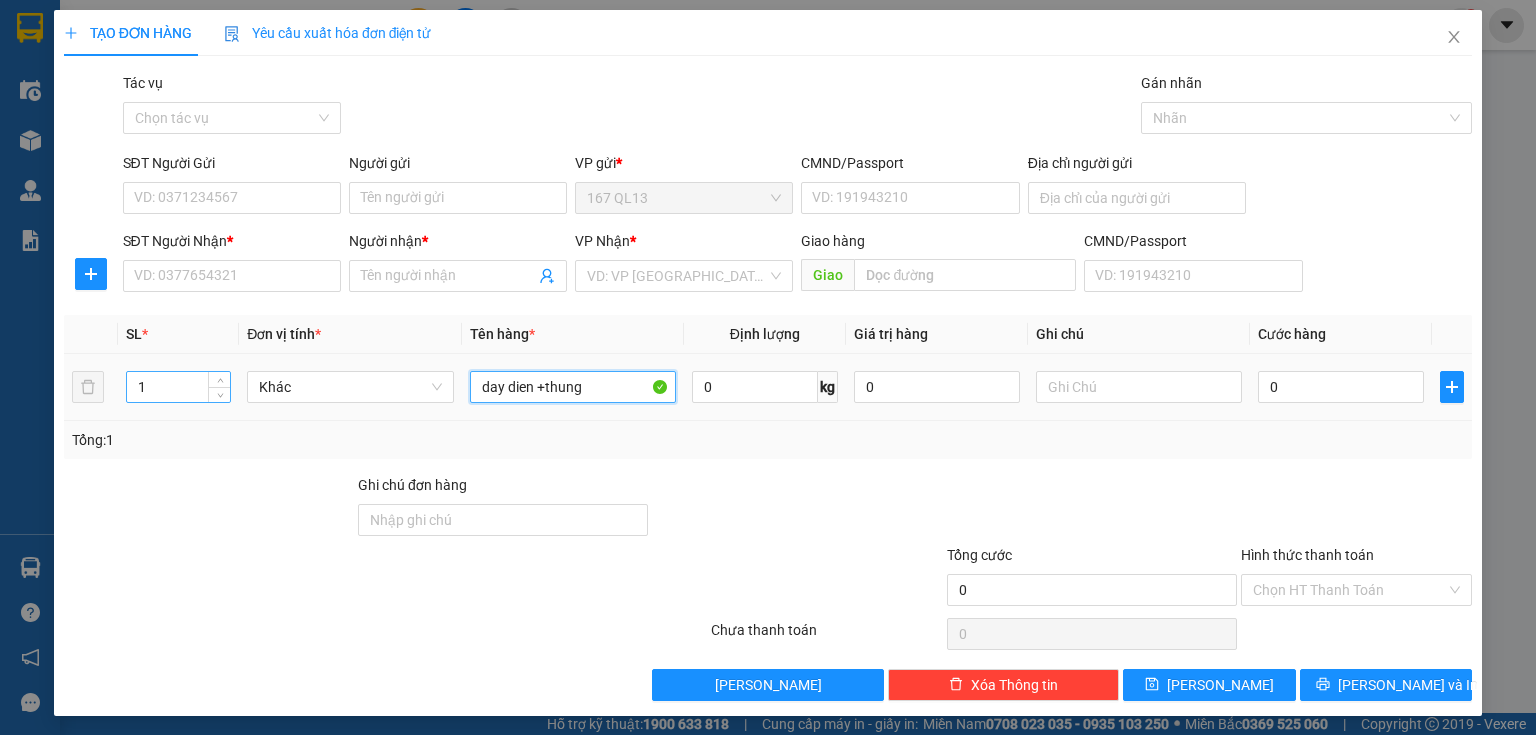 type on "day dien +thung" 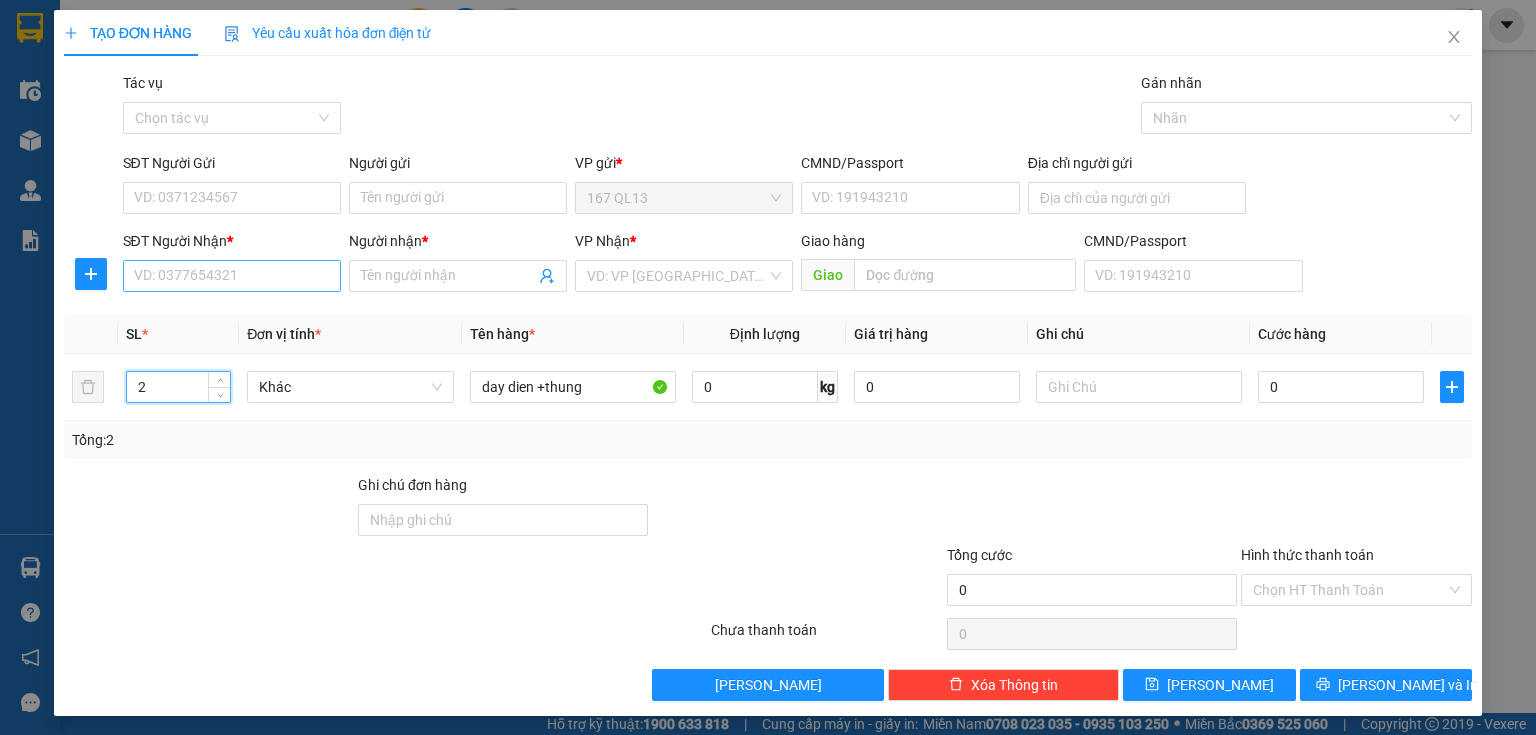 type on "2" 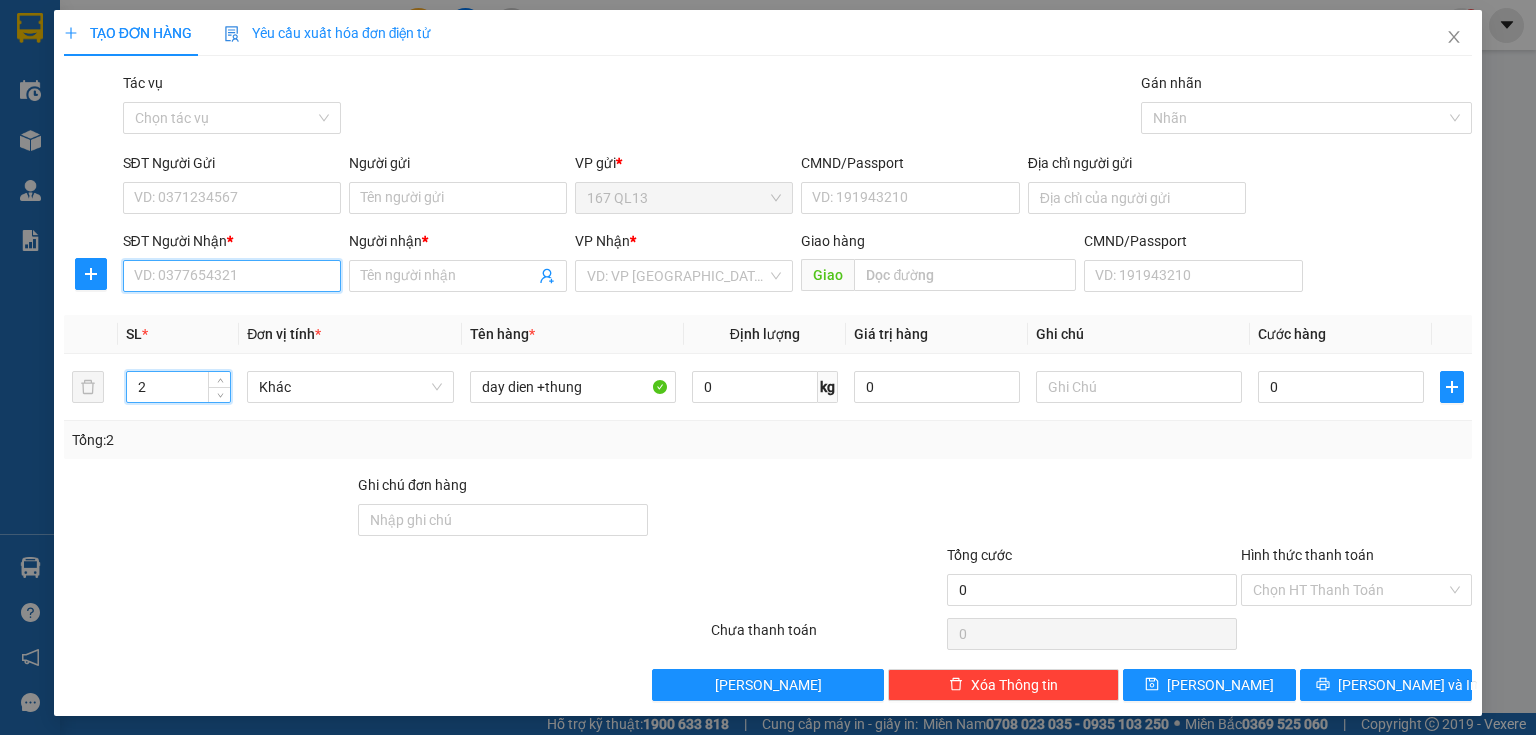click on "SĐT Người Nhận  *" at bounding box center (232, 276) 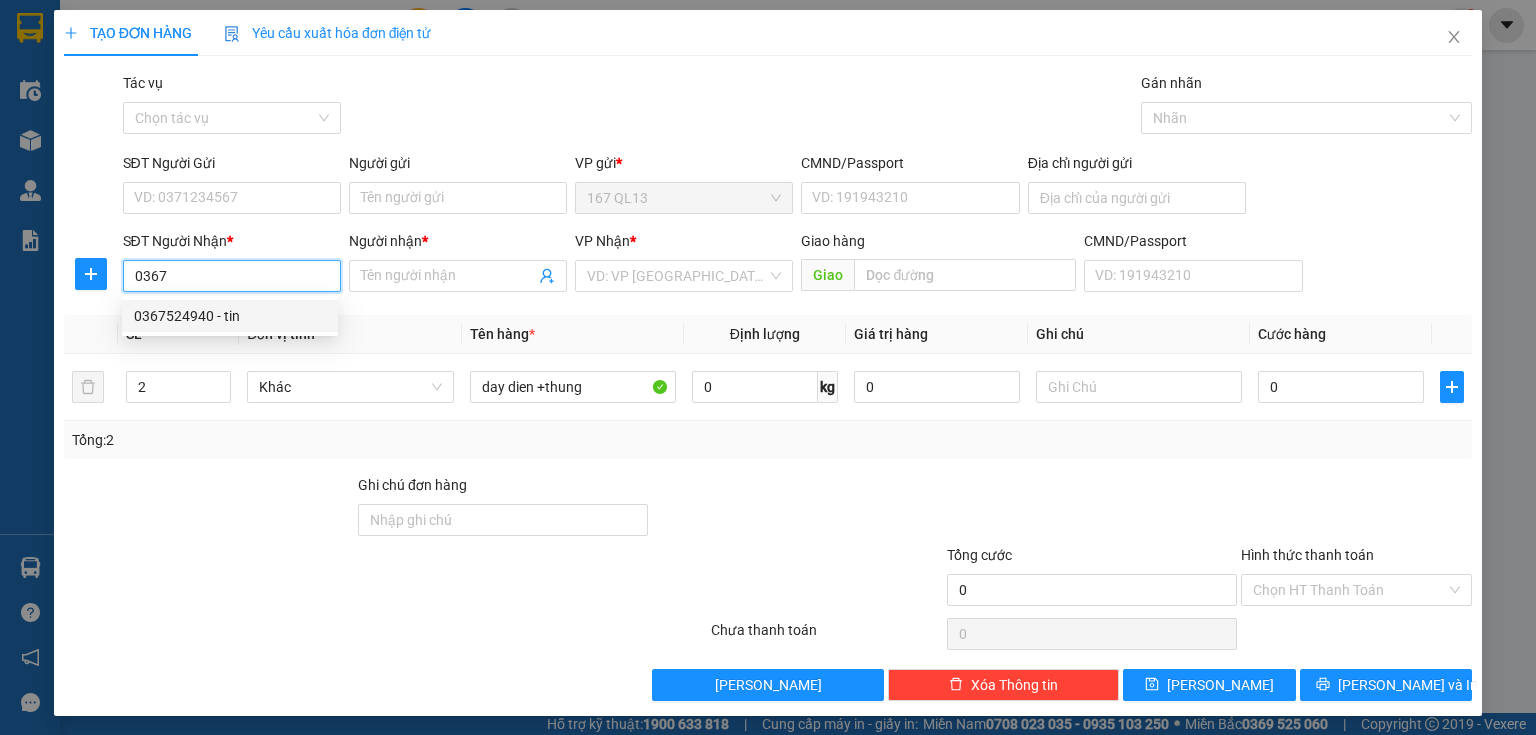 click on "0367524940 - tin" at bounding box center (230, 316) 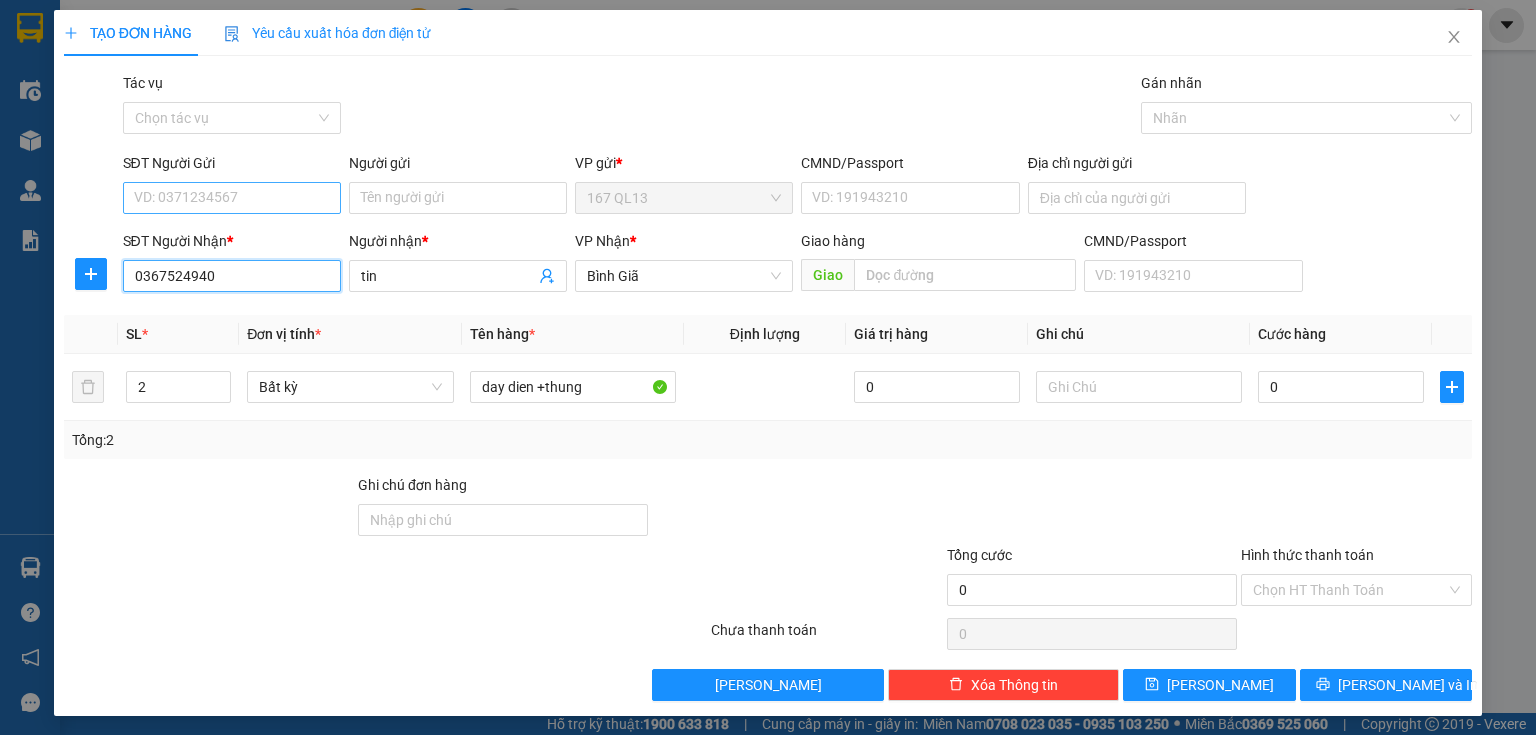 type on "0367524940" 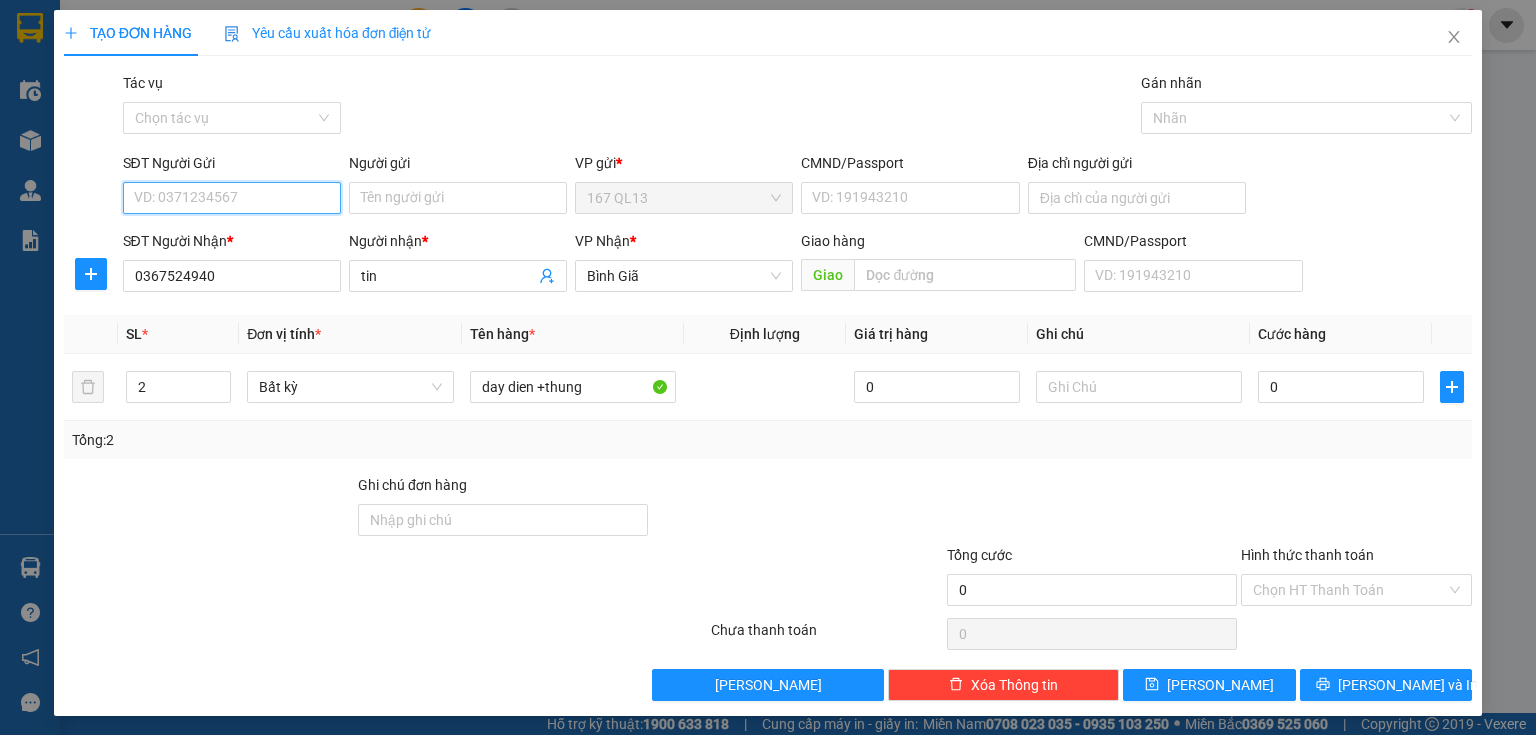 click on "SĐT Người Gửi" at bounding box center (232, 198) 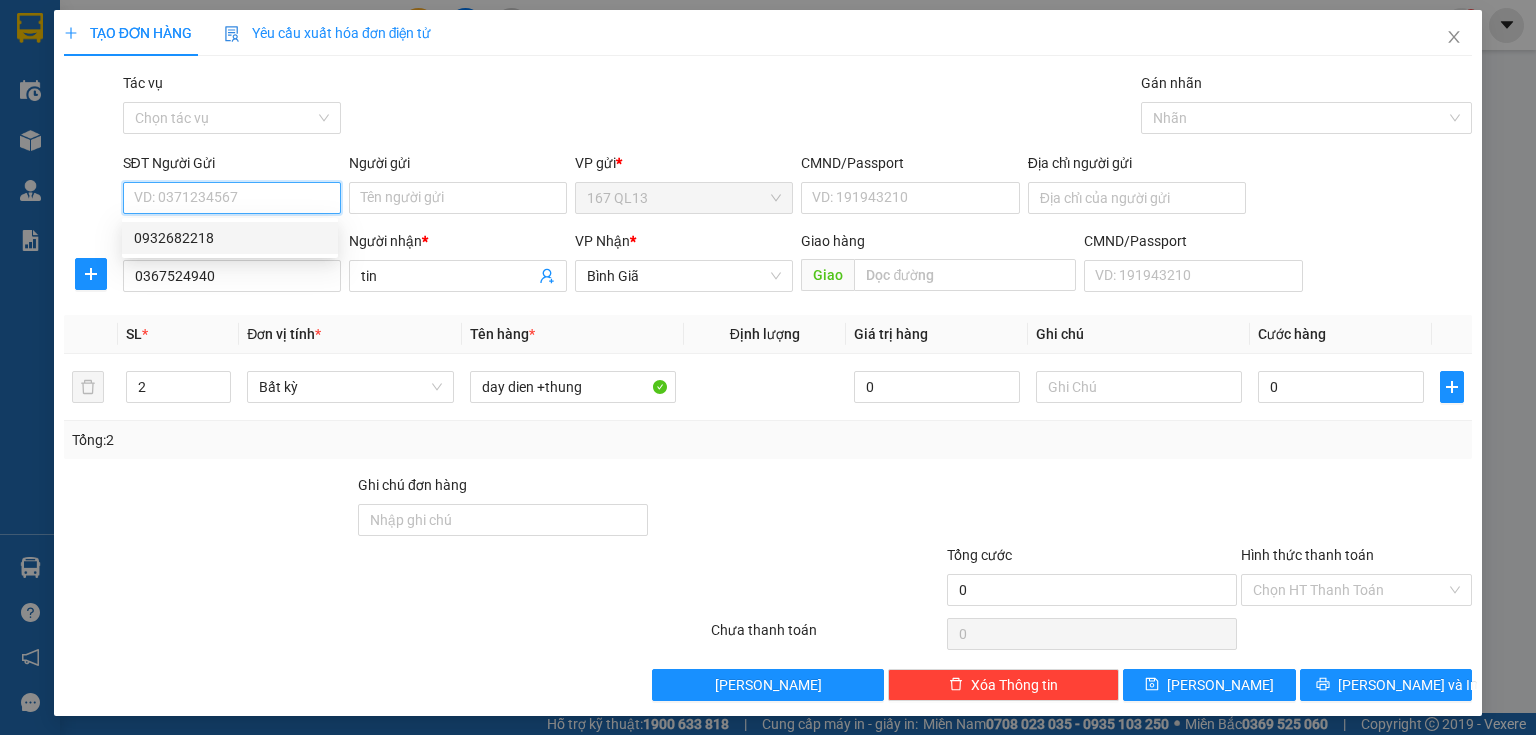 click on "0932682218" at bounding box center (230, 238) 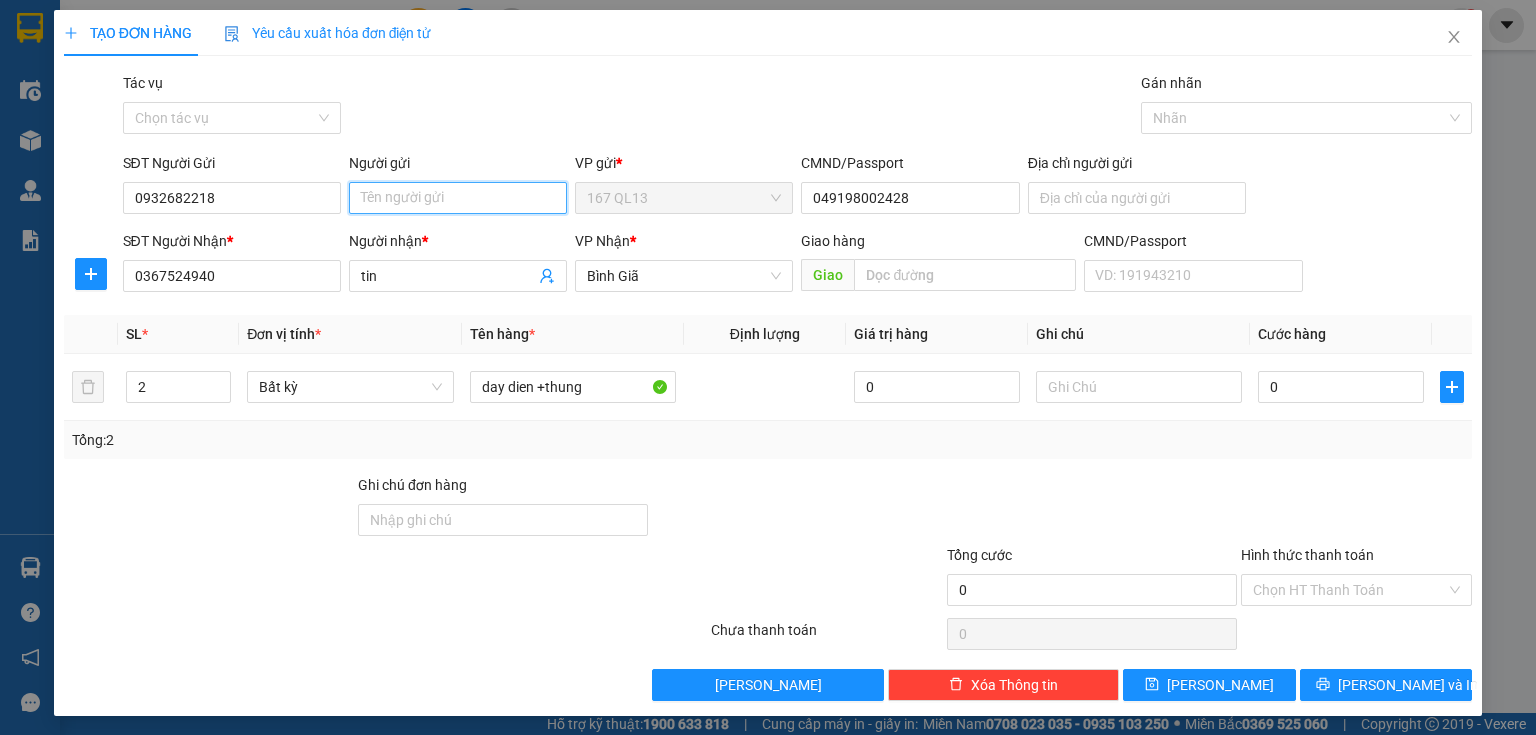 click on "Người gửi" at bounding box center [458, 198] 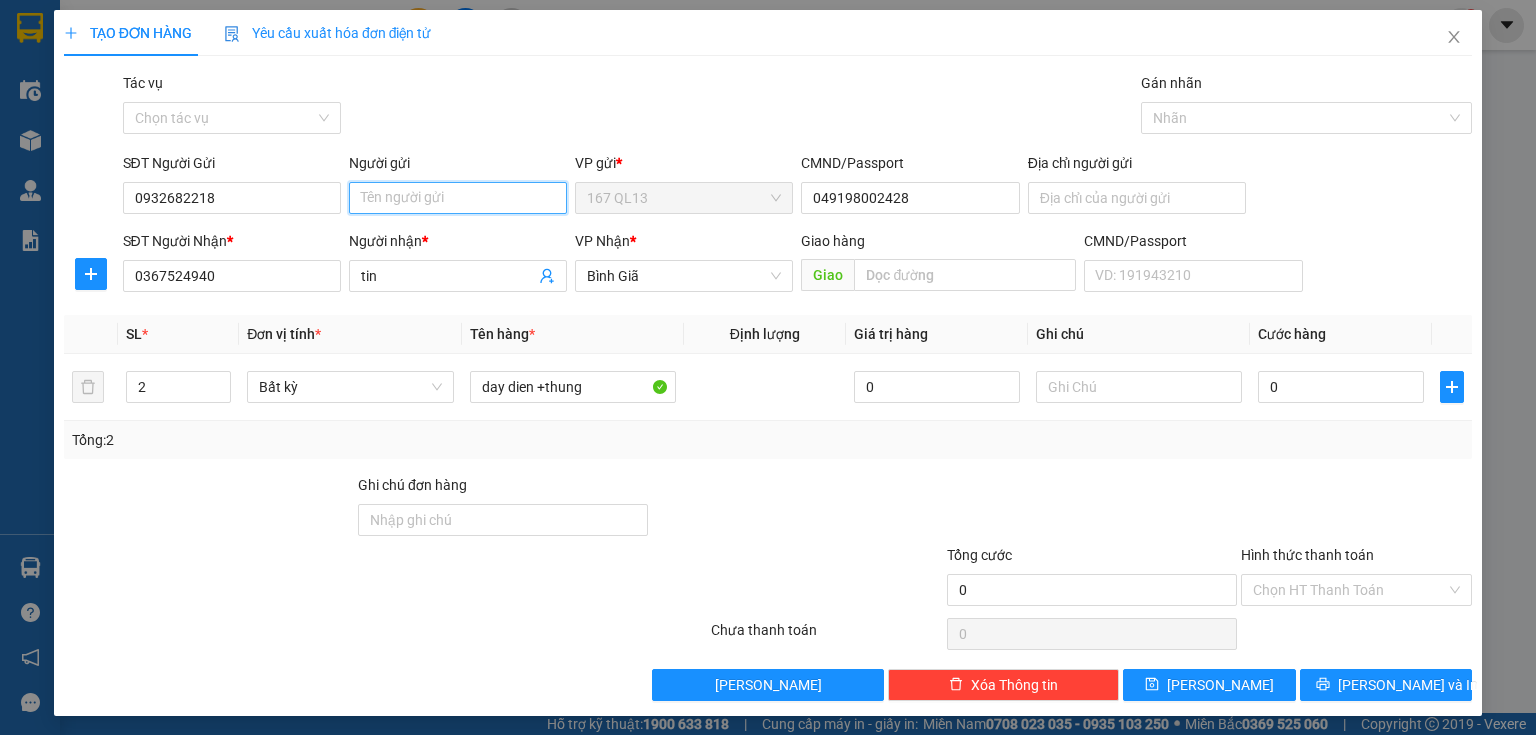 click on "Người gửi" at bounding box center (458, 198) 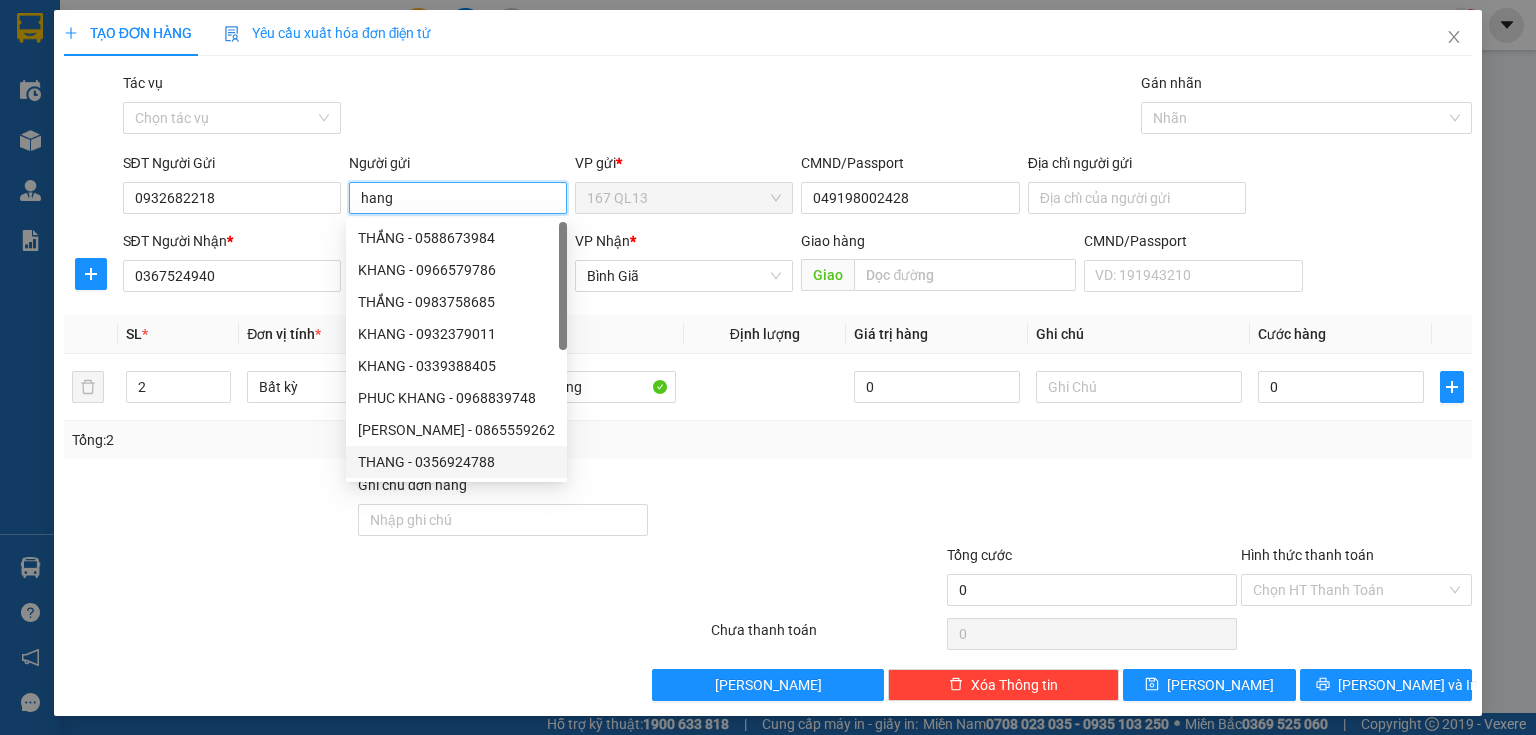 type on "hang" 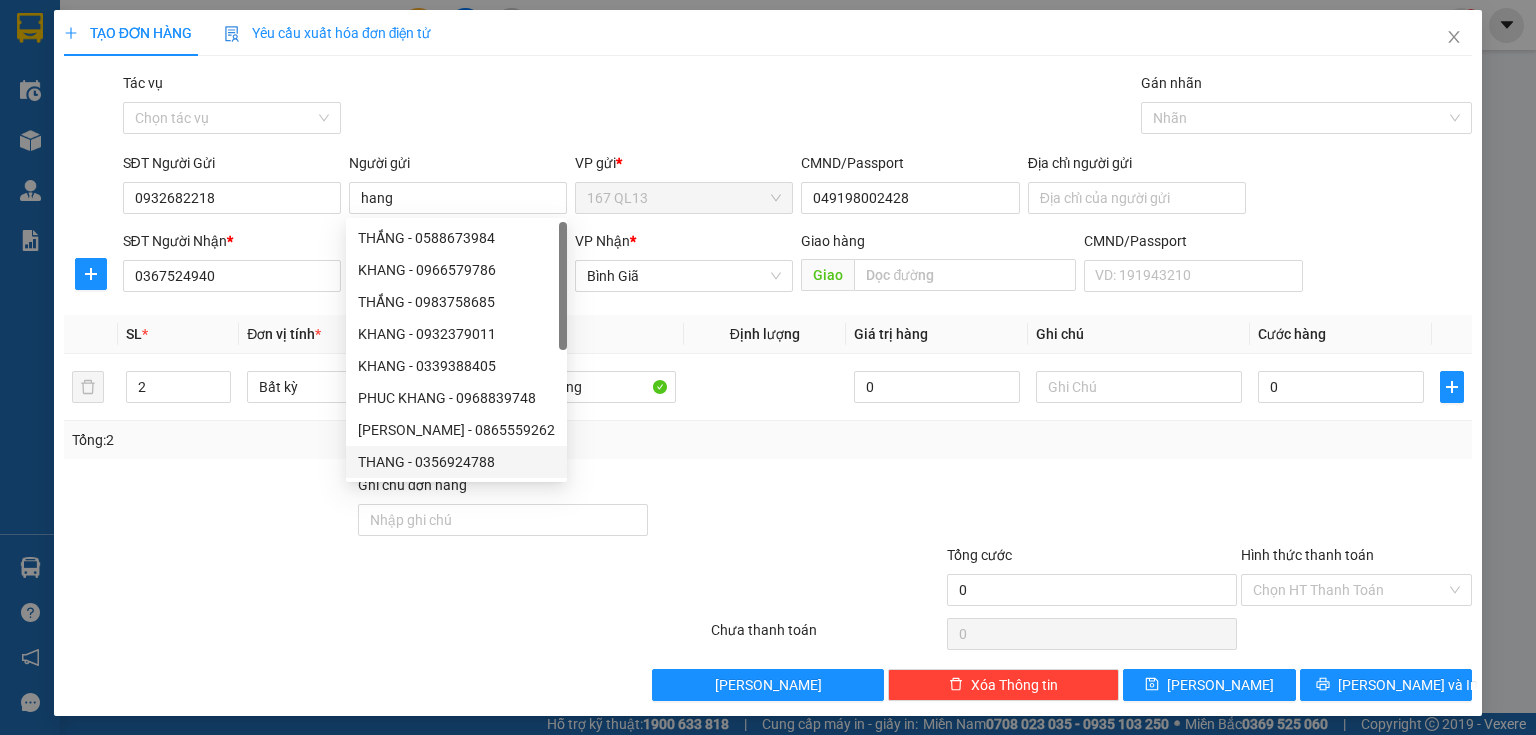 click at bounding box center [591, 579] 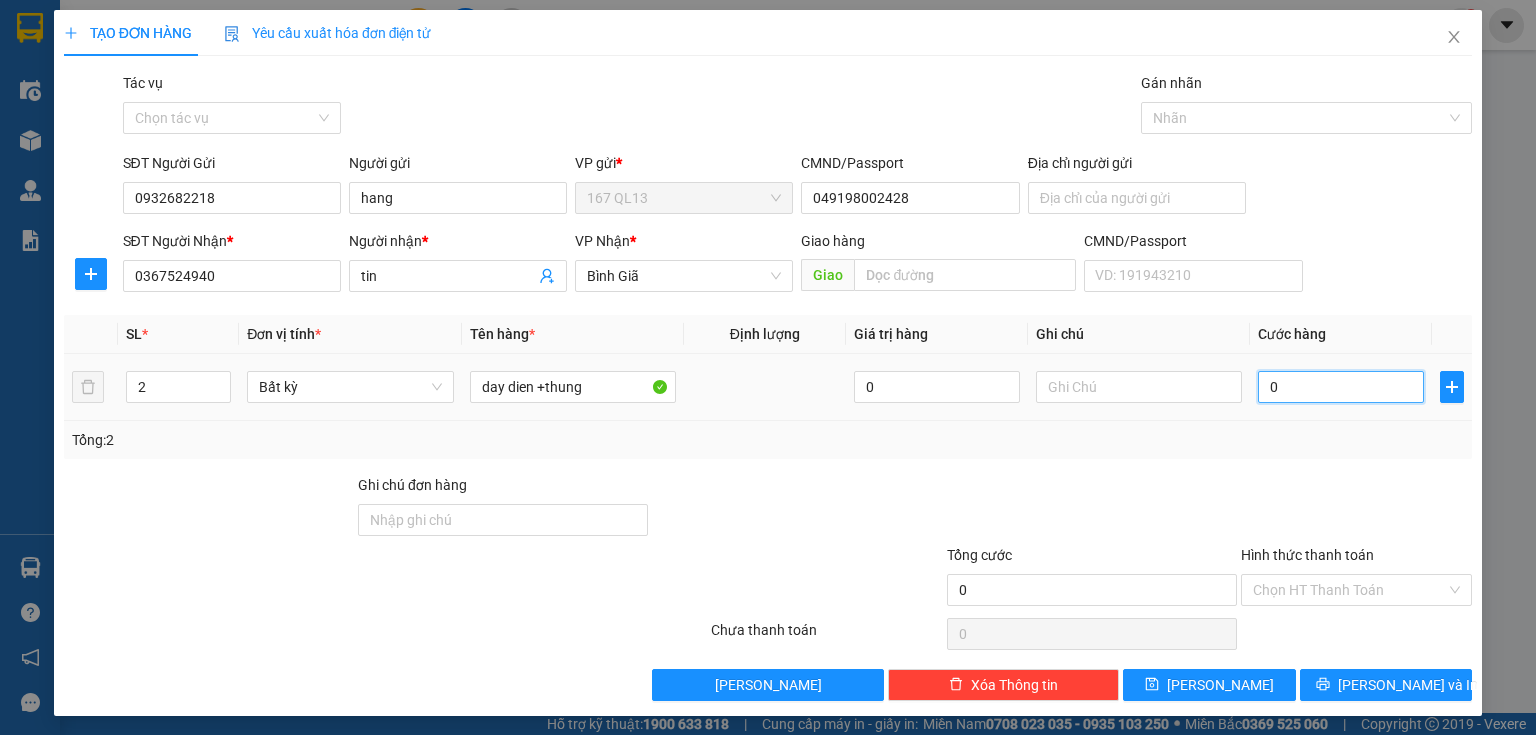 click on "0" at bounding box center [1341, 387] 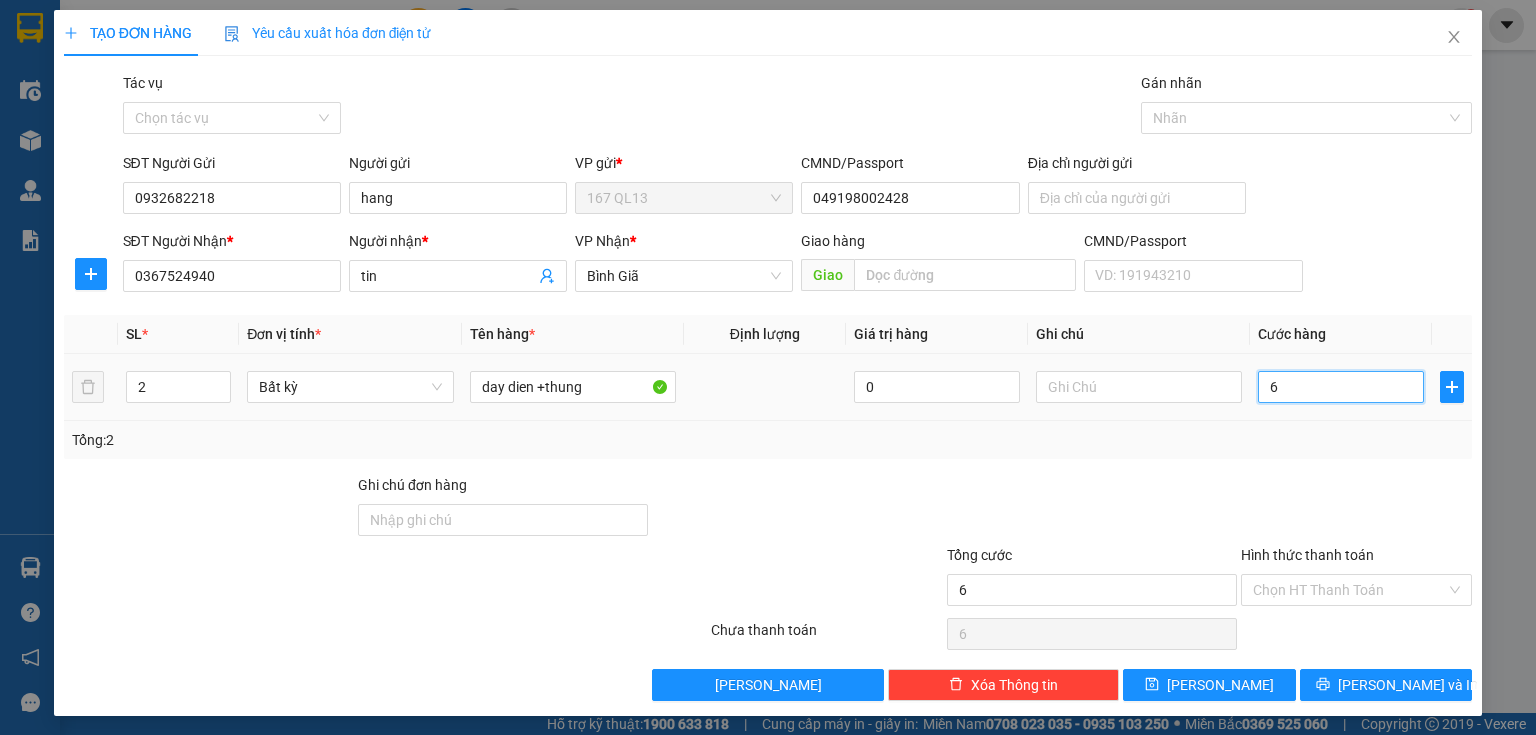 type on "60" 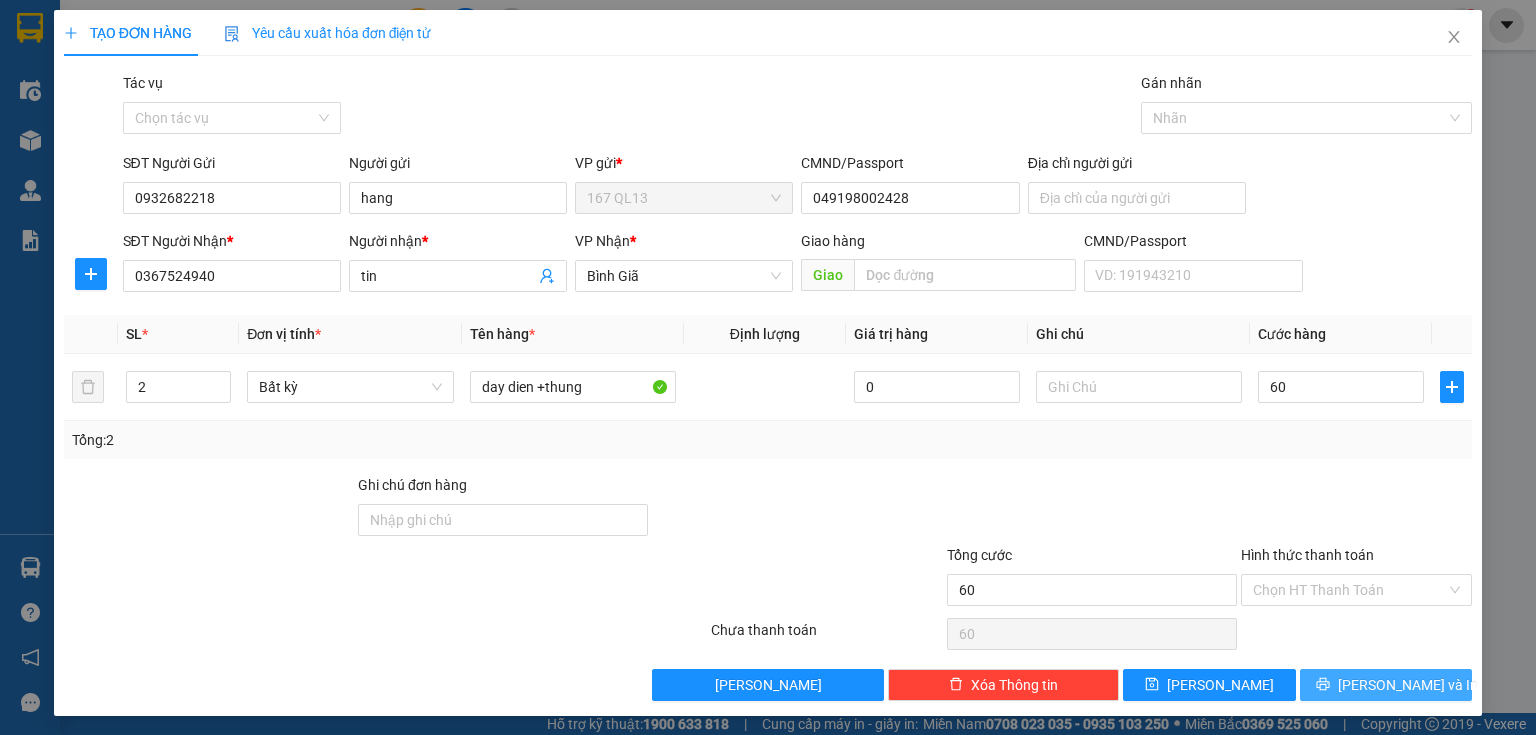 type on "60.000" 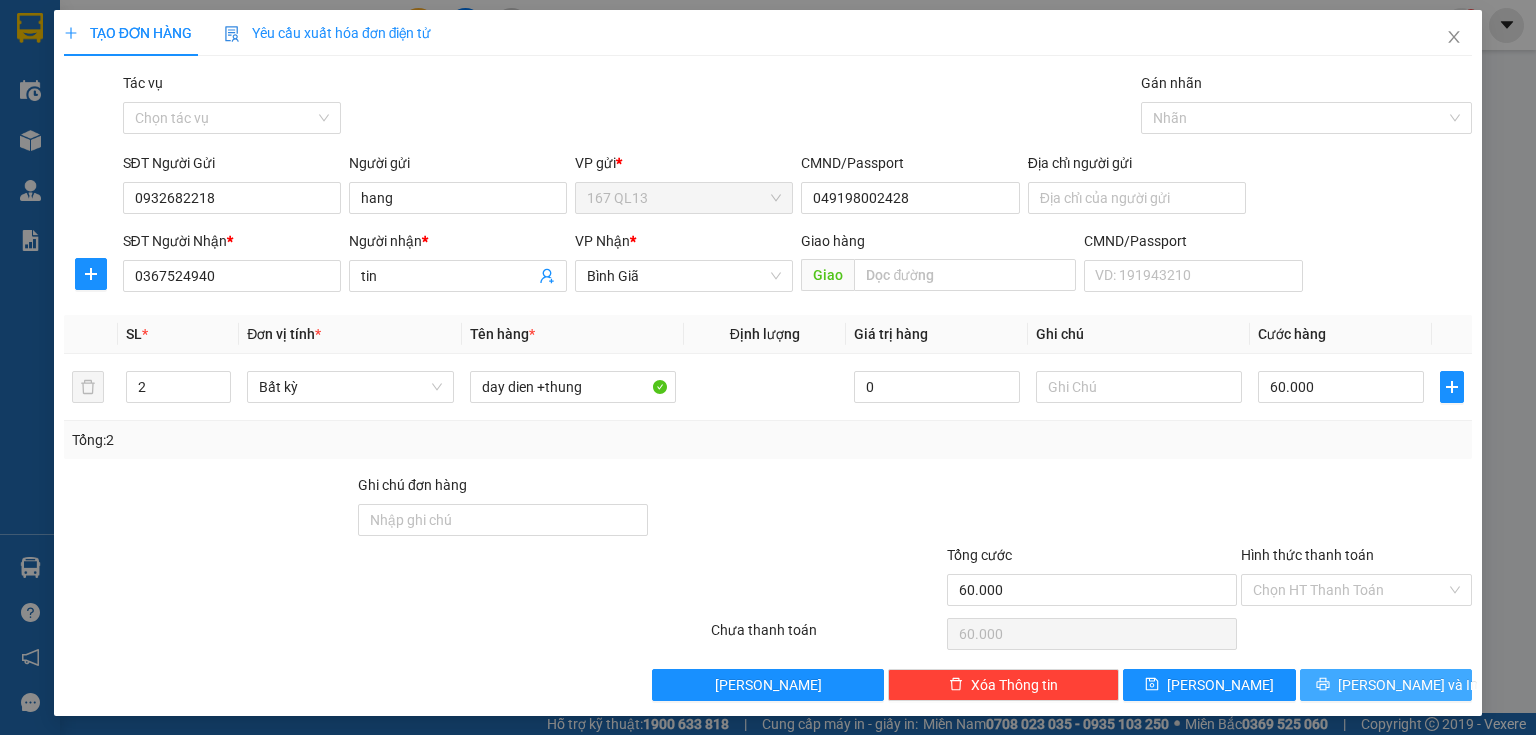 click on "[PERSON_NAME] và In" at bounding box center [1408, 685] 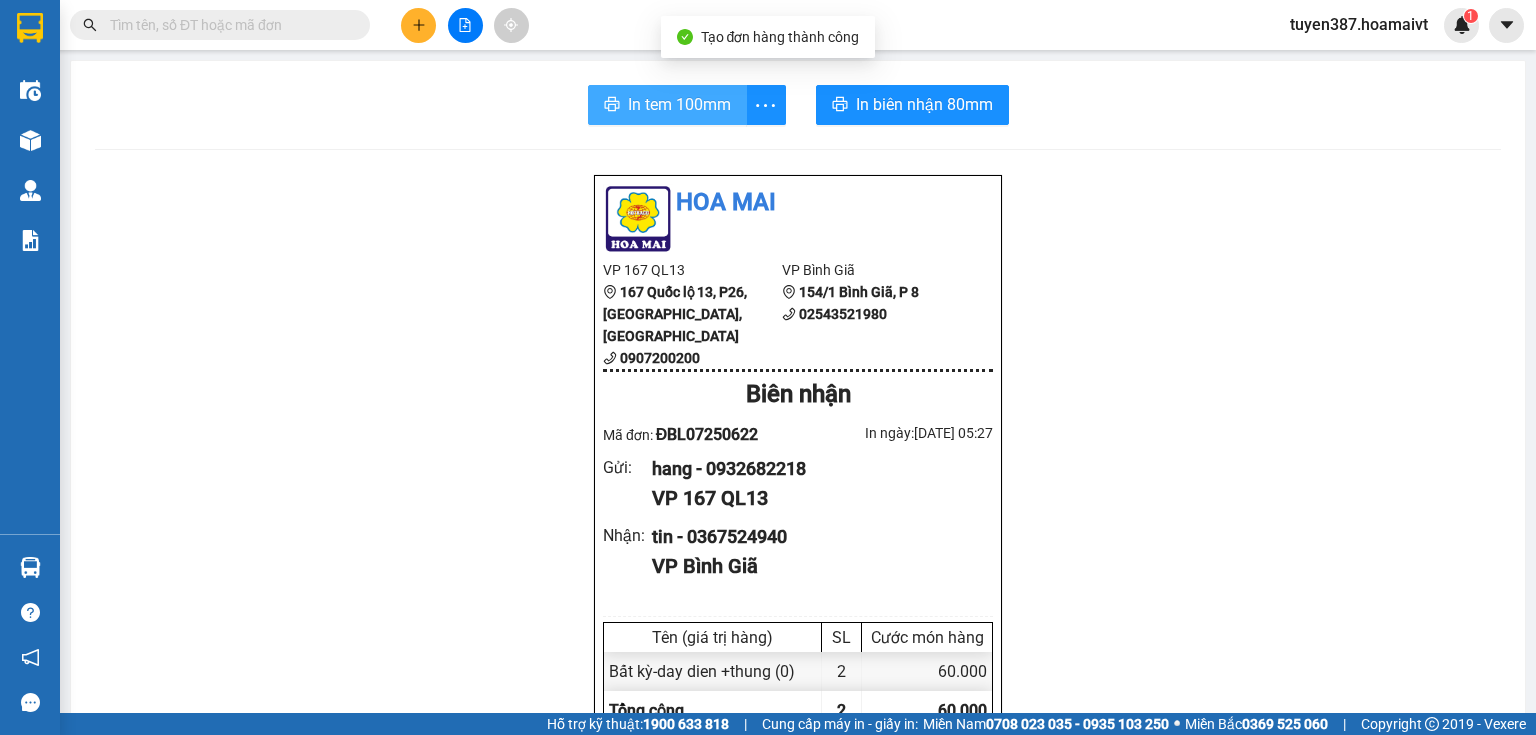 click on "In tem 100mm" at bounding box center (679, 104) 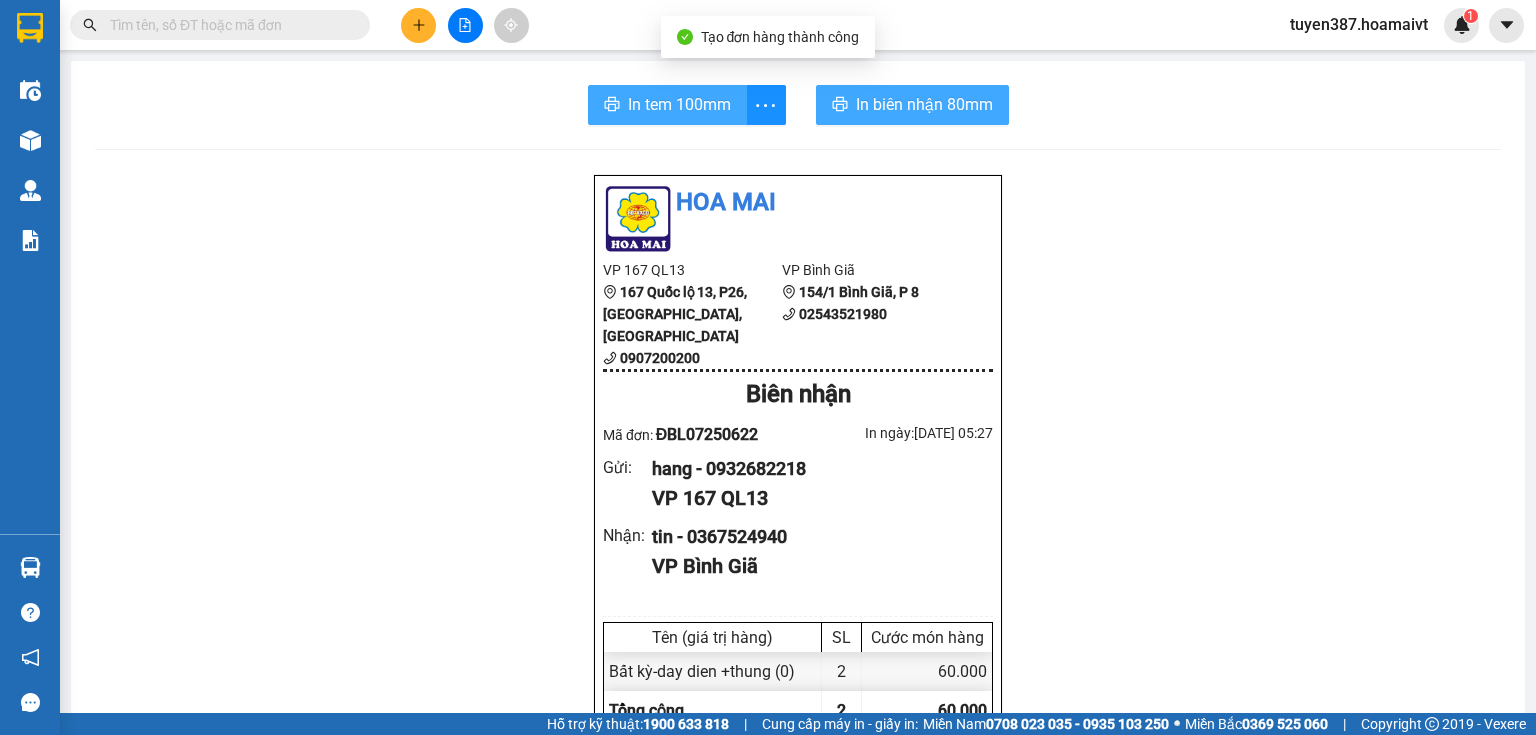 scroll, scrollTop: 0, scrollLeft: 0, axis: both 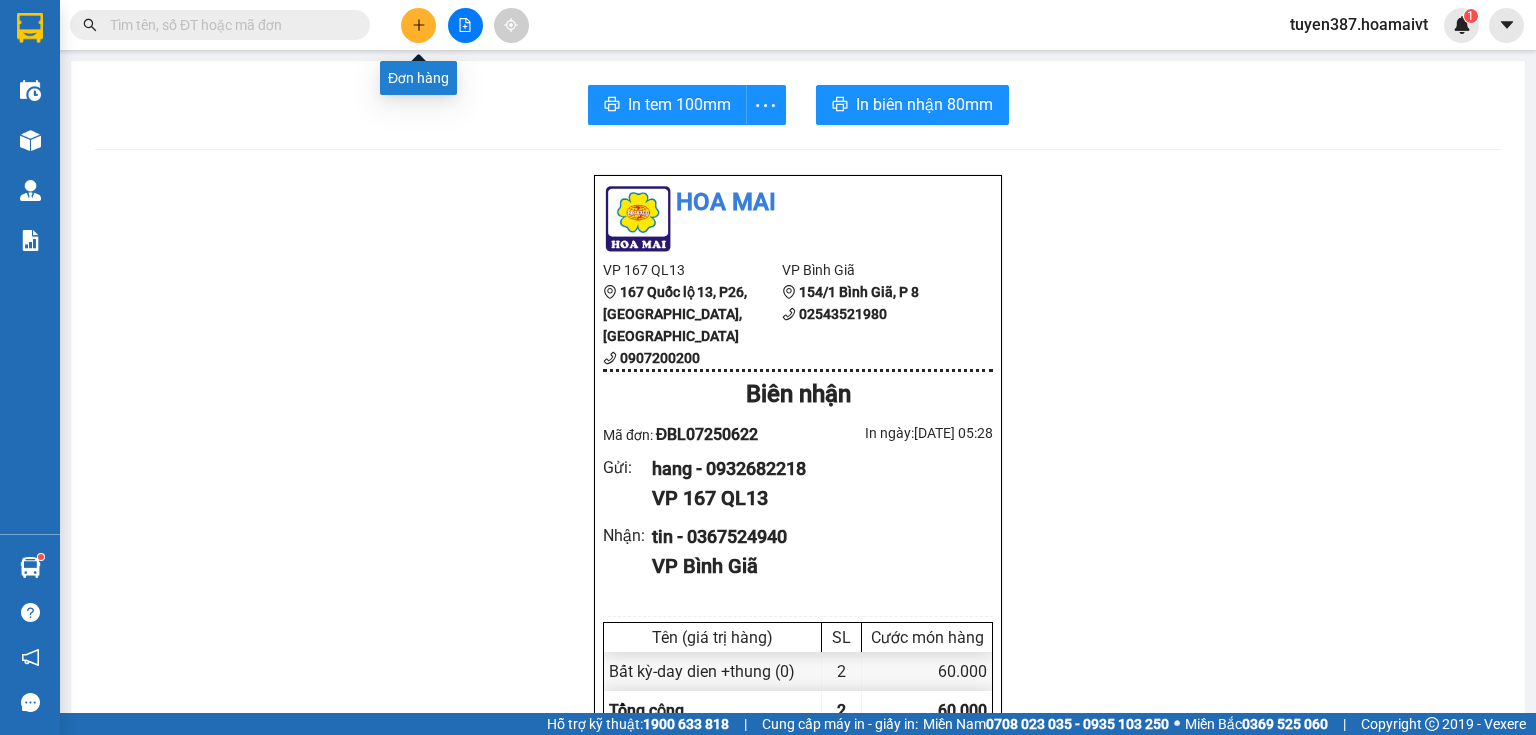 click at bounding box center [418, 25] 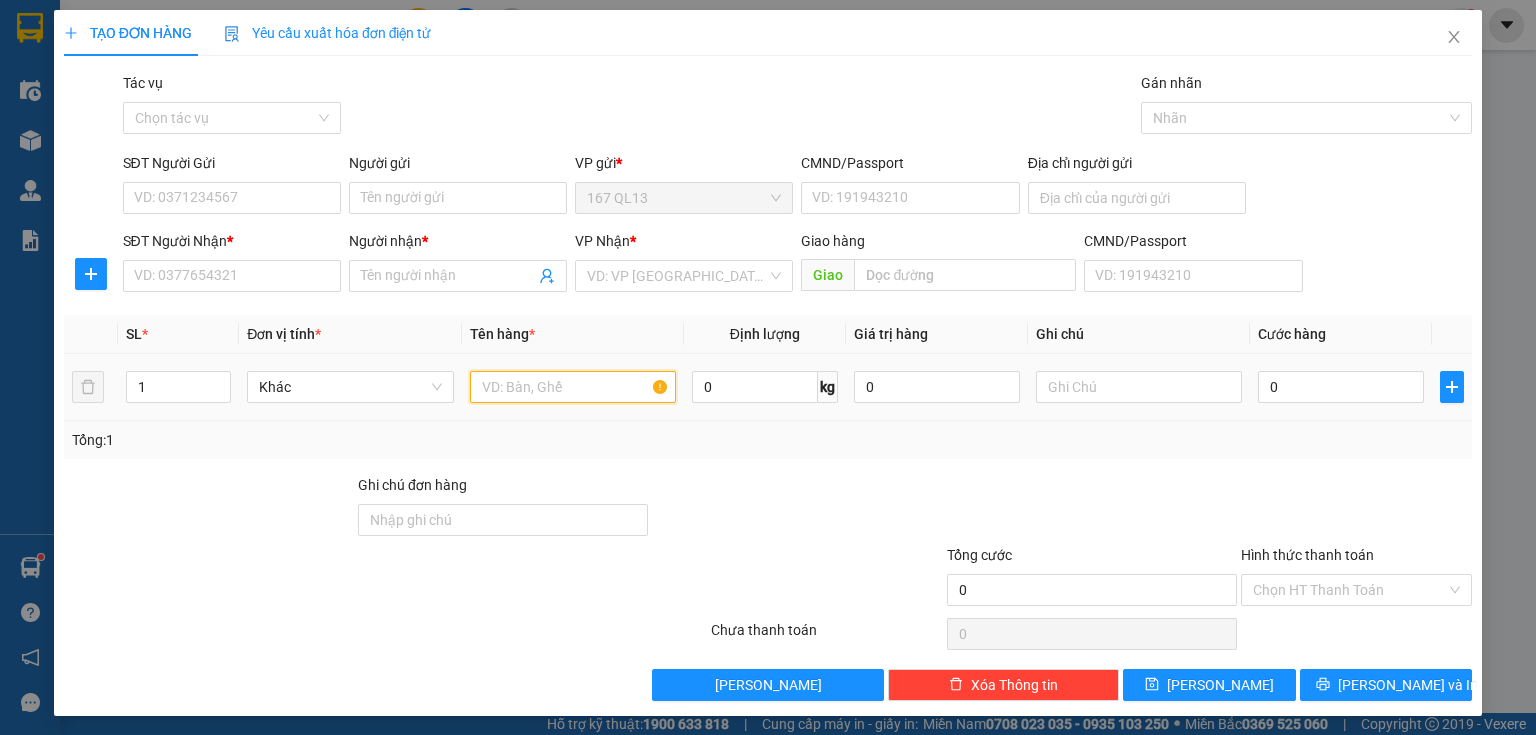 click at bounding box center (573, 387) 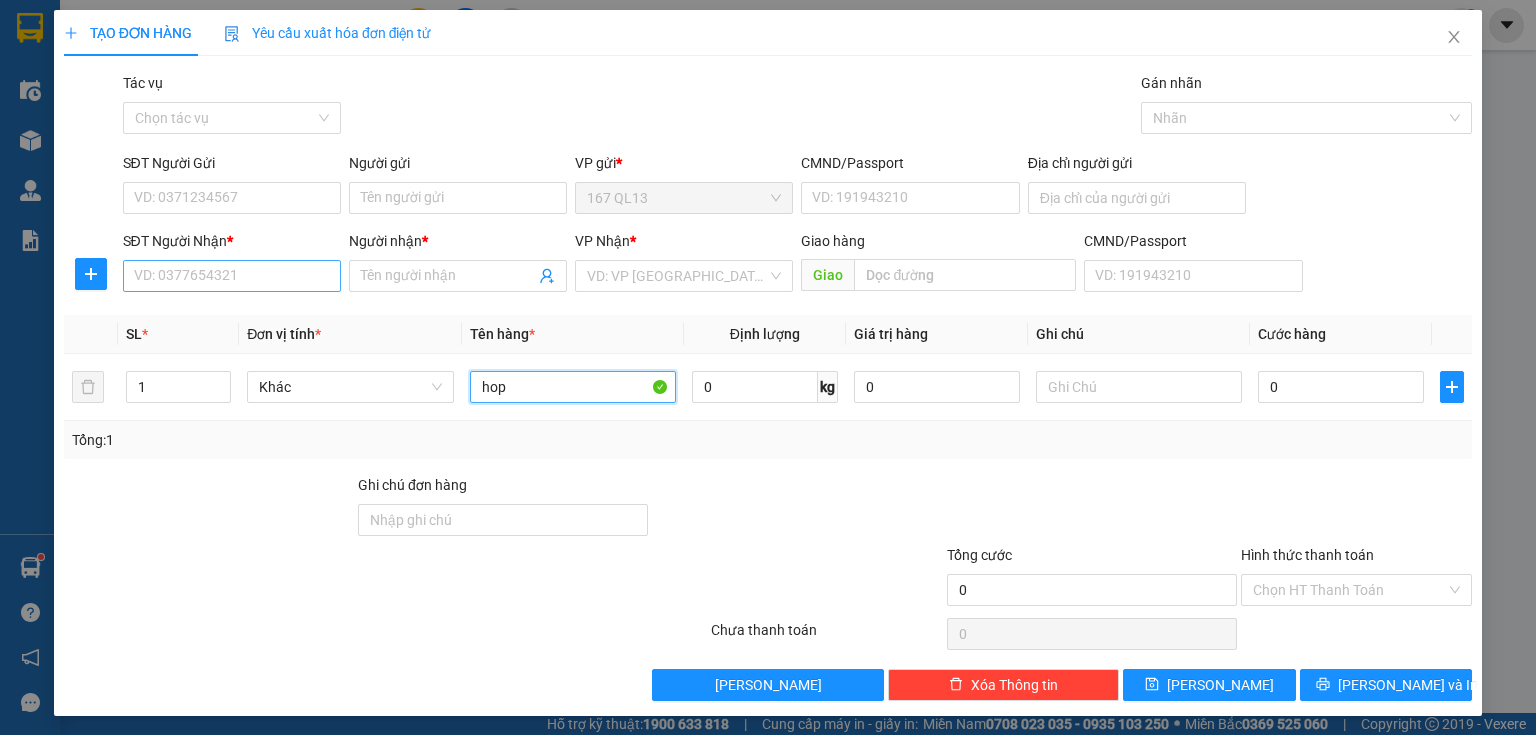 type on "hop" 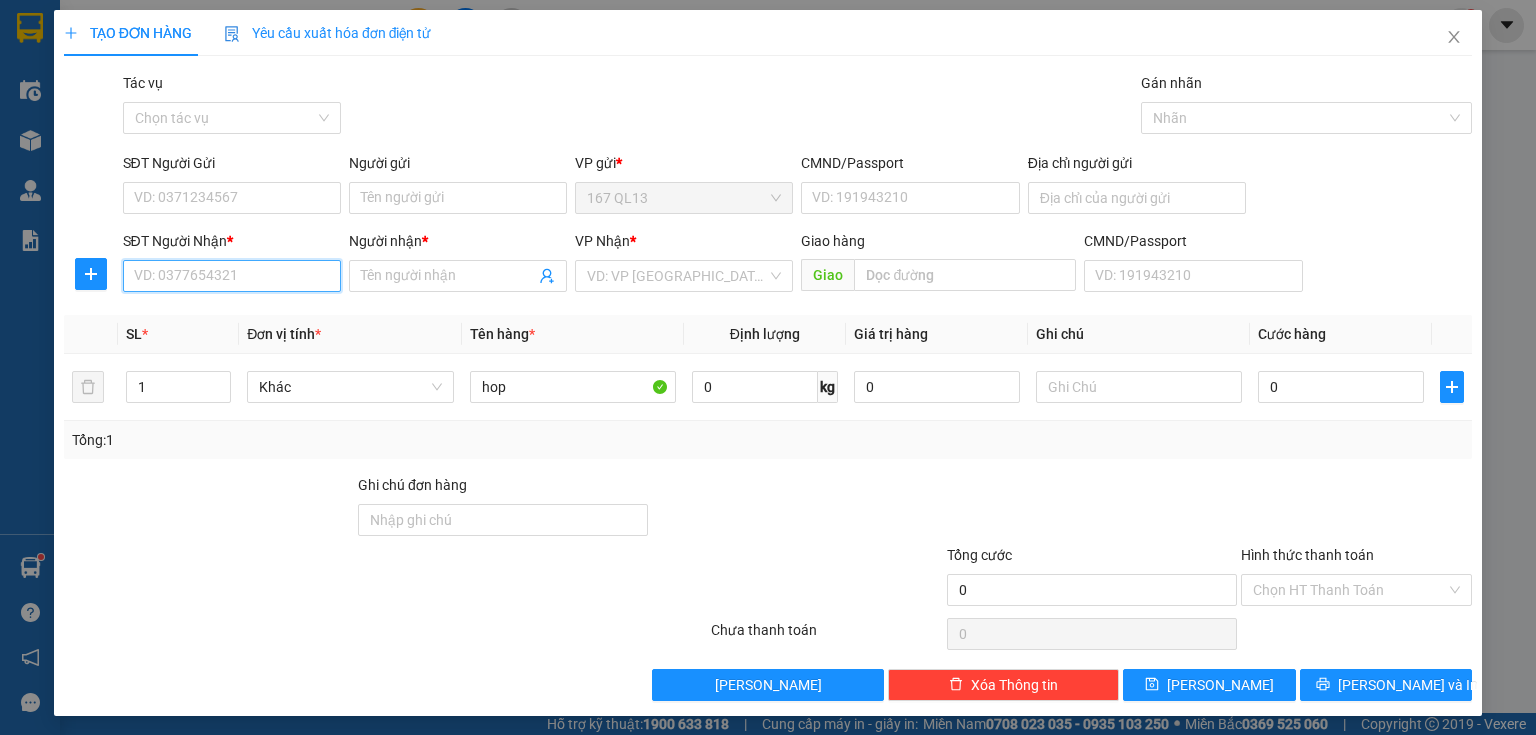 click on "SĐT Người Nhận  *" at bounding box center [232, 276] 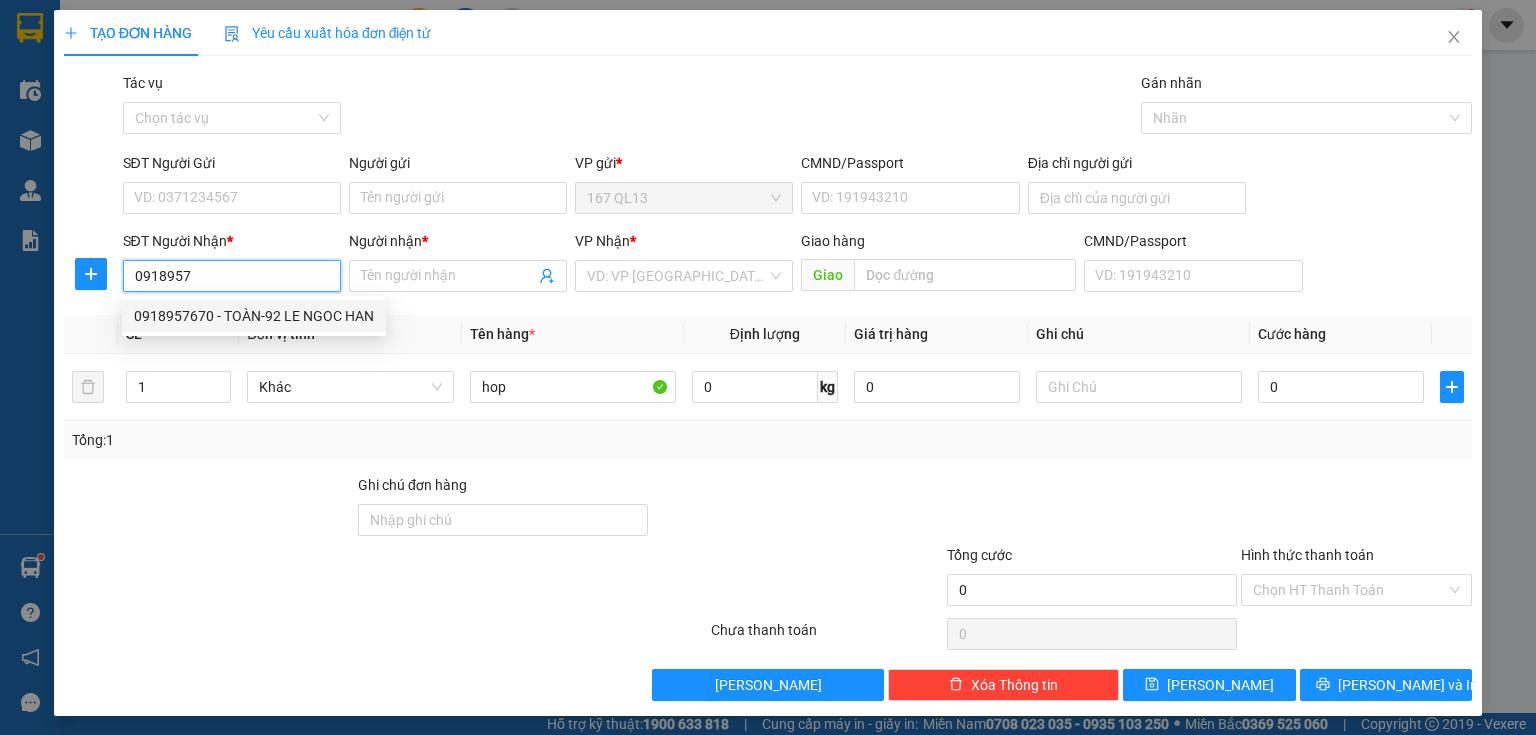 click on "0918957670 - TOÀN-92 LE NGOC HAN" at bounding box center [254, 316] 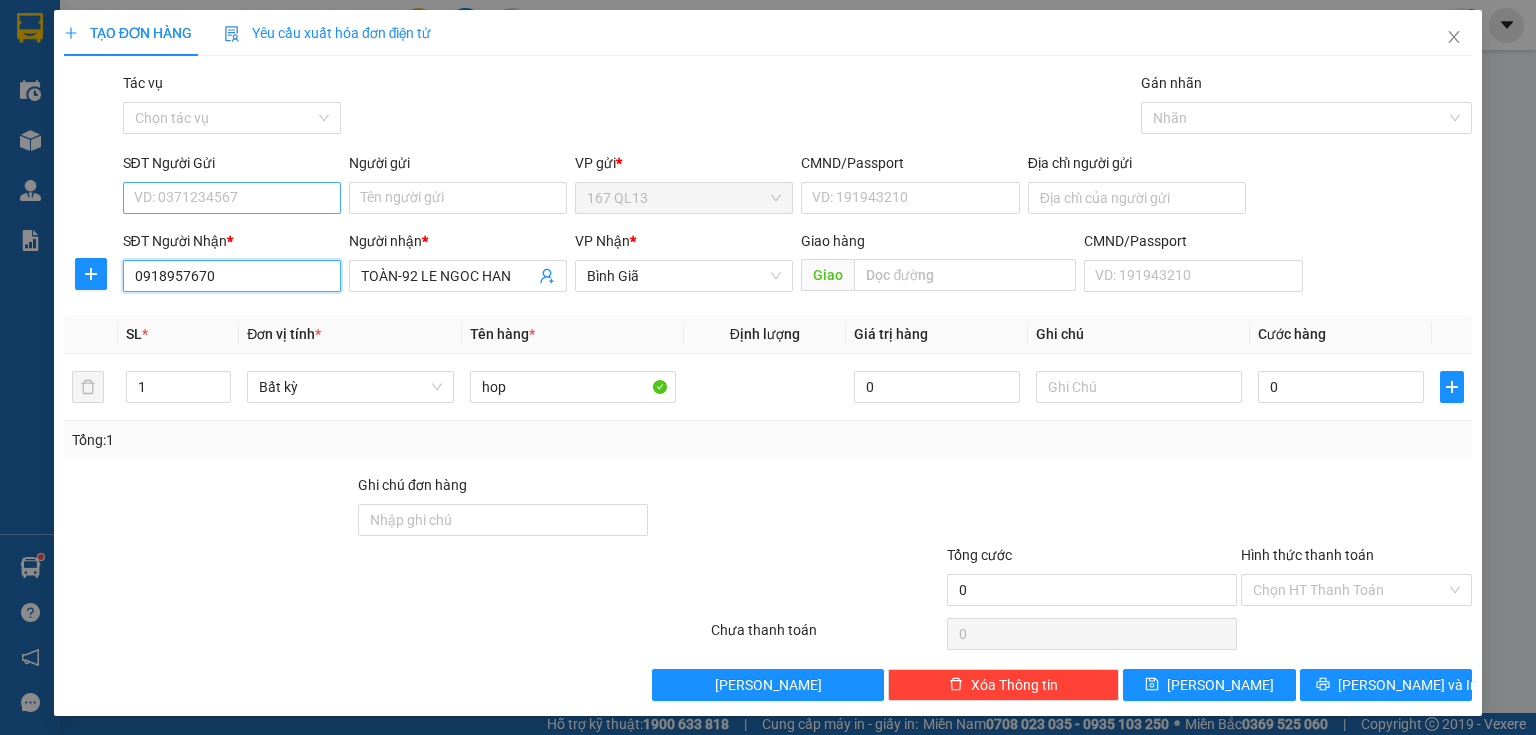 type on "0918957670" 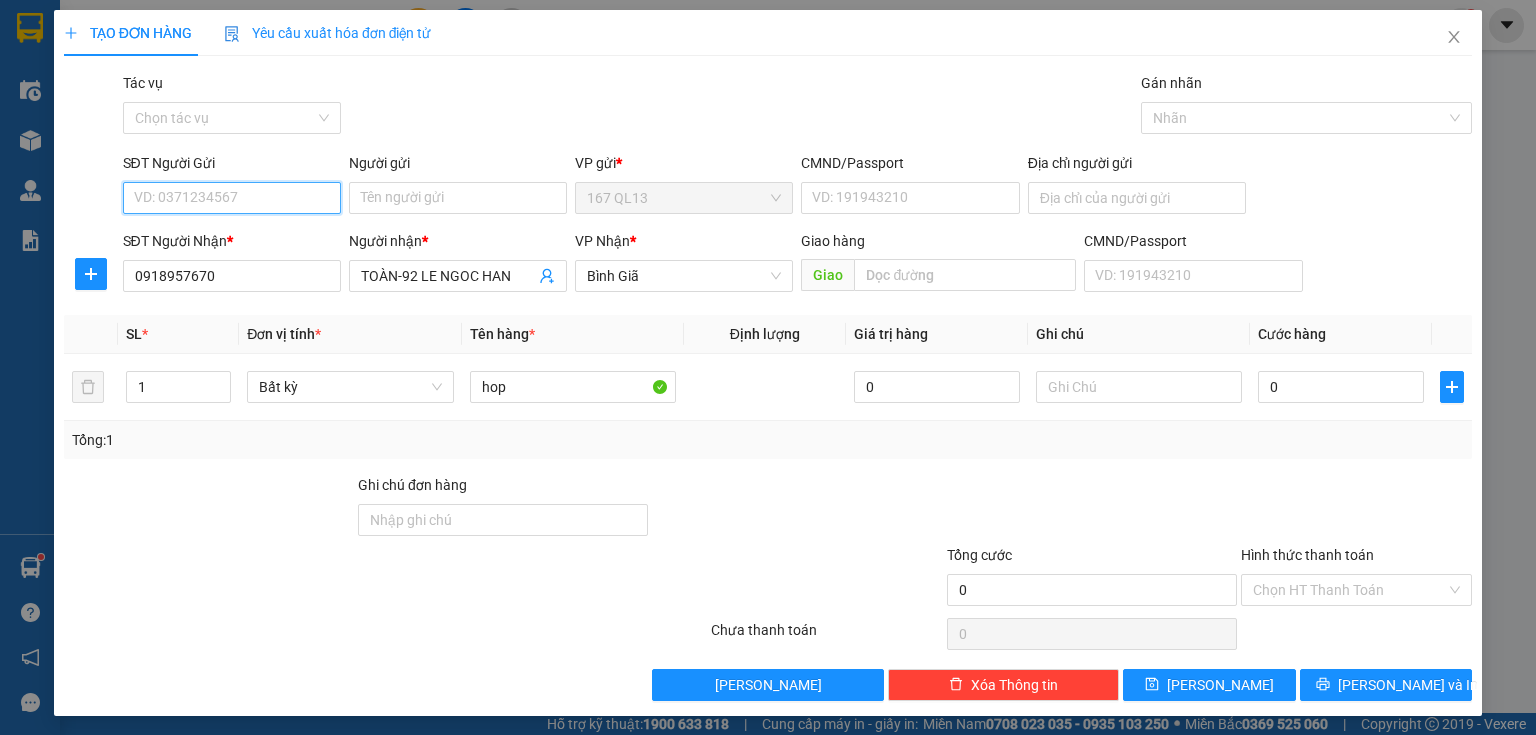 click on "SĐT Người Gửi" at bounding box center [232, 198] 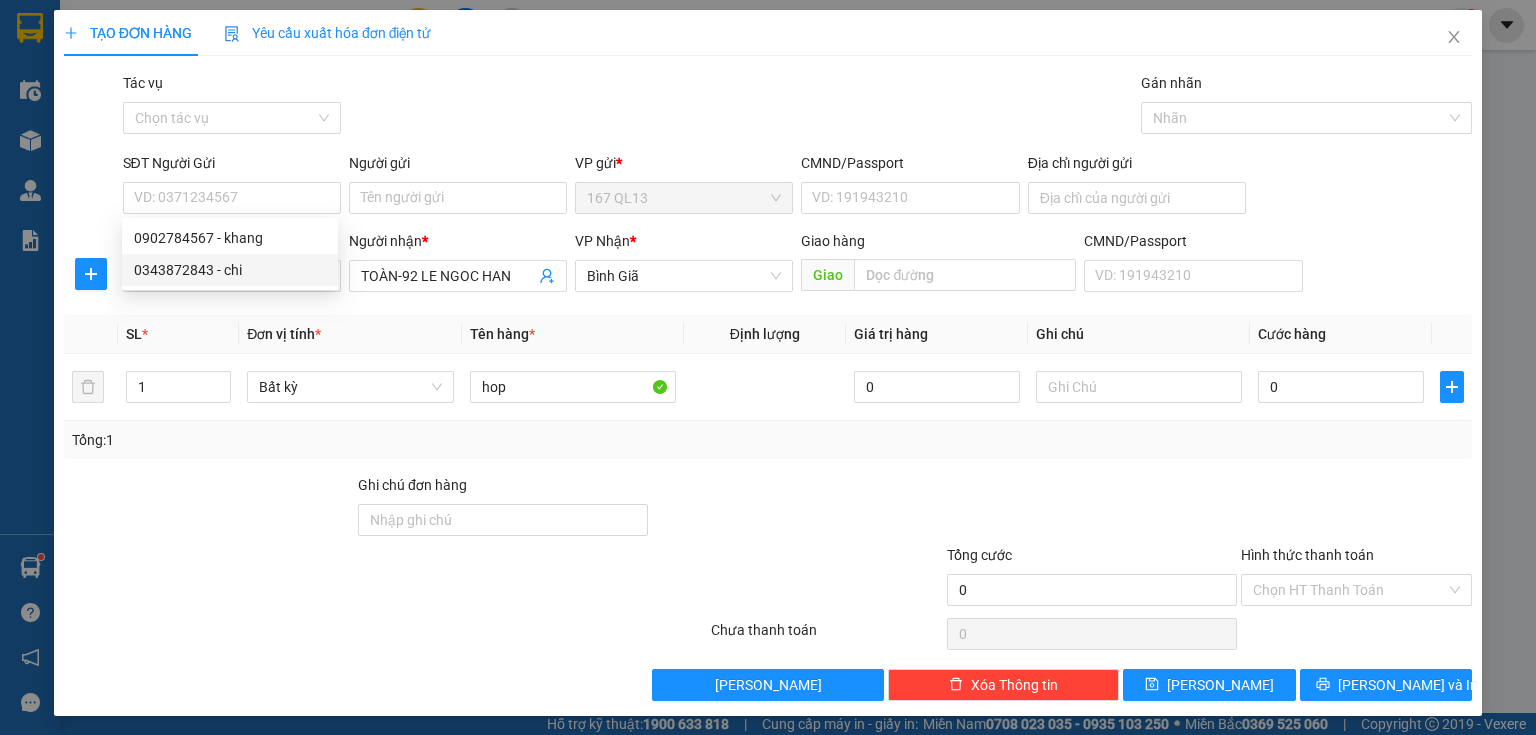 click at bounding box center [268, 579] 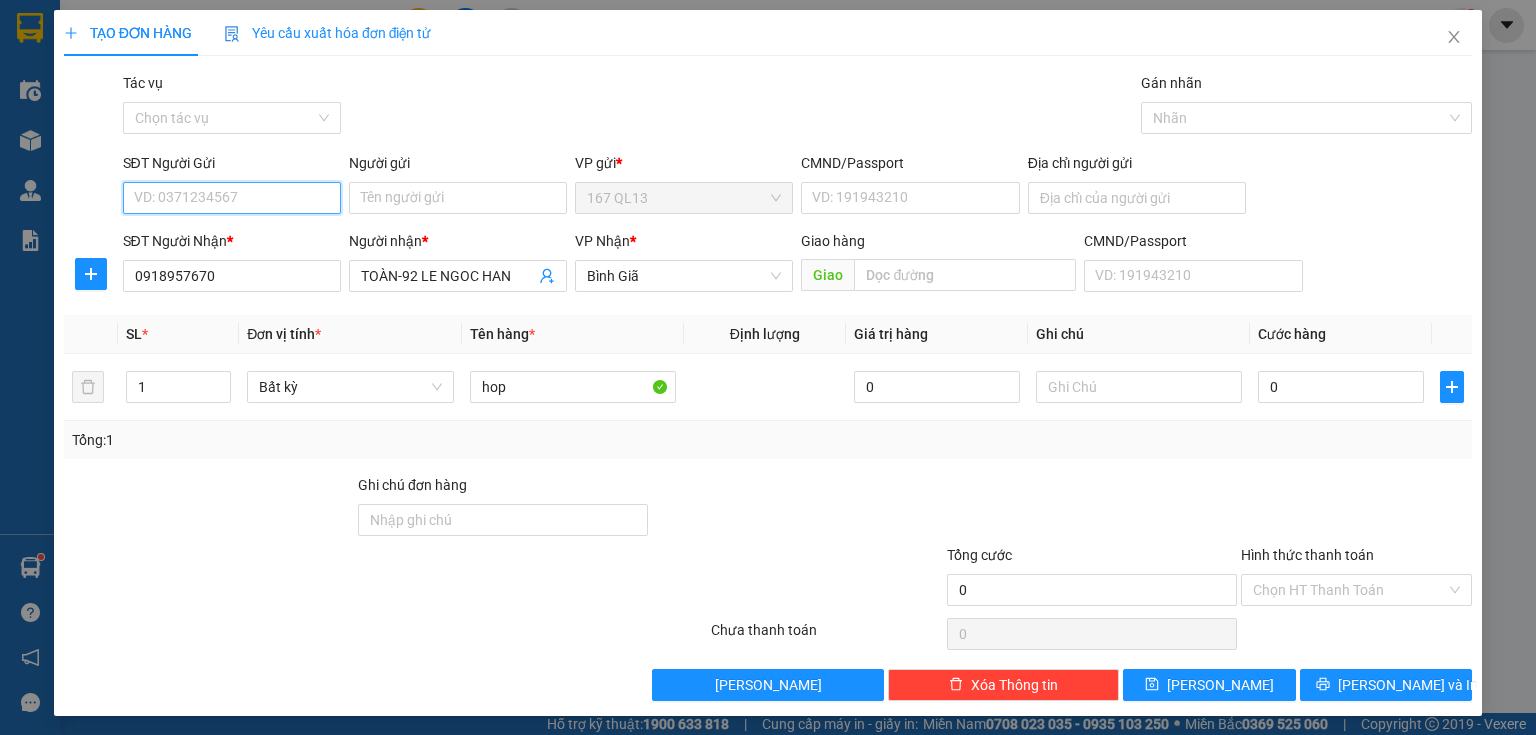 click on "SĐT Người Gửi" at bounding box center (232, 198) 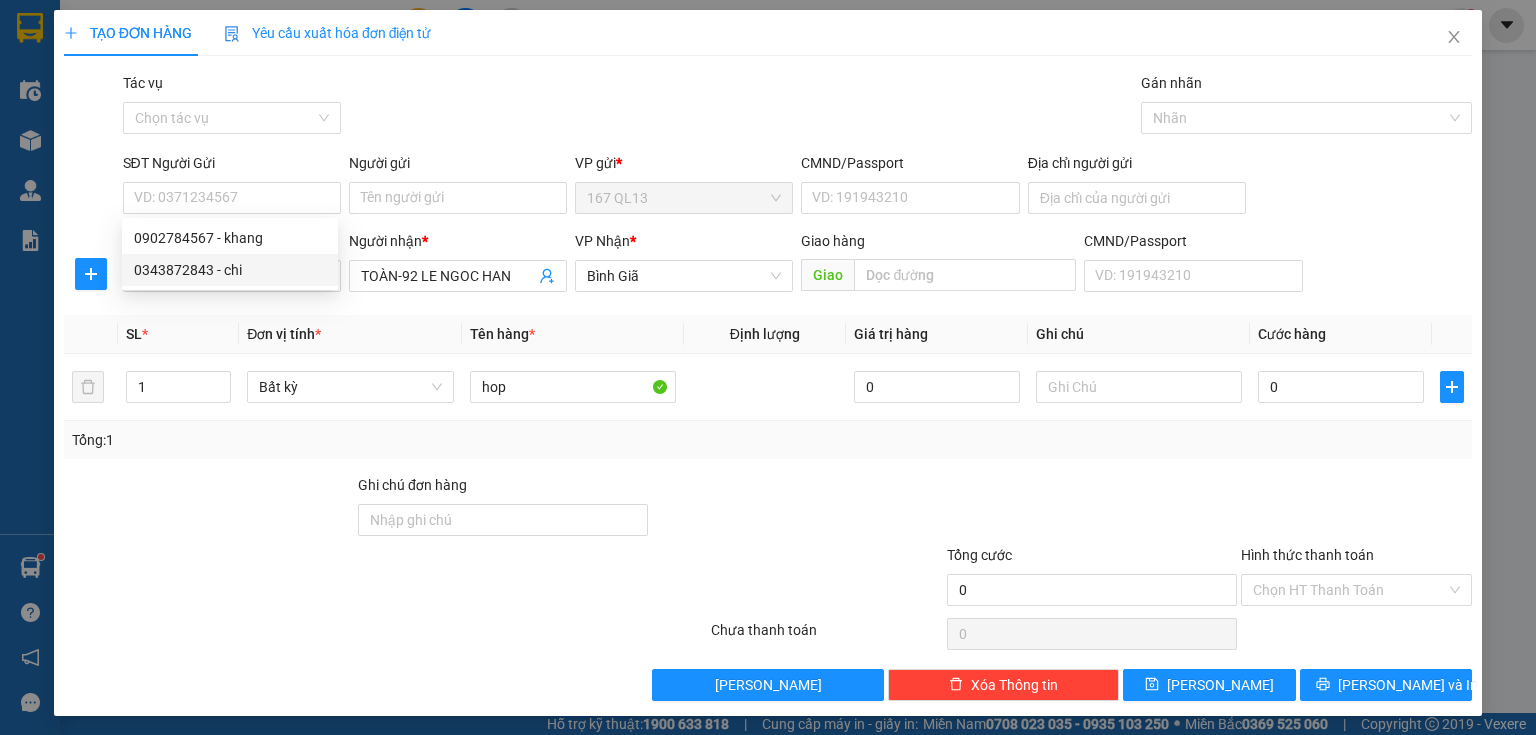 click on "Tổng:  1" at bounding box center (333, 440) 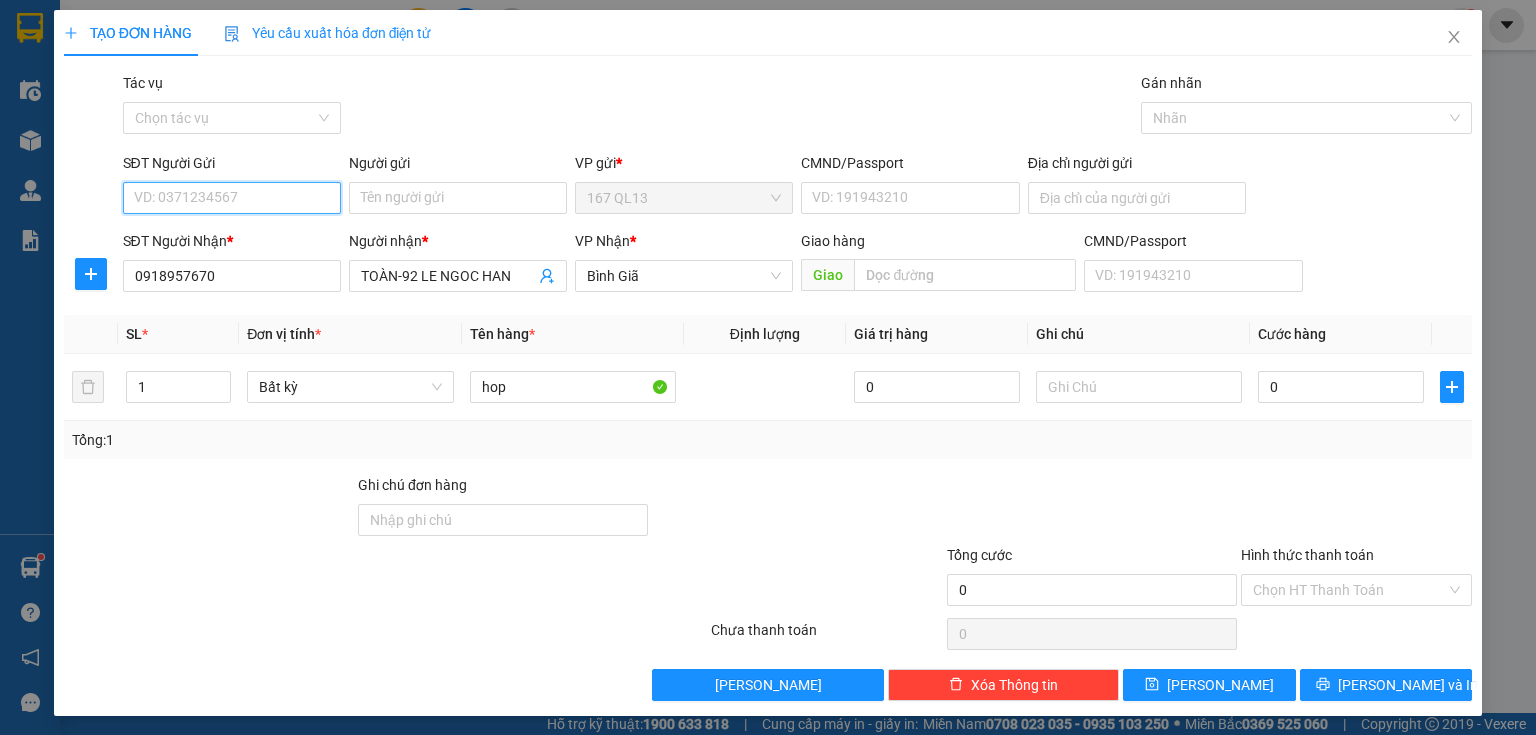 click on "SĐT Người Gửi" at bounding box center (232, 198) 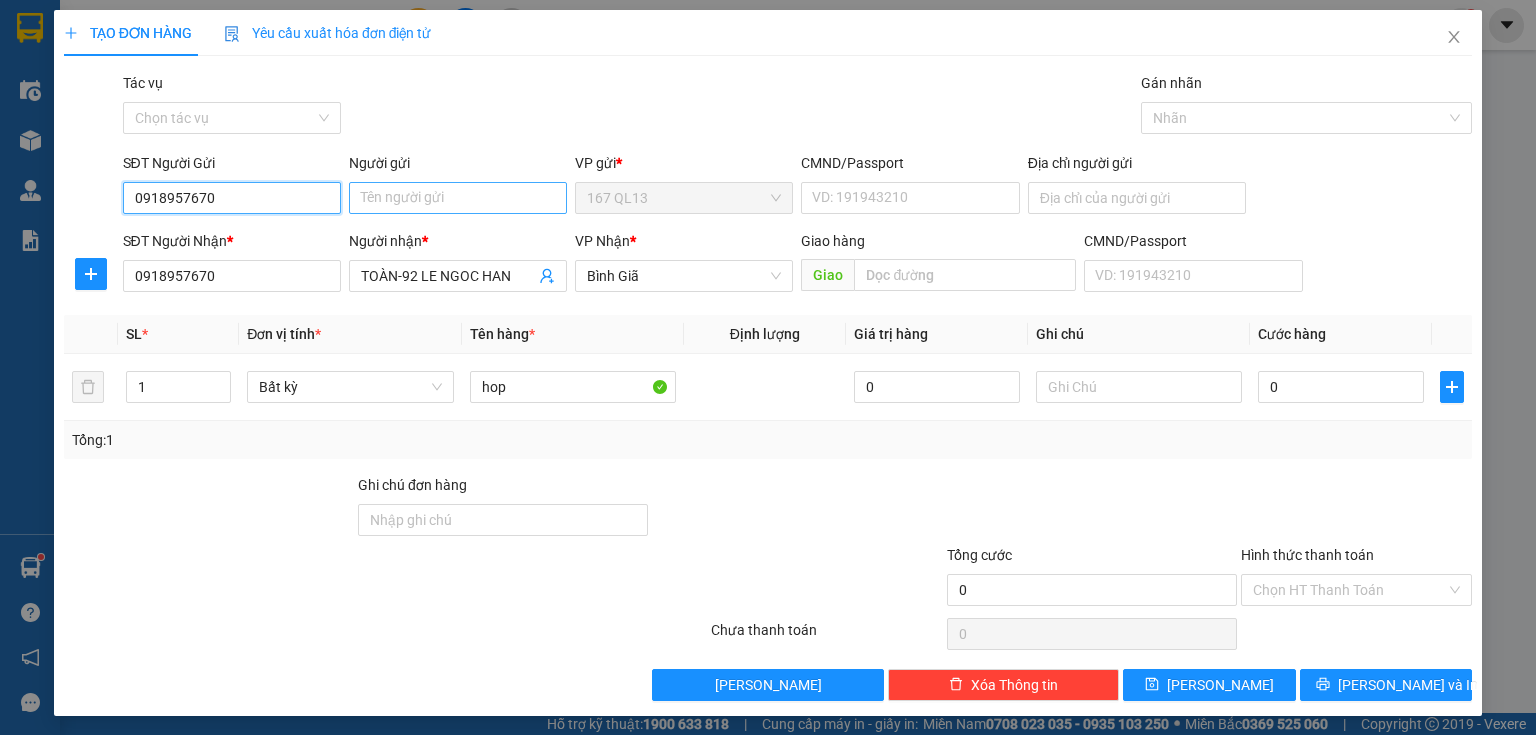type on "0918957670" 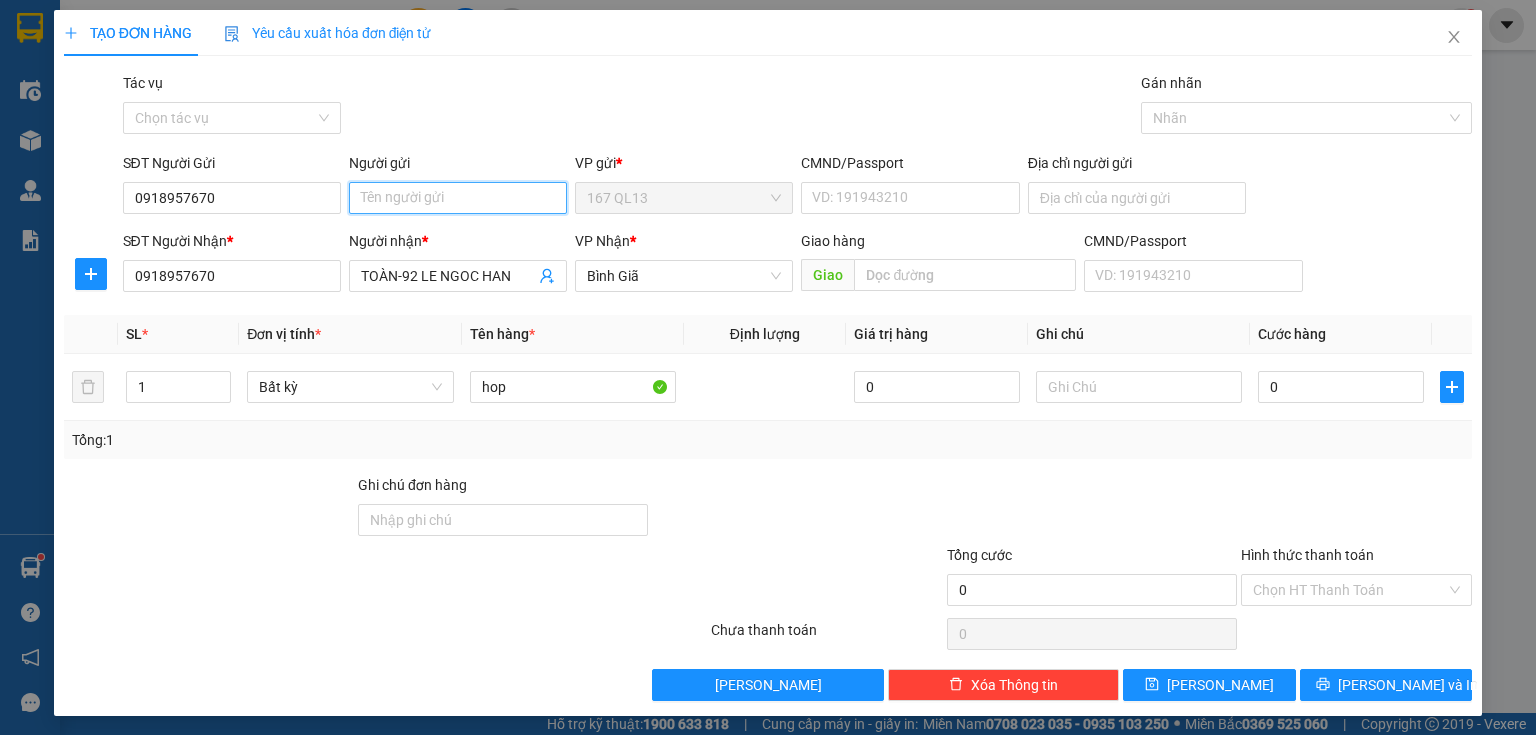 click on "Người gửi" at bounding box center (458, 198) 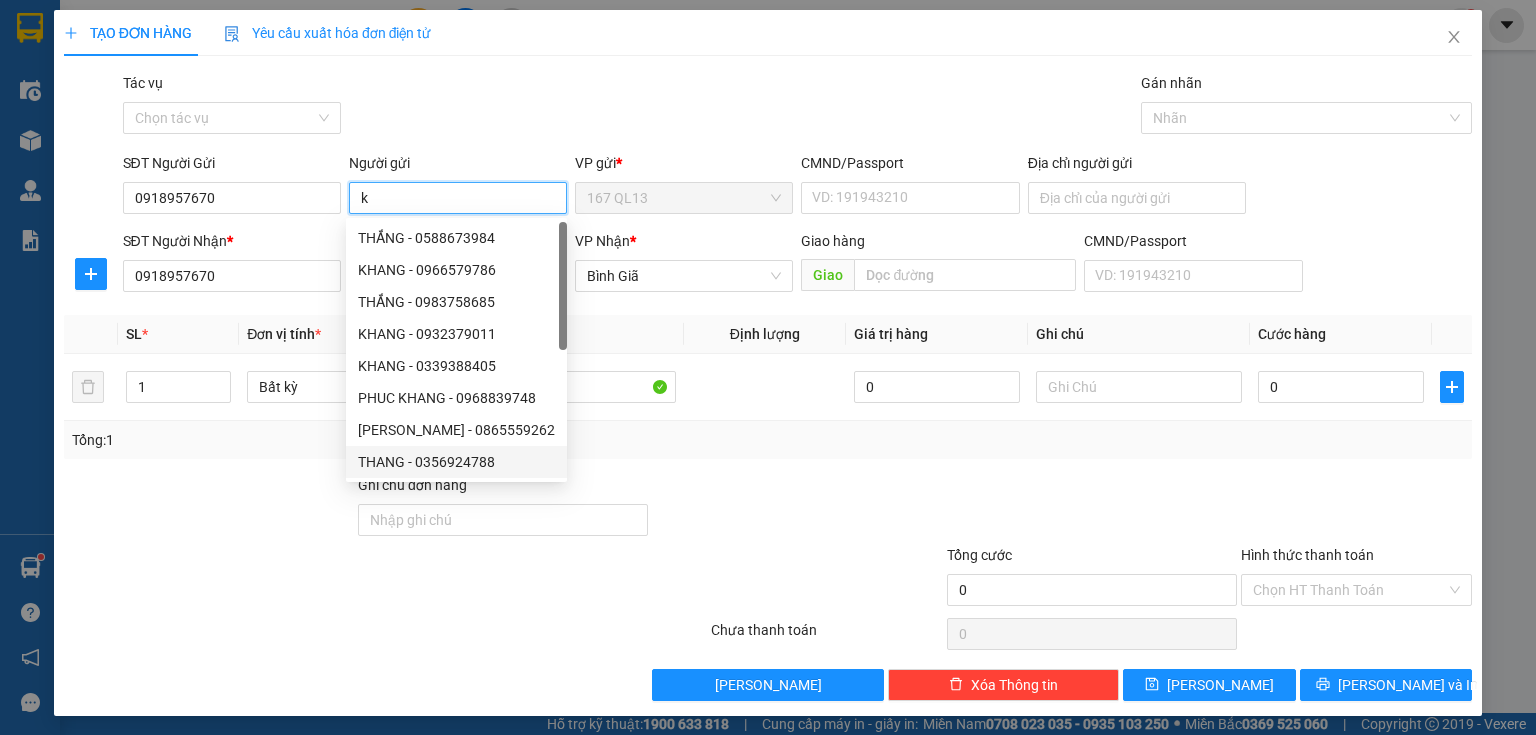 type on "k" 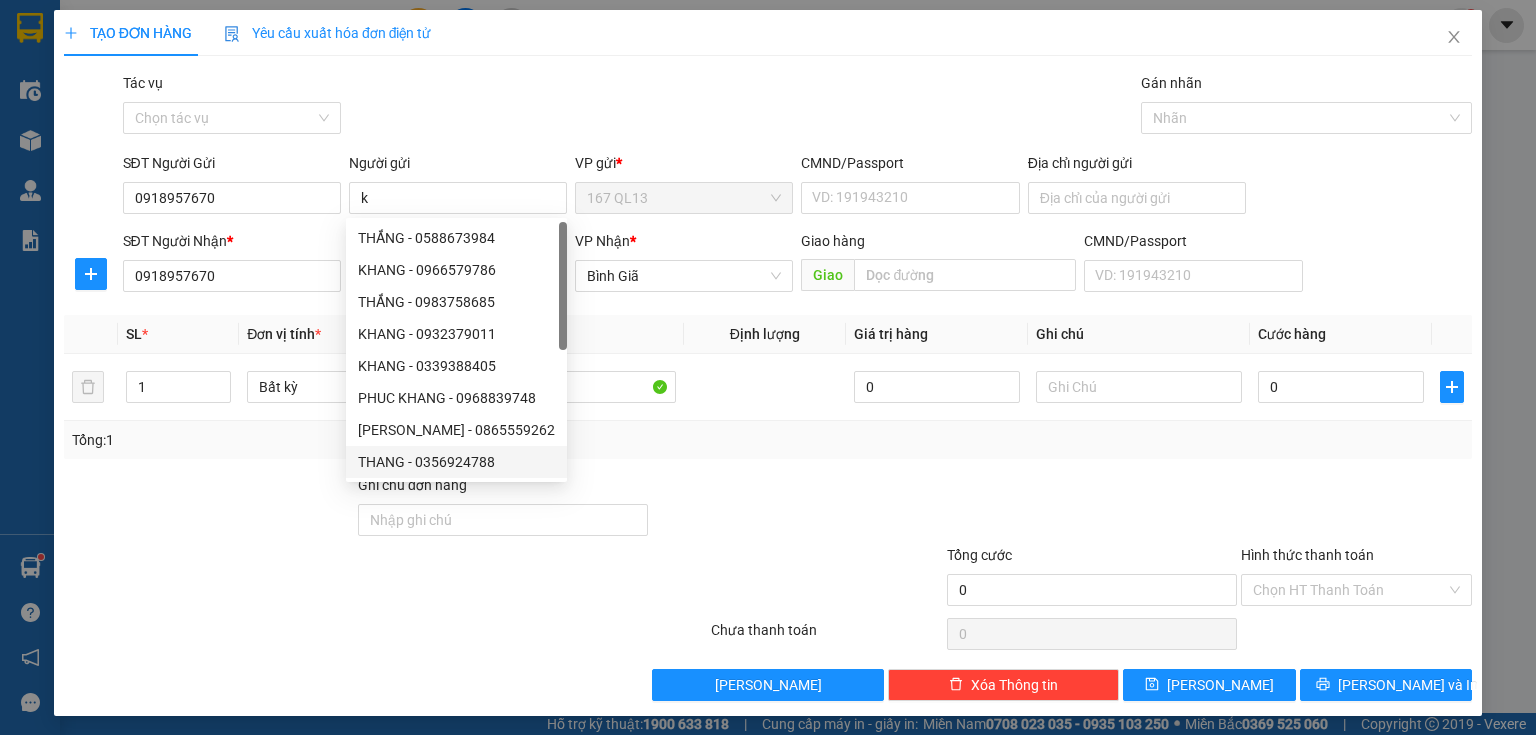 click at bounding box center [268, 579] 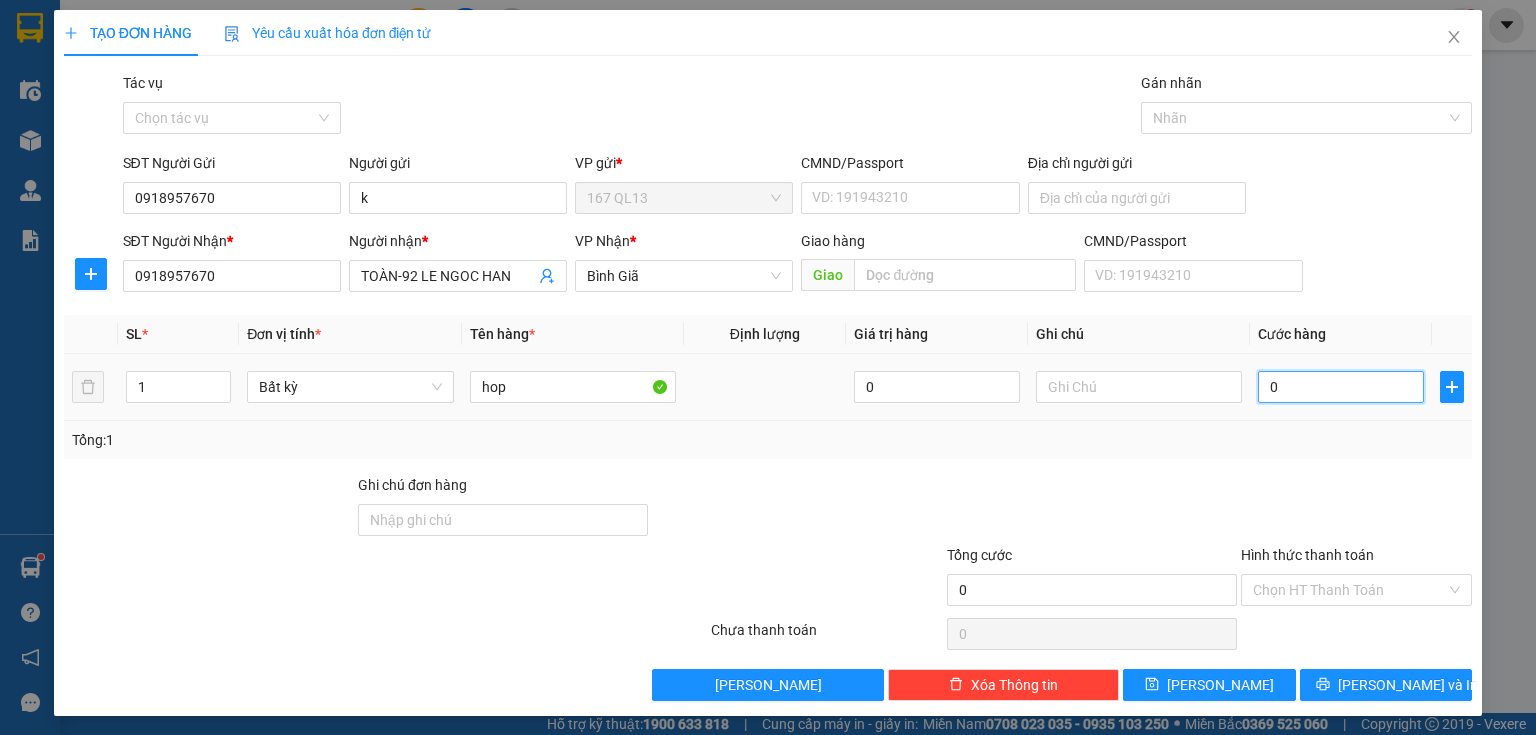 click on "0" at bounding box center (1341, 387) 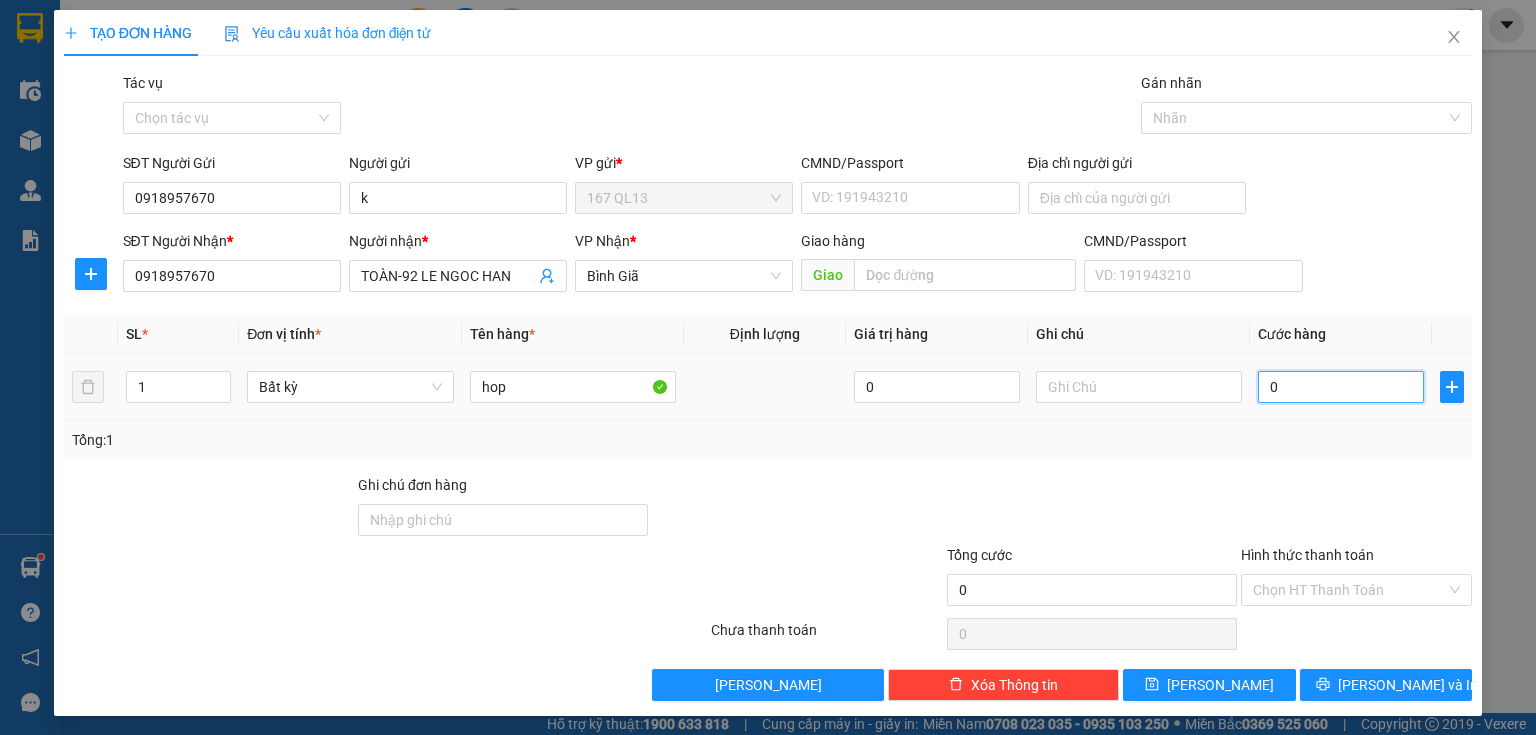 type on "3" 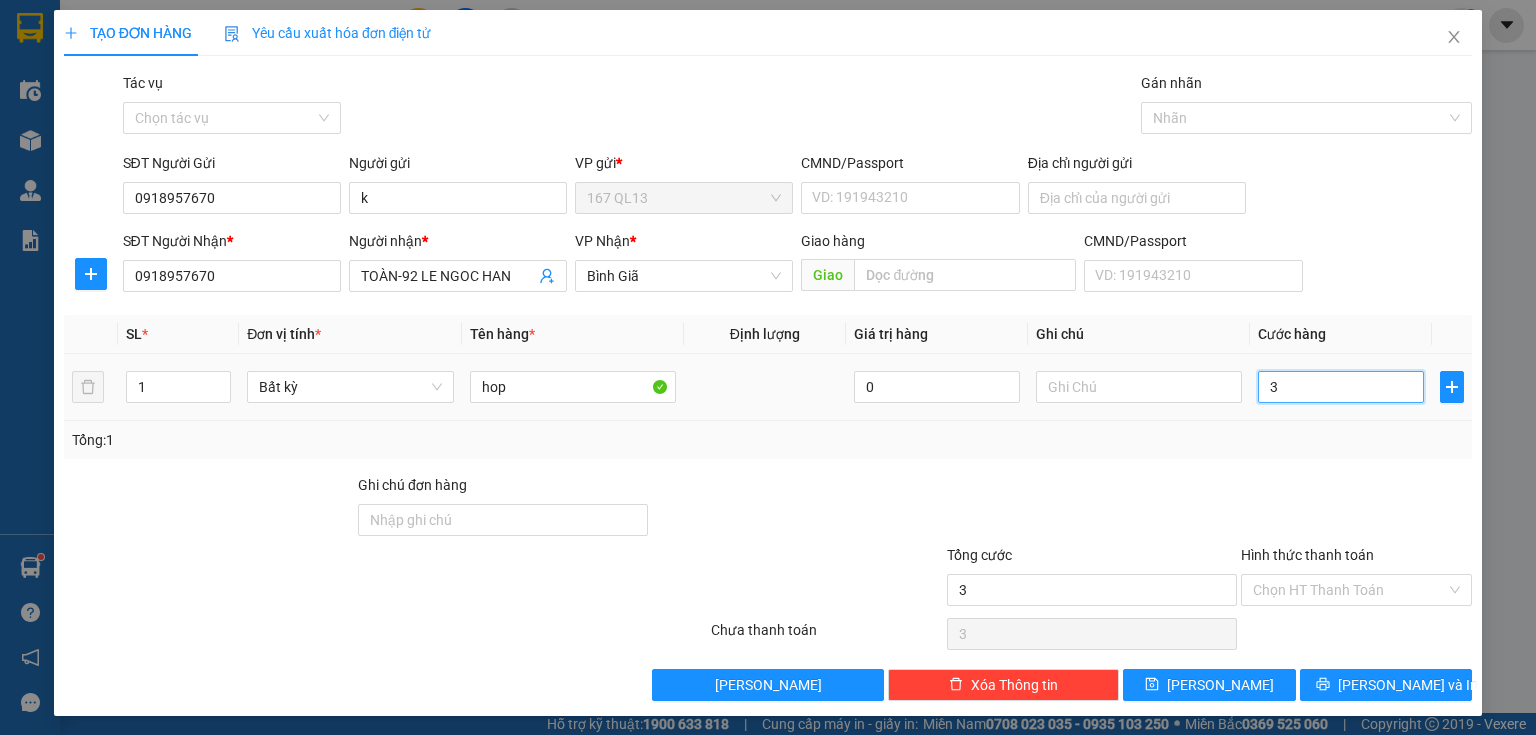 type on "30" 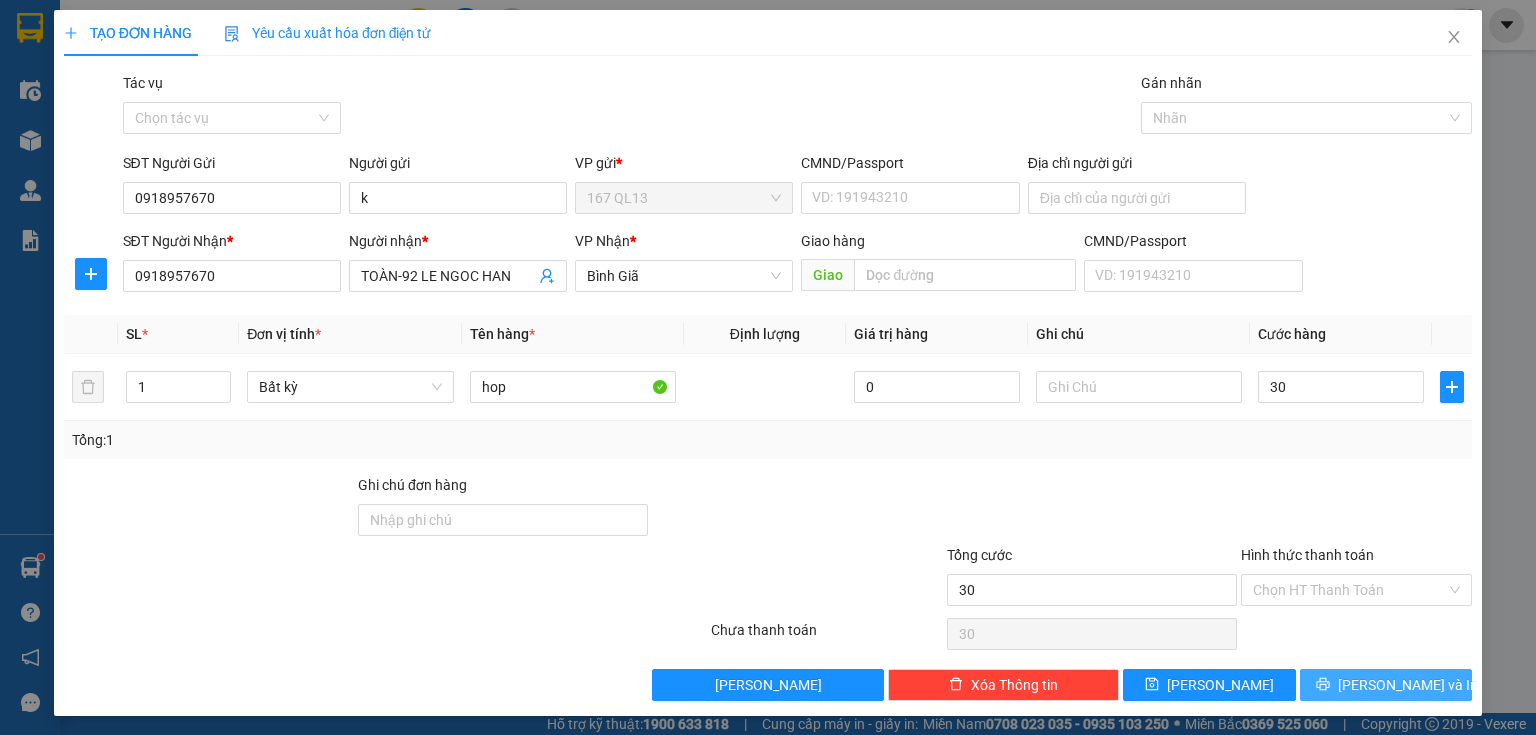 type on "30.000" 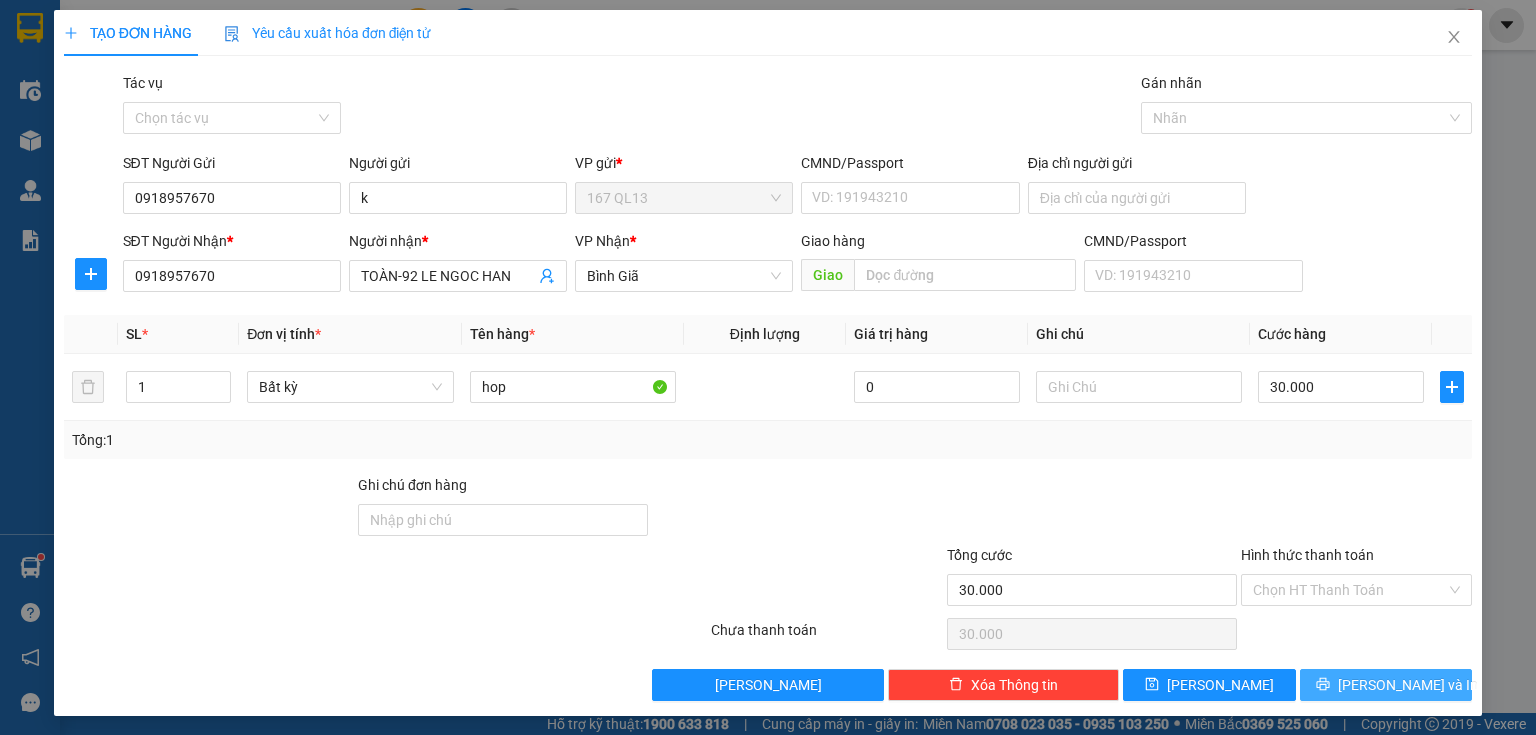 click on "[PERSON_NAME] và In" at bounding box center (1408, 685) 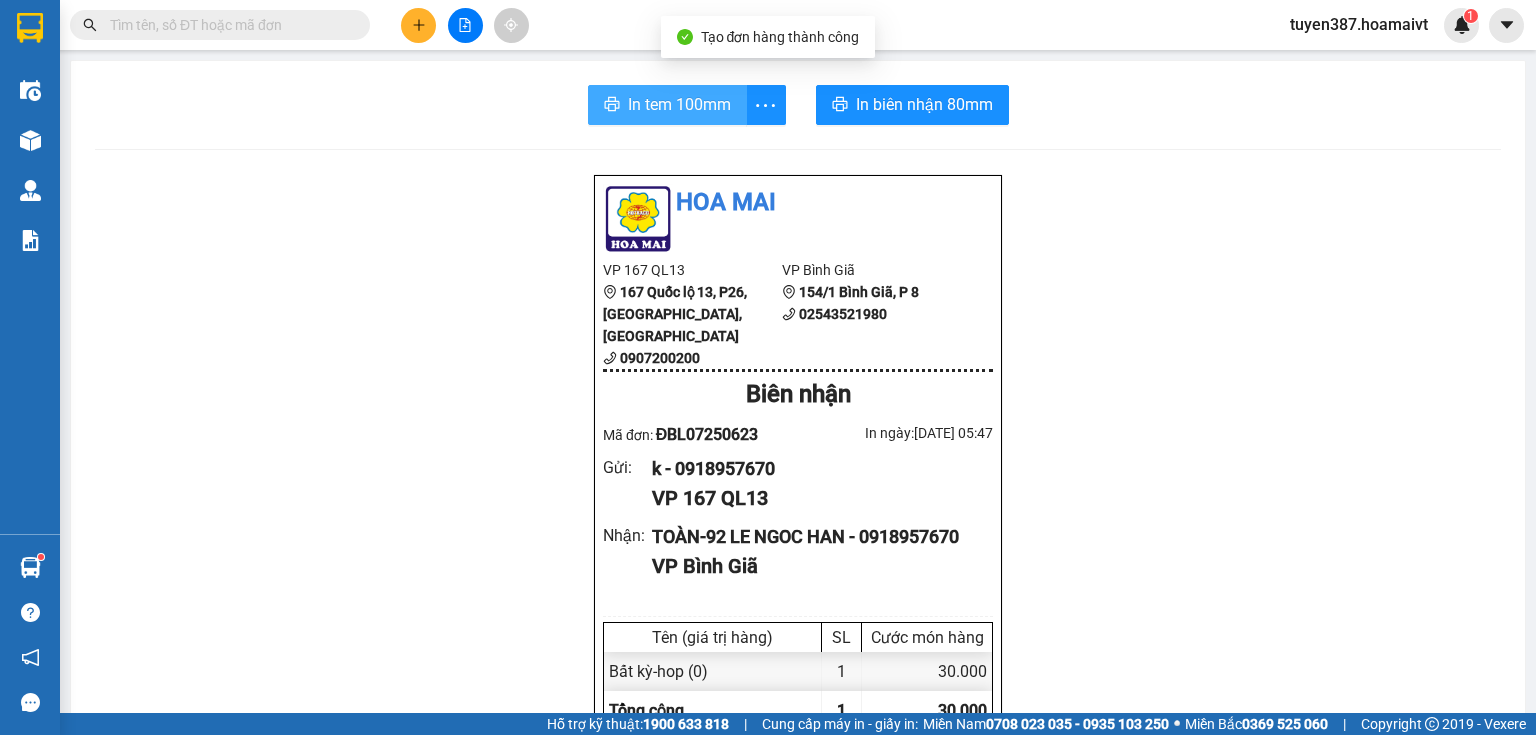 click on "In tem 100mm" at bounding box center [679, 104] 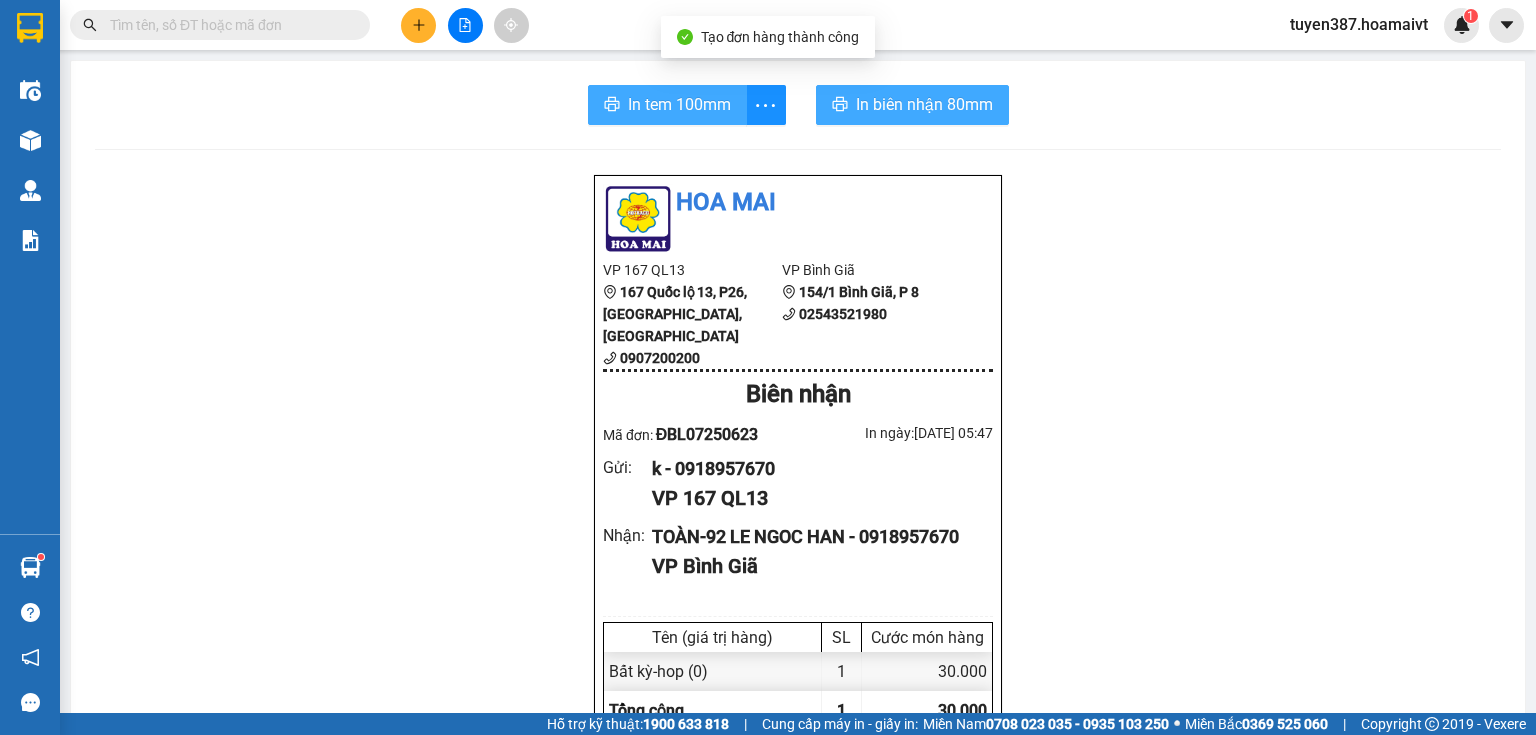 scroll, scrollTop: 0, scrollLeft: 0, axis: both 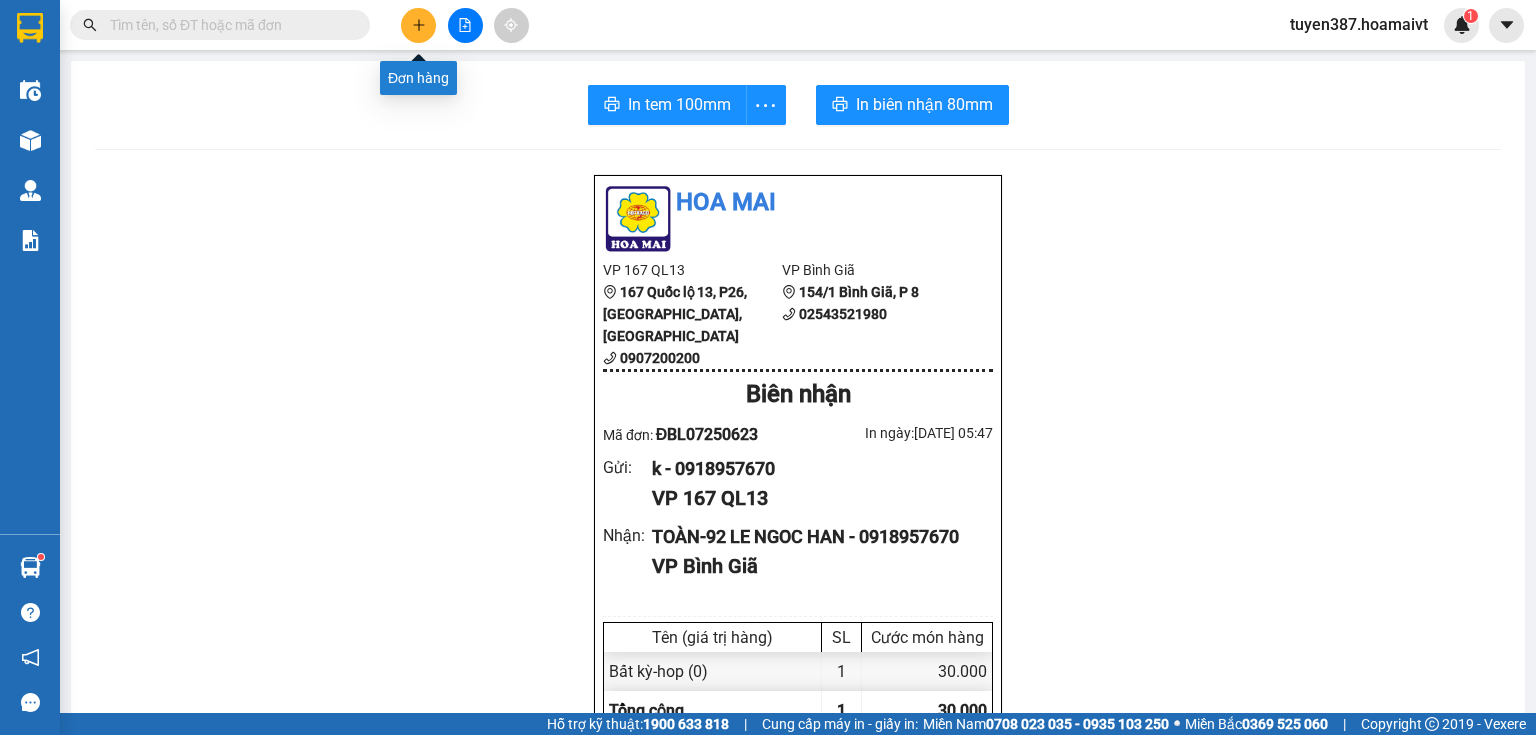 click 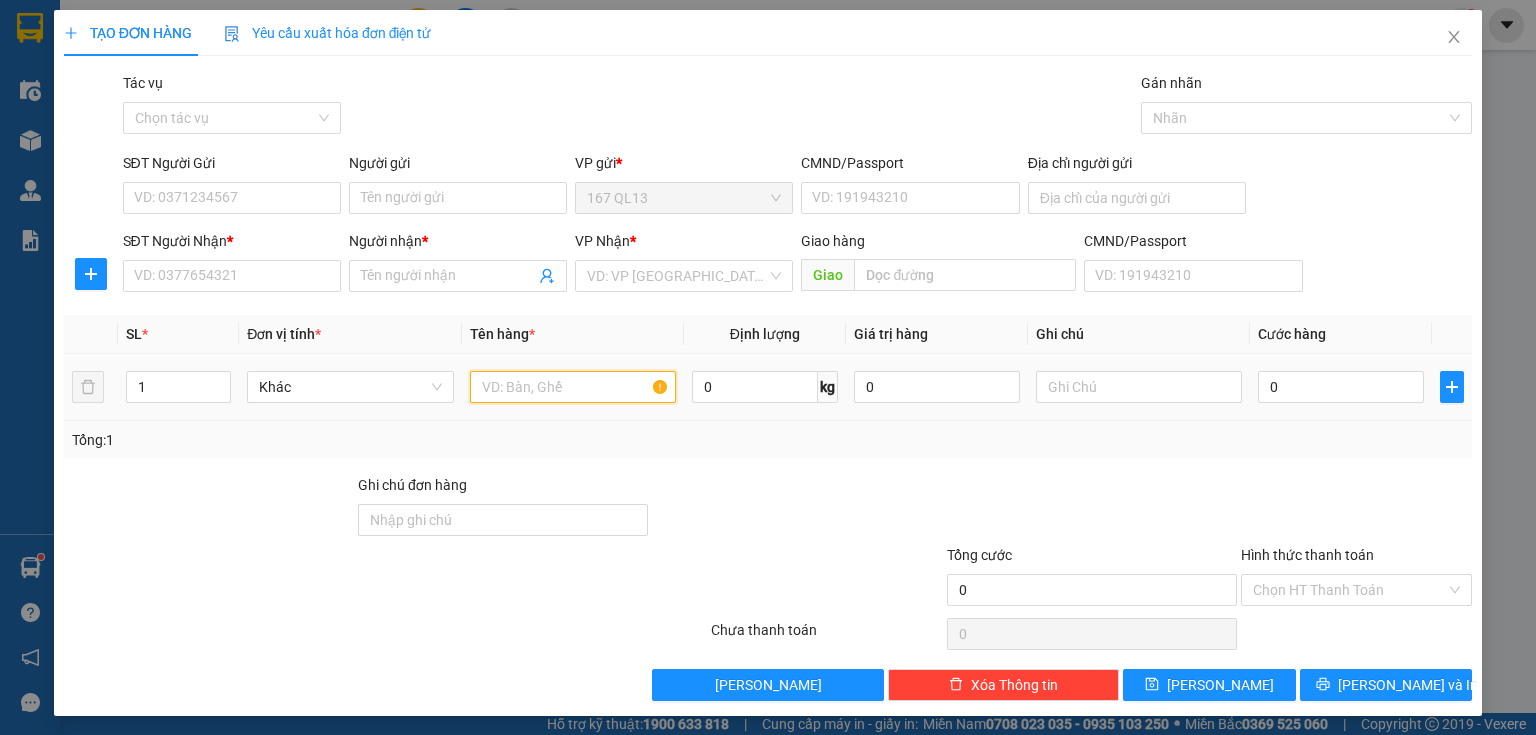 click at bounding box center (573, 387) 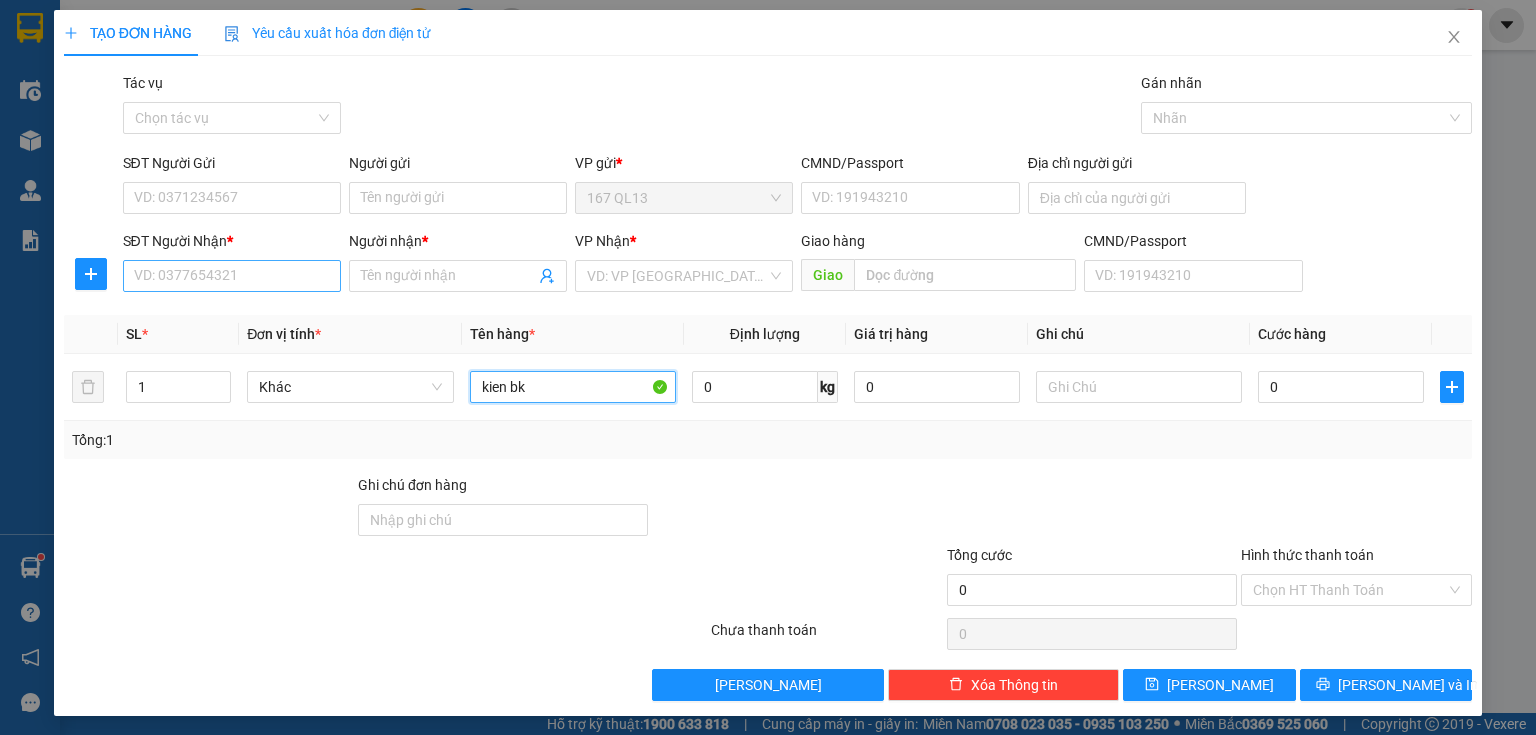 type on "kien bk" 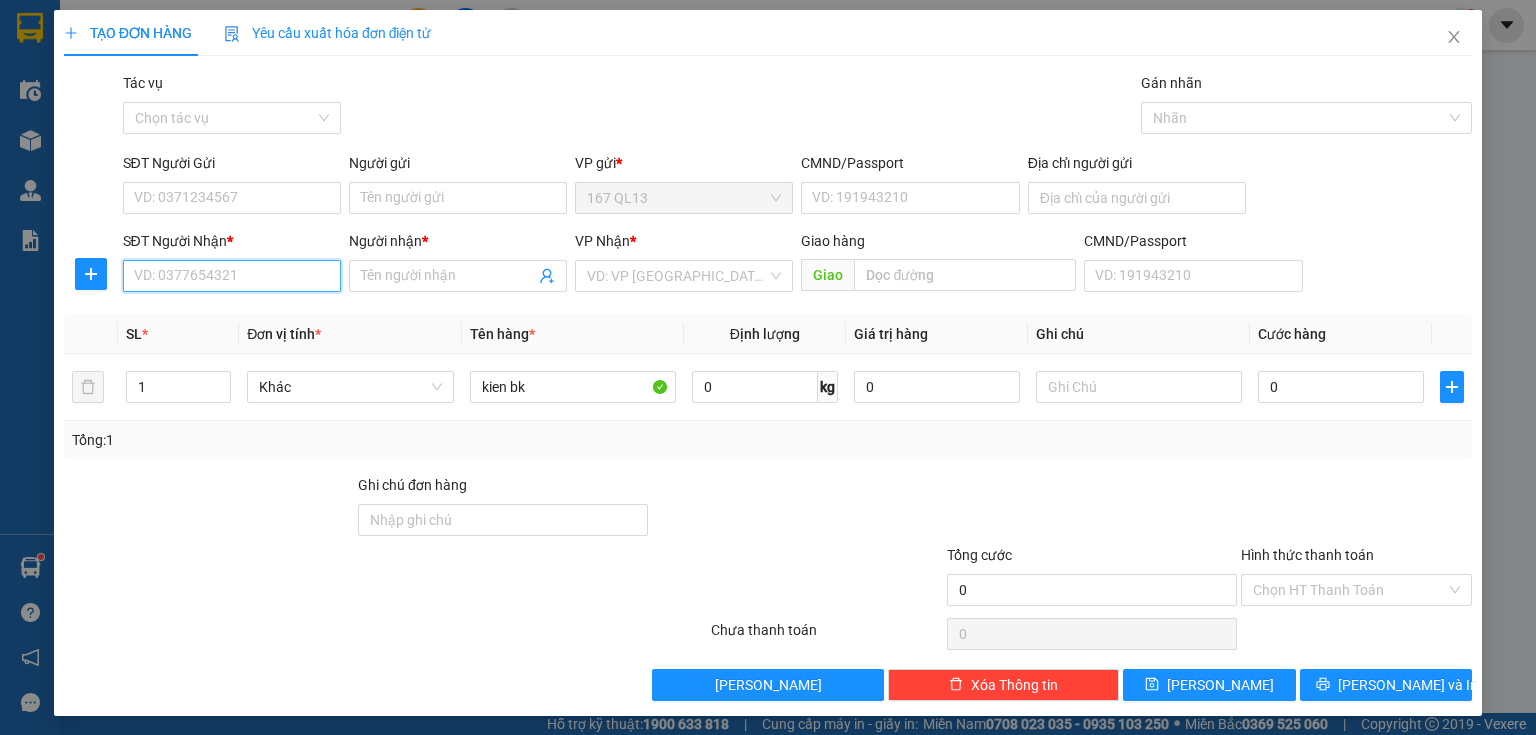 click on "SĐT Người Nhận  *" at bounding box center [232, 276] 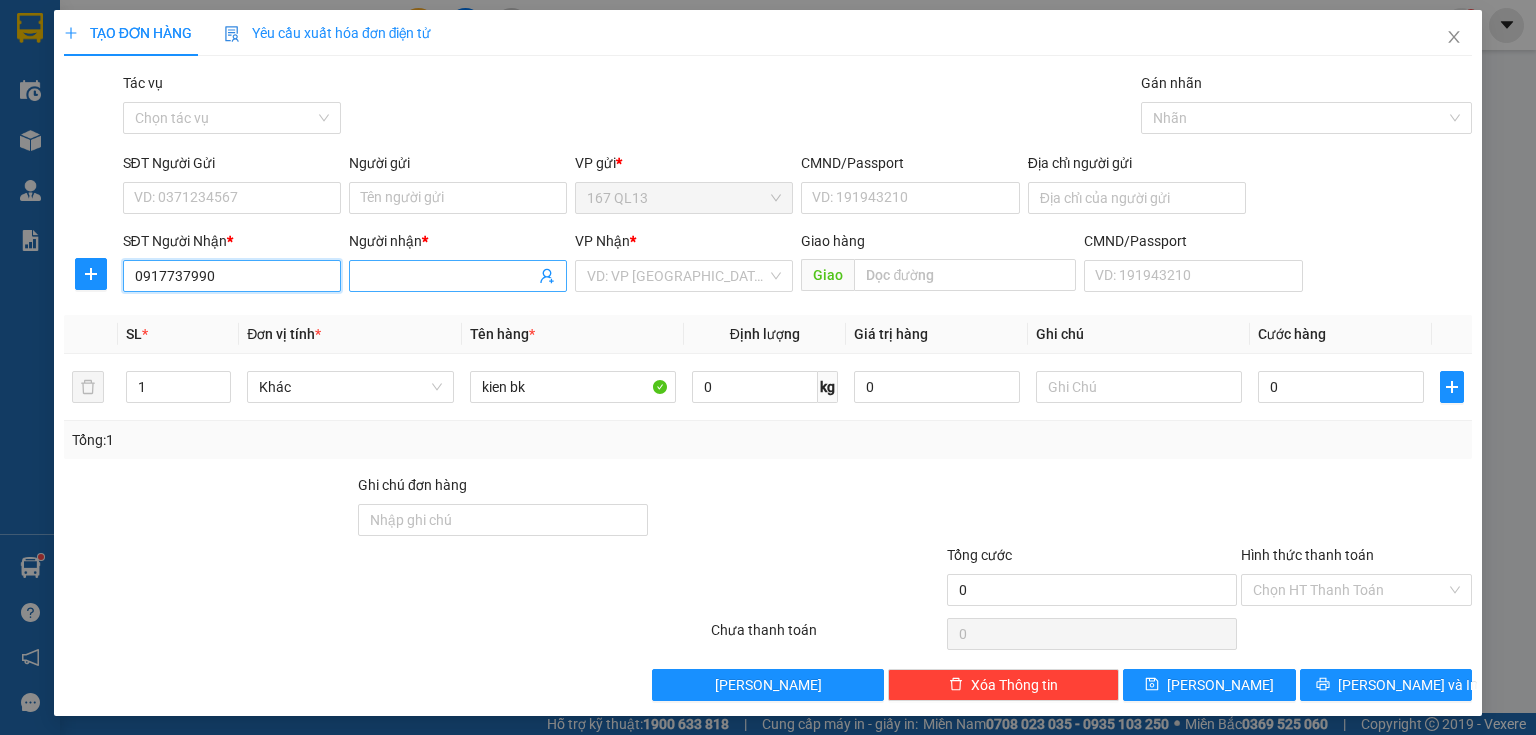 type on "0917737990" 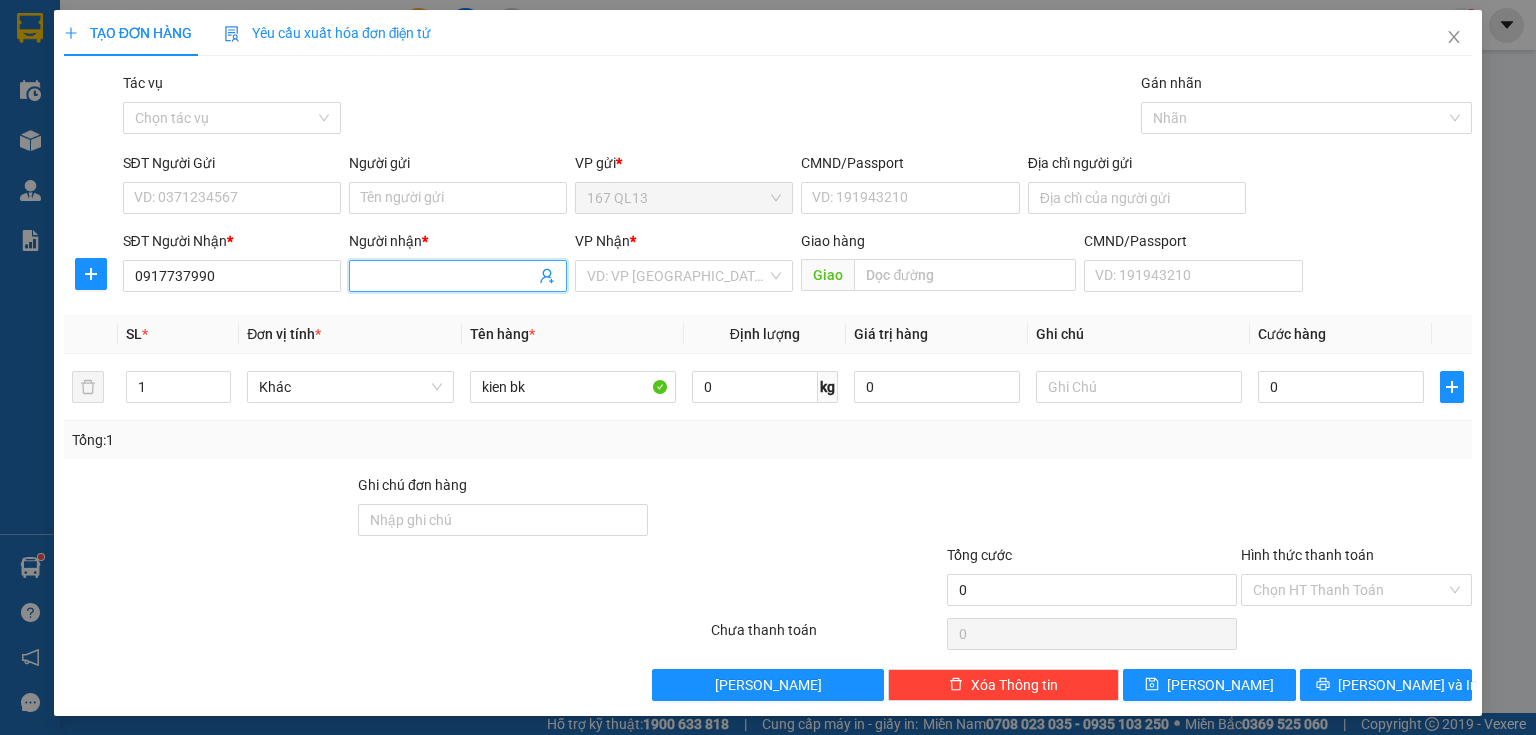 click on "Người nhận  *" at bounding box center [448, 276] 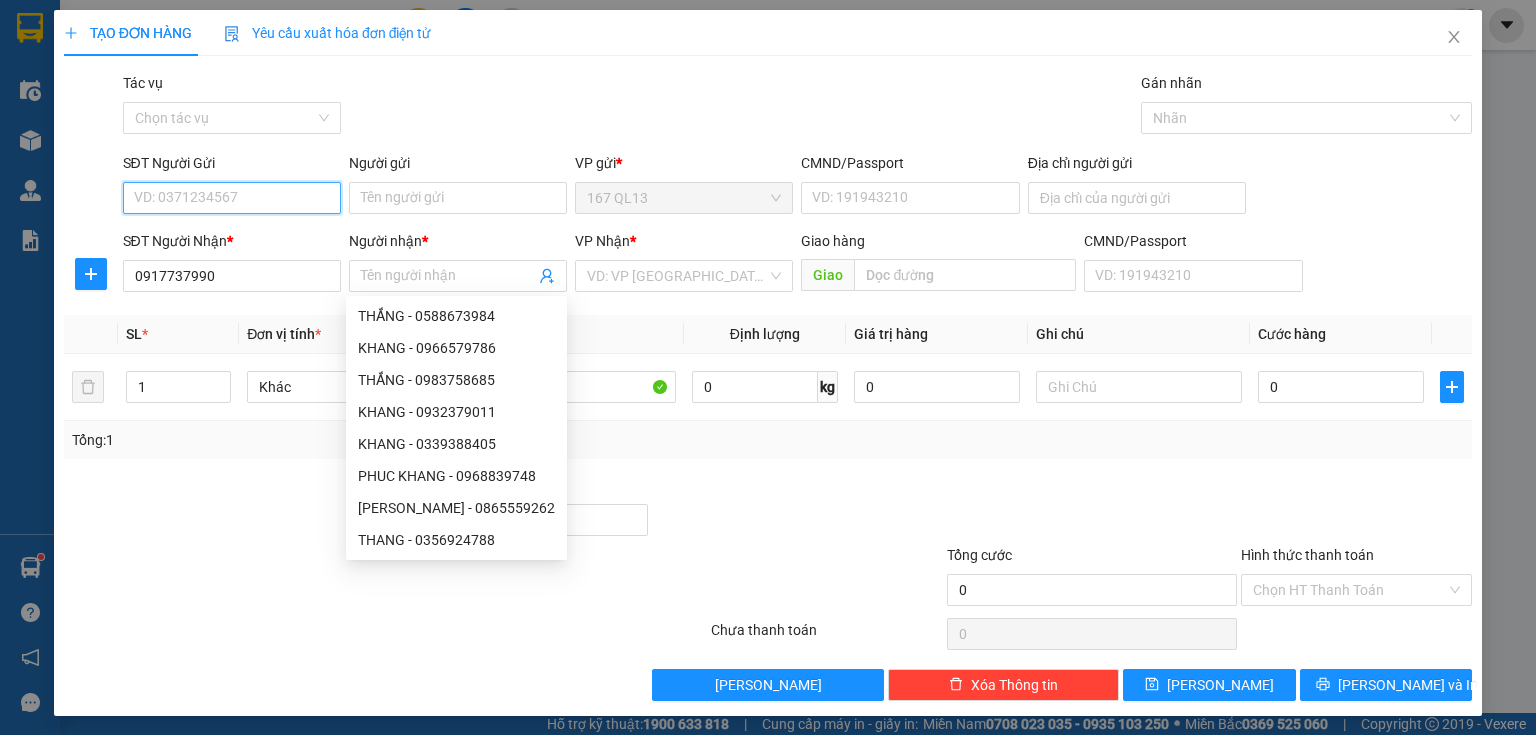 click on "SĐT Người Gửi" at bounding box center [232, 198] 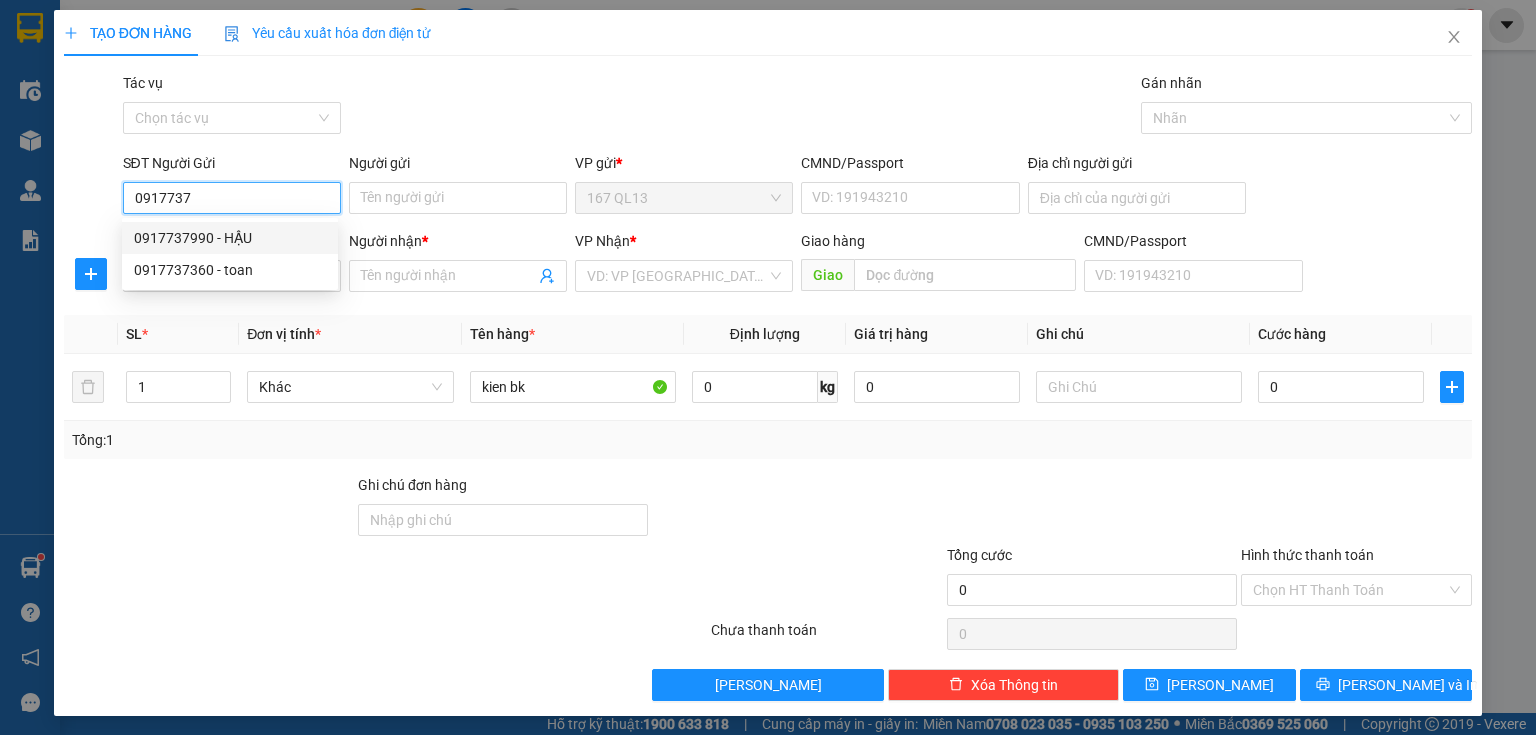 click on "0917737990 - HẬU" at bounding box center [230, 238] 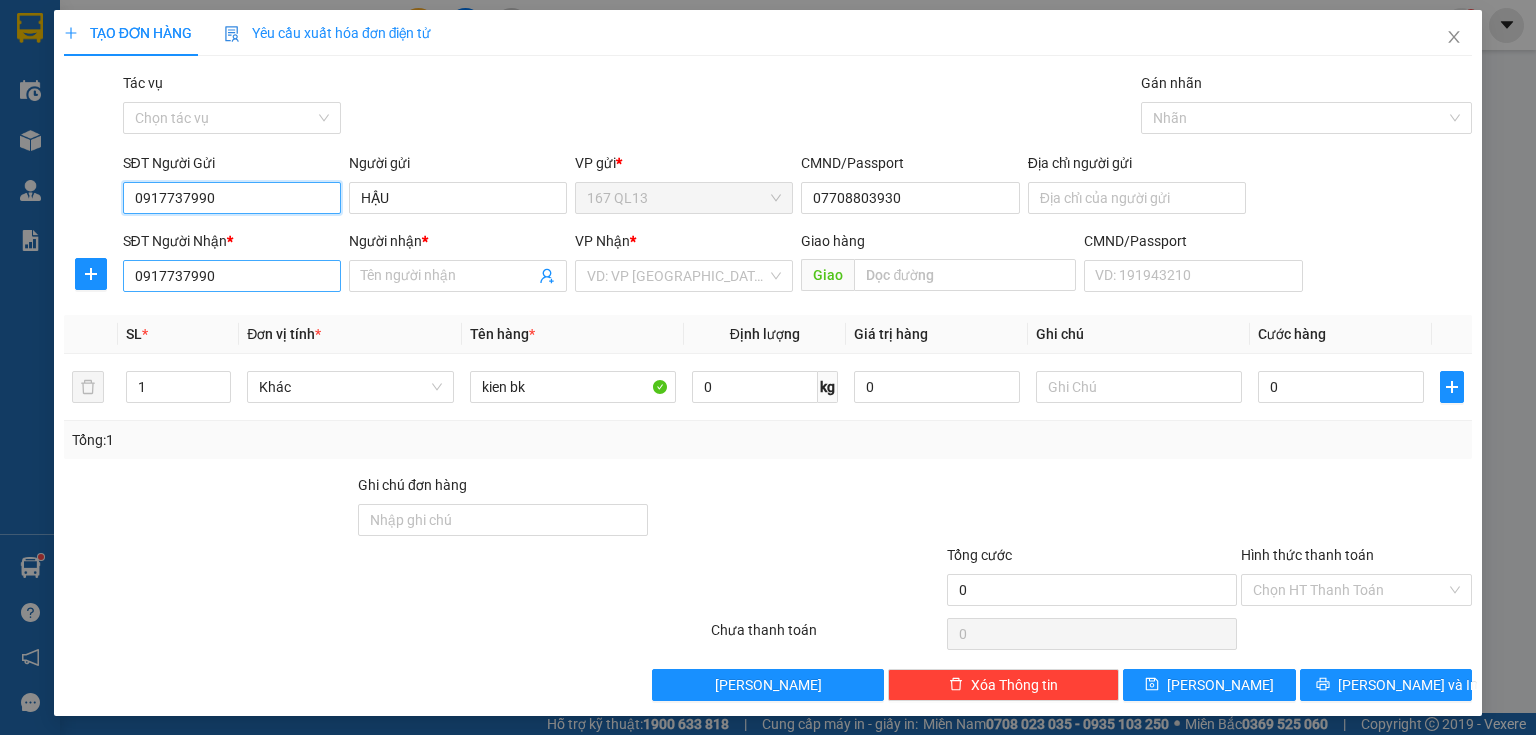 type on "0917737990" 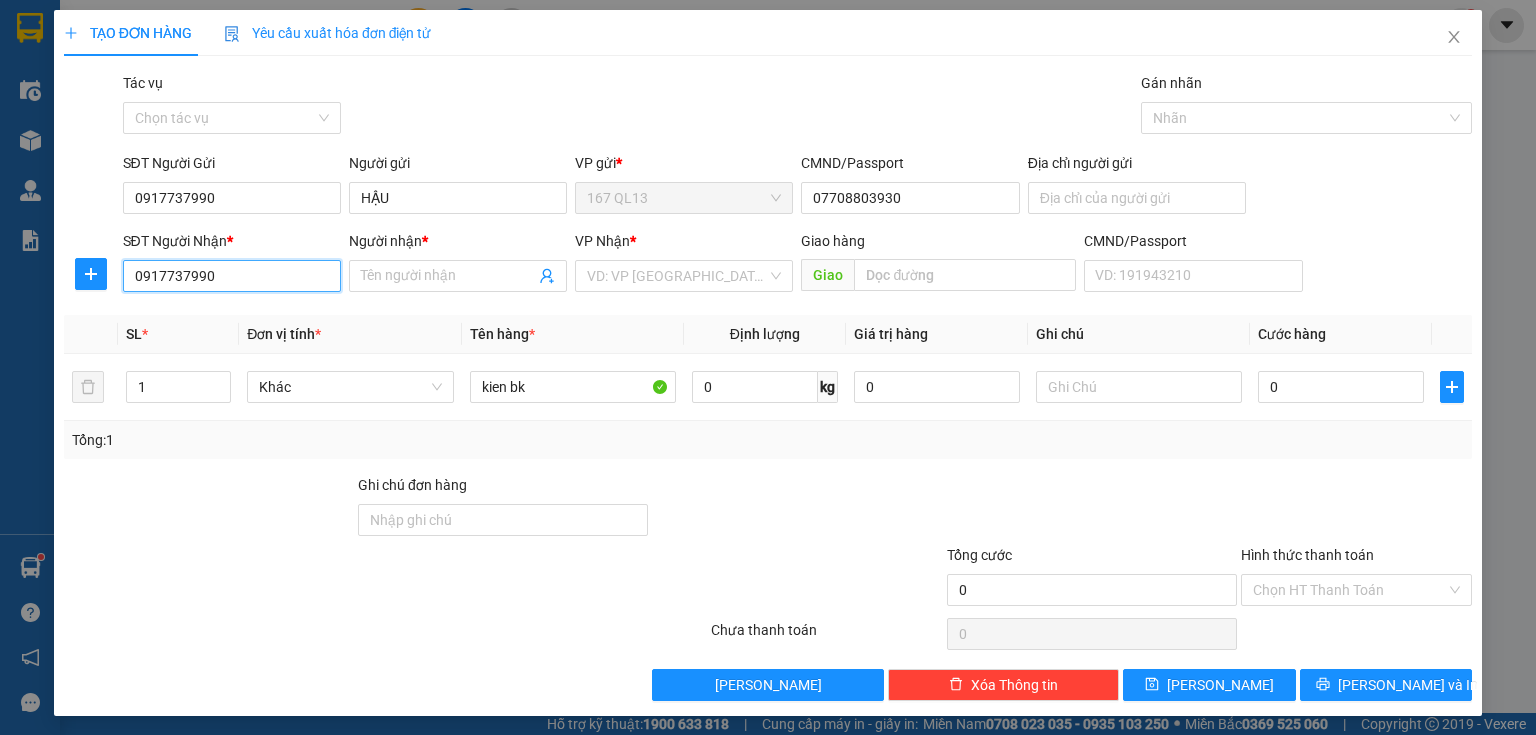 click on "0917737990" at bounding box center [232, 276] 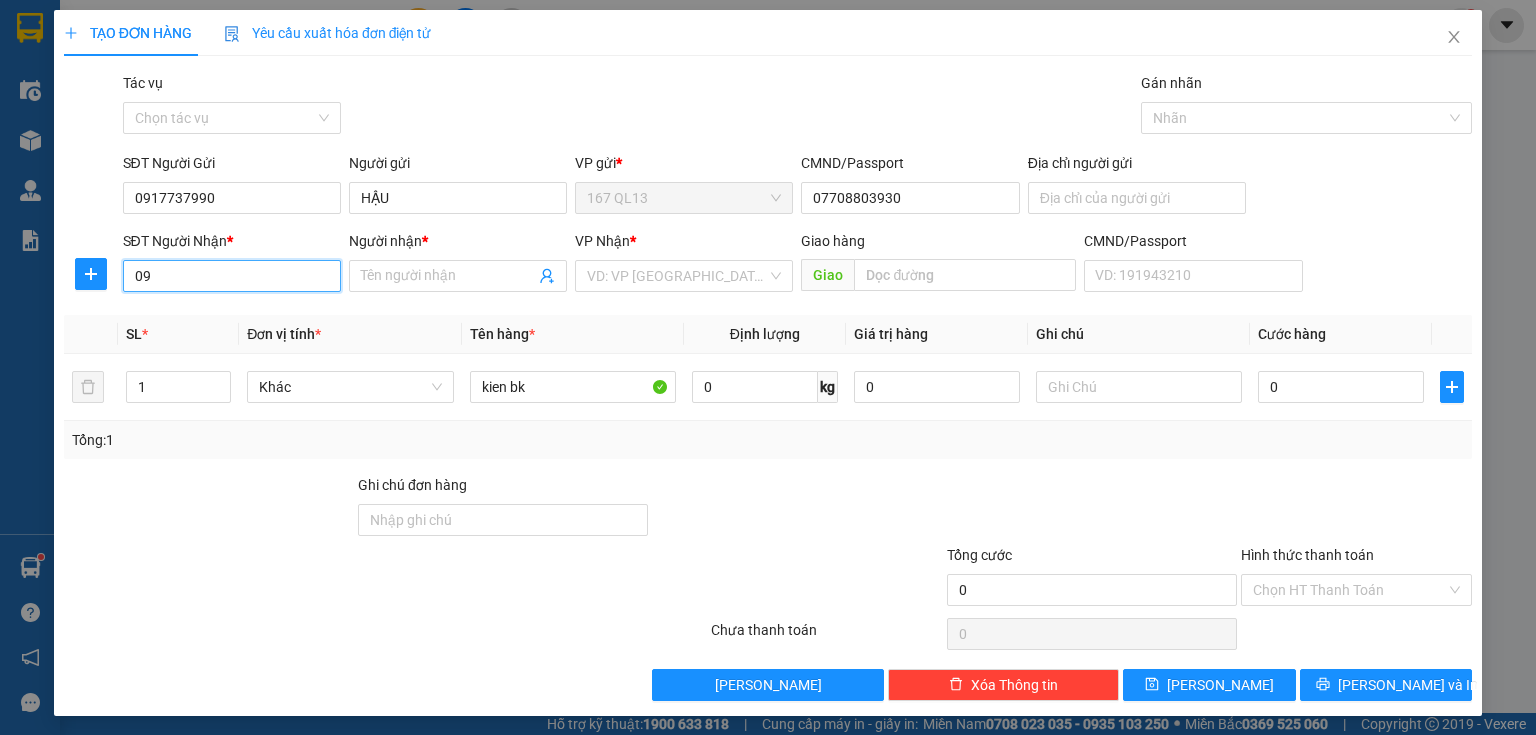 type on "0" 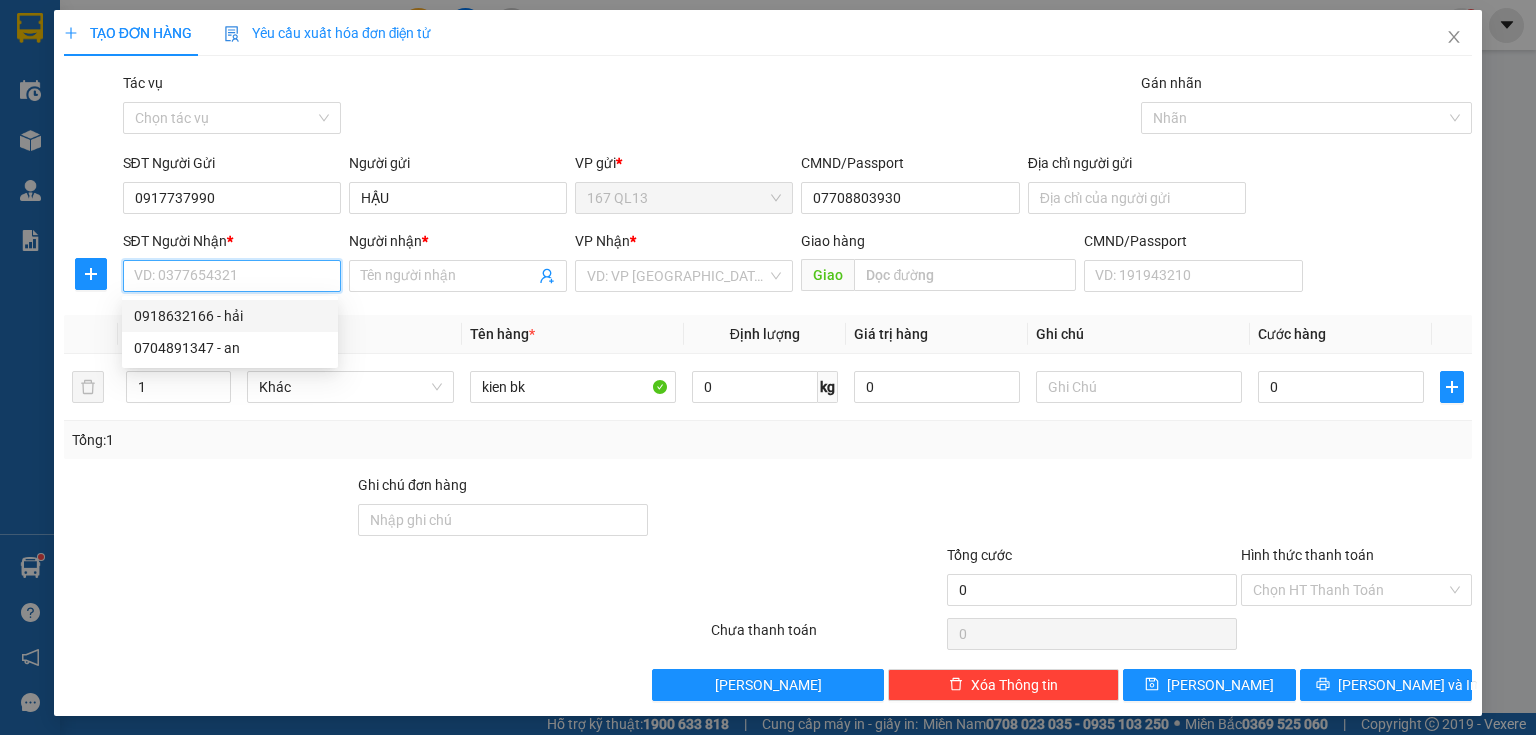 click on "0918632166 - hải" at bounding box center [230, 316] 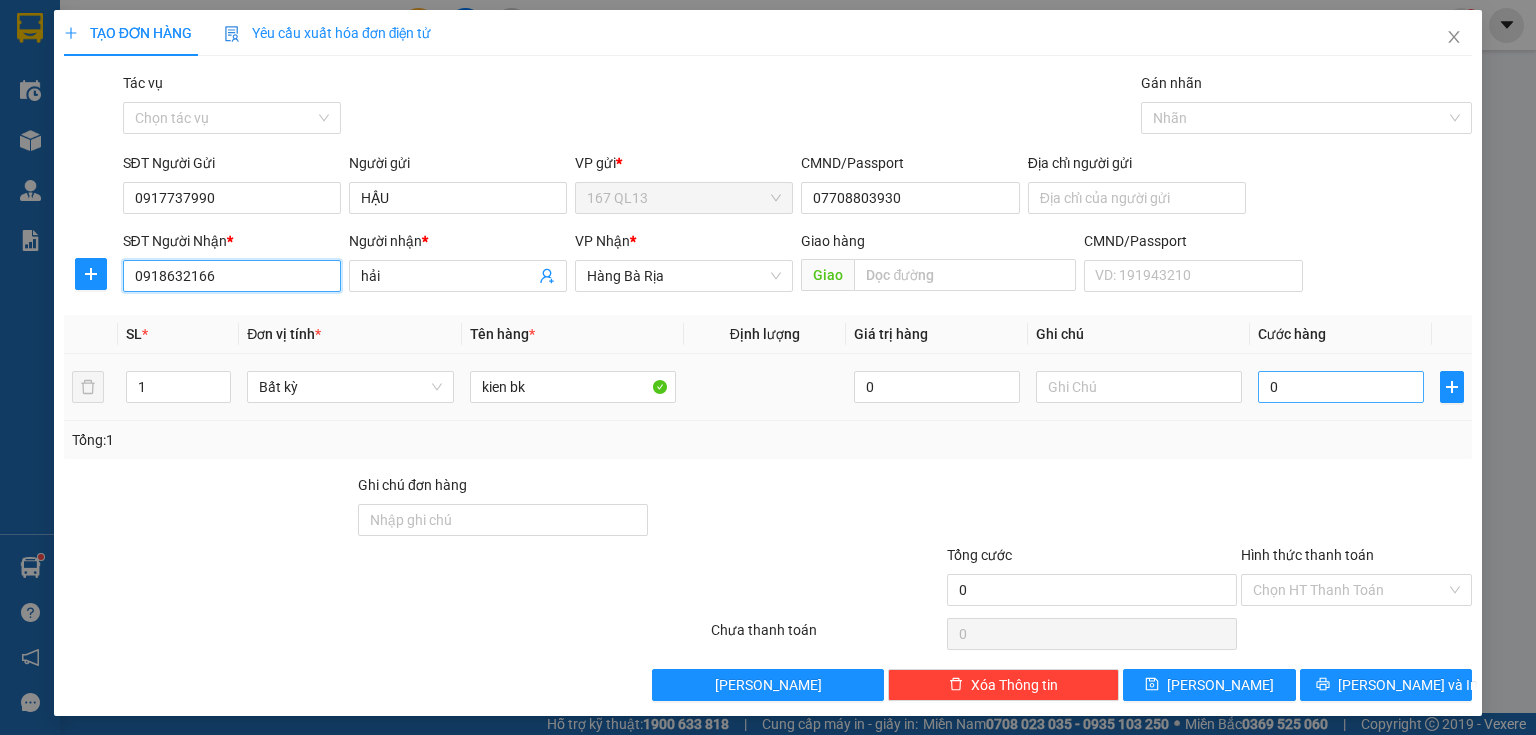 type on "0918632166" 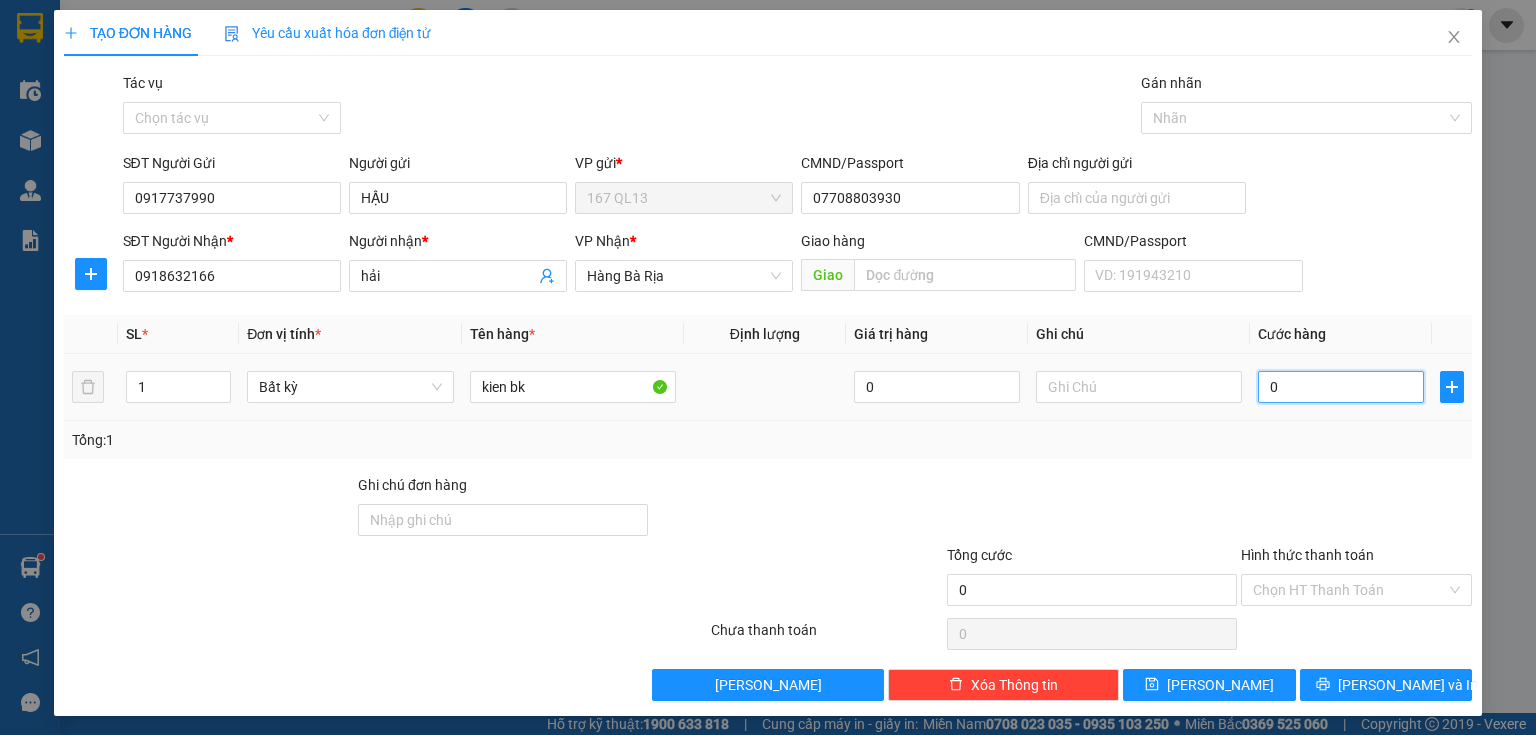 click on "0" at bounding box center [1341, 387] 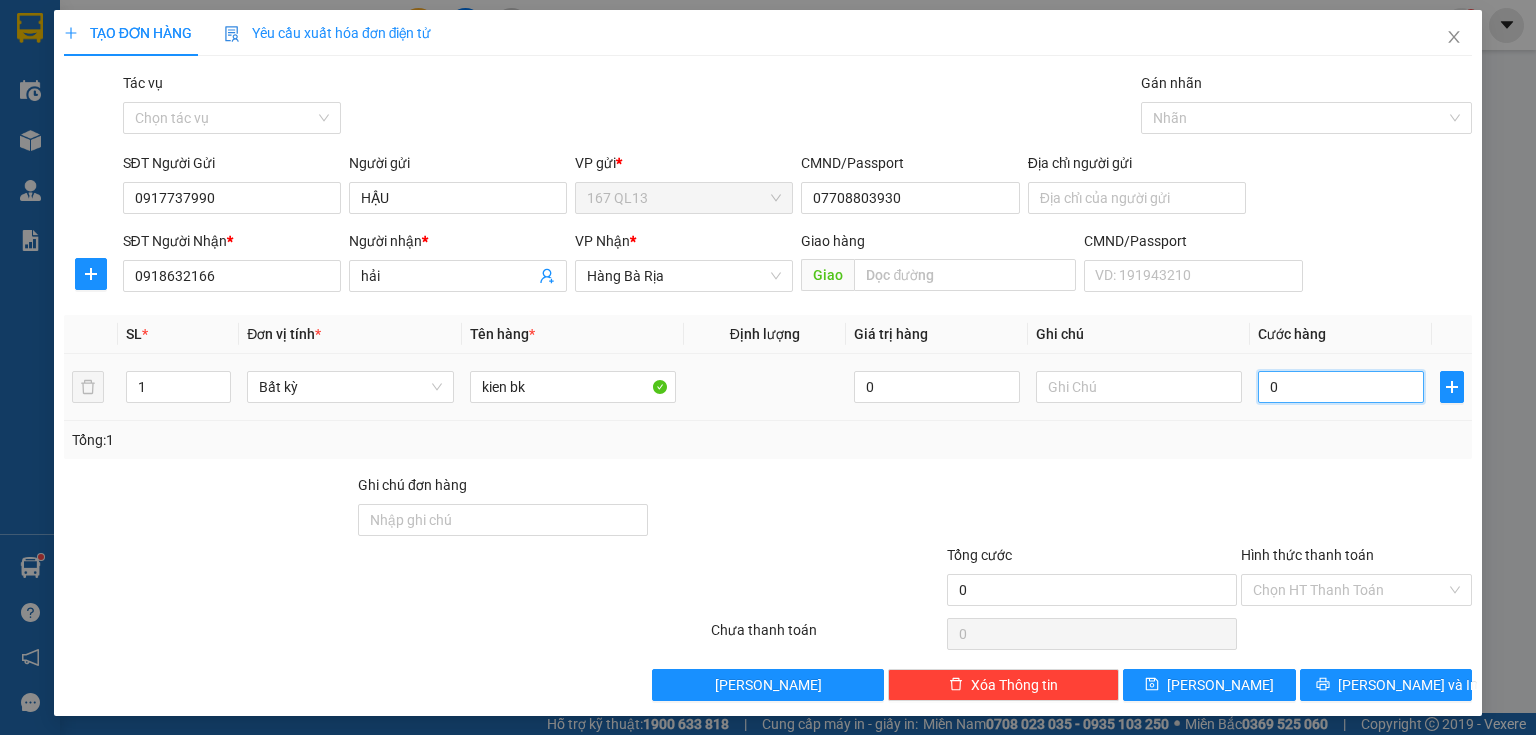 type on "4" 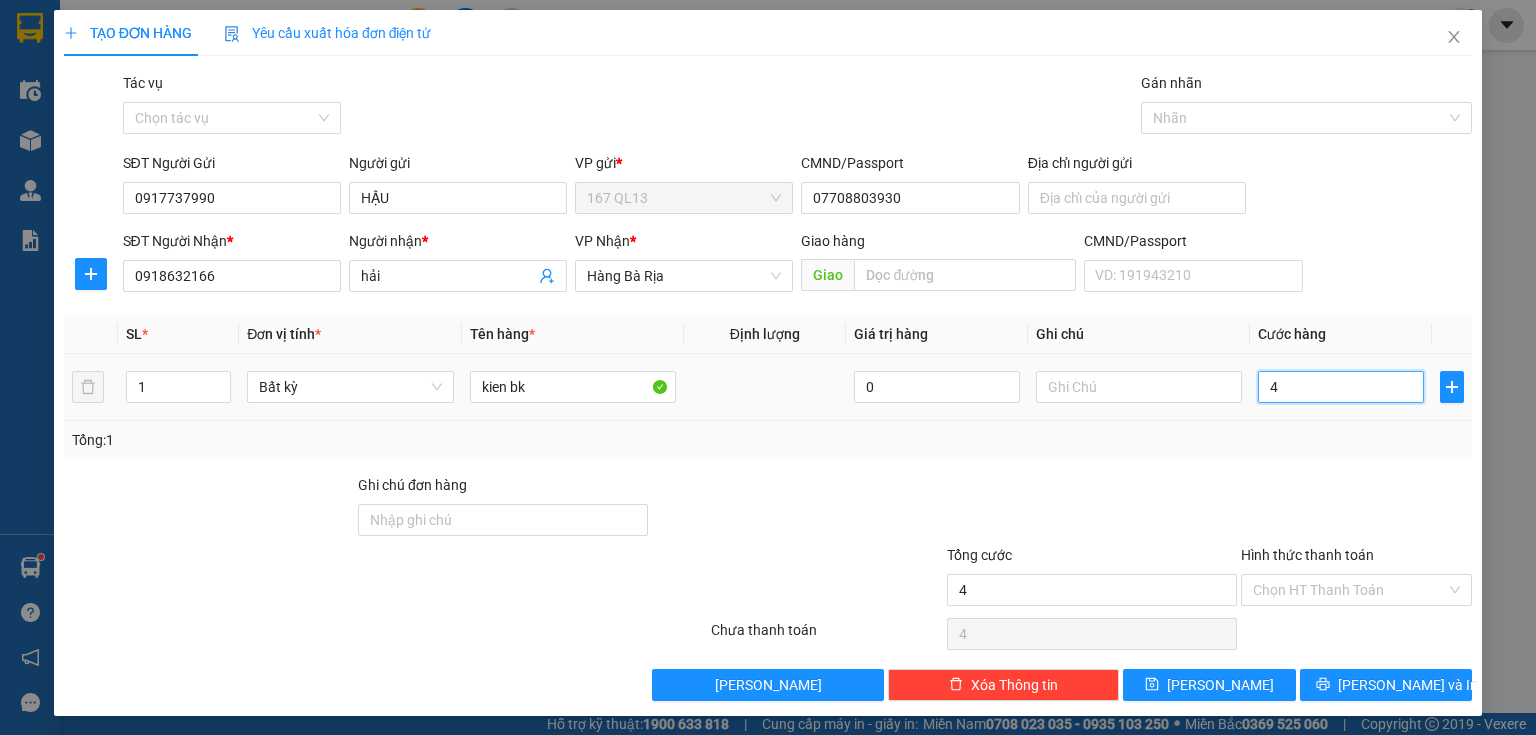 type on "40" 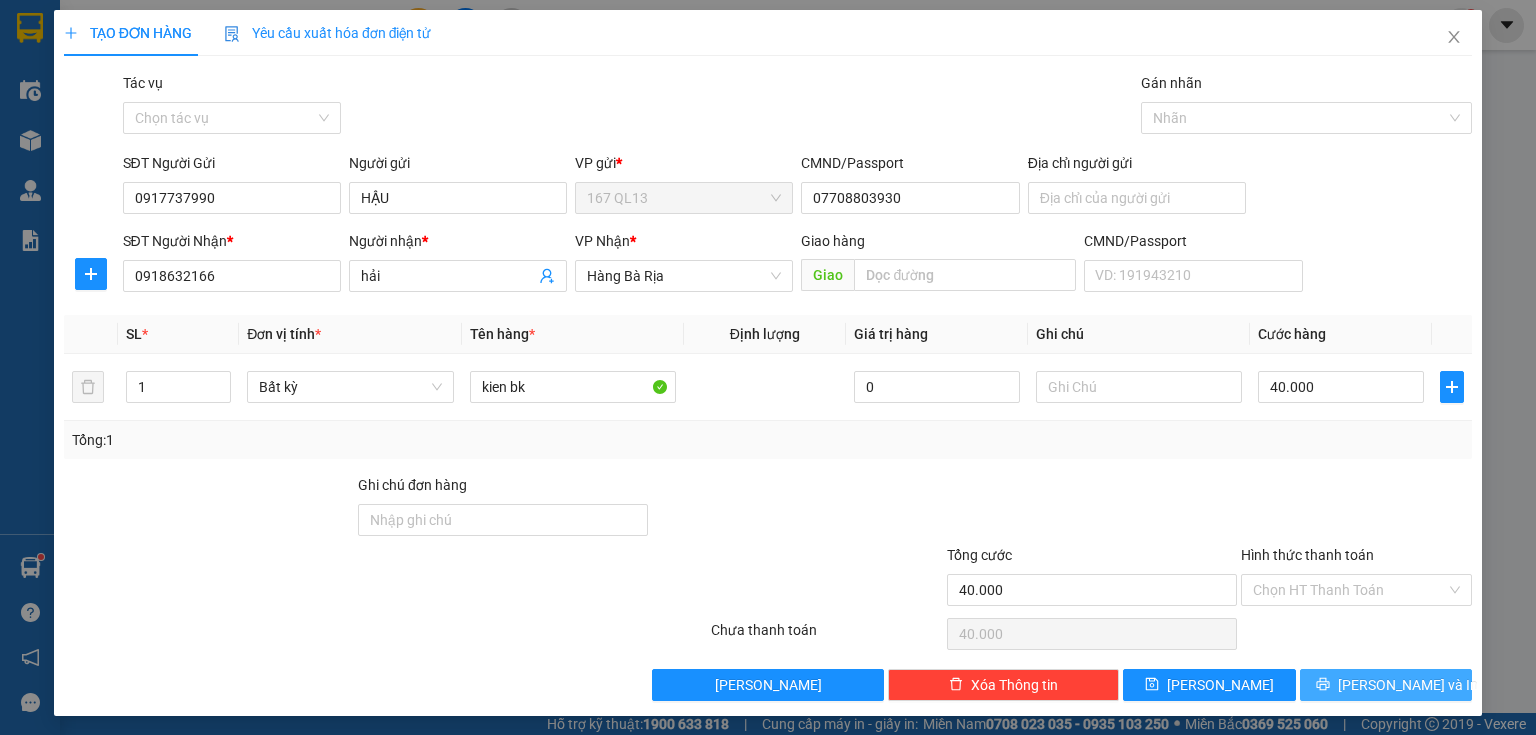 click on "[PERSON_NAME] và In" at bounding box center [1408, 685] 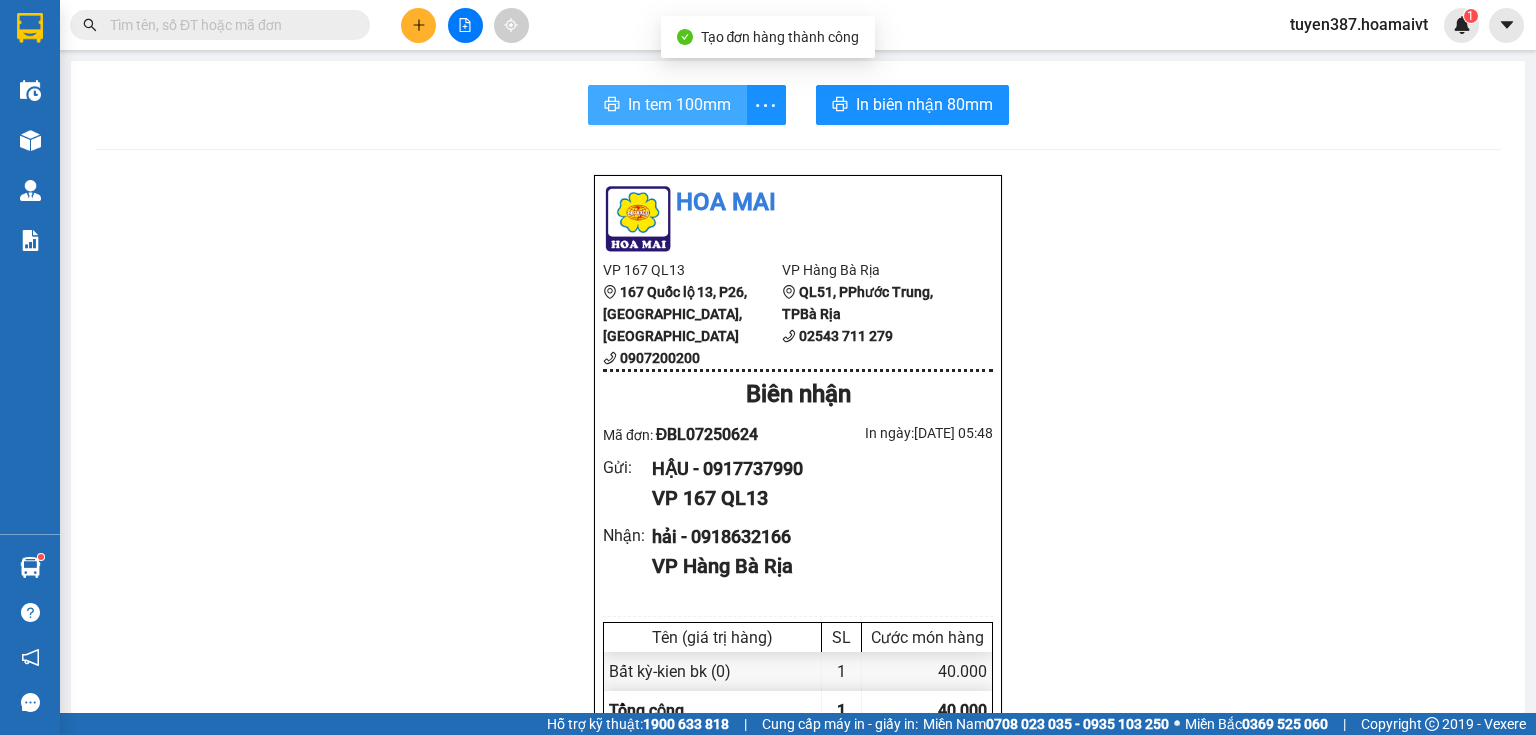click on "In tem 100mm" at bounding box center [679, 104] 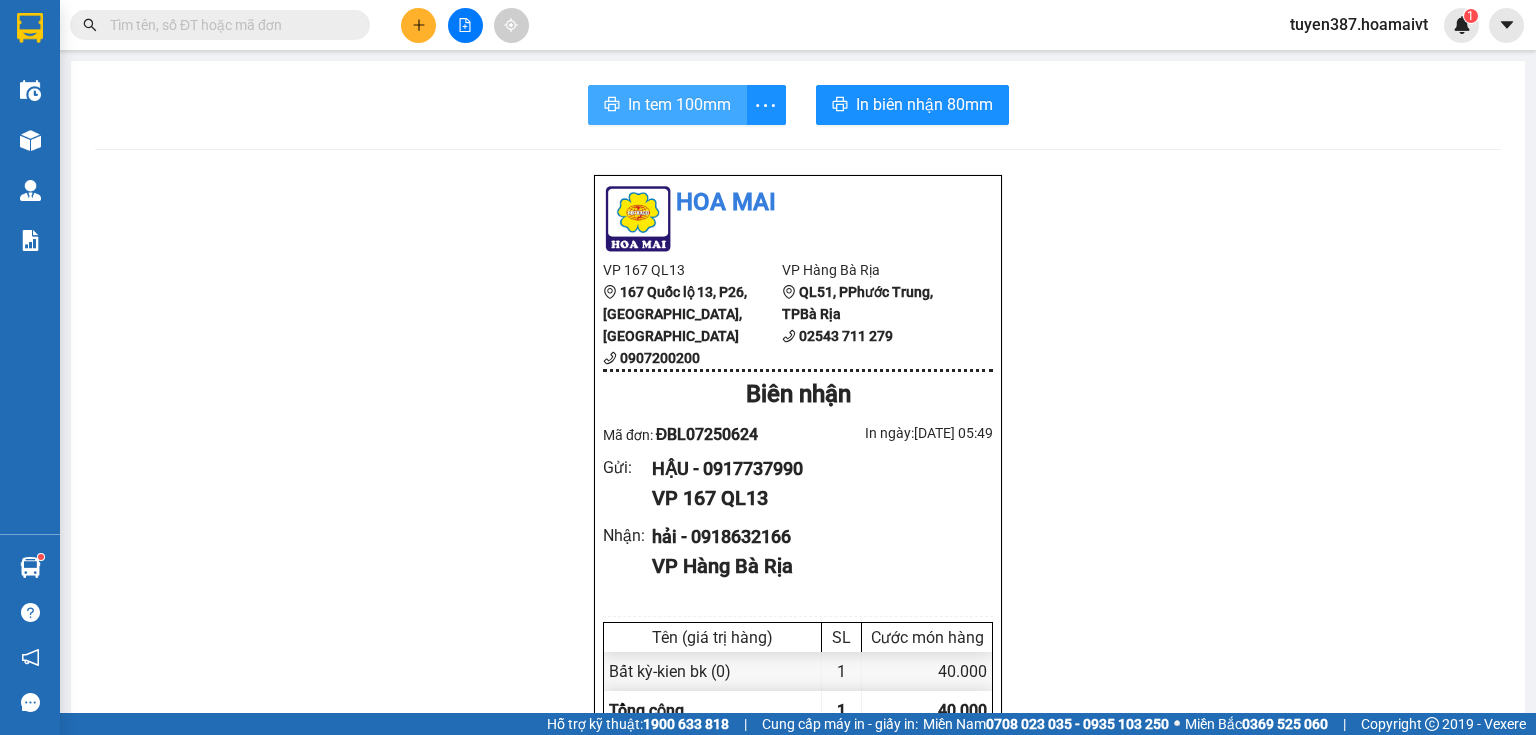 click on "In tem 100mm" at bounding box center (679, 104) 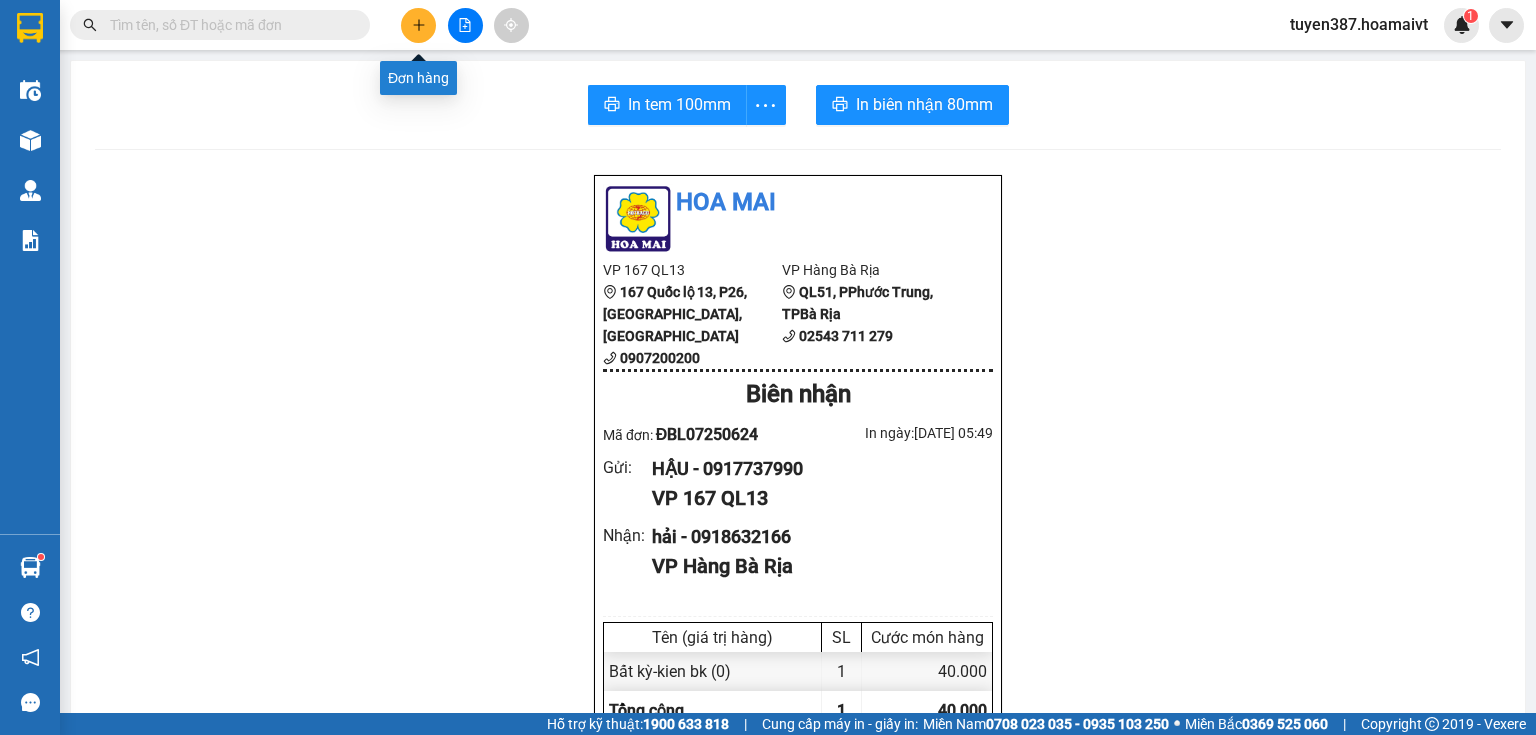 click 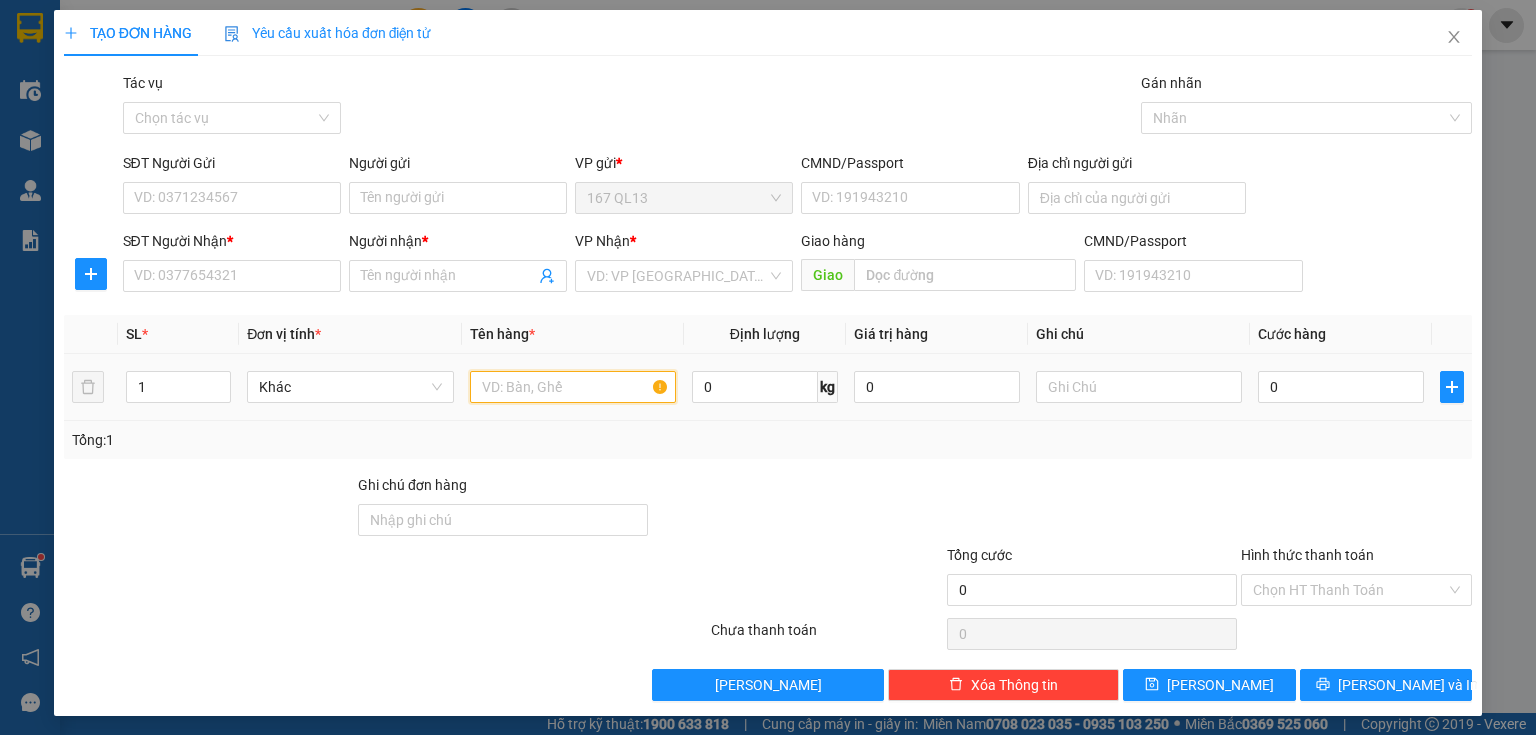click at bounding box center (573, 387) 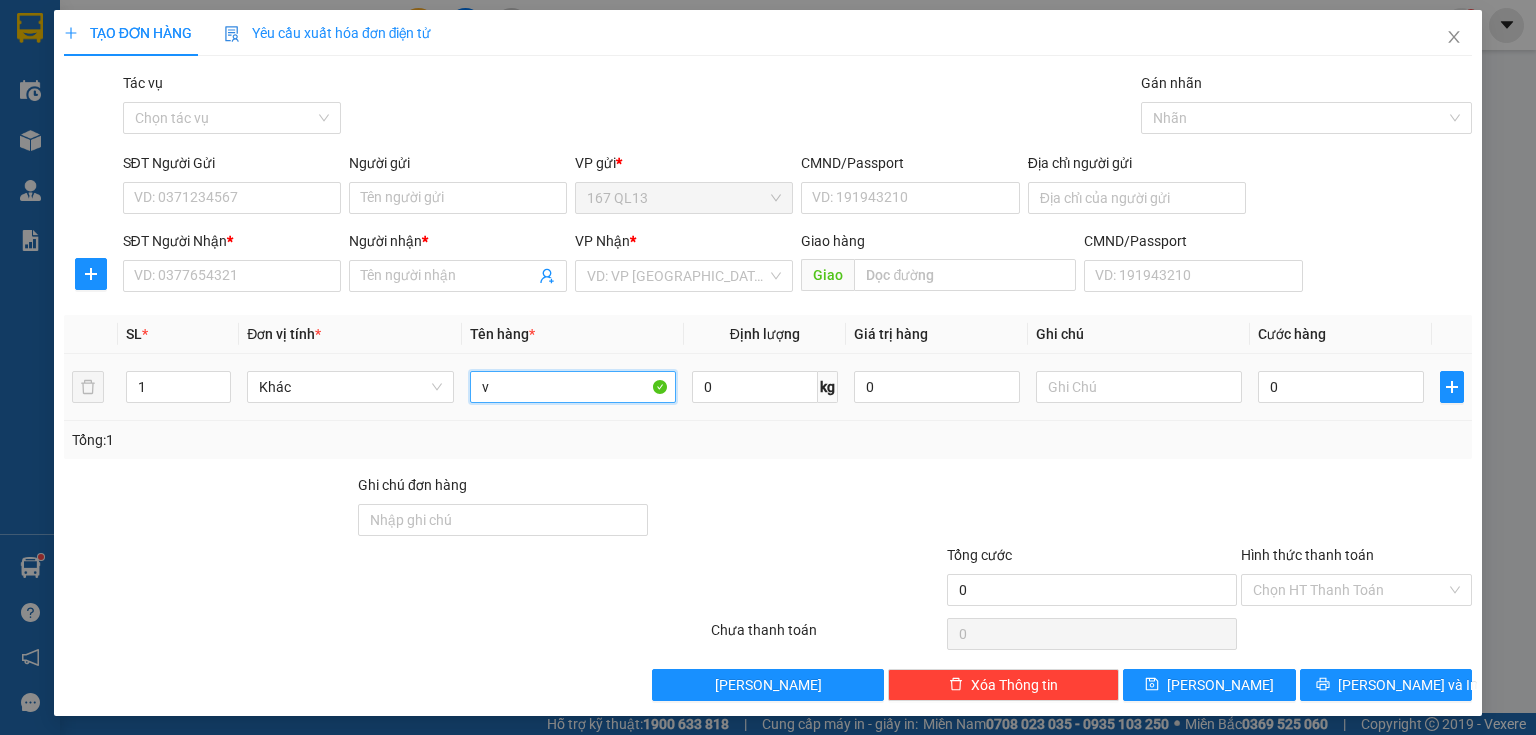 type on "v" 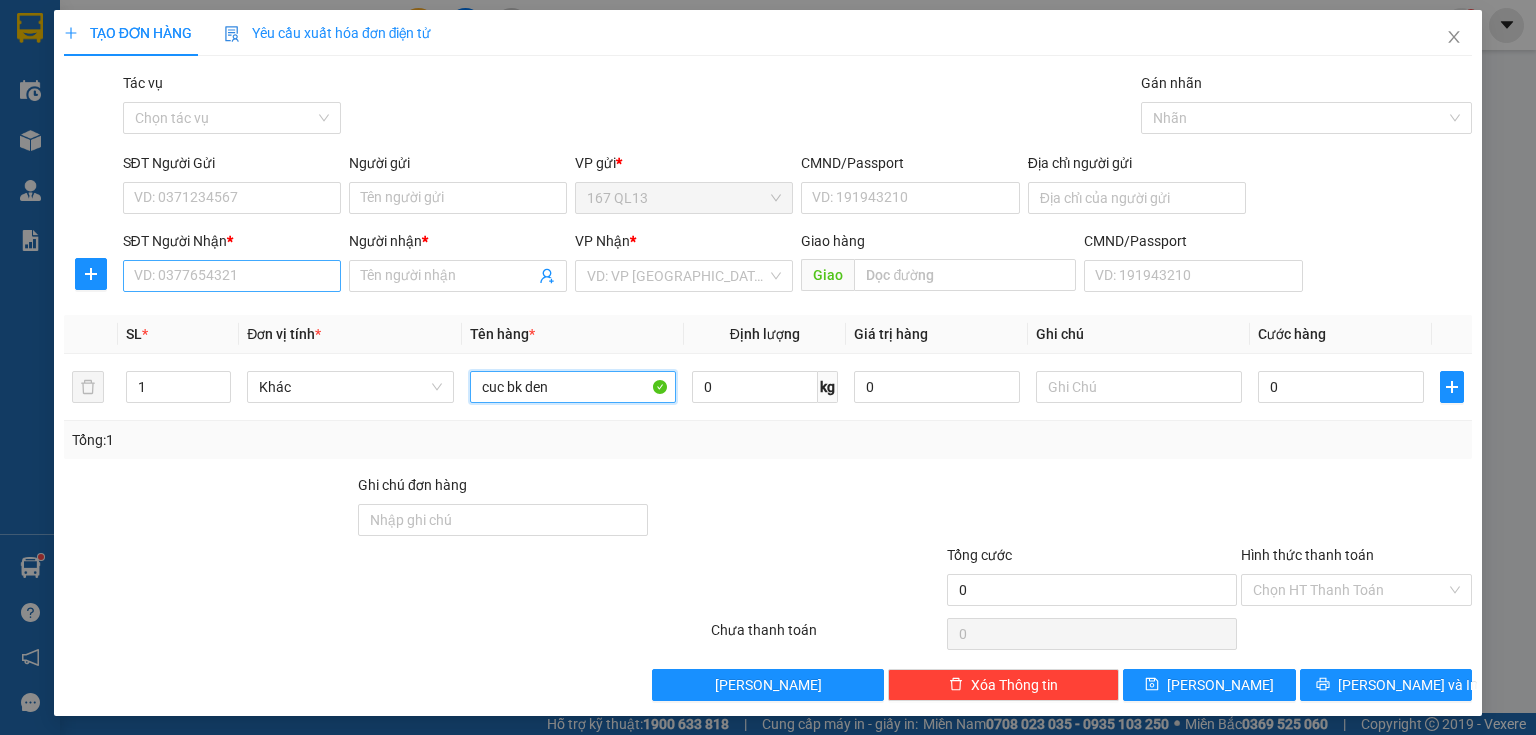 type on "cuc bk den" 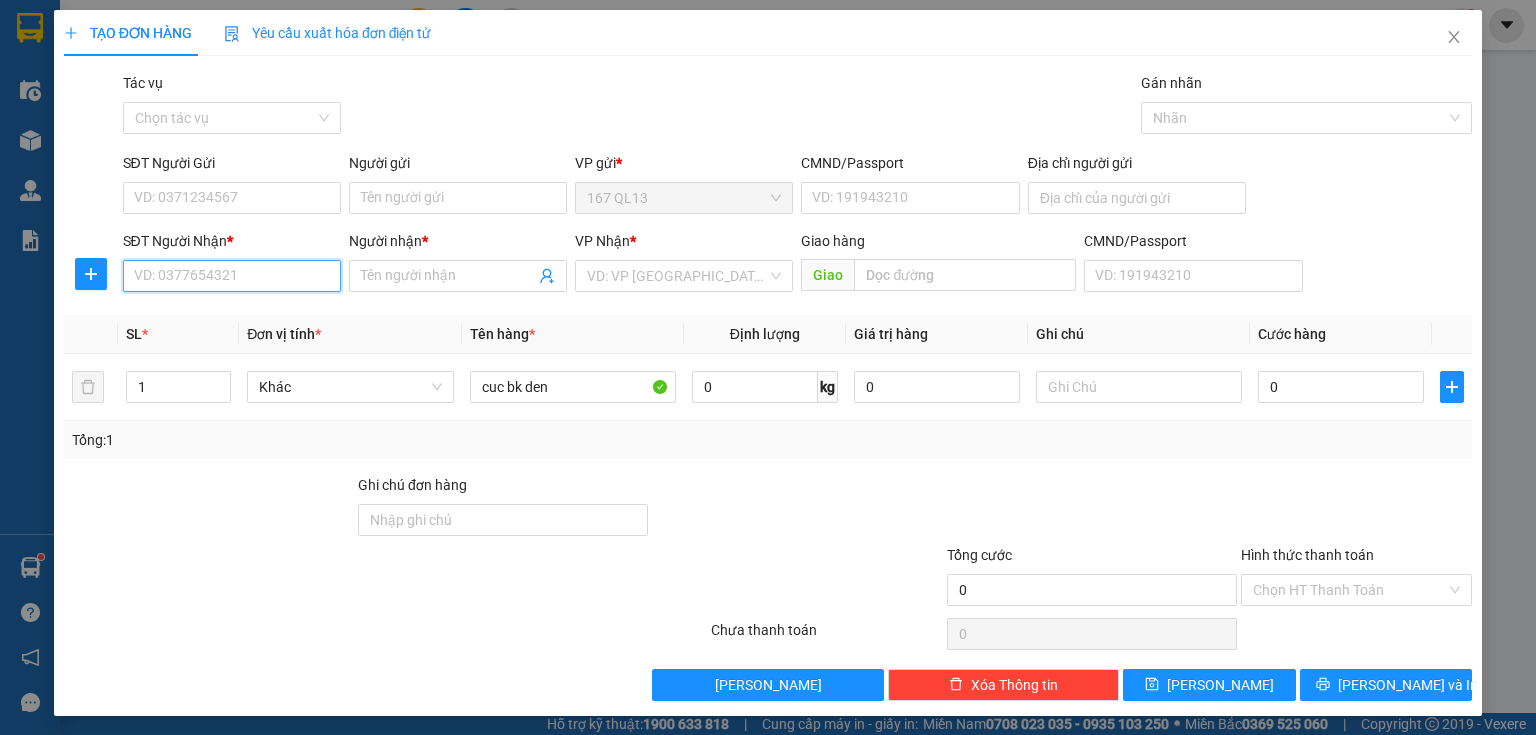 click on "SĐT Người Nhận  *" at bounding box center (232, 276) 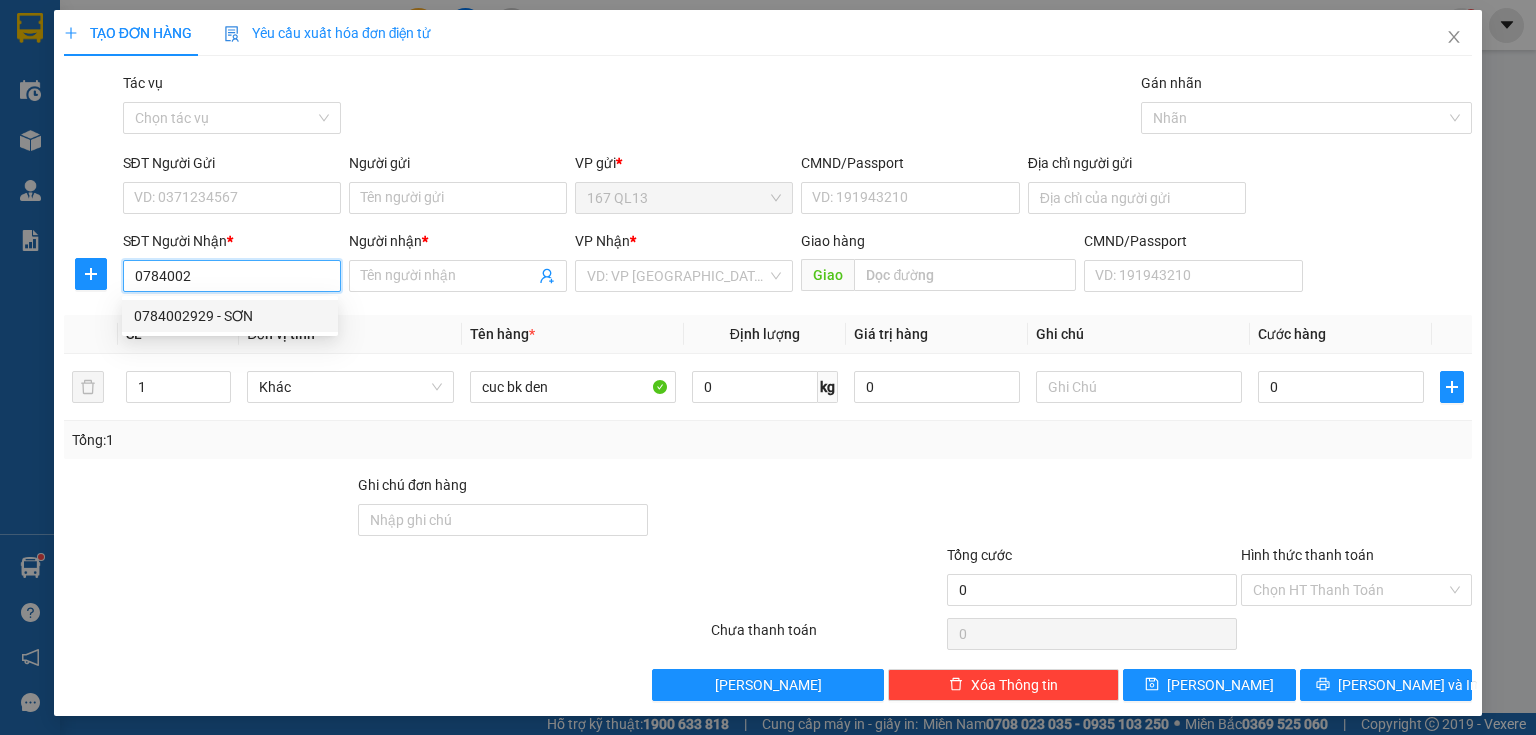 click on "0784002929 - SƠN" at bounding box center (230, 316) 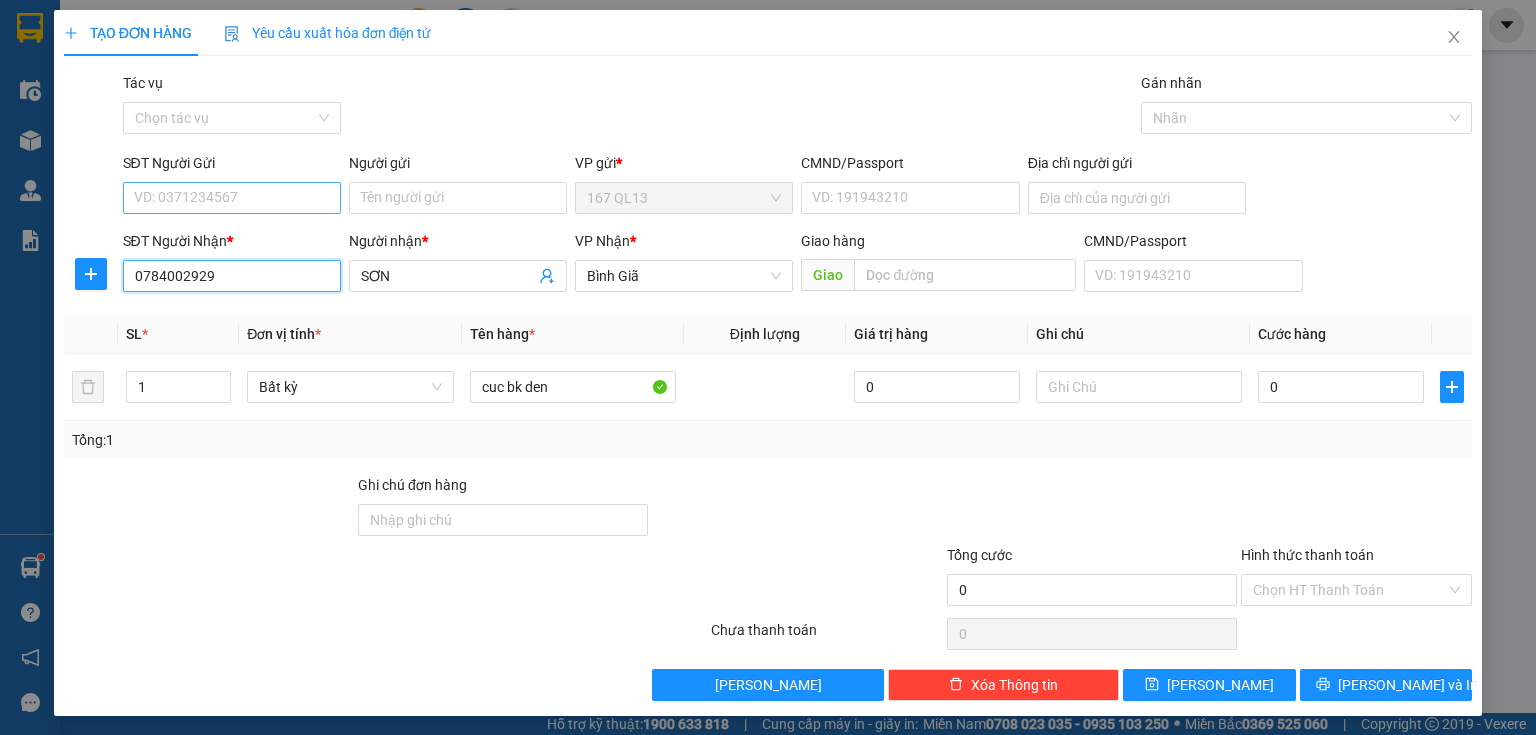 type on "0784002929" 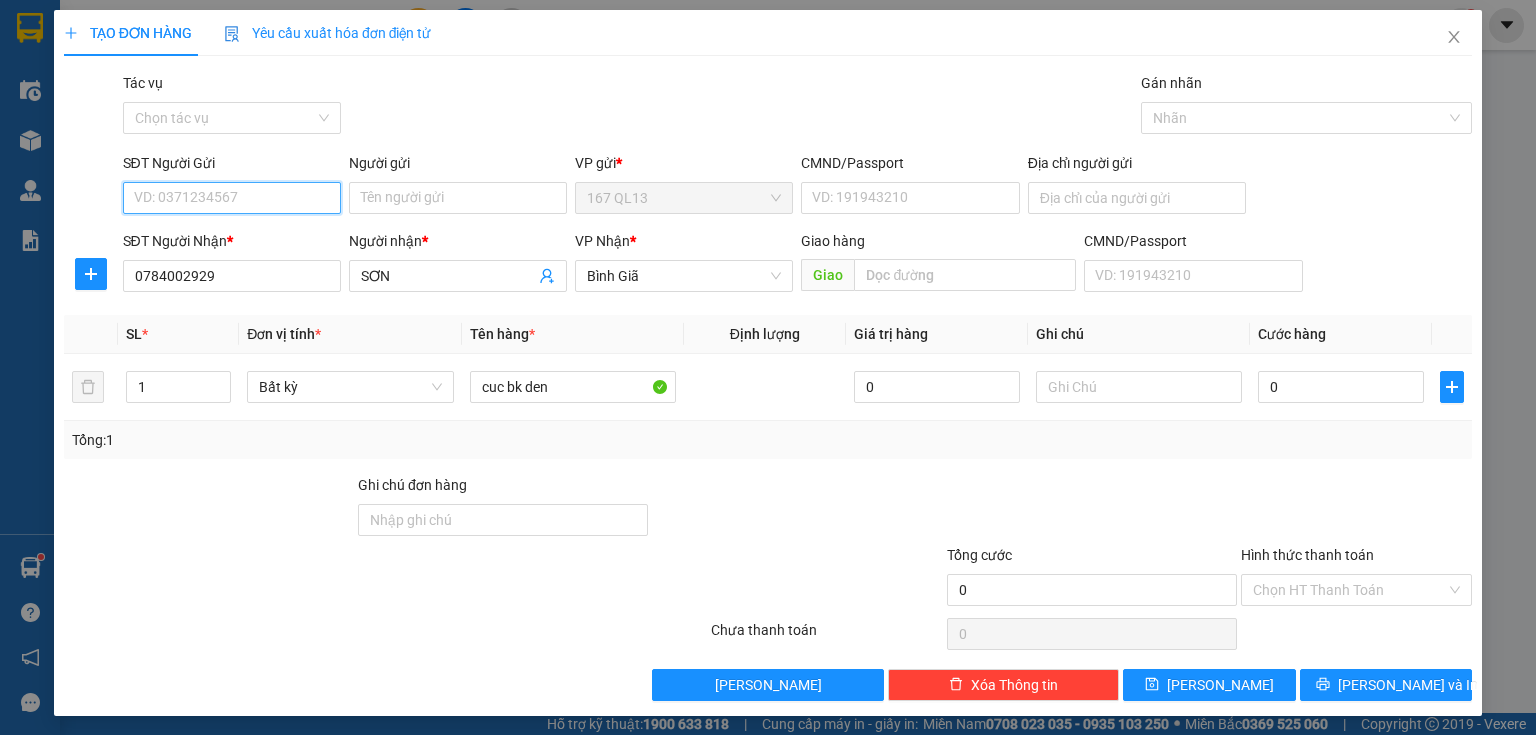 click on "SĐT Người Gửi" at bounding box center [232, 198] 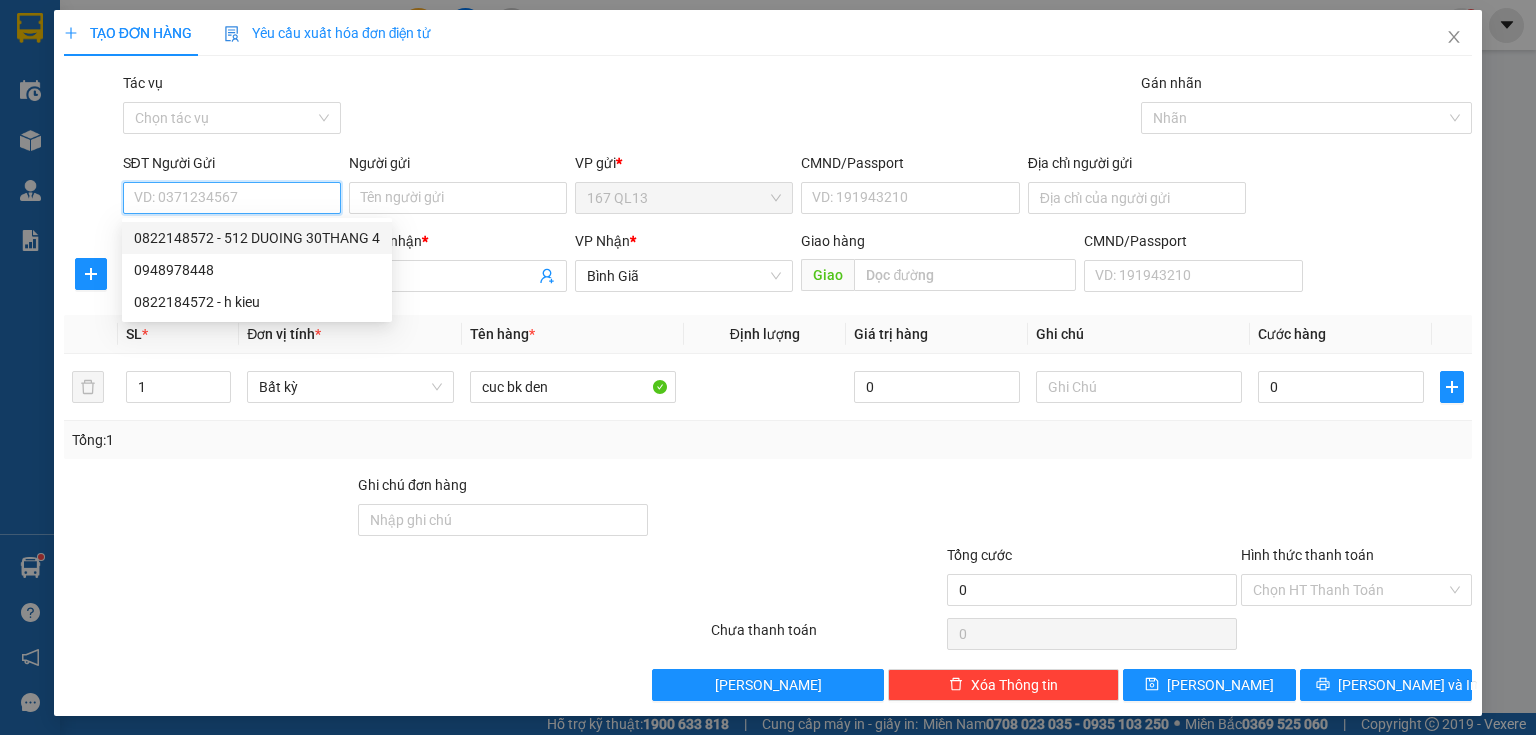 click on "0822148572 - 512 DUOING 30THANG 4" at bounding box center (257, 238) 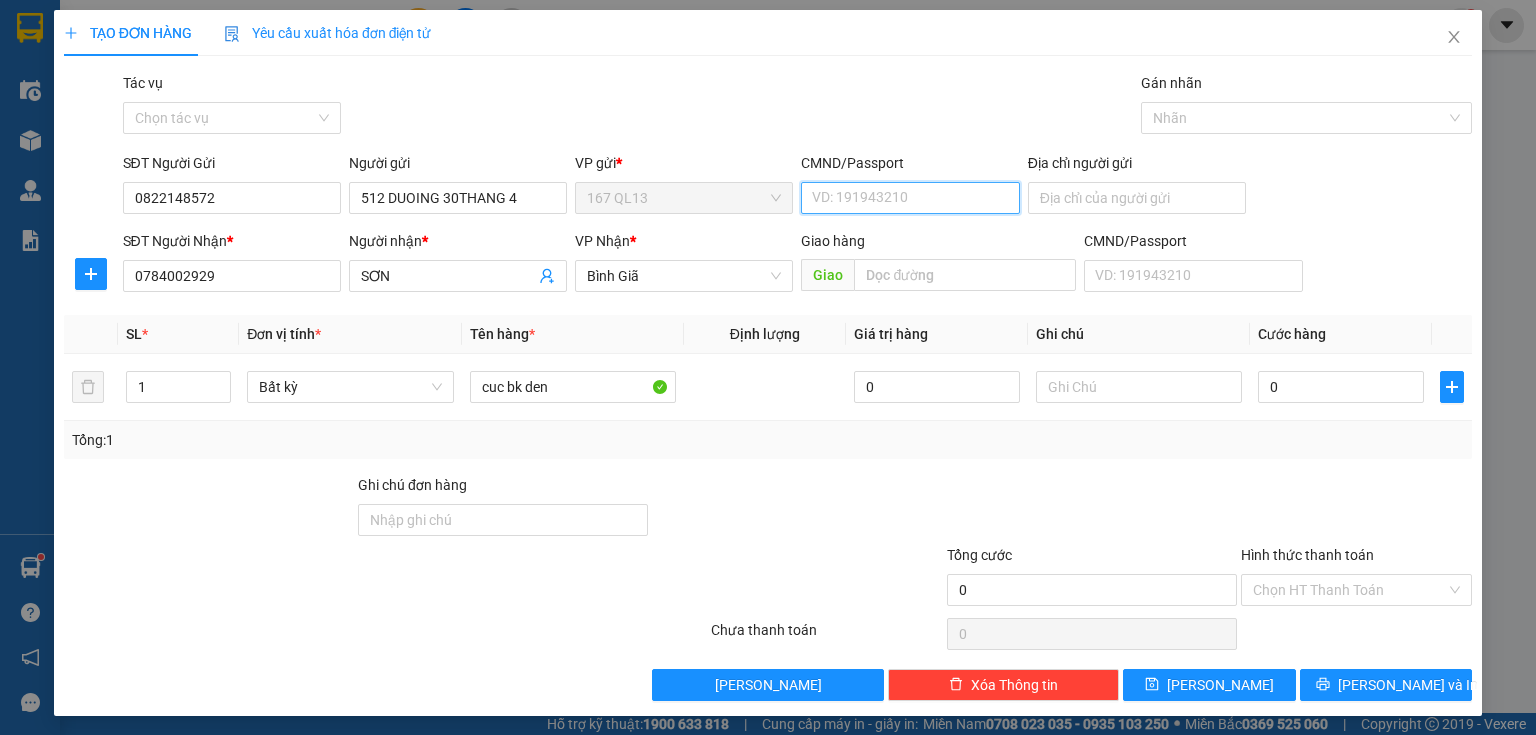 click on "CMND/Passport" at bounding box center [910, 198] 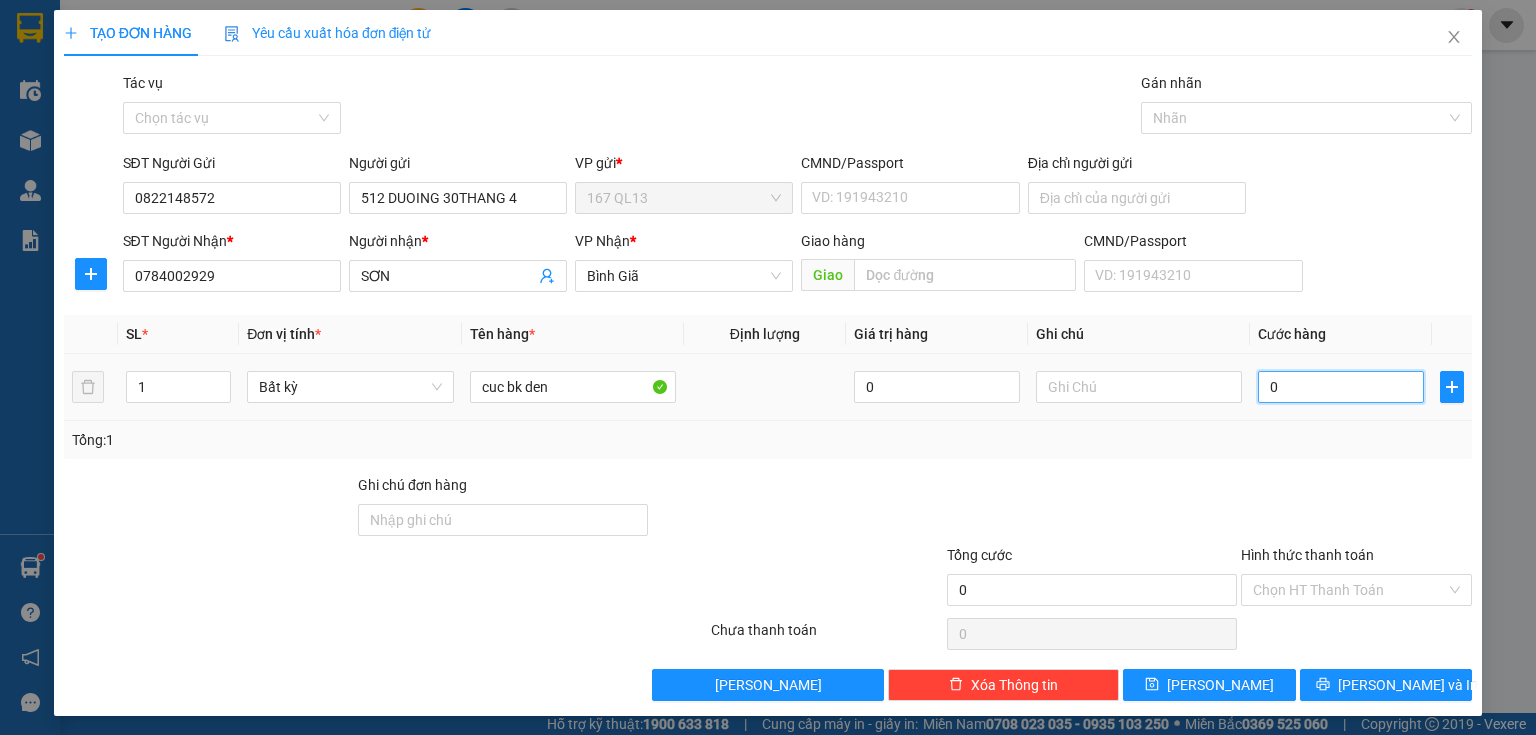 click on "0" at bounding box center [1341, 387] 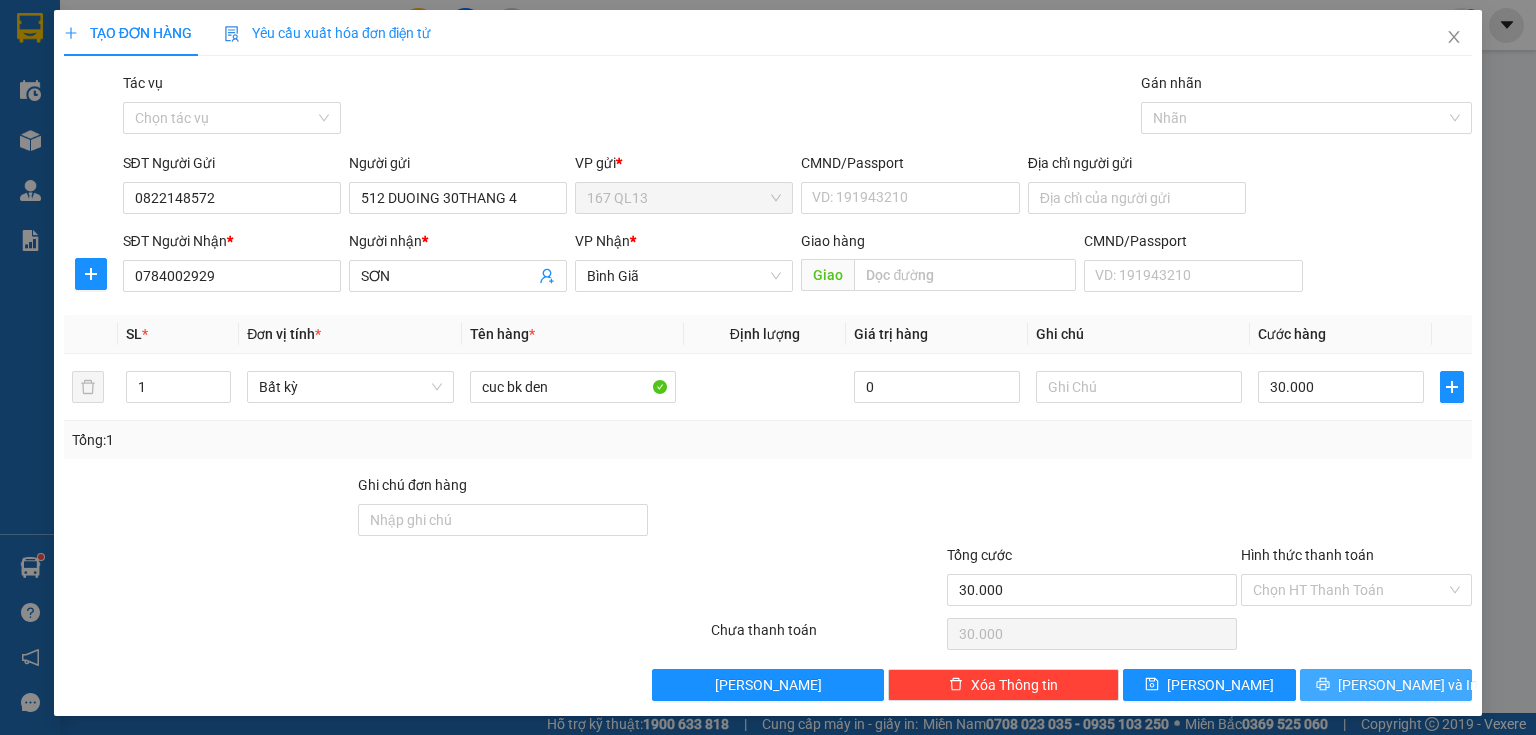 click on "[PERSON_NAME] và In" at bounding box center (1408, 685) 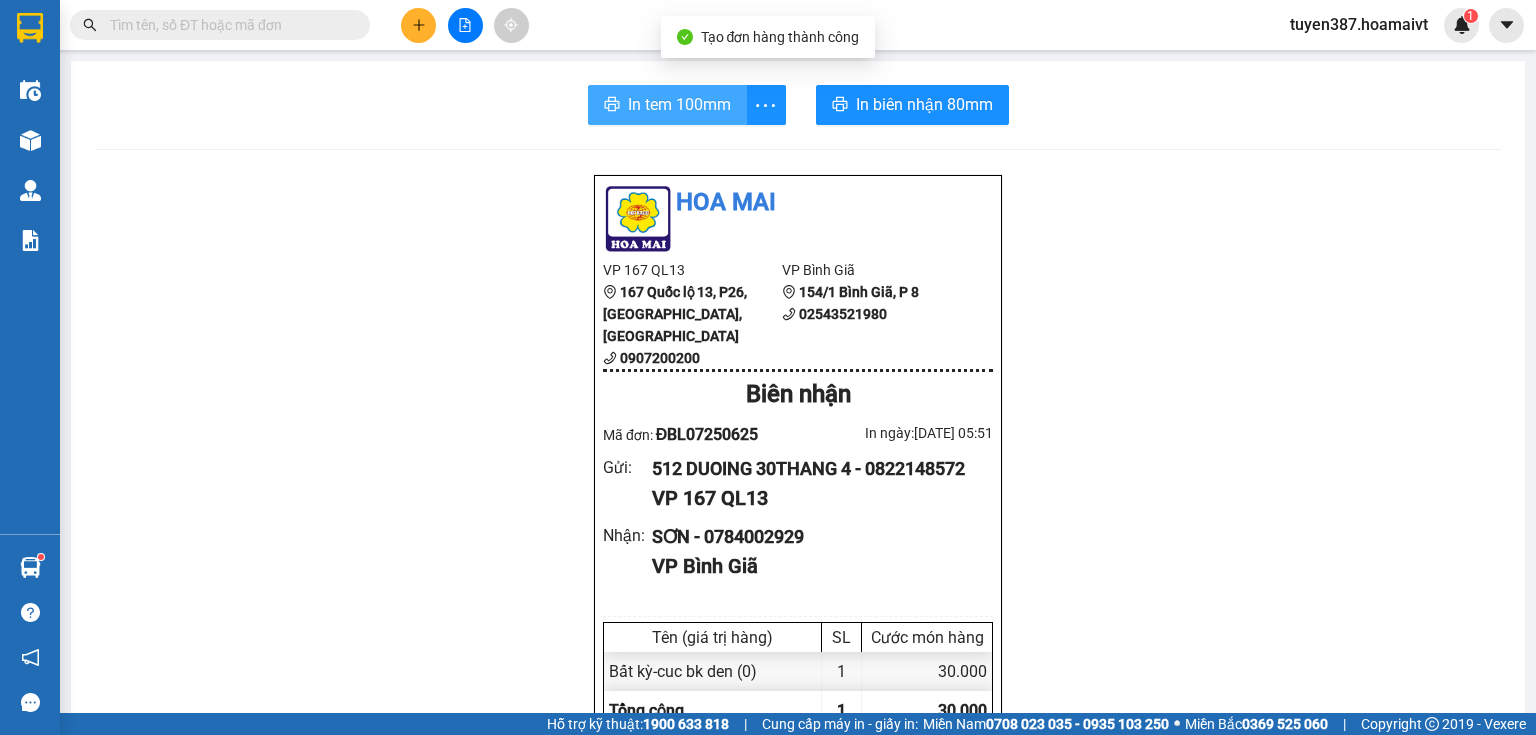 drag, startPoint x: 638, startPoint y: 100, endPoint x: 944, endPoint y: 100, distance: 306 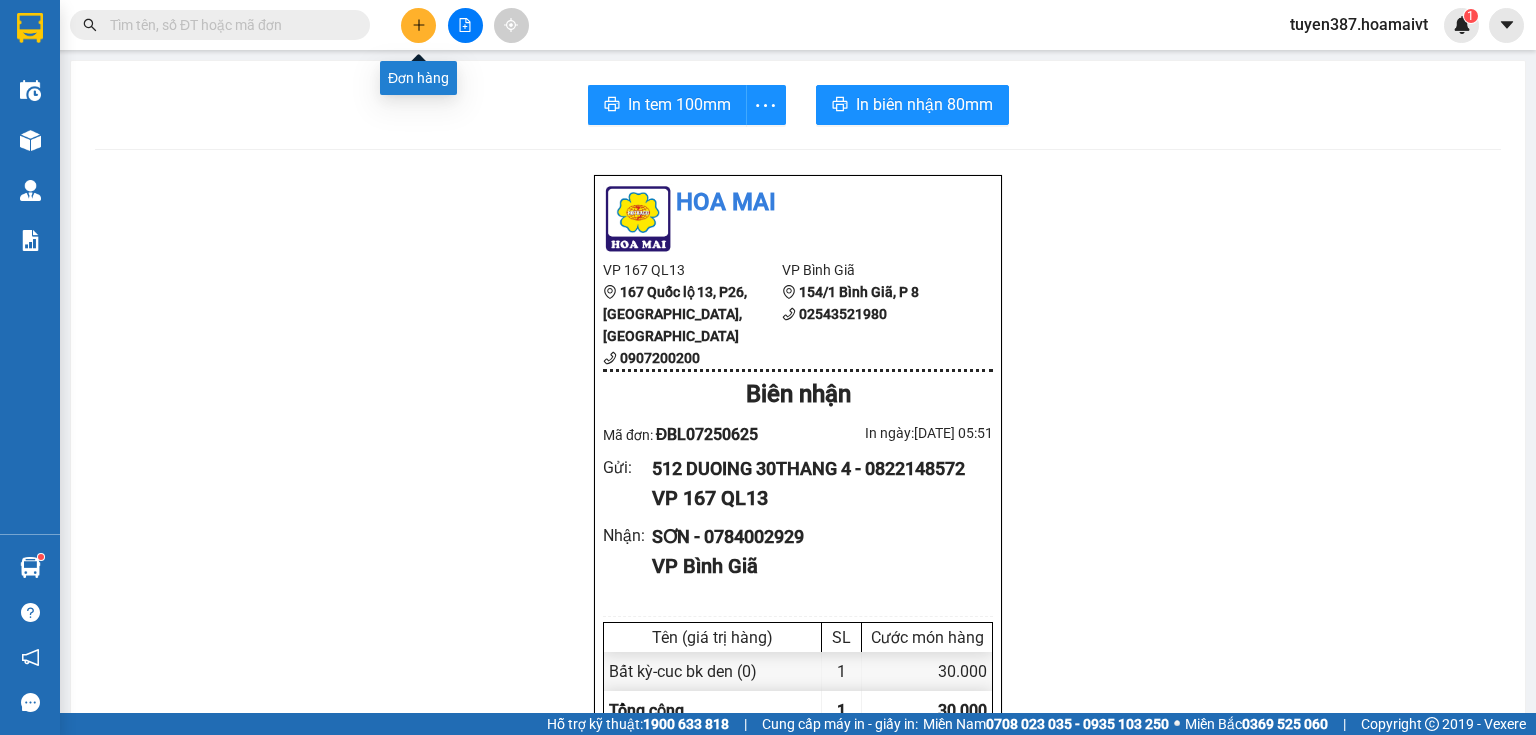 click 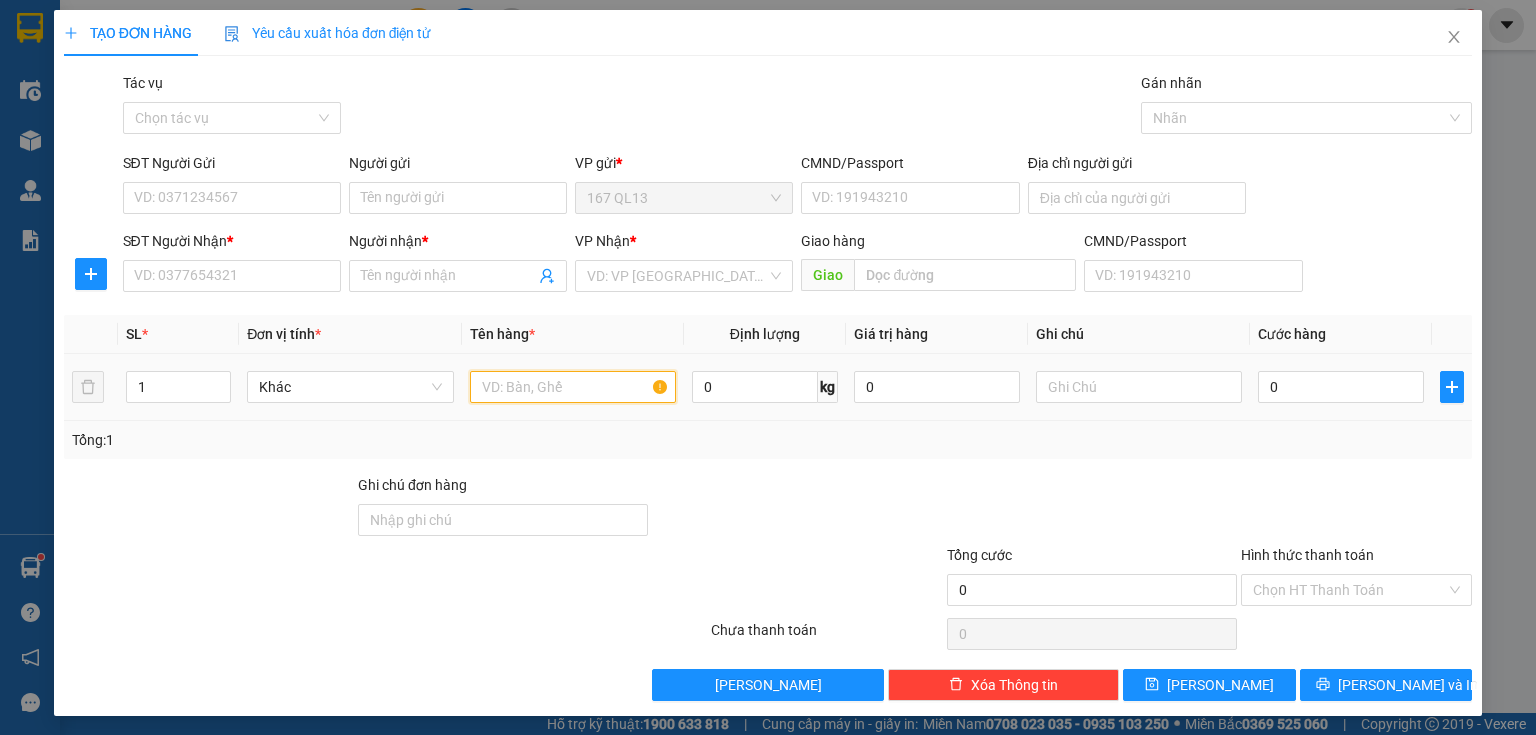 click at bounding box center [573, 387] 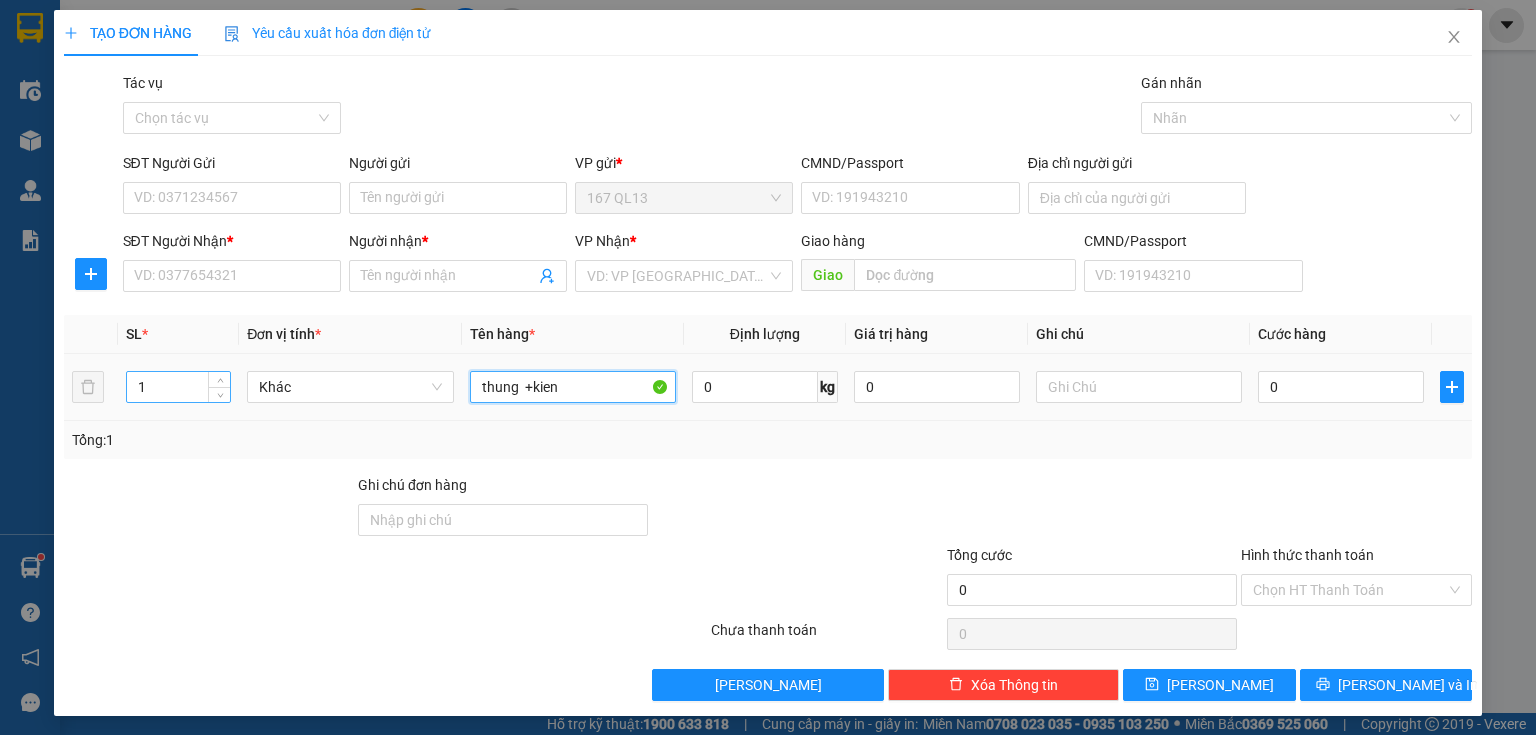 type on "thung  +kien" 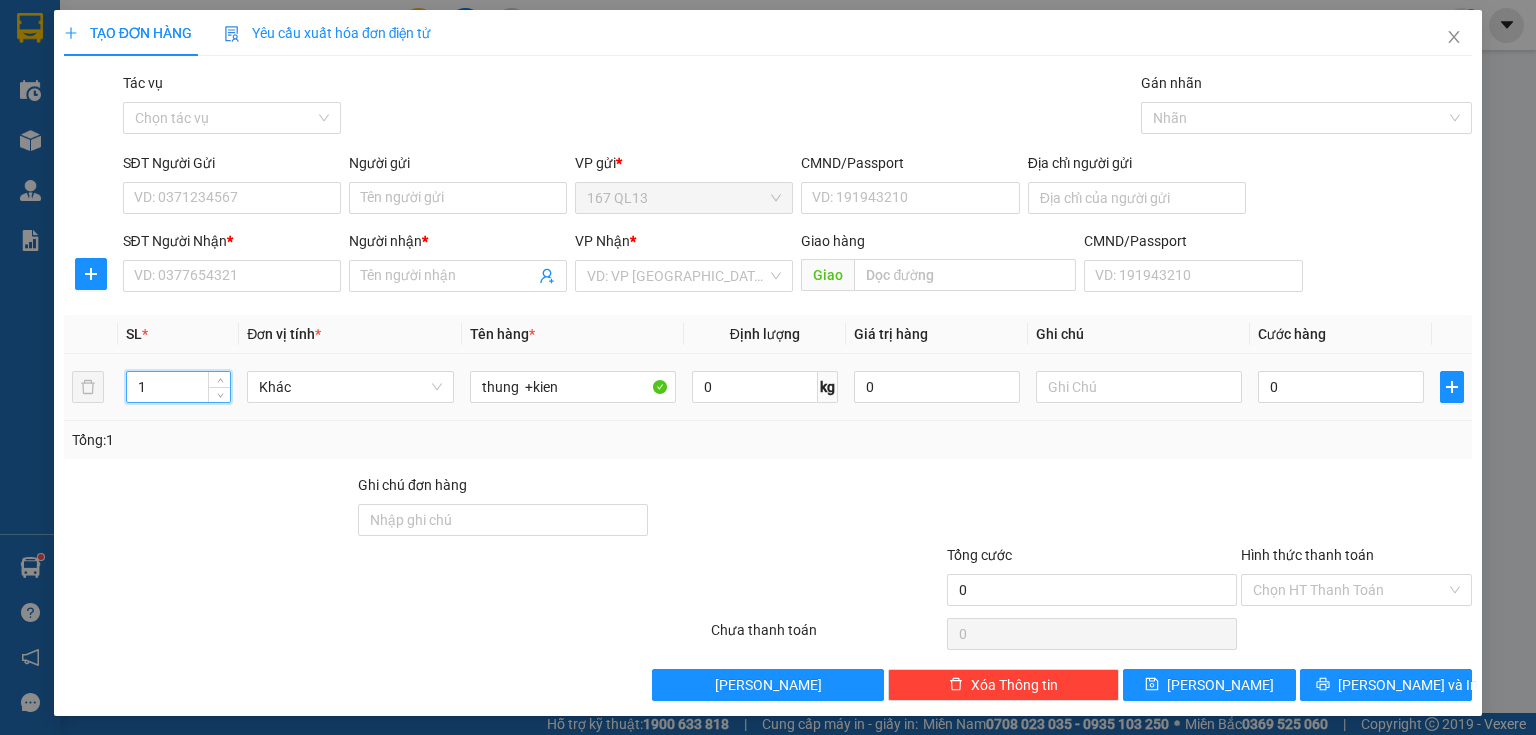 click on "1" at bounding box center (178, 387) 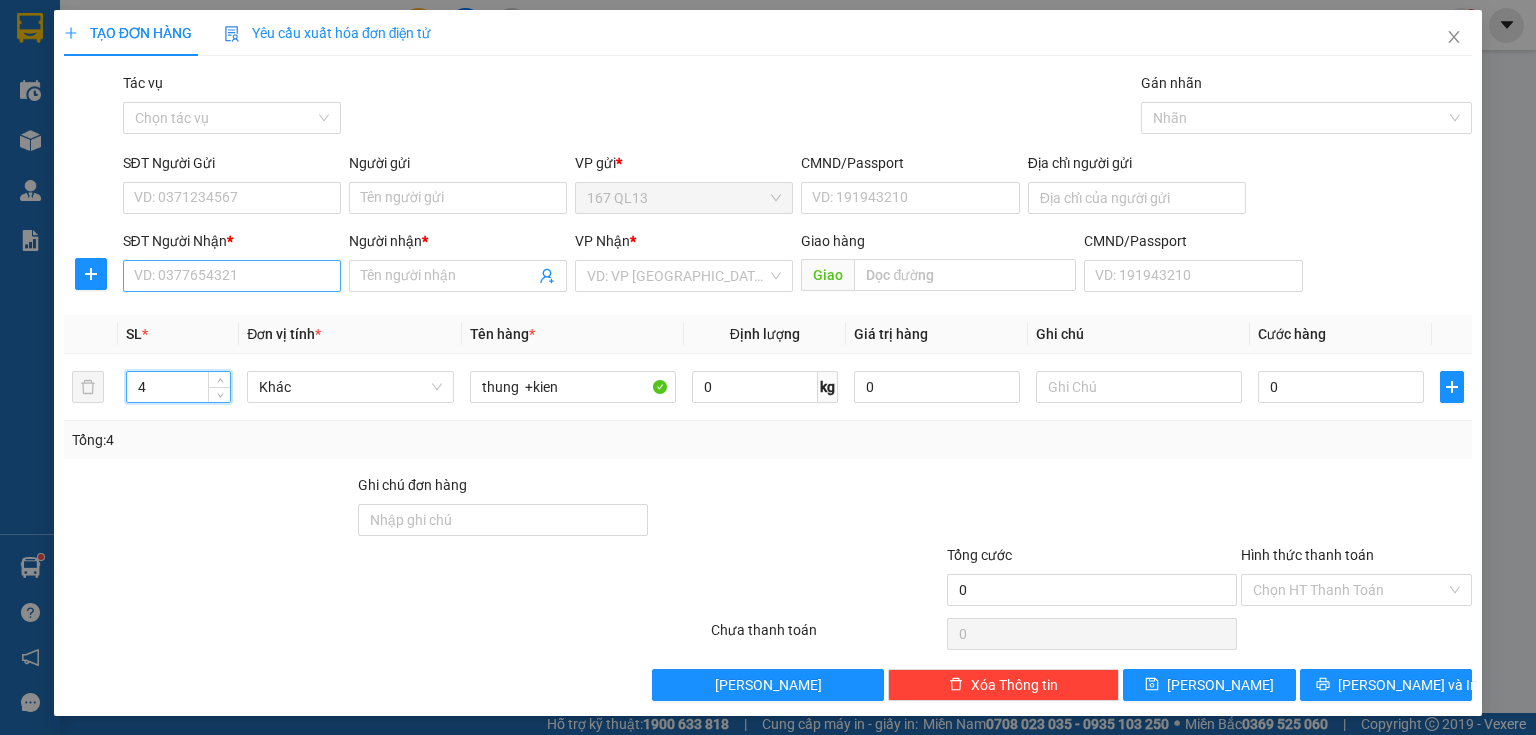 type on "4" 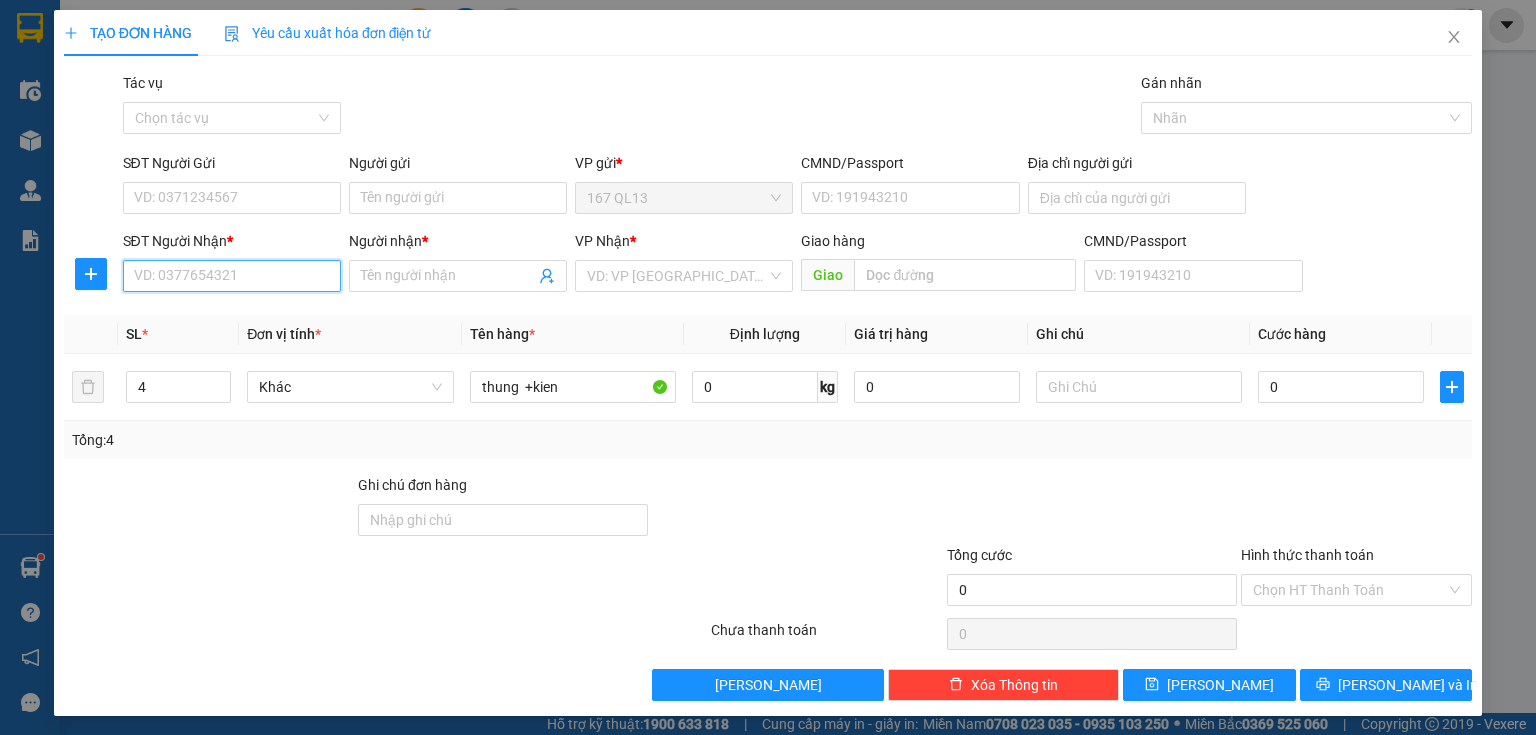 click on "SĐT Người Nhận  *" at bounding box center (232, 276) 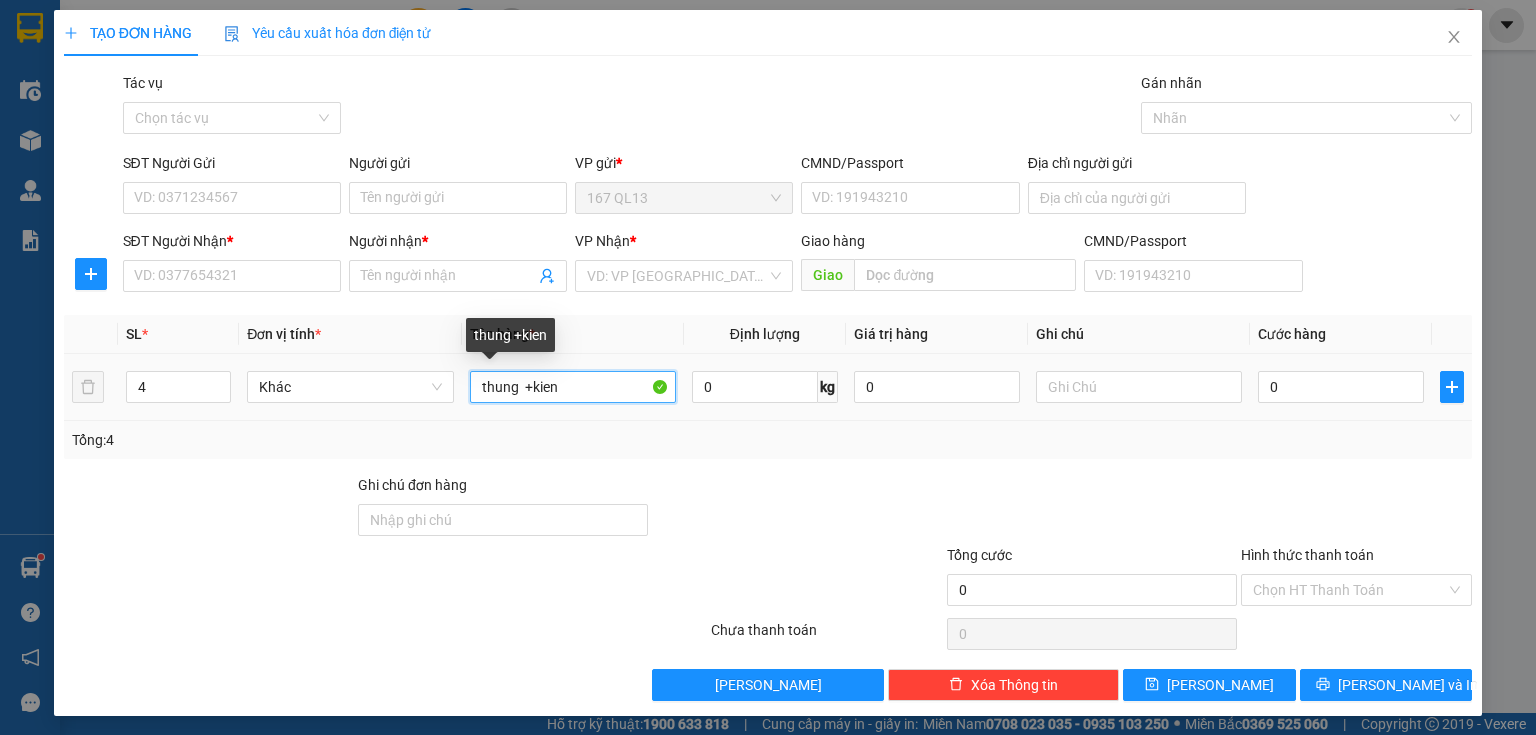 click on "thung  +kien" at bounding box center (573, 387) 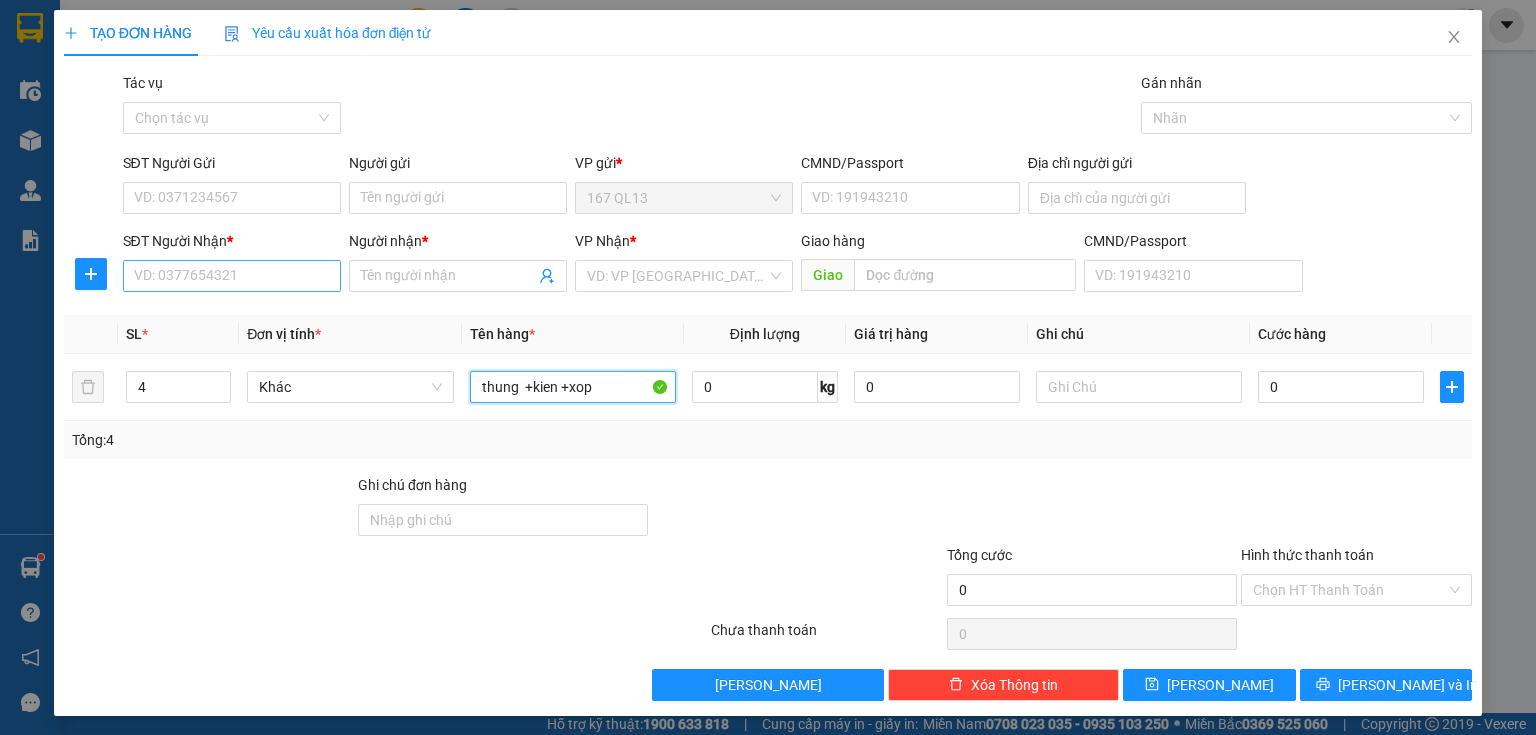type on "thung  +kien +xop" 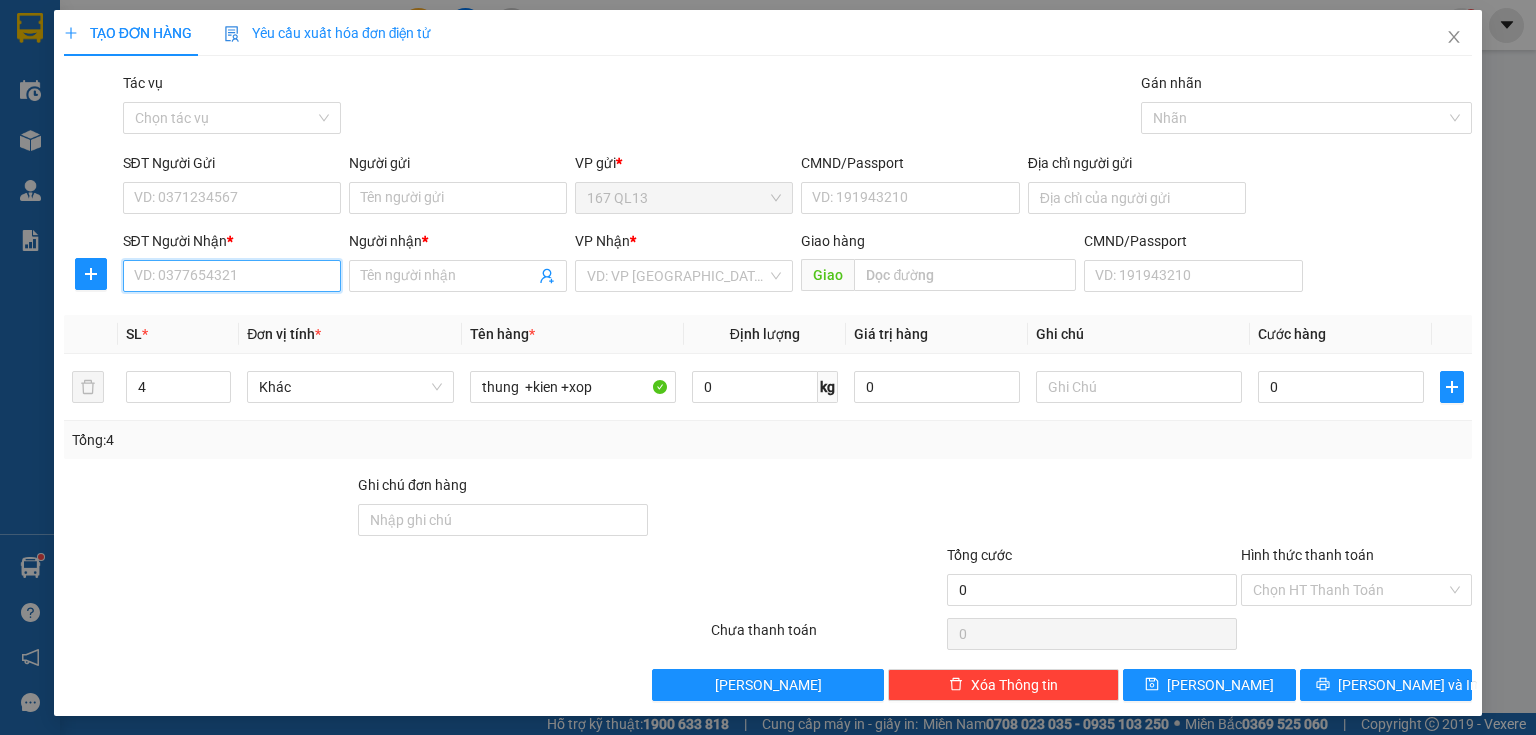 click on "SĐT Người Nhận  *" at bounding box center (232, 276) 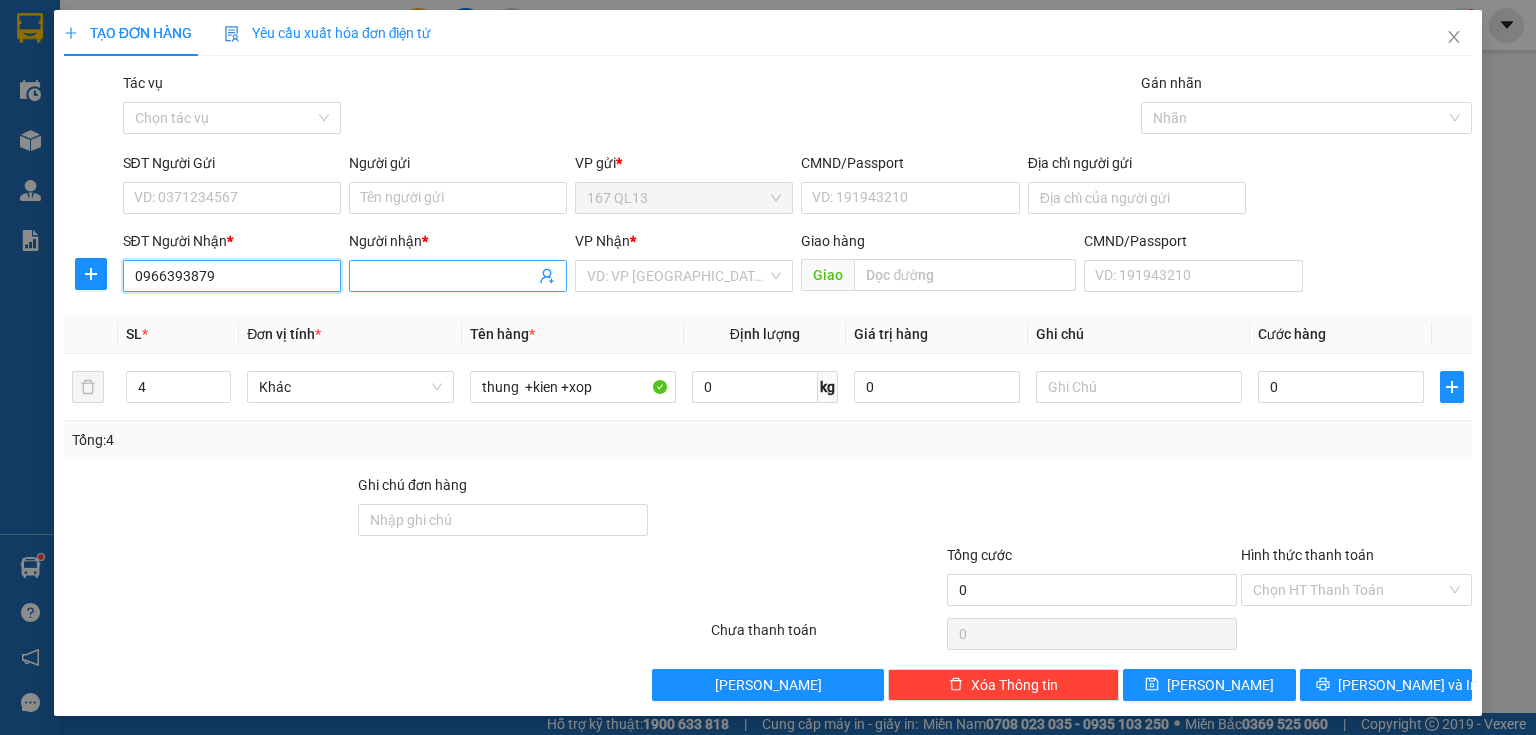 type on "0966393879" 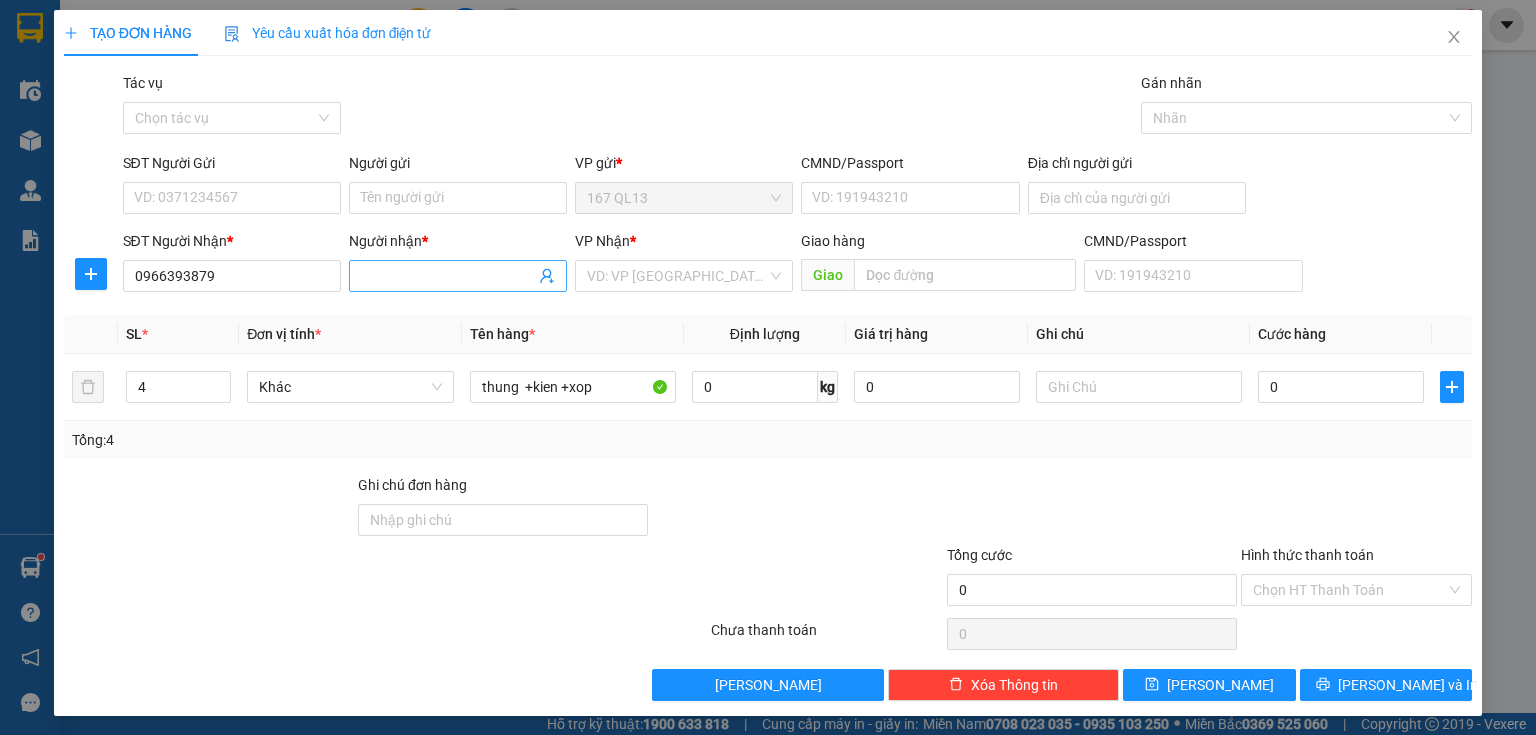click on "Người nhận  *" at bounding box center [448, 276] 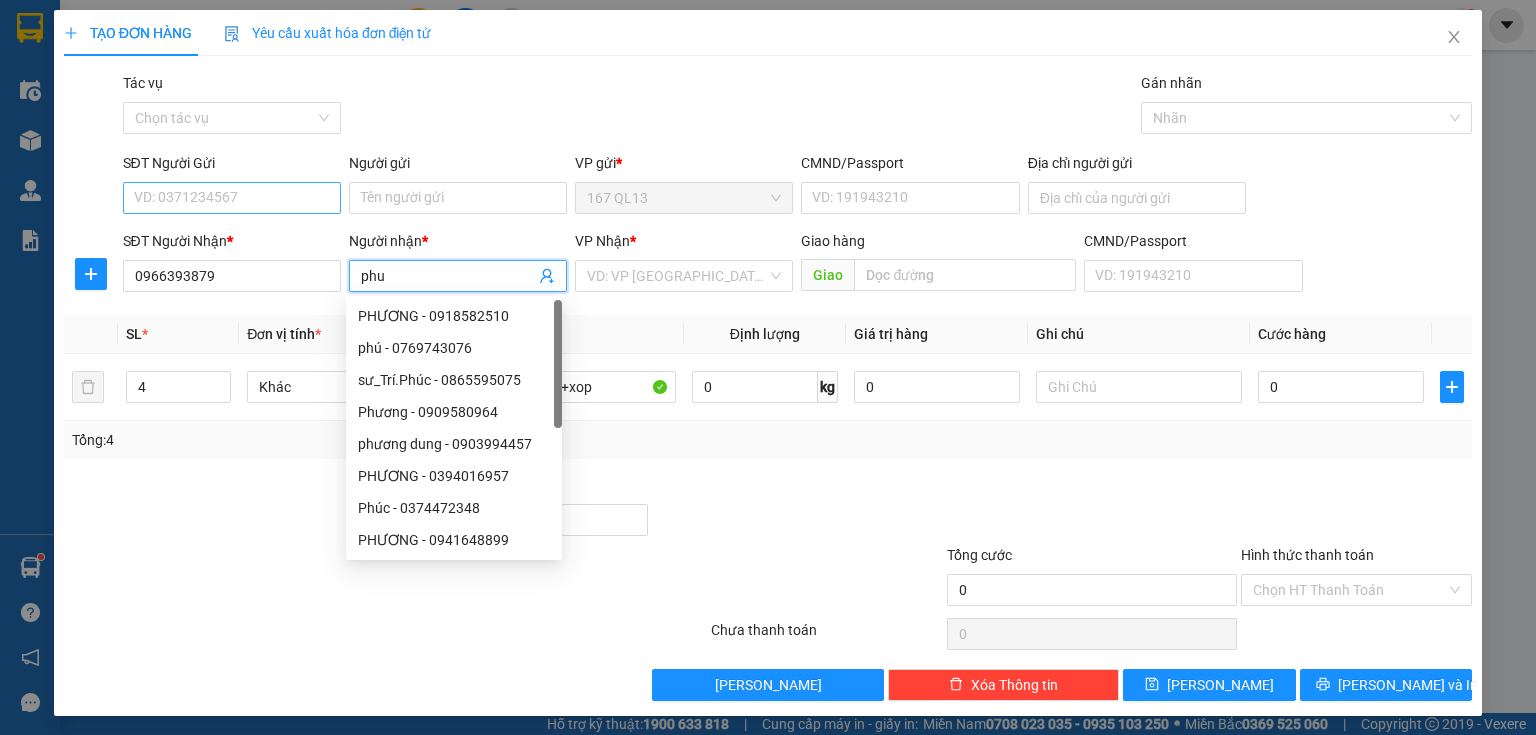 type on "phu" 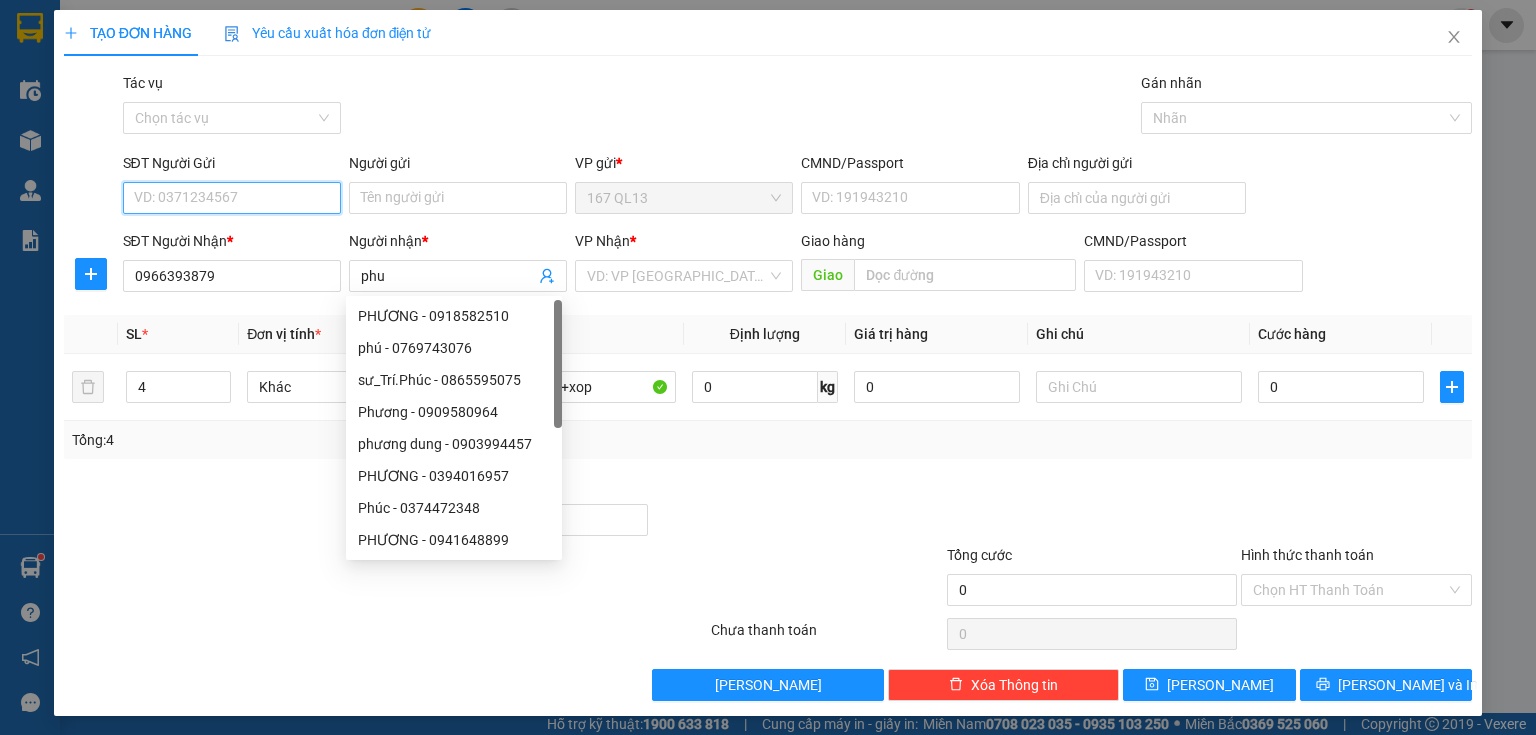 click on "SĐT Người Gửi" at bounding box center (232, 198) 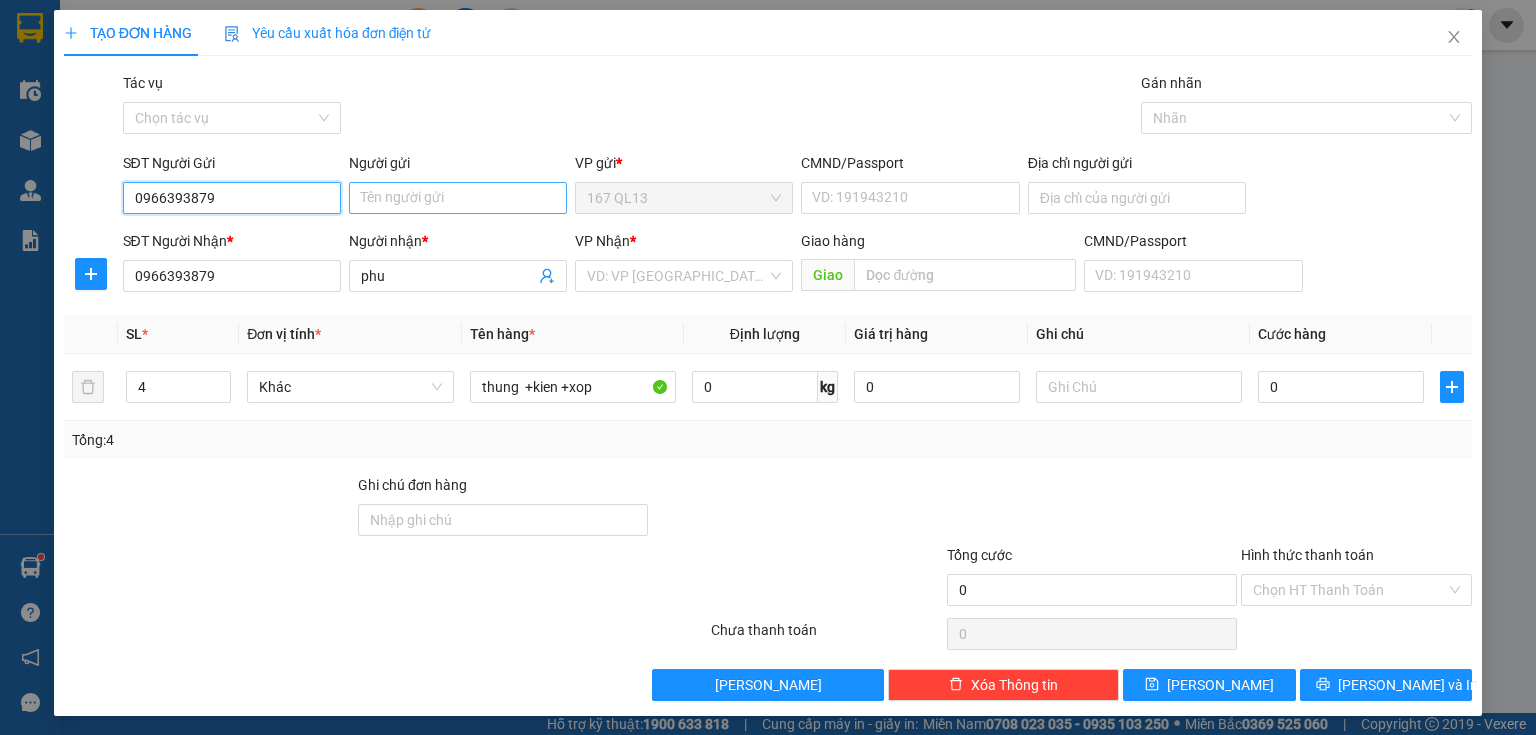 type on "0966393879" 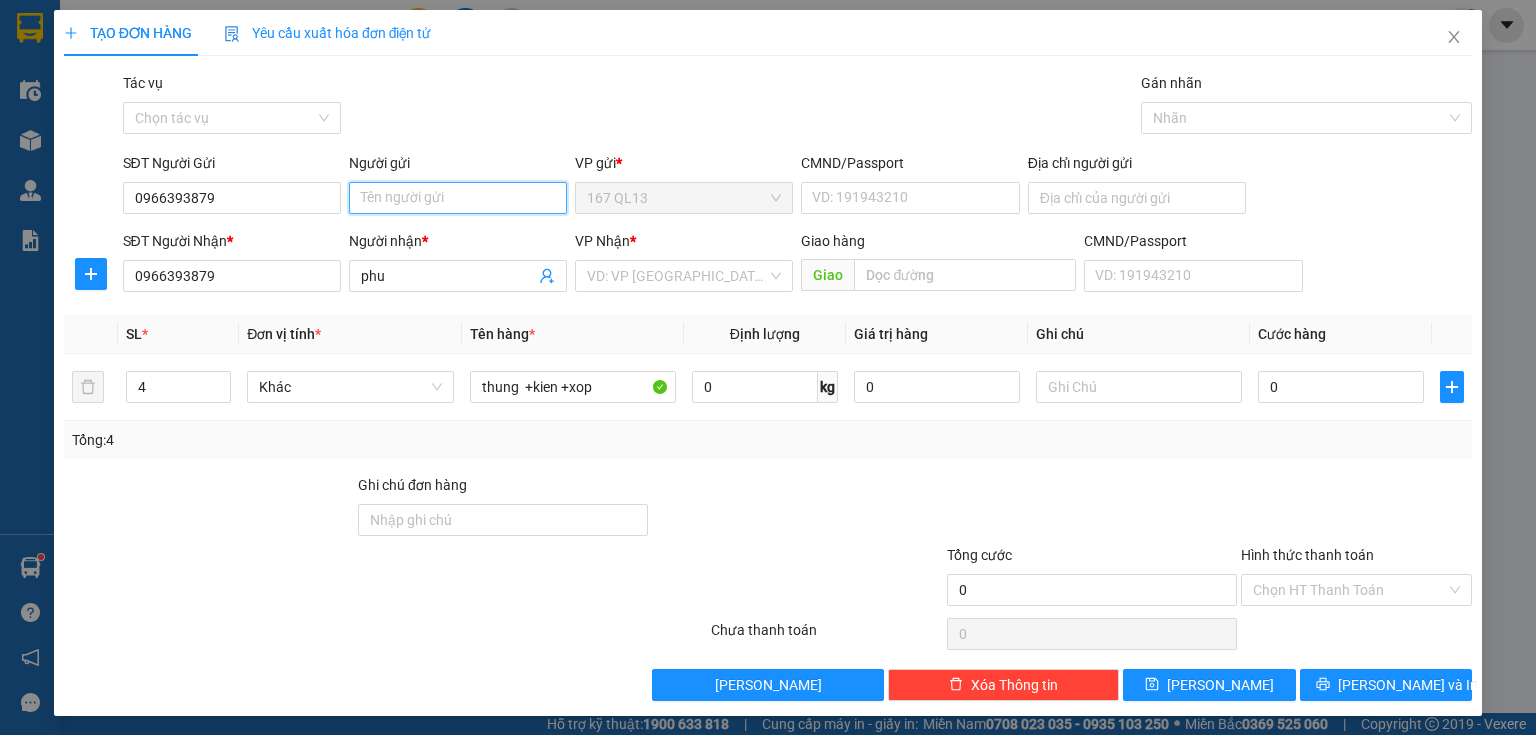 click on "Người gửi" at bounding box center [458, 198] 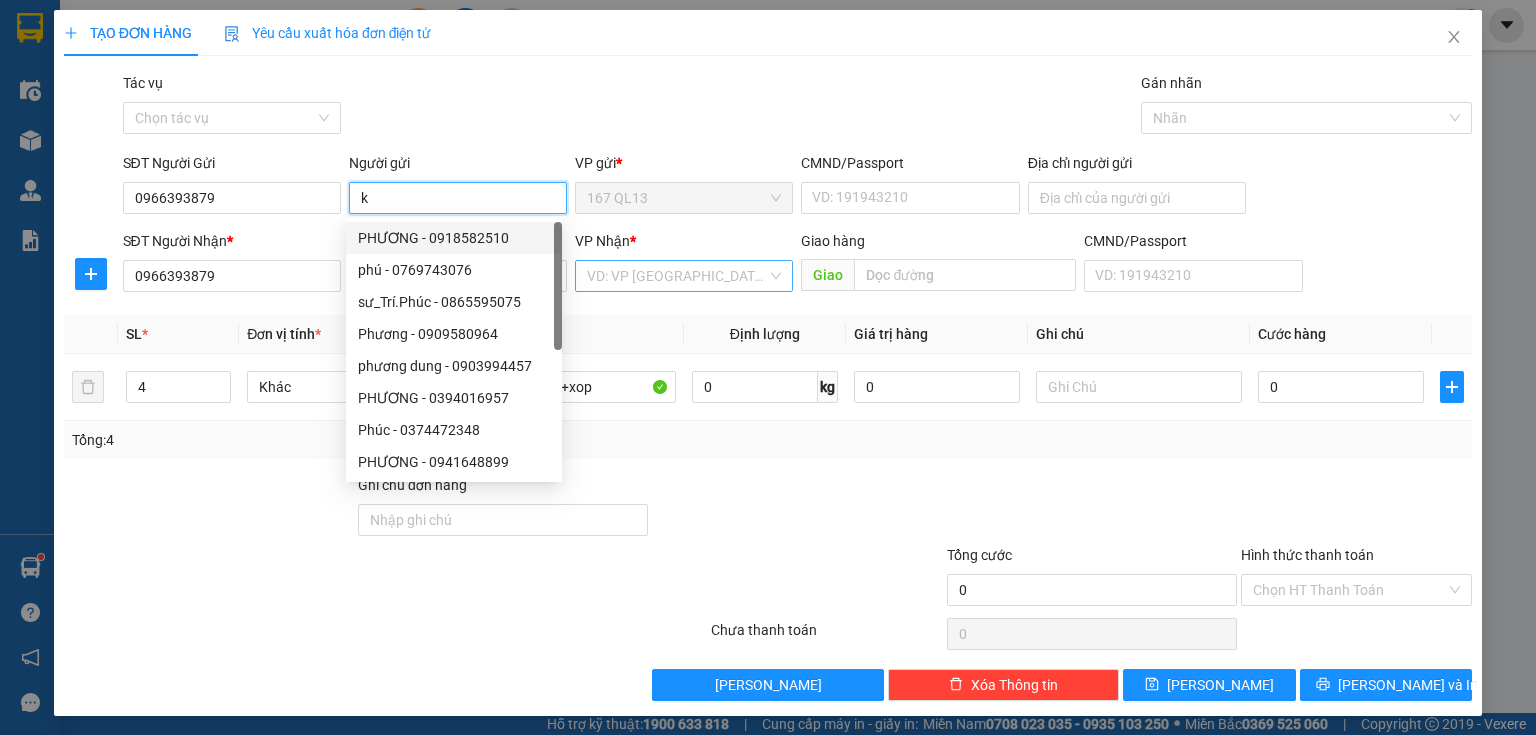 type on "k" 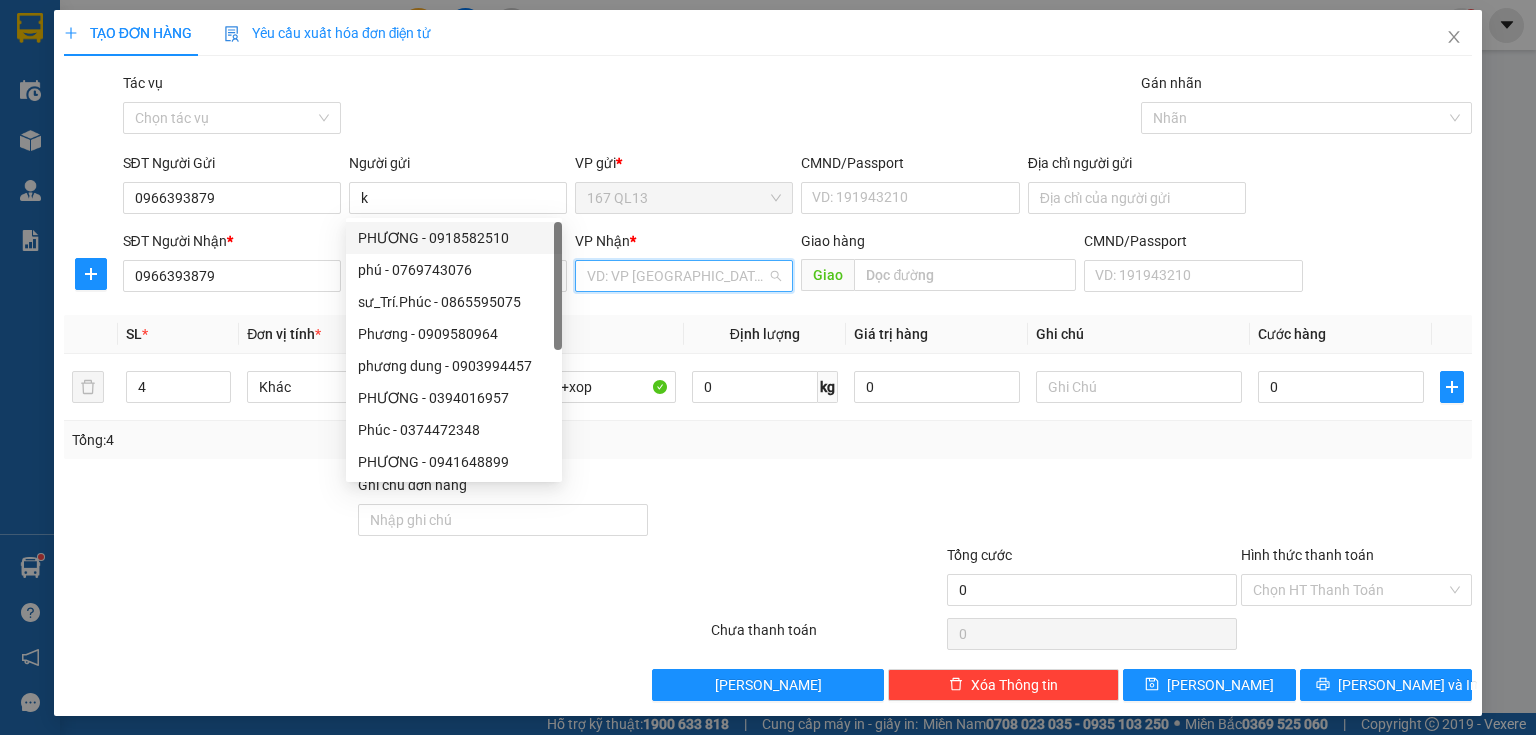 click at bounding box center (677, 276) 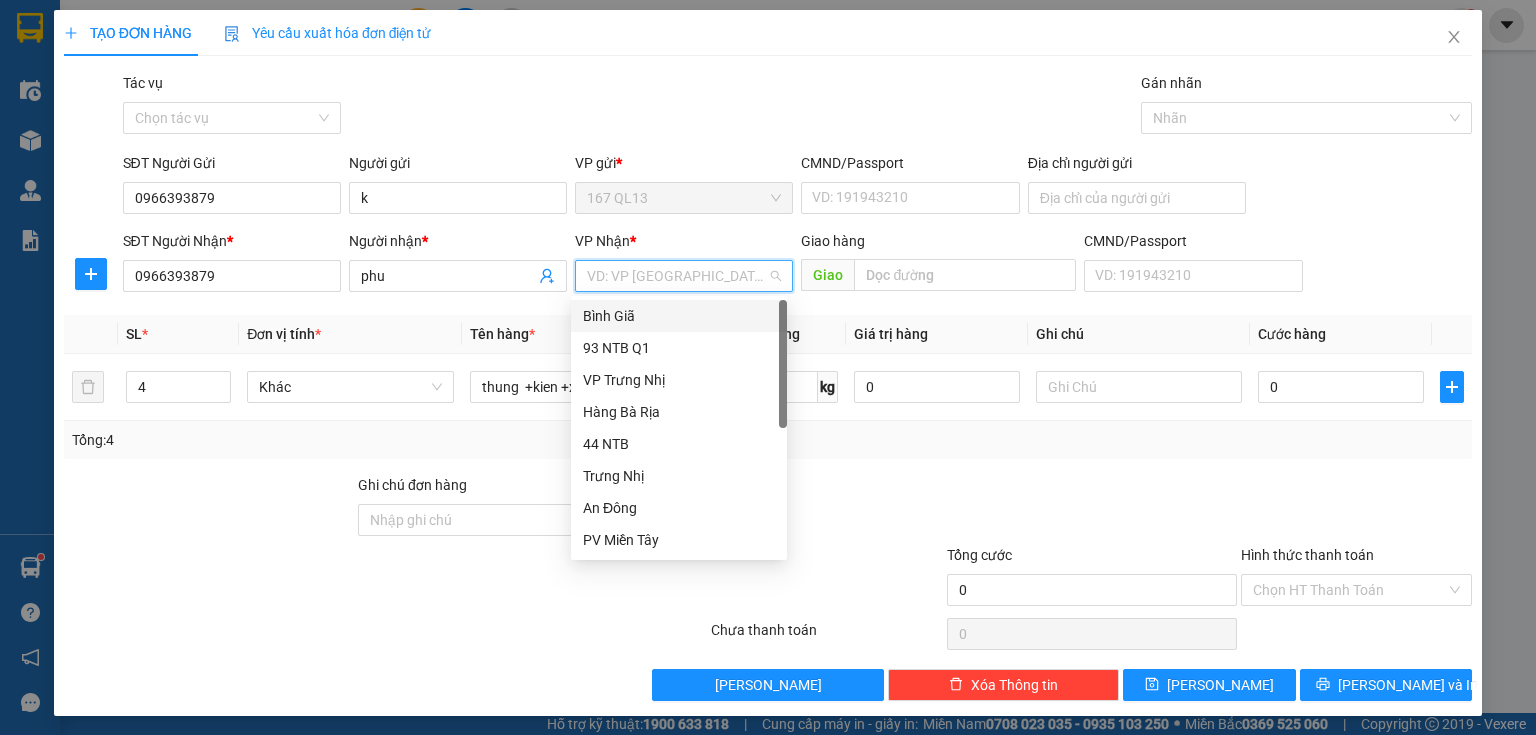 click on "Bình Giã" at bounding box center [679, 316] 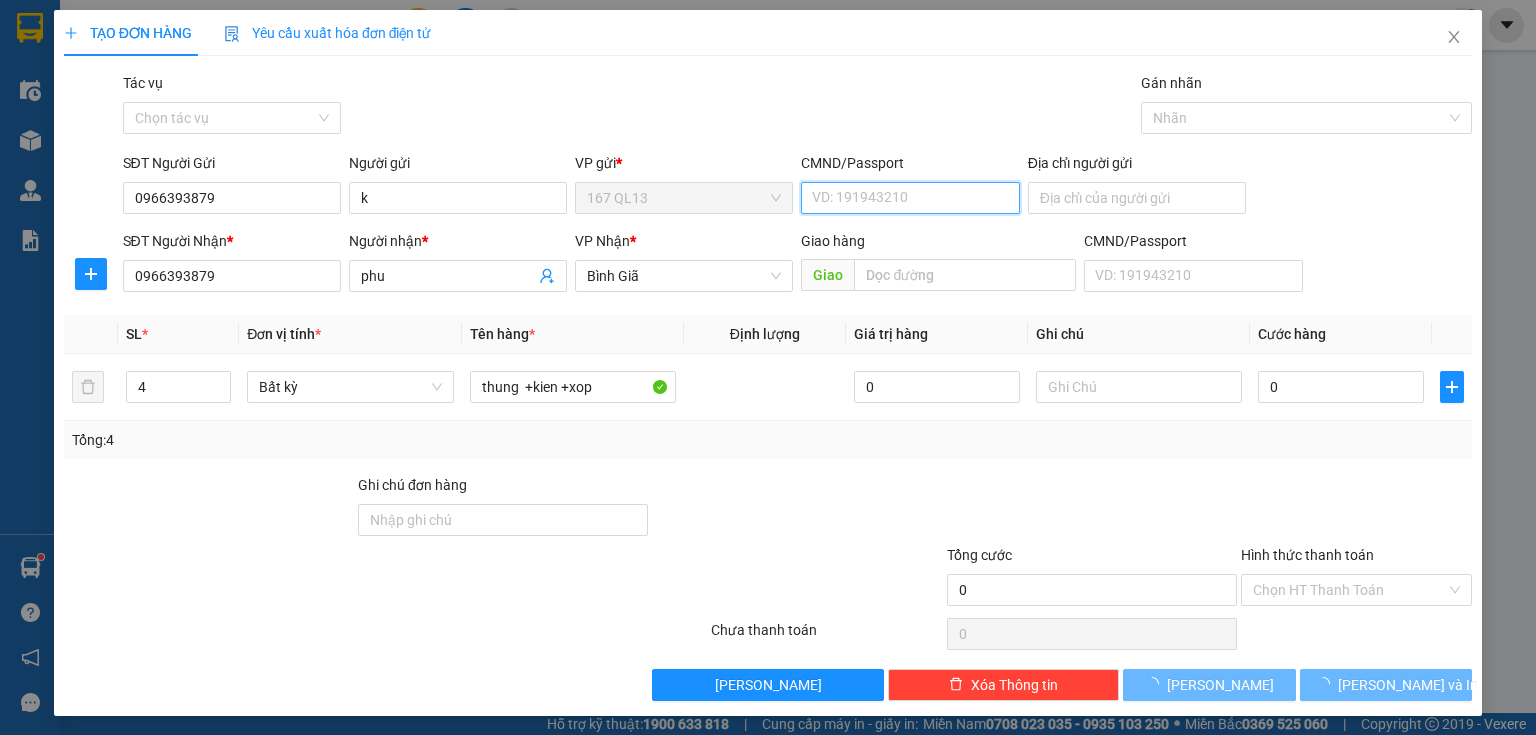 click on "CMND/Passport" at bounding box center [910, 198] 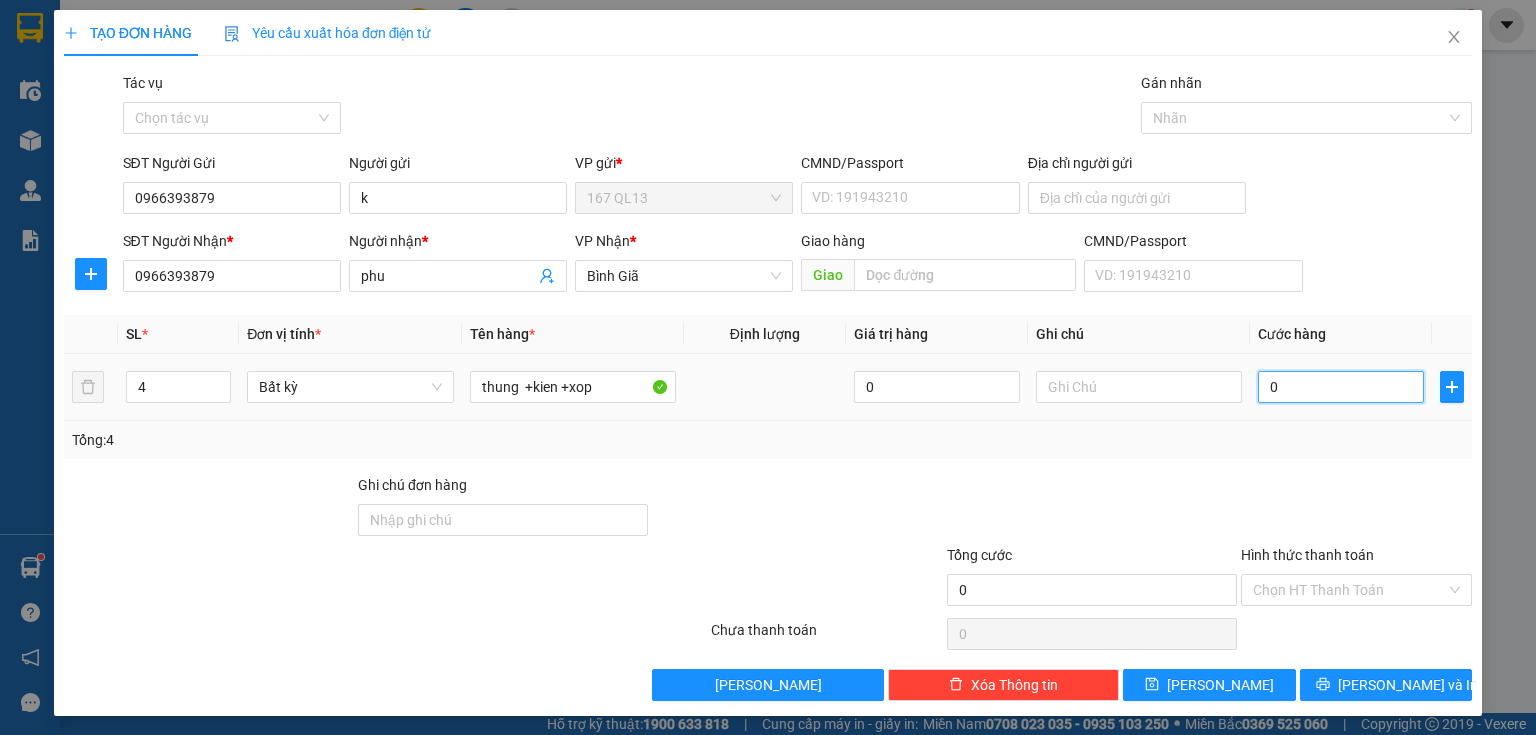 click on "0" at bounding box center (1341, 387) 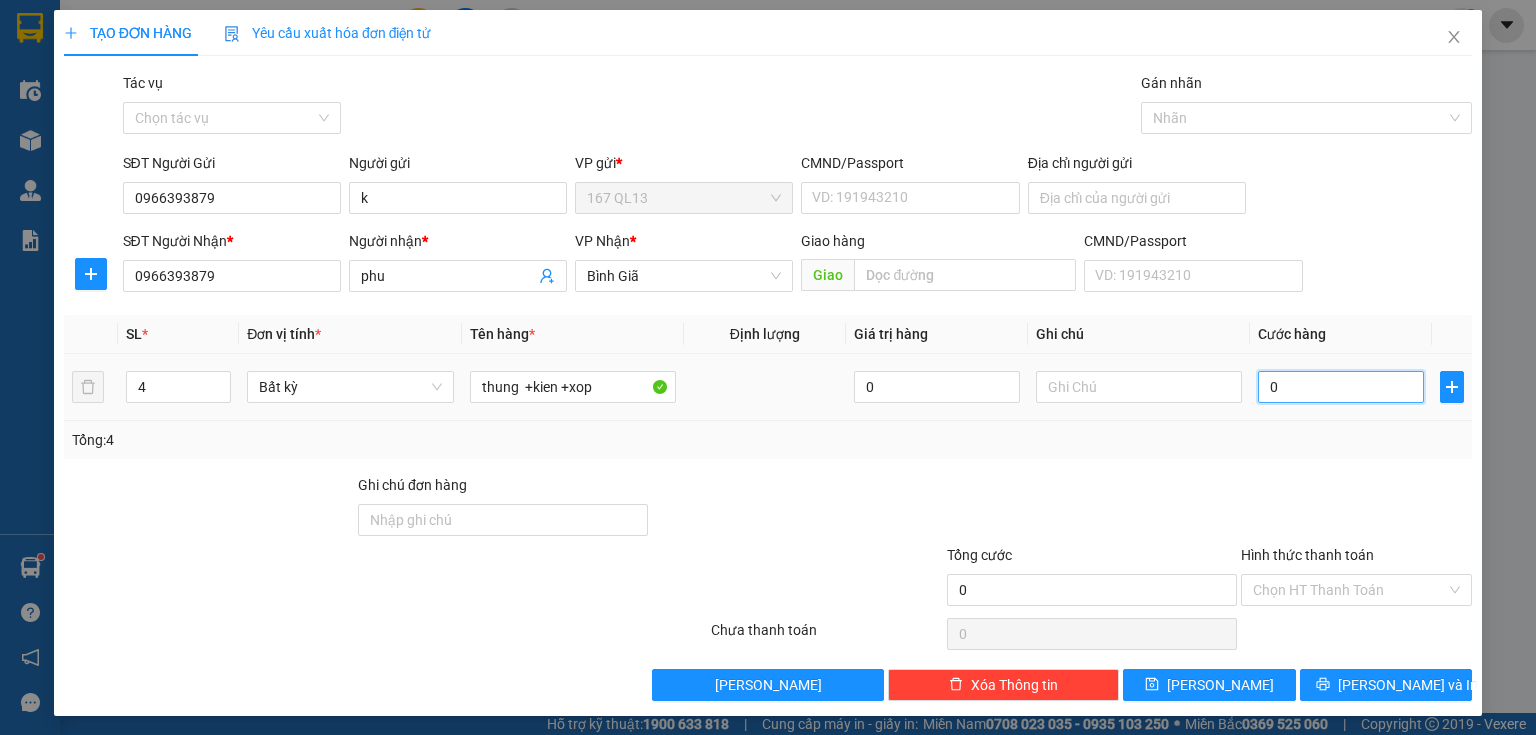 click on "0" at bounding box center [1341, 387] 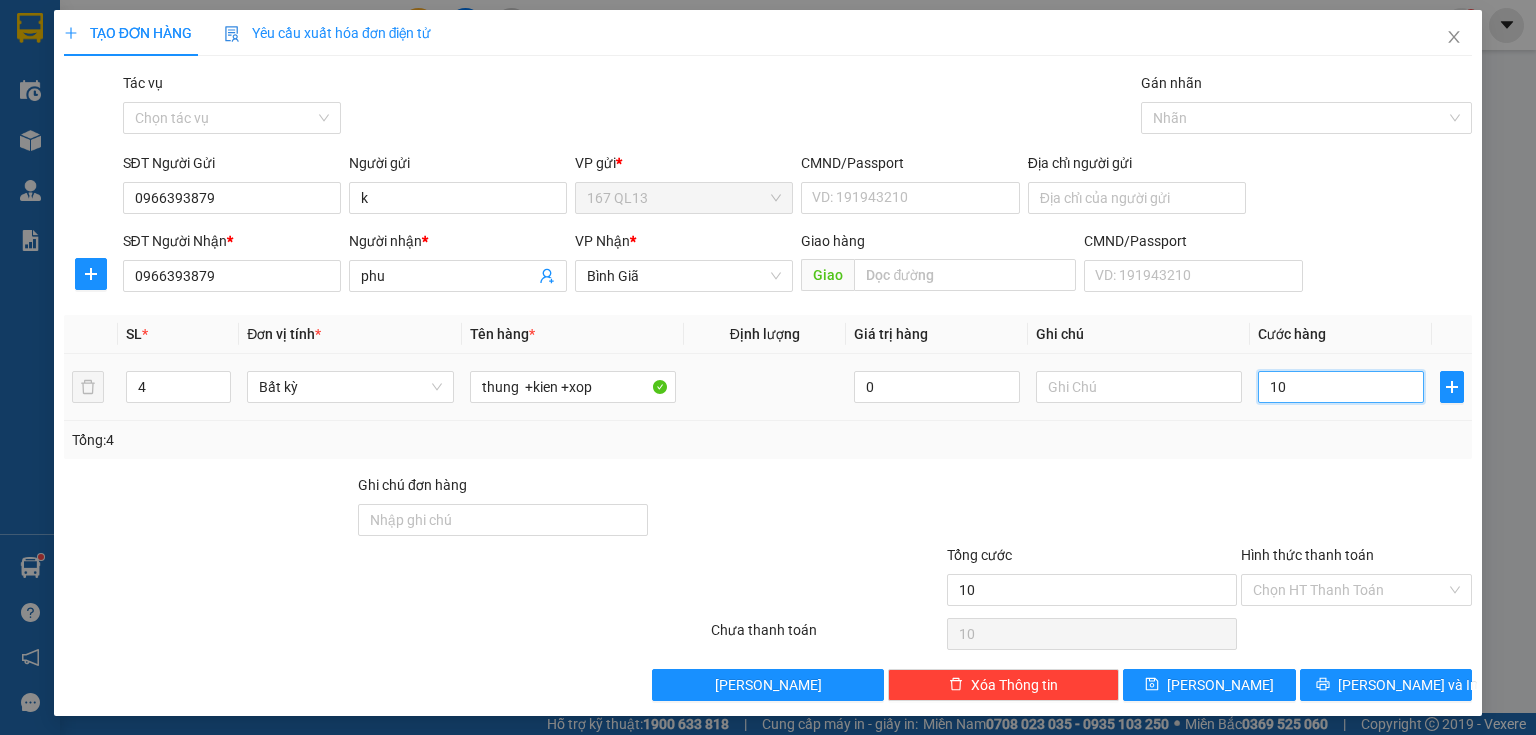 type on "180" 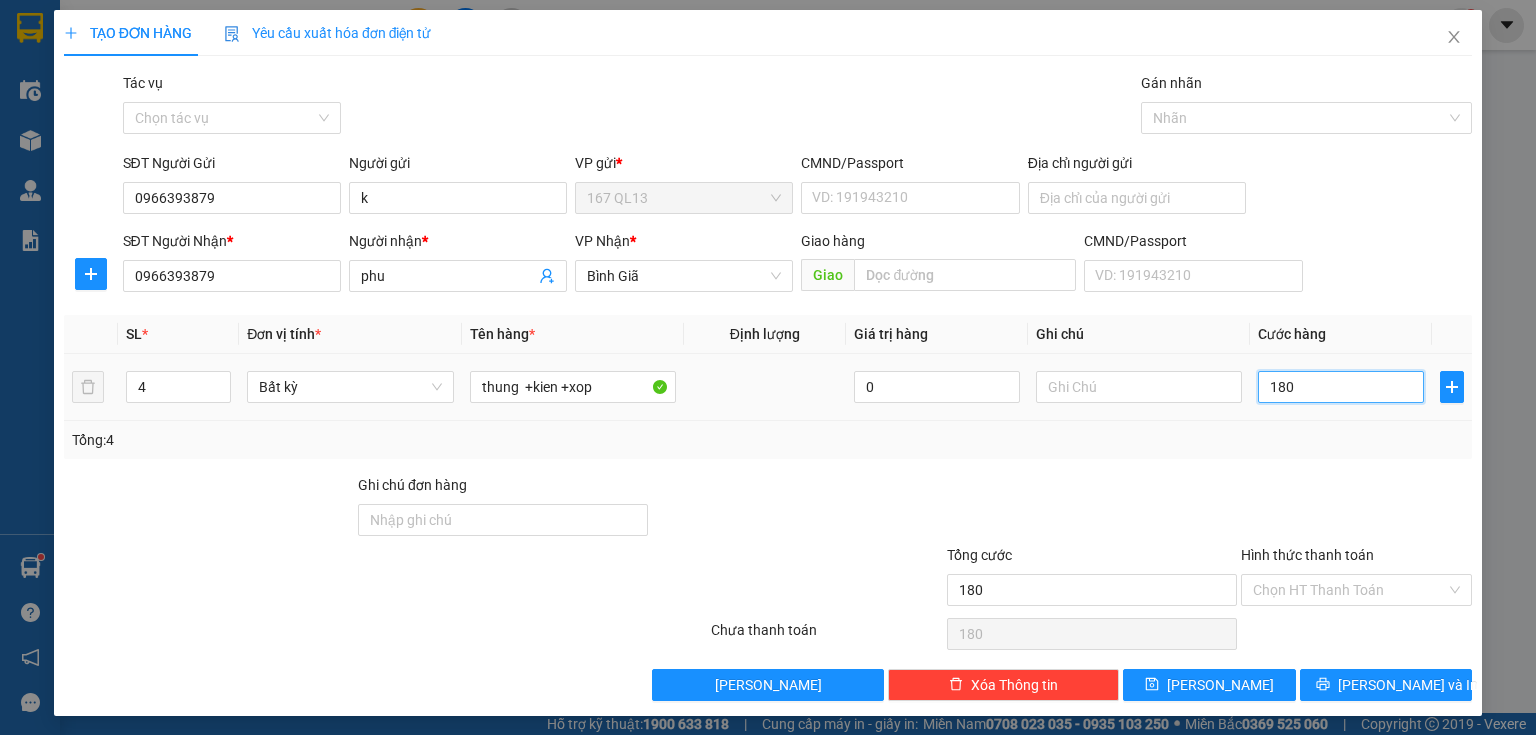 type on "1.800" 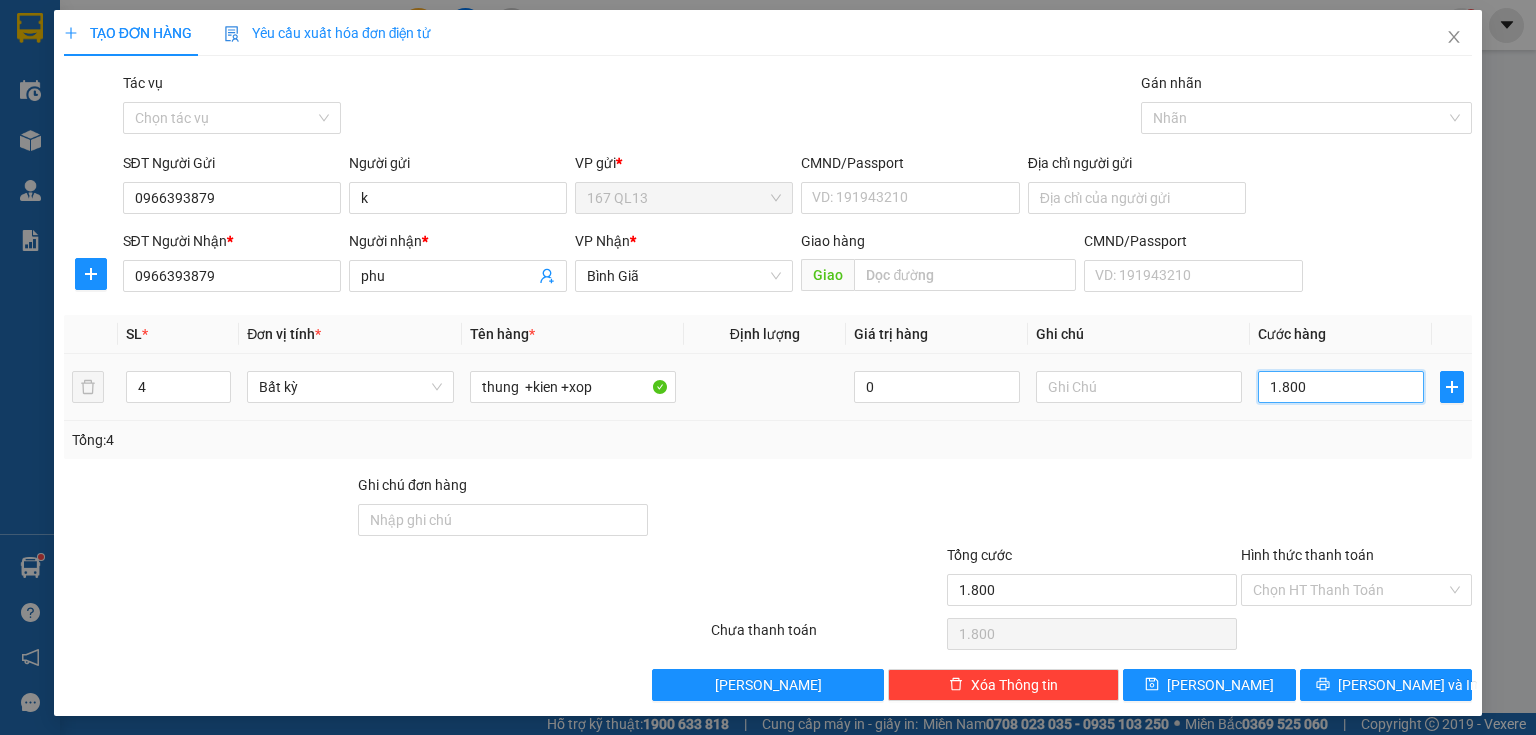 type on "180" 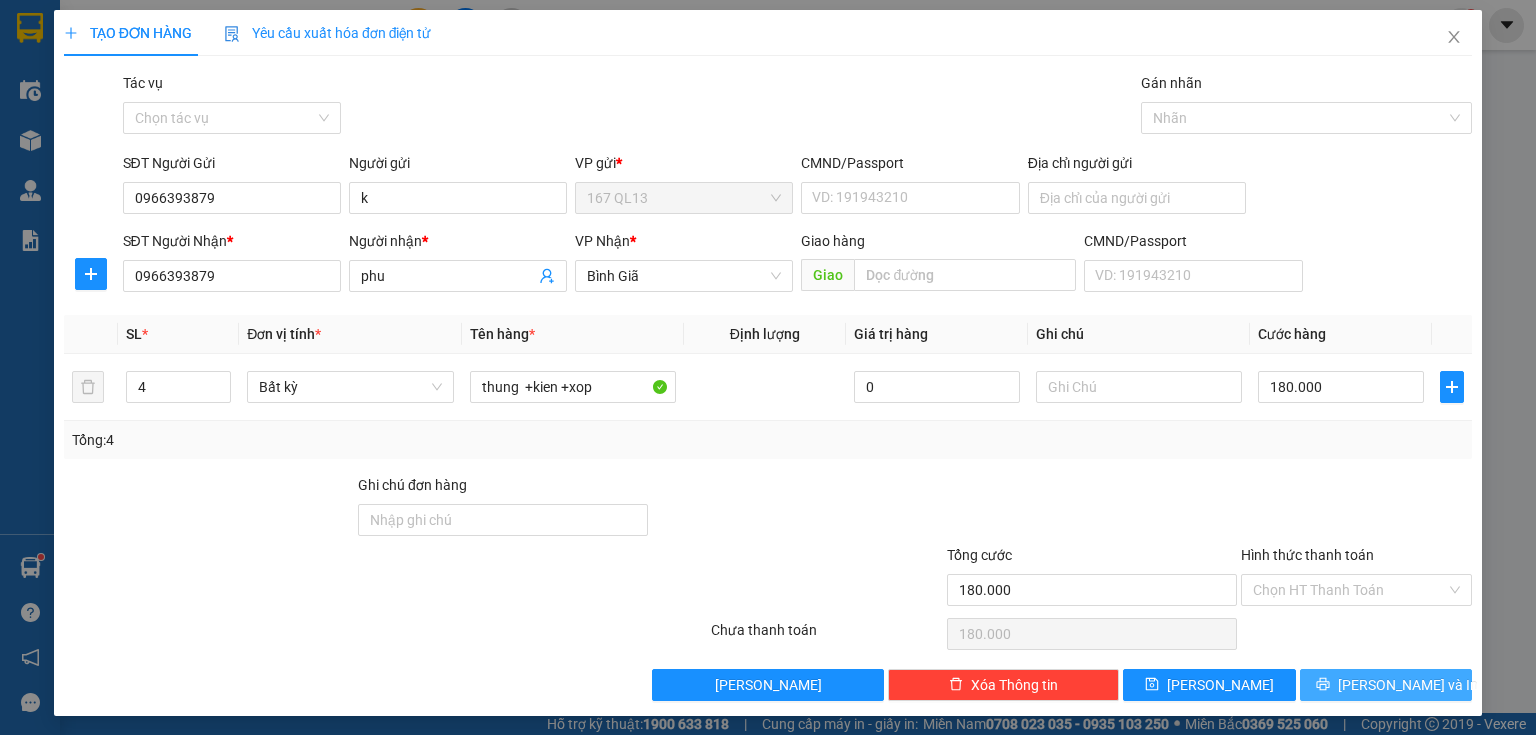 click on "[PERSON_NAME] và In" at bounding box center [1408, 685] 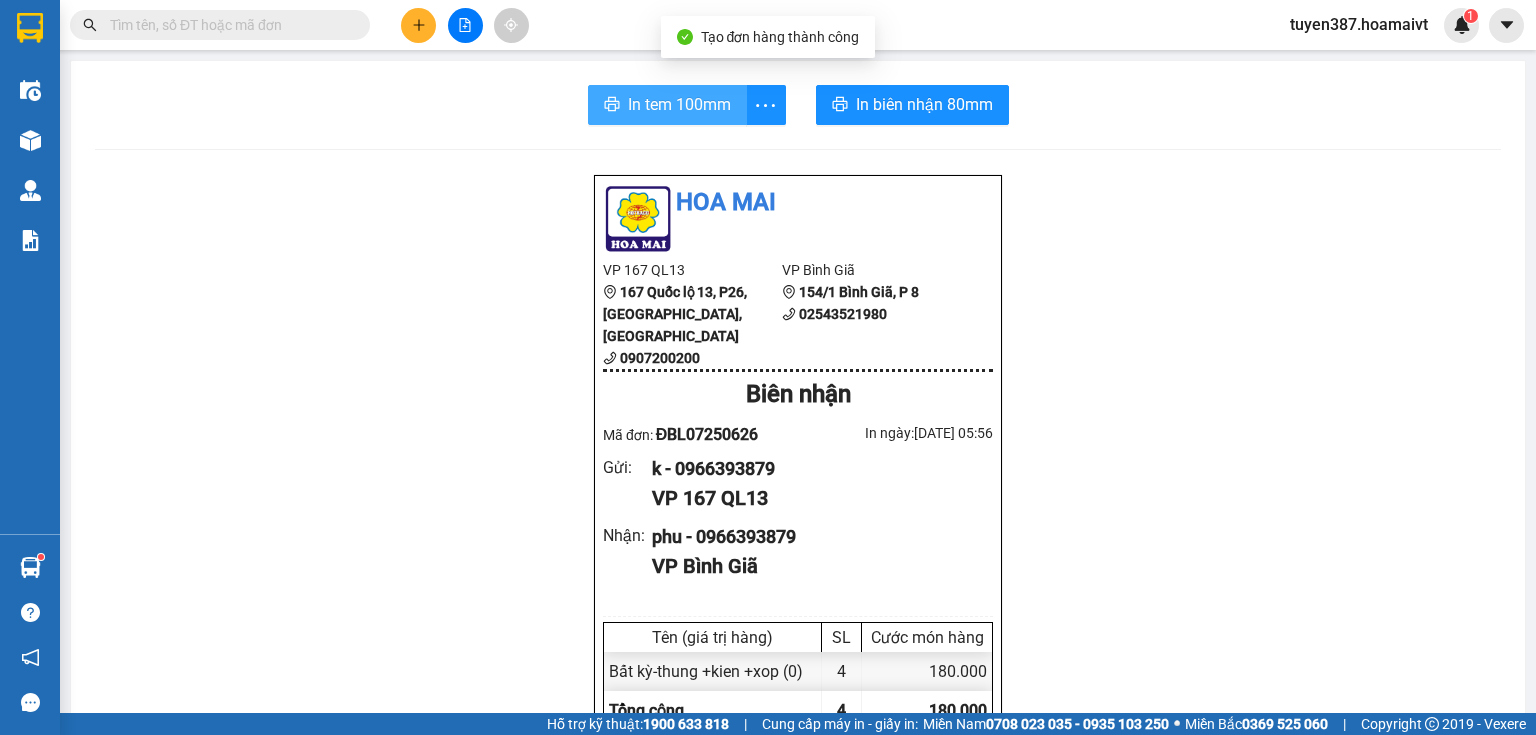 click on "In tem 100mm" at bounding box center [679, 104] 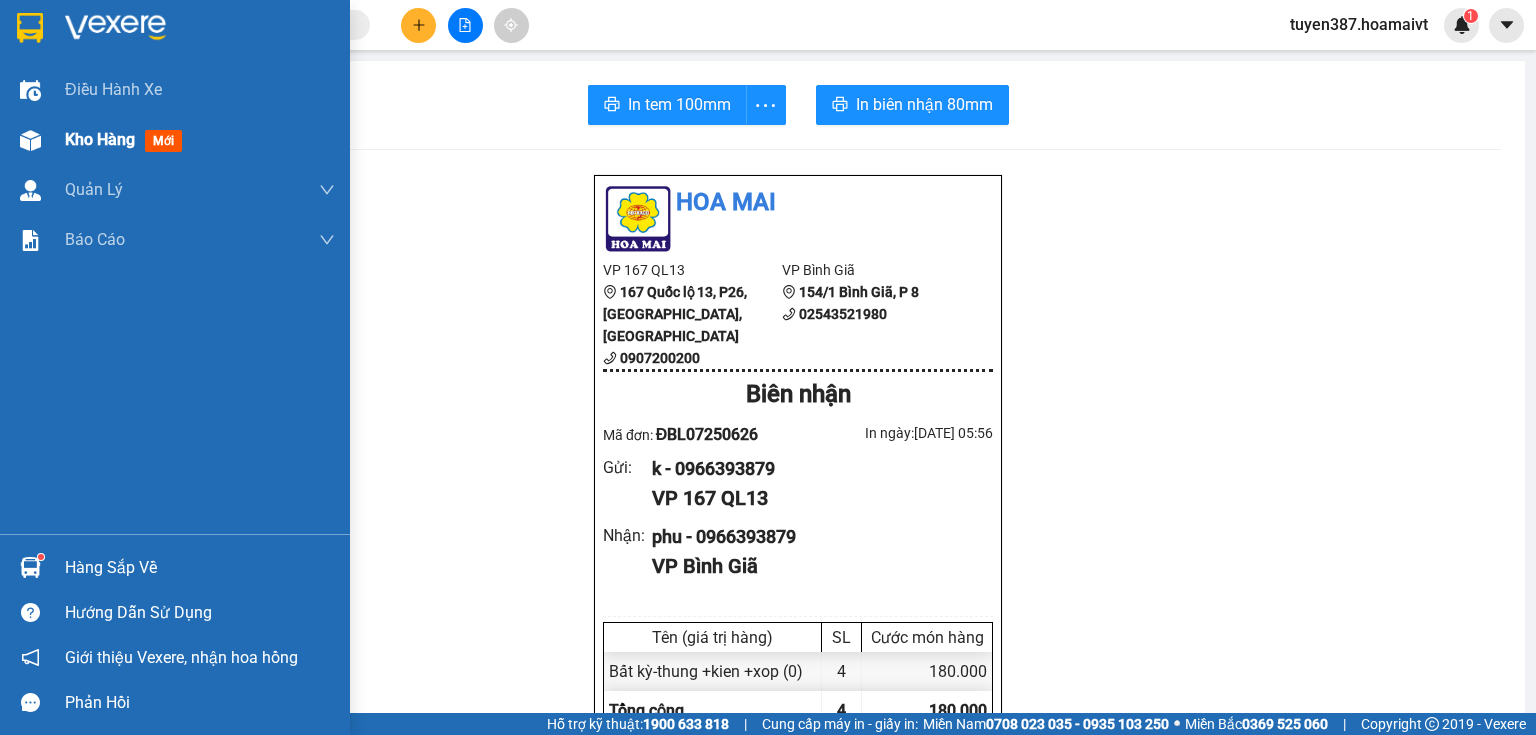 click on "mới" at bounding box center (163, 141) 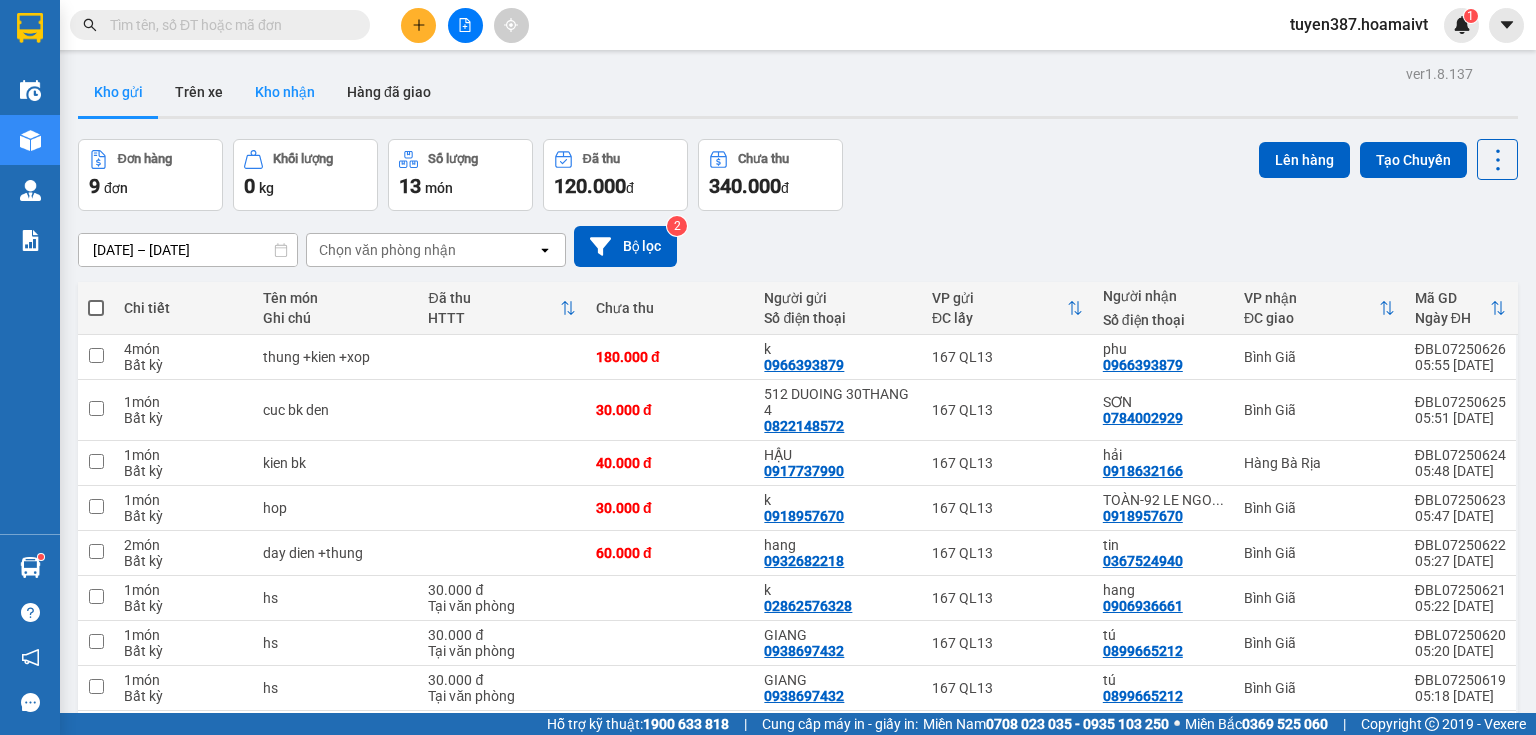 click on "Kho nhận" at bounding box center (285, 92) 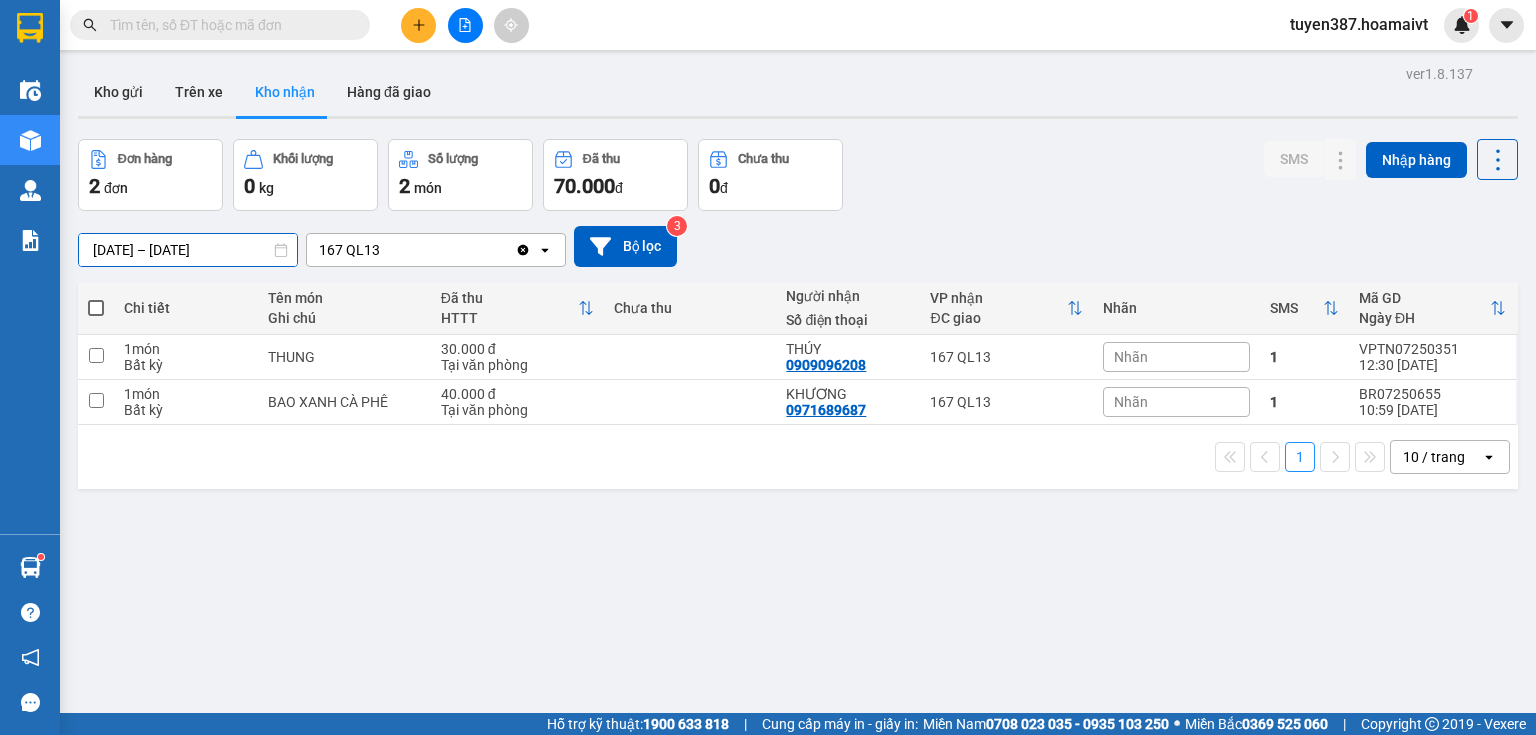 click on "[DATE] – [DATE]" at bounding box center [188, 250] 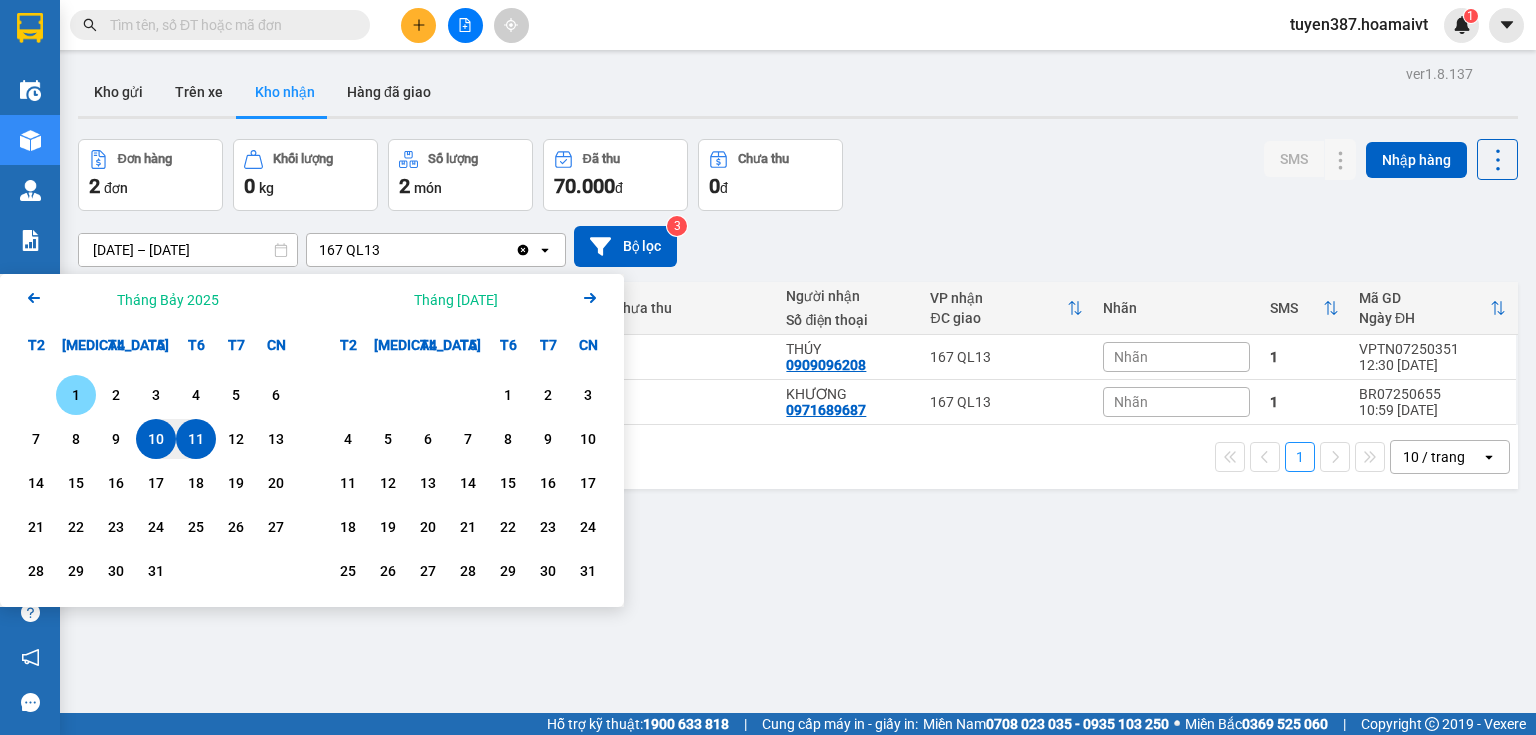 click on "1" at bounding box center [76, 395] 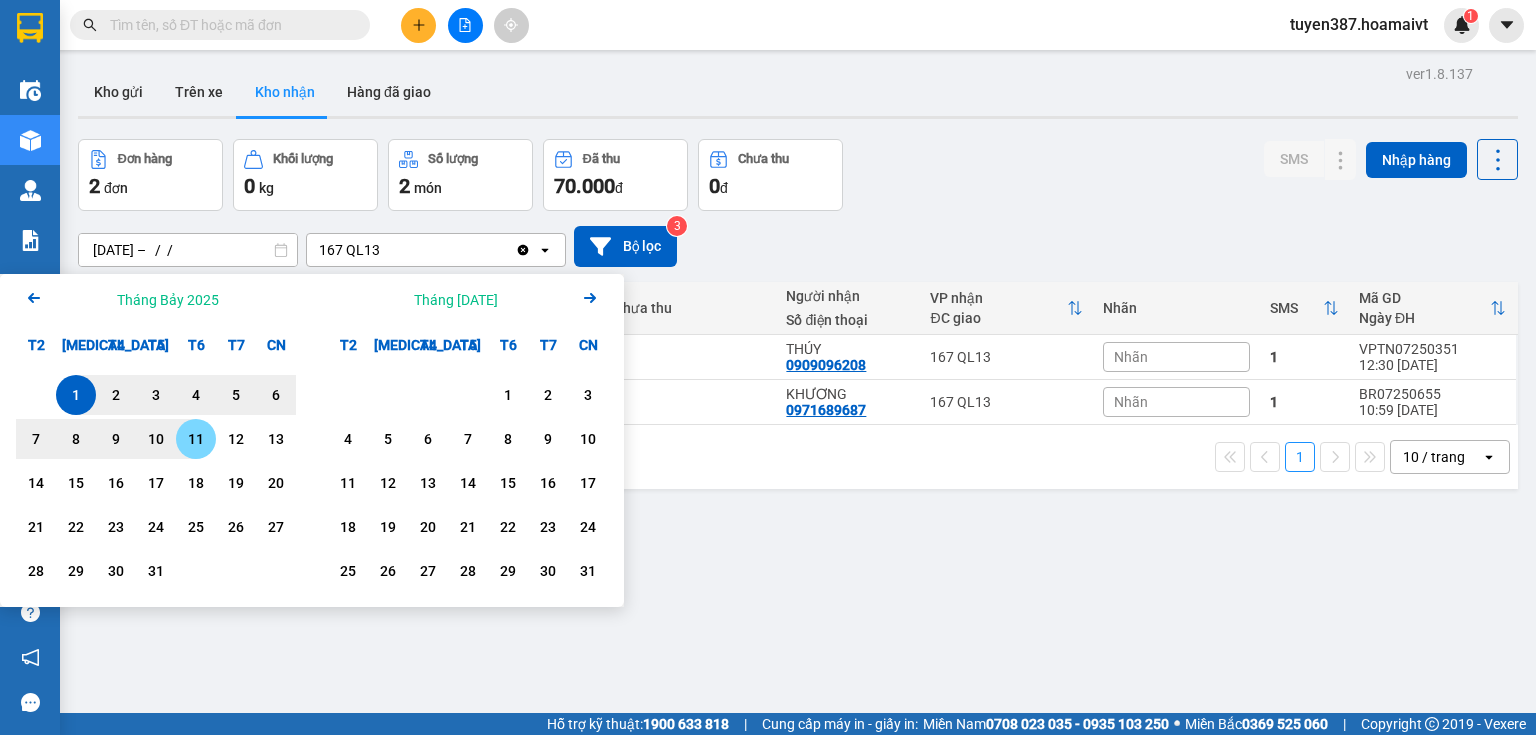 click on "11" at bounding box center [196, 439] 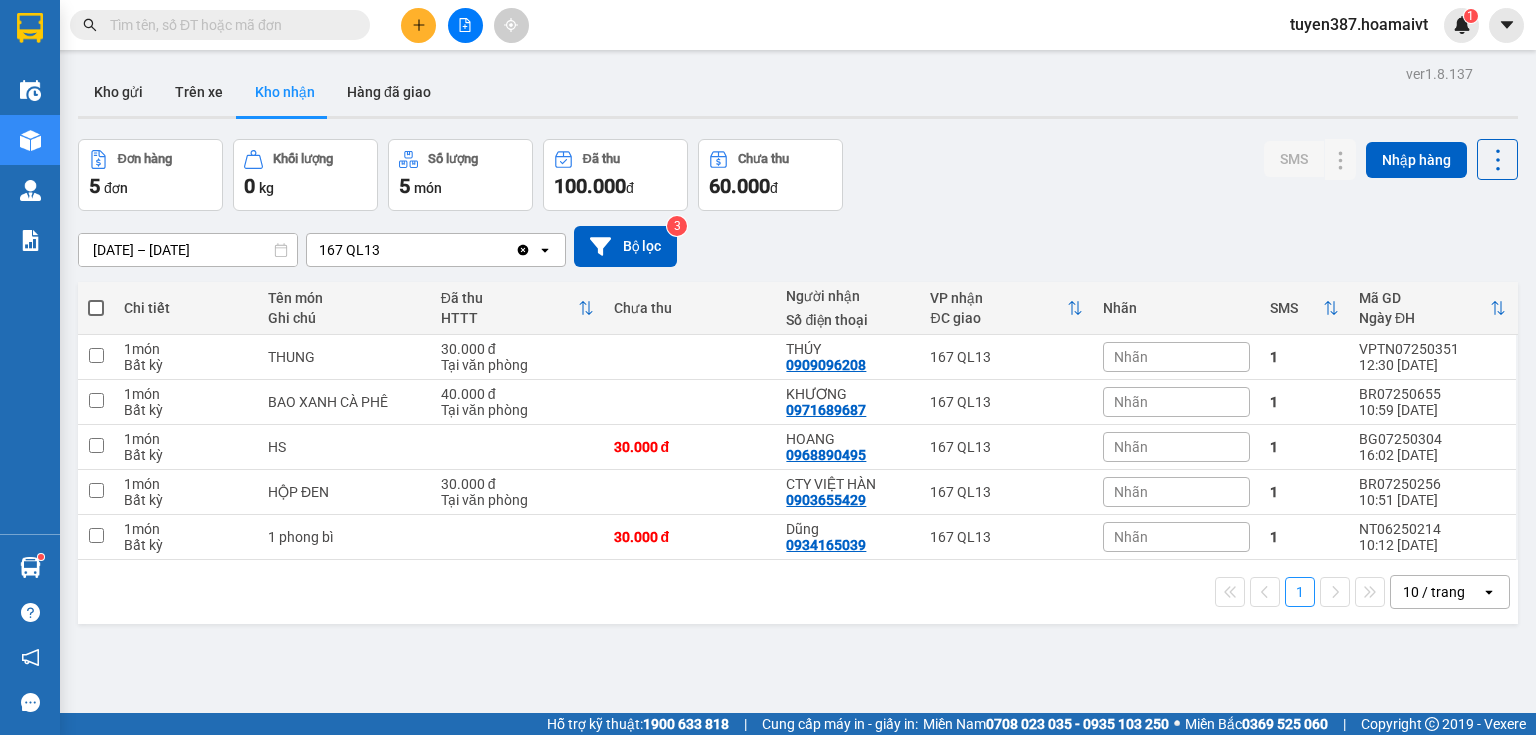 click on "open" 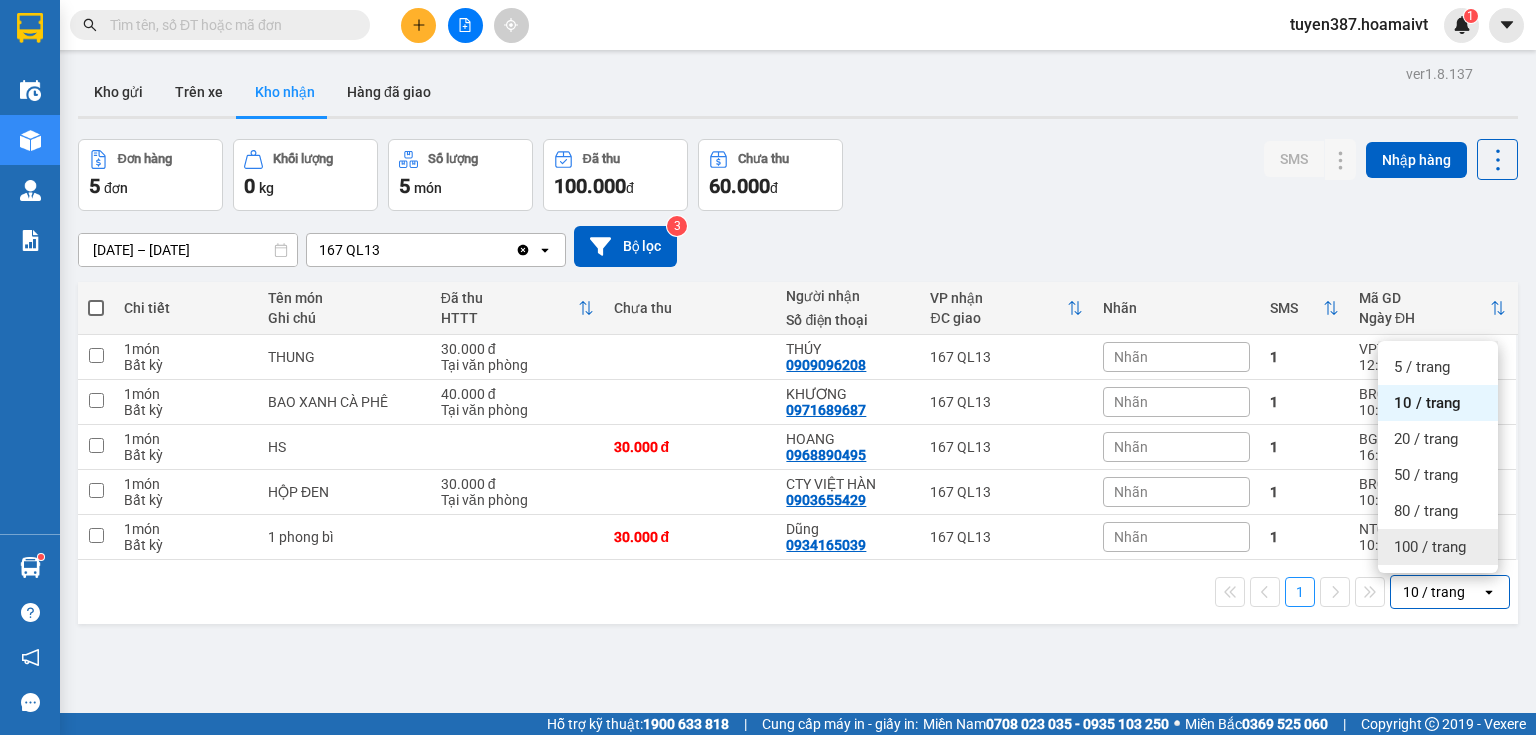click on "100 / trang" at bounding box center (1430, 547) 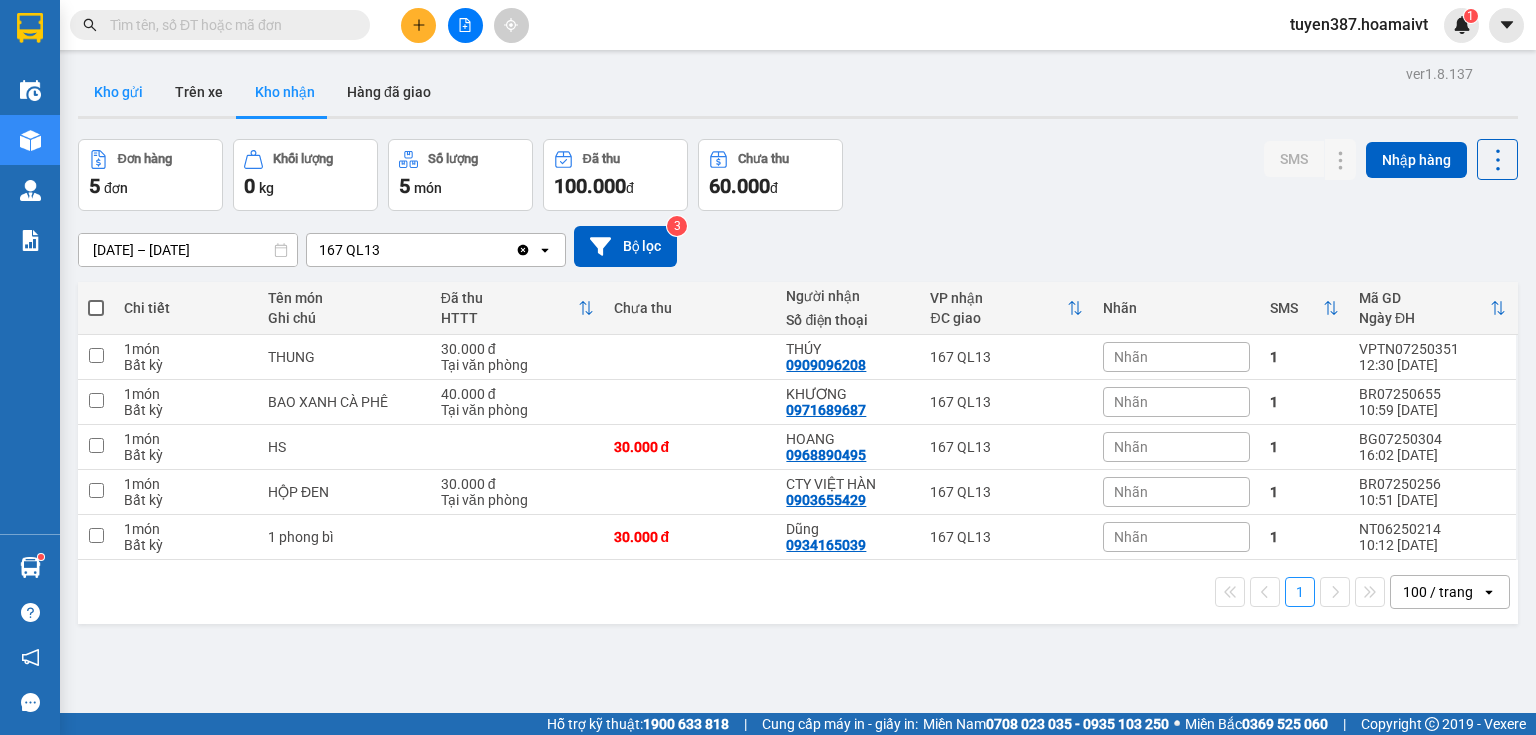 click on "Kho gửi" at bounding box center (118, 92) 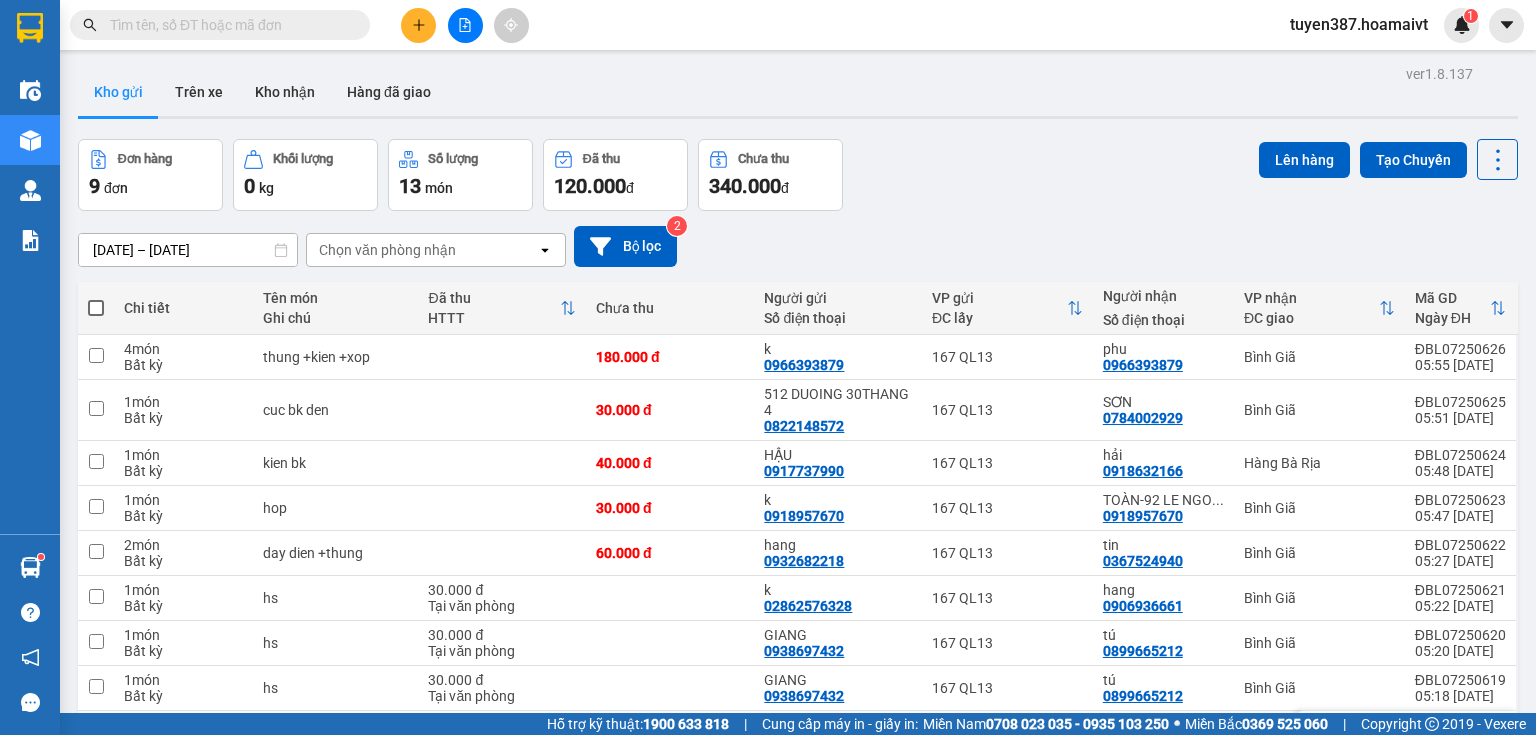 click at bounding box center [96, 733] 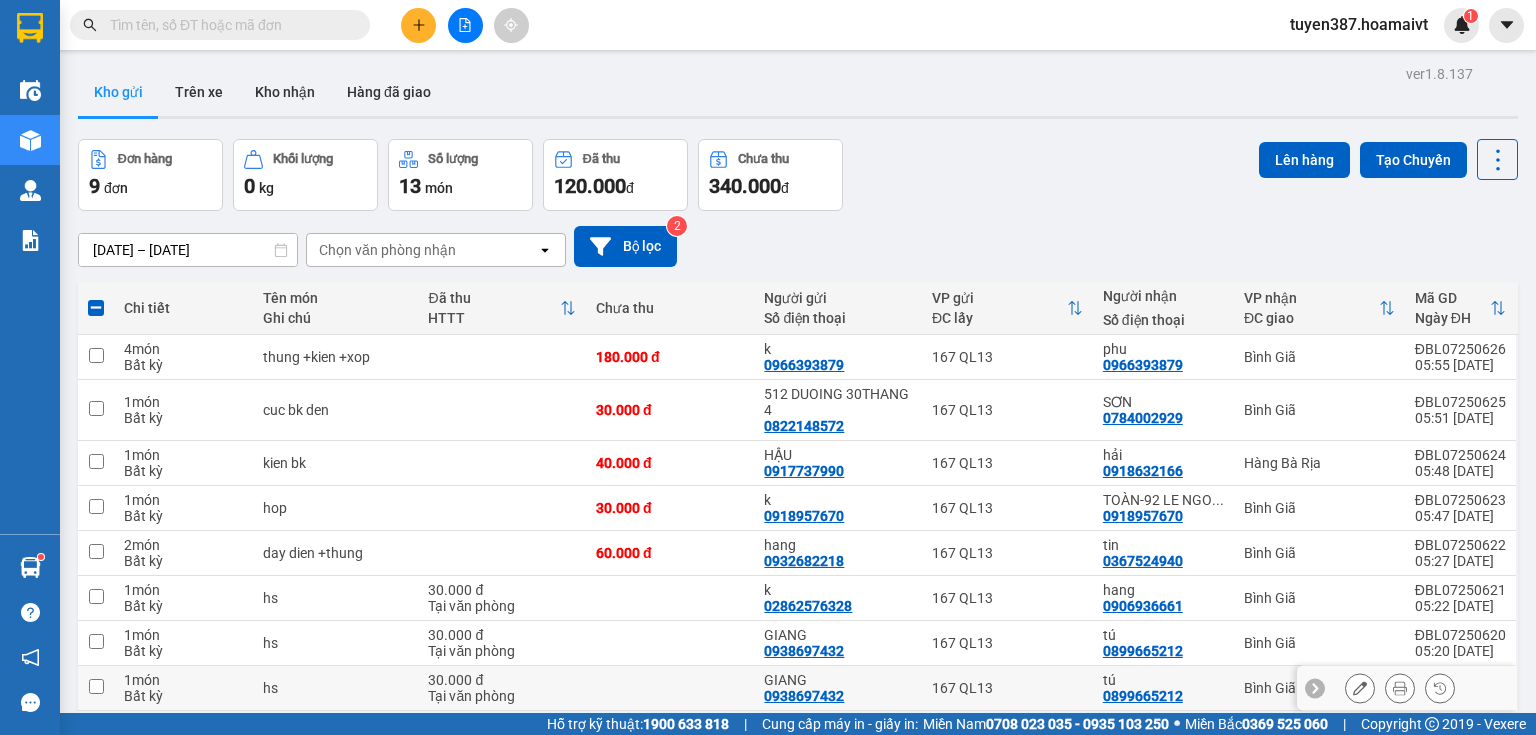 drag, startPoint x: 100, startPoint y: 565, endPoint x: 100, endPoint y: 552, distance: 13 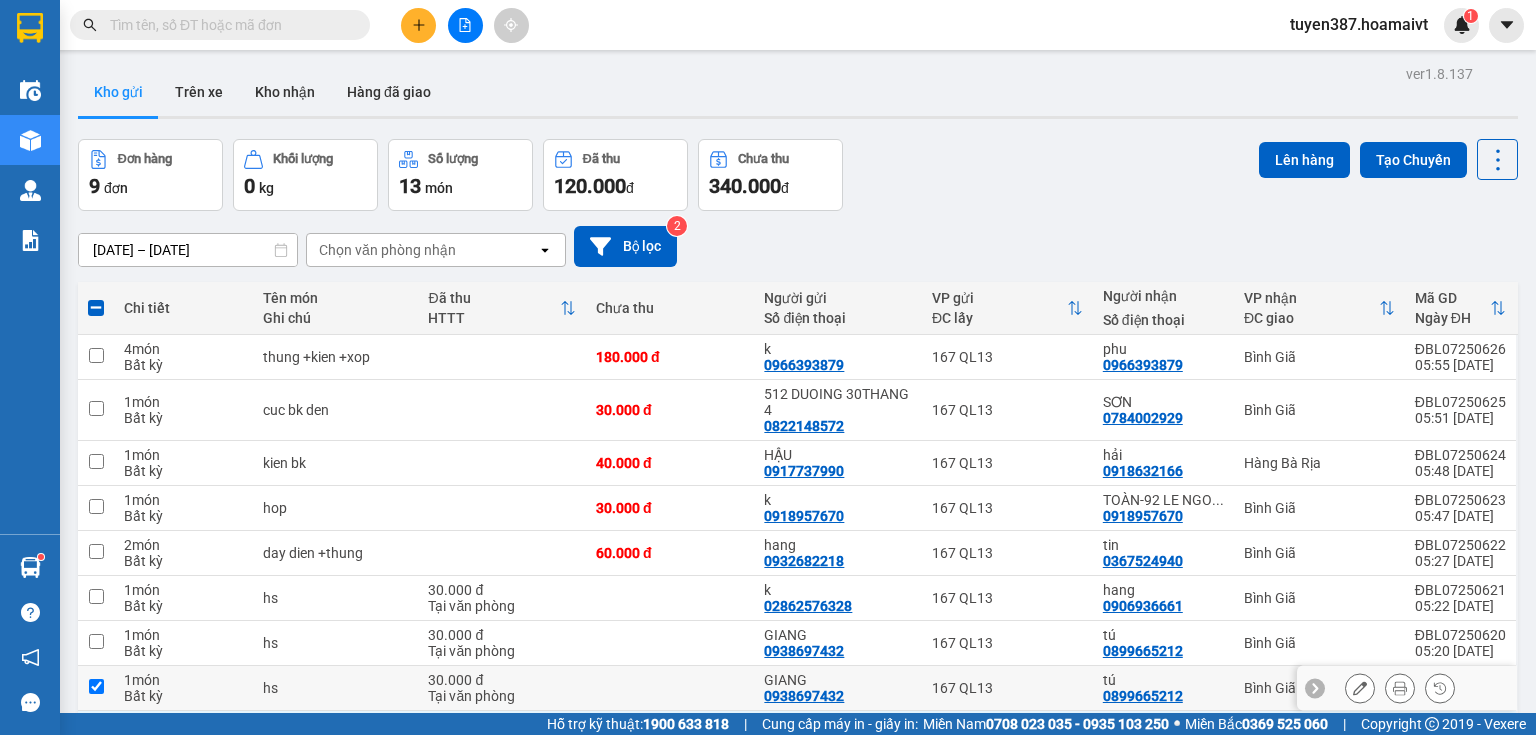 checkbox on "true" 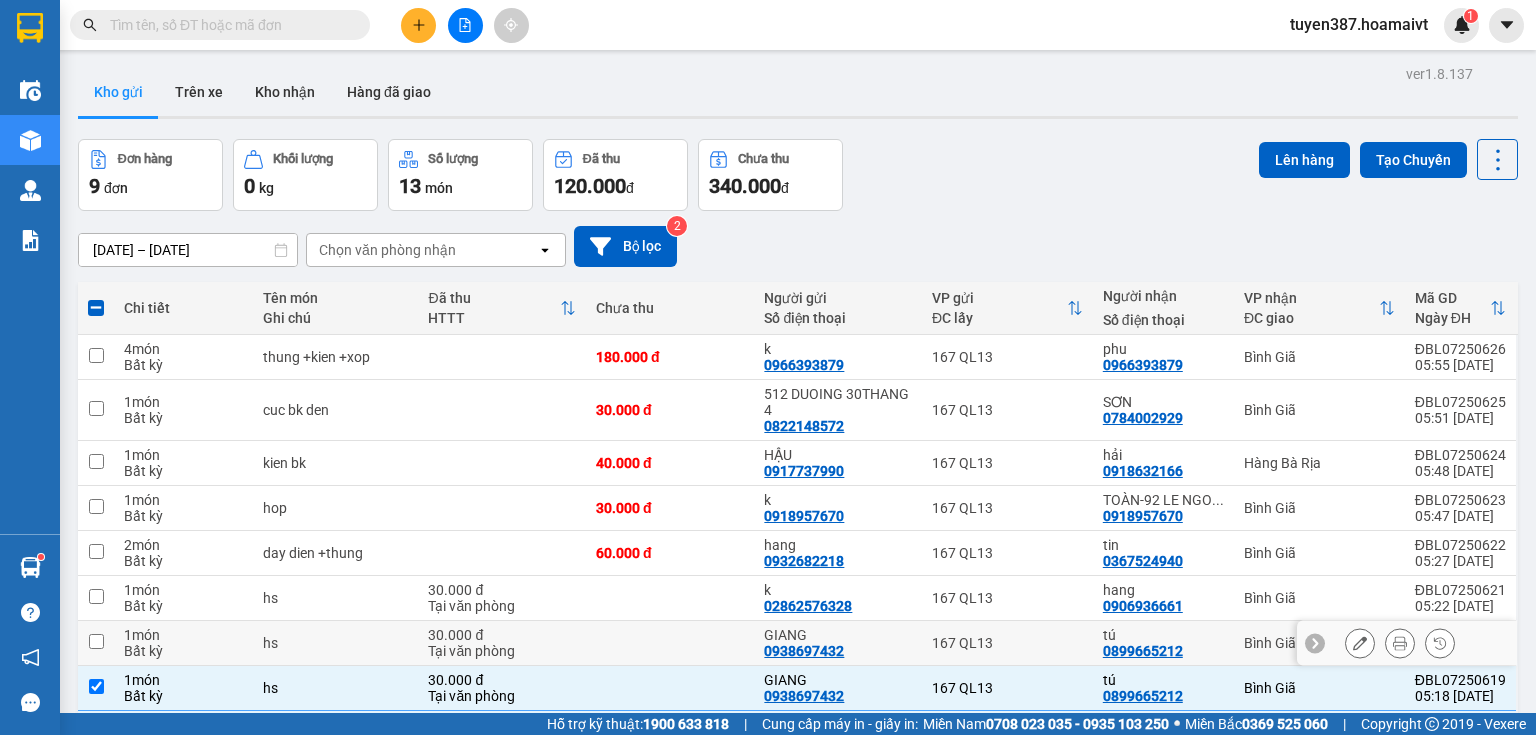 click at bounding box center (96, 641) 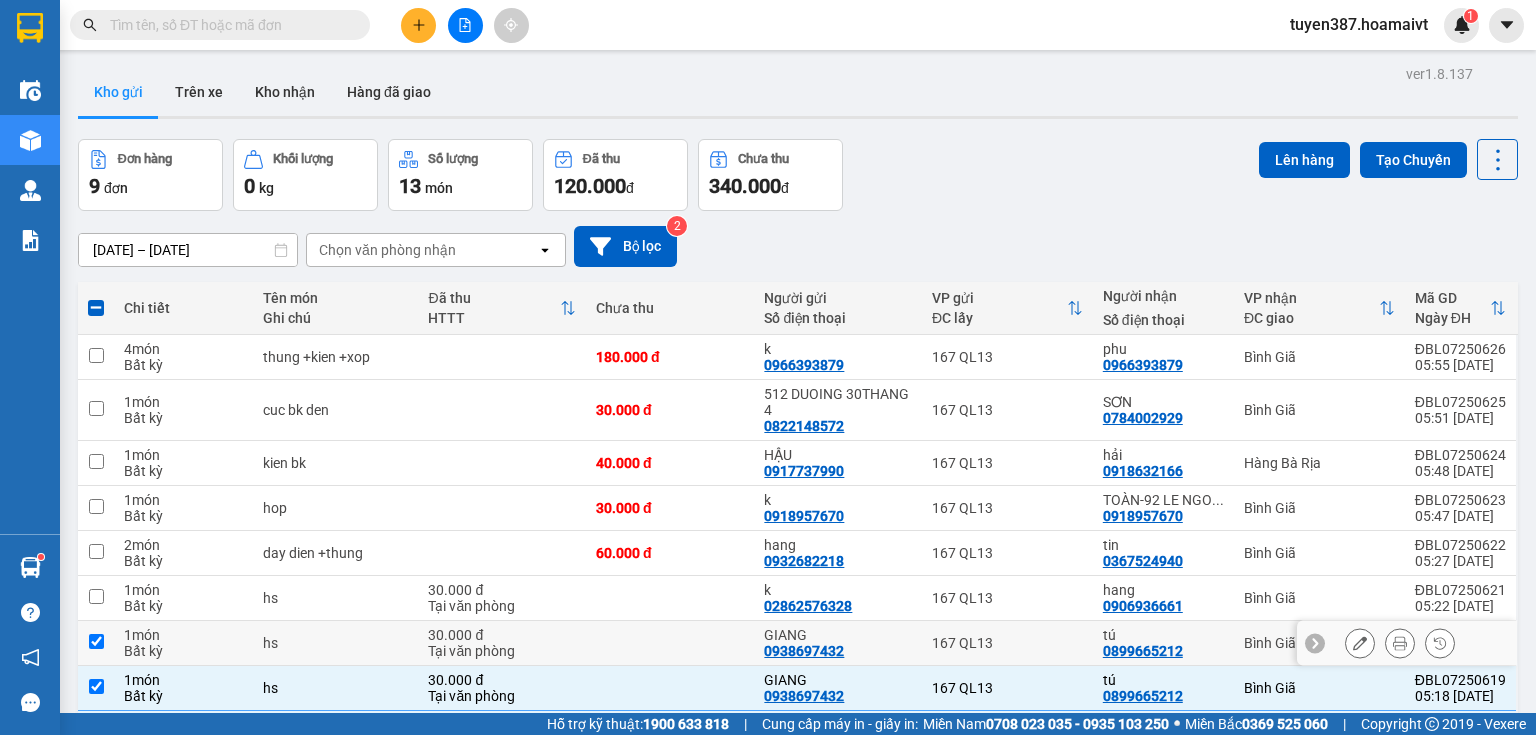 checkbox on "true" 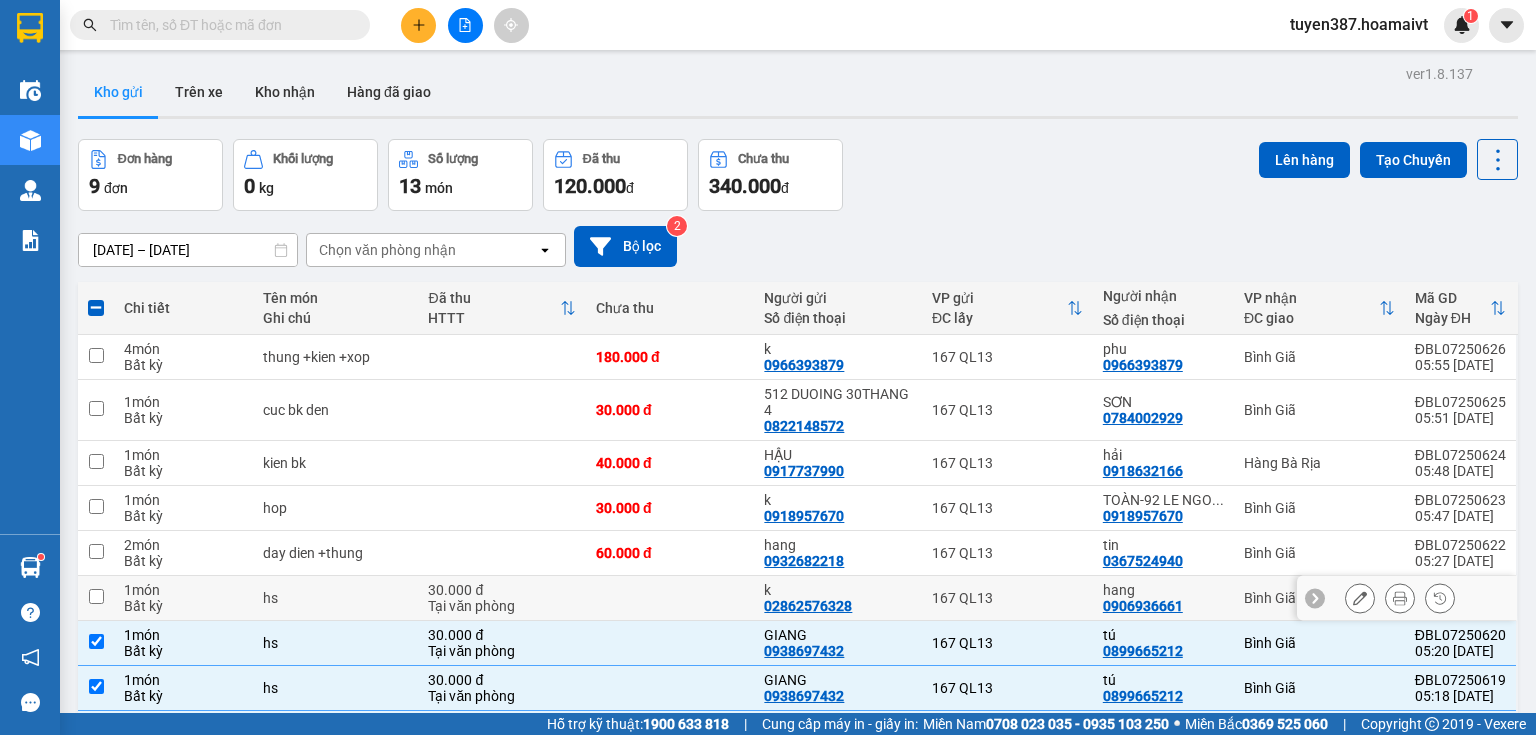 click at bounding box center (96, 596) 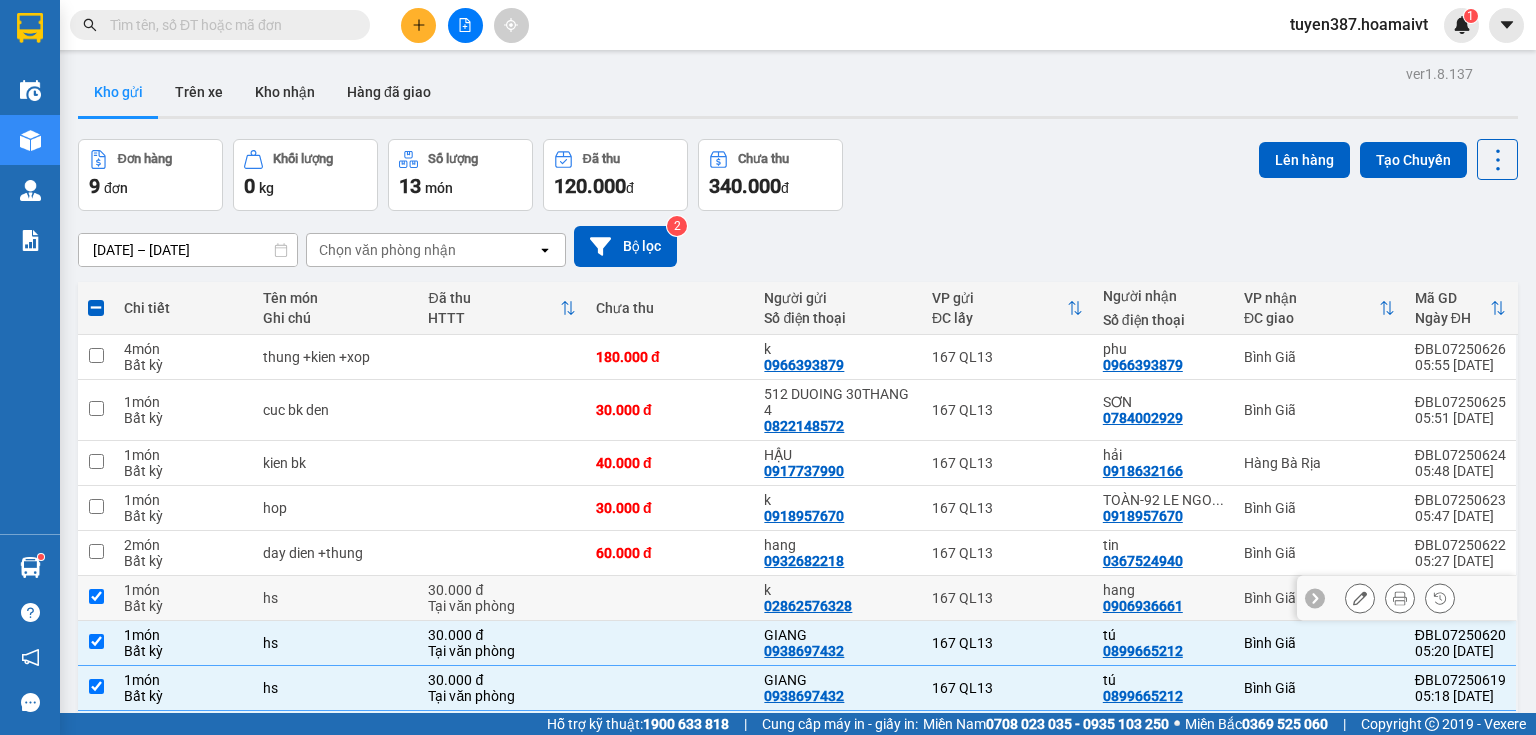 checkbox on "true" 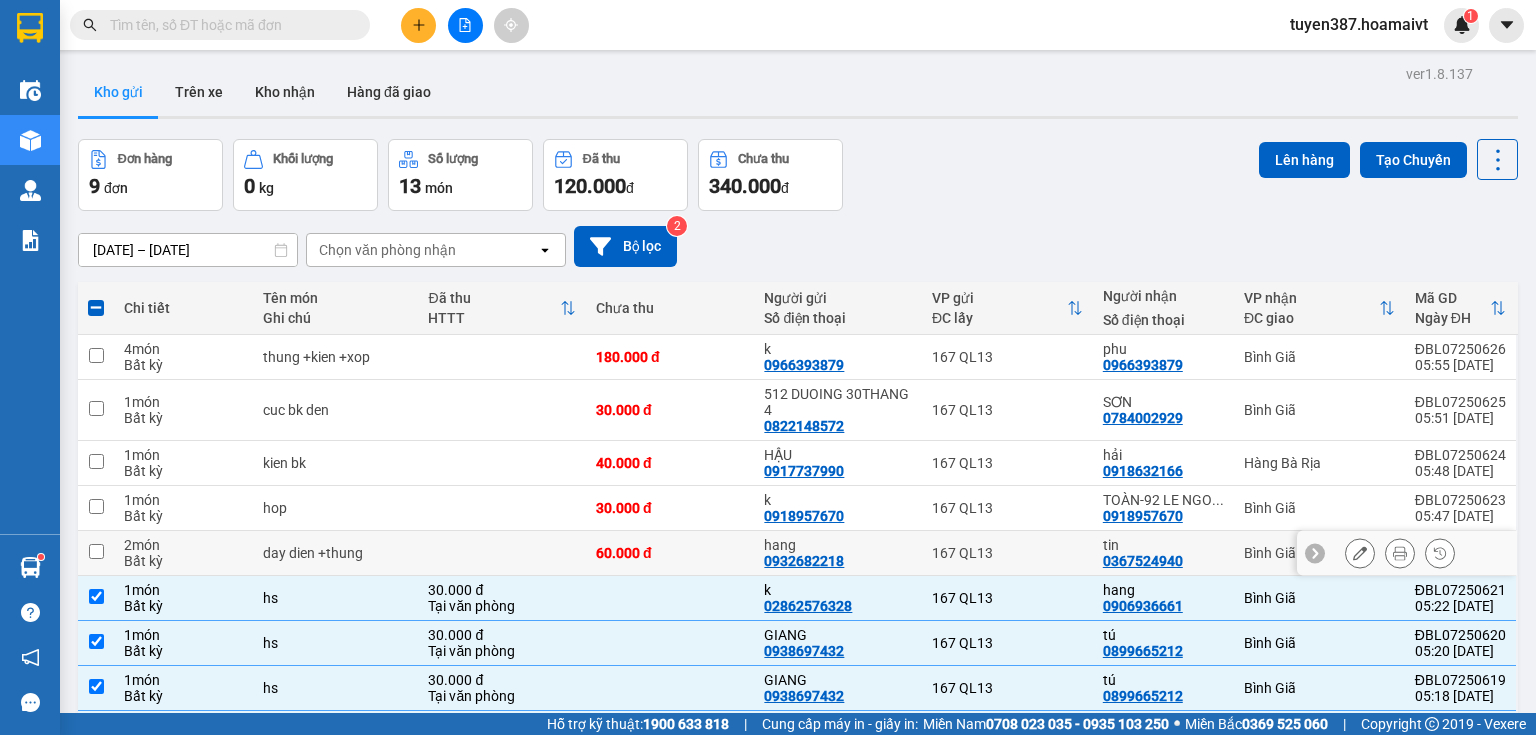 click at bounding box center [96, 551] 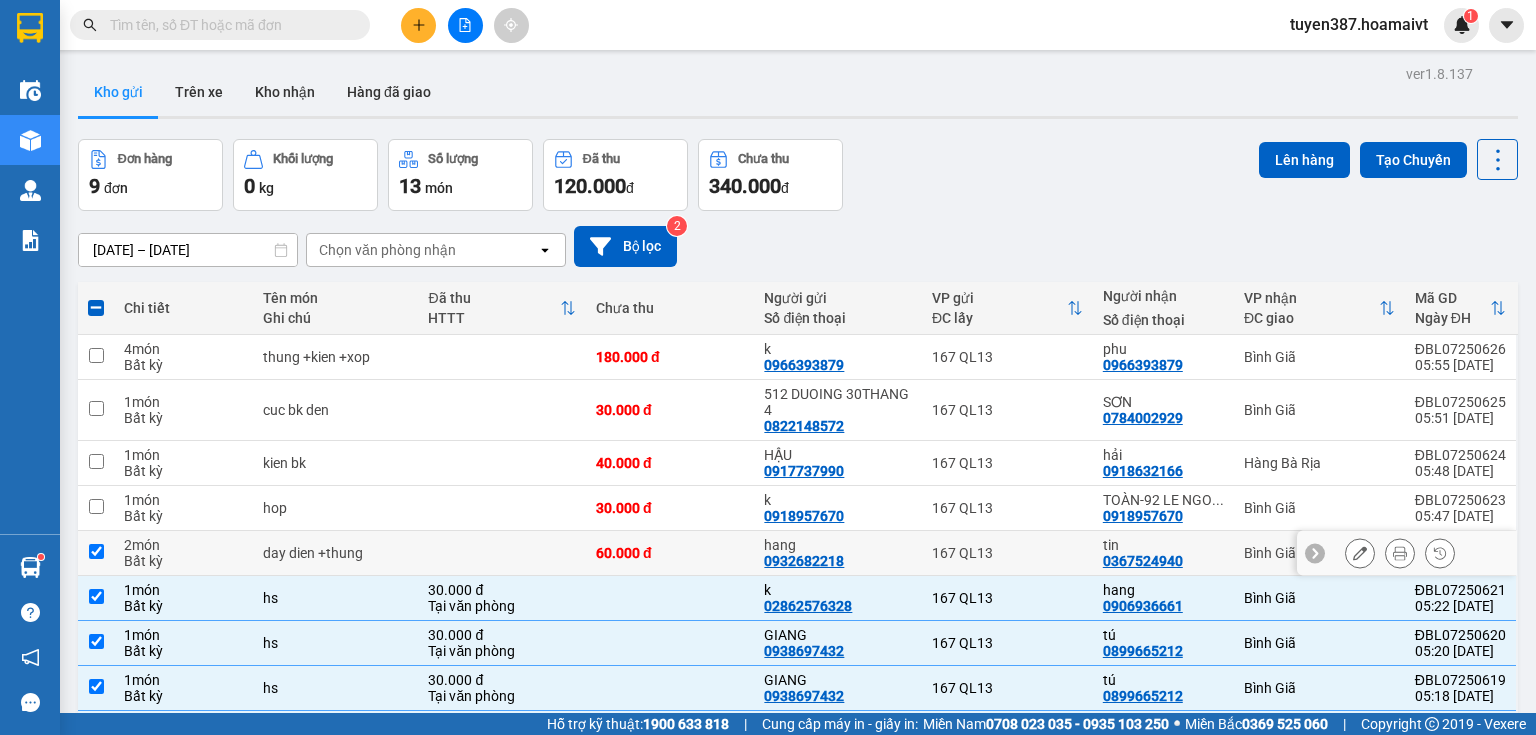 checkbox on "true" 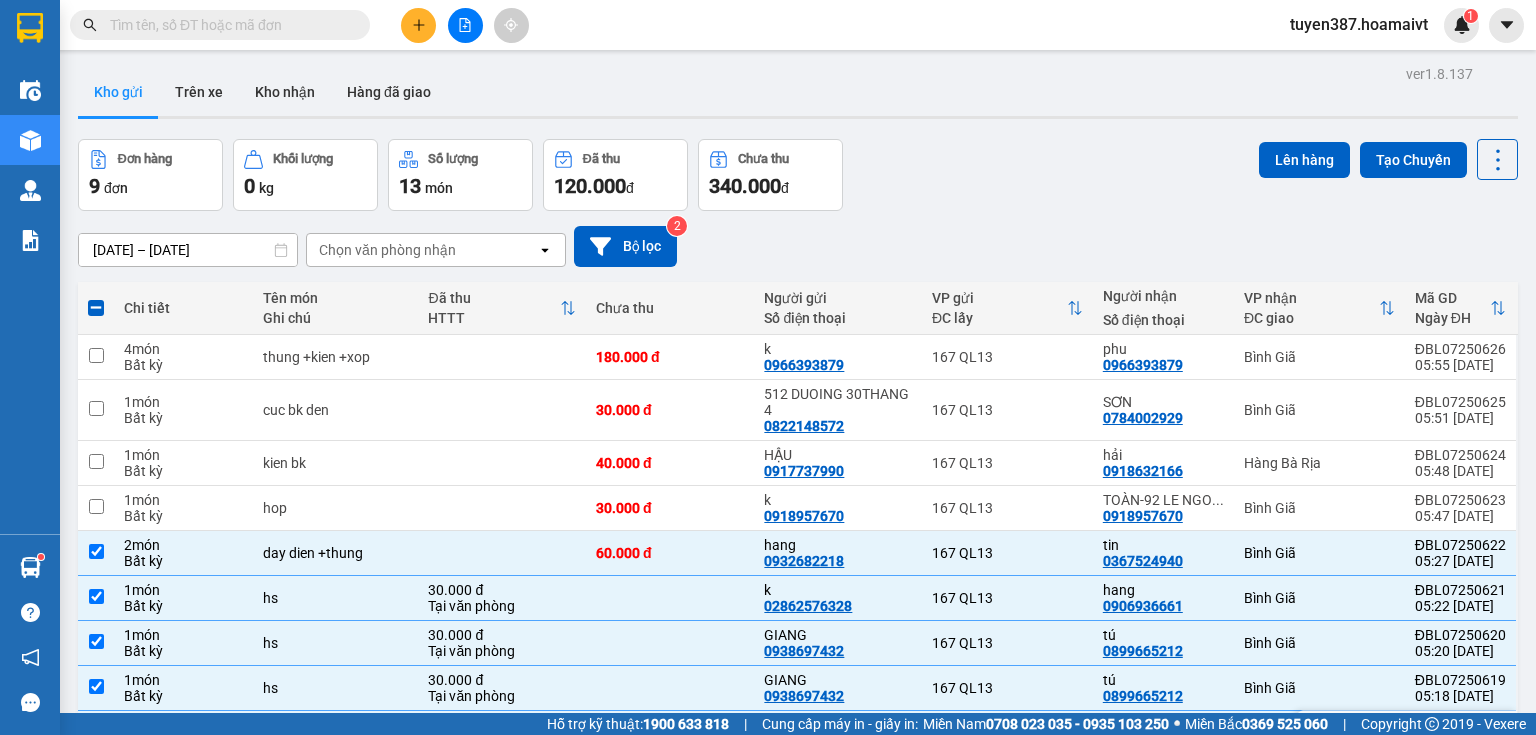 click at bounding box center (96, 731) 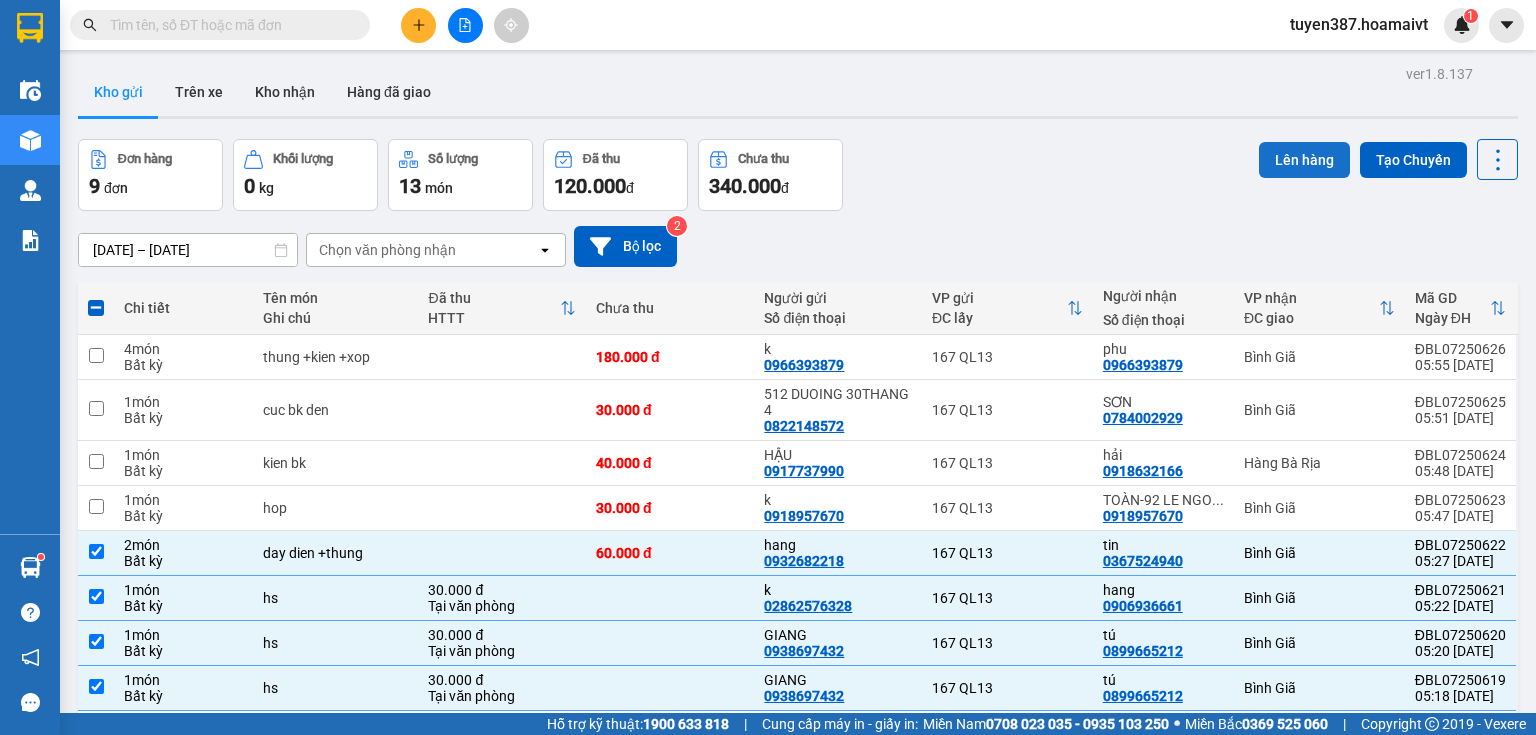 click on "Lên hàng" at bounding box center (1304, 160) 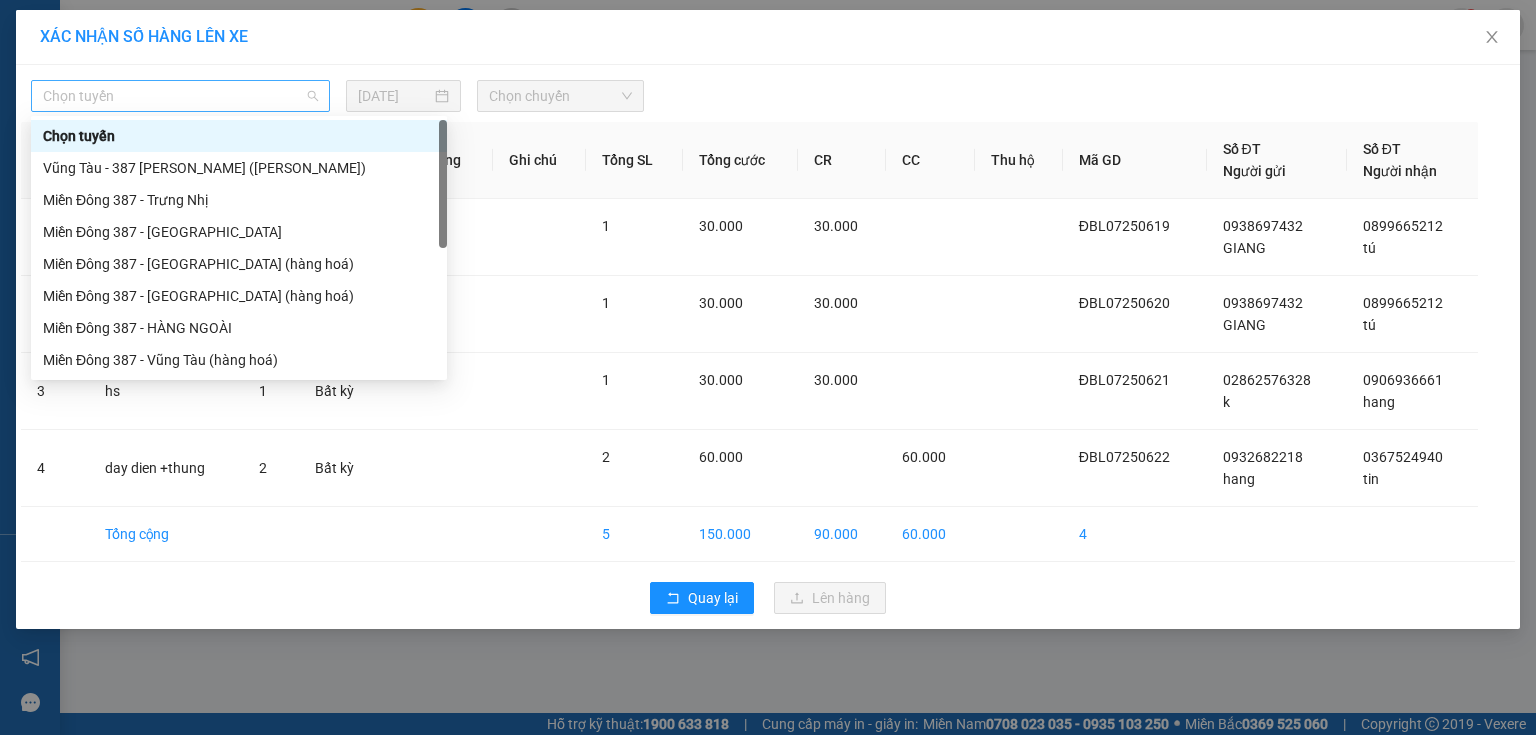 click on "Chọn tuyến" at bounding box center (180, 96) 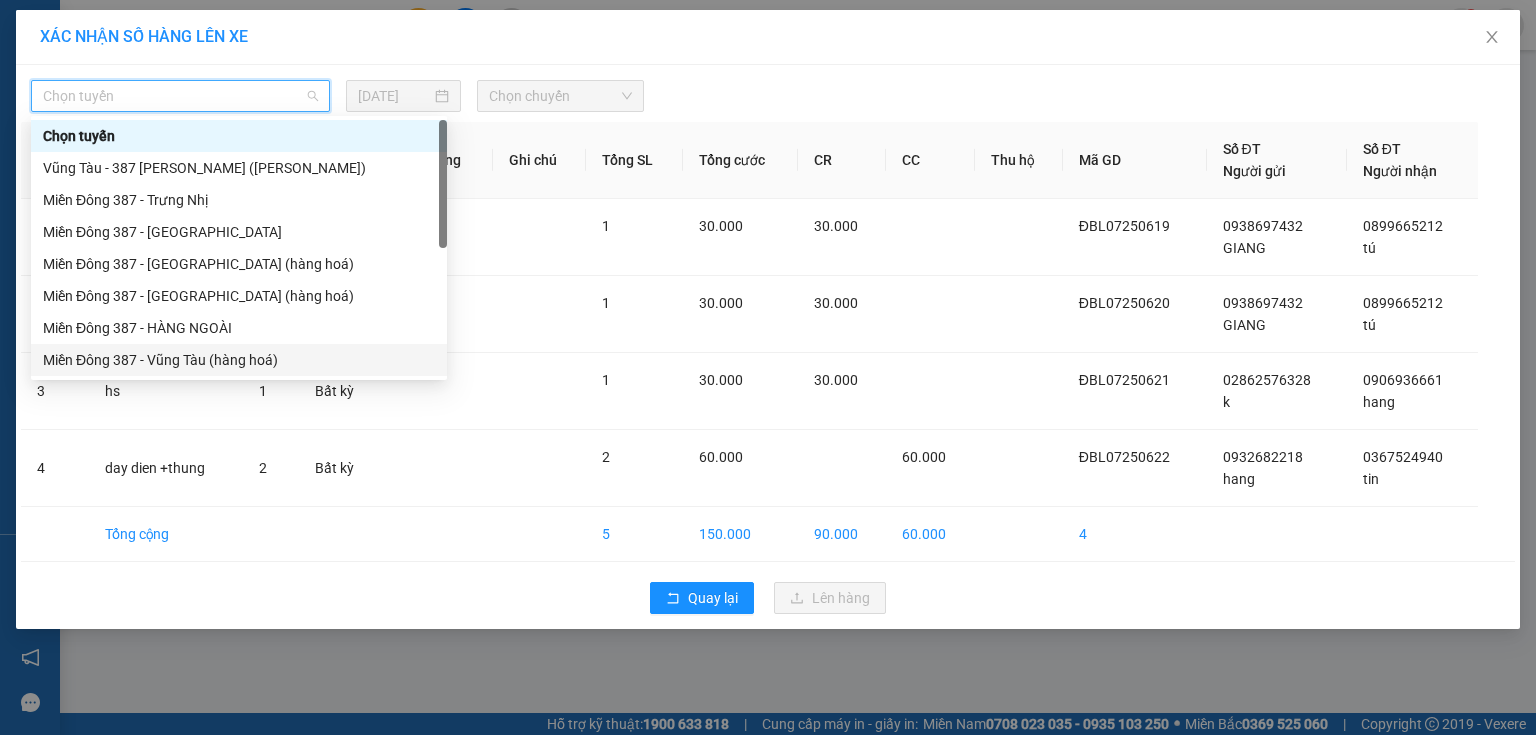 click on "Miền Đông 387 - Vũng Tàu (hàng hoá)" at bounding box center (239, 360) 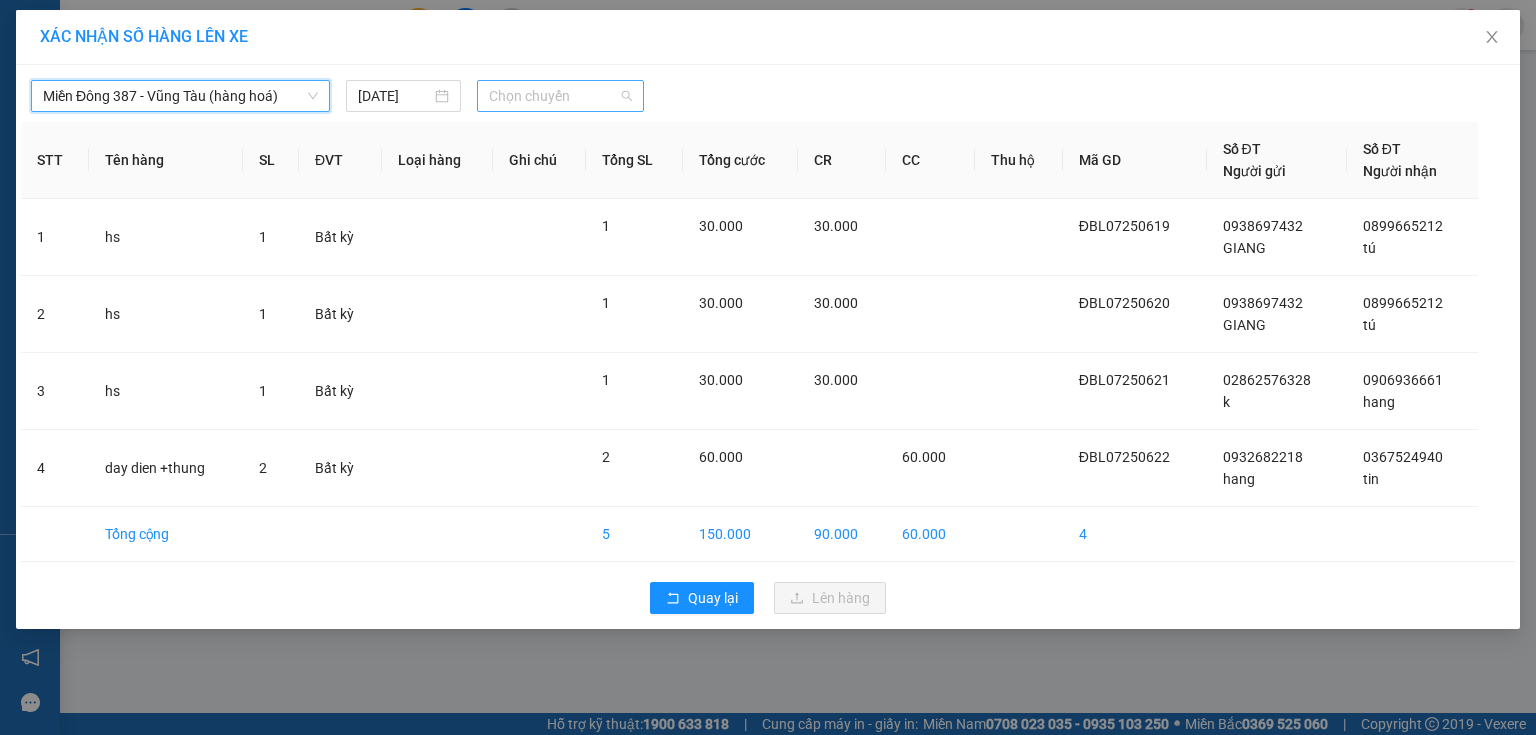 click on "Chọn chuyến" at bounding box center (561, 96) 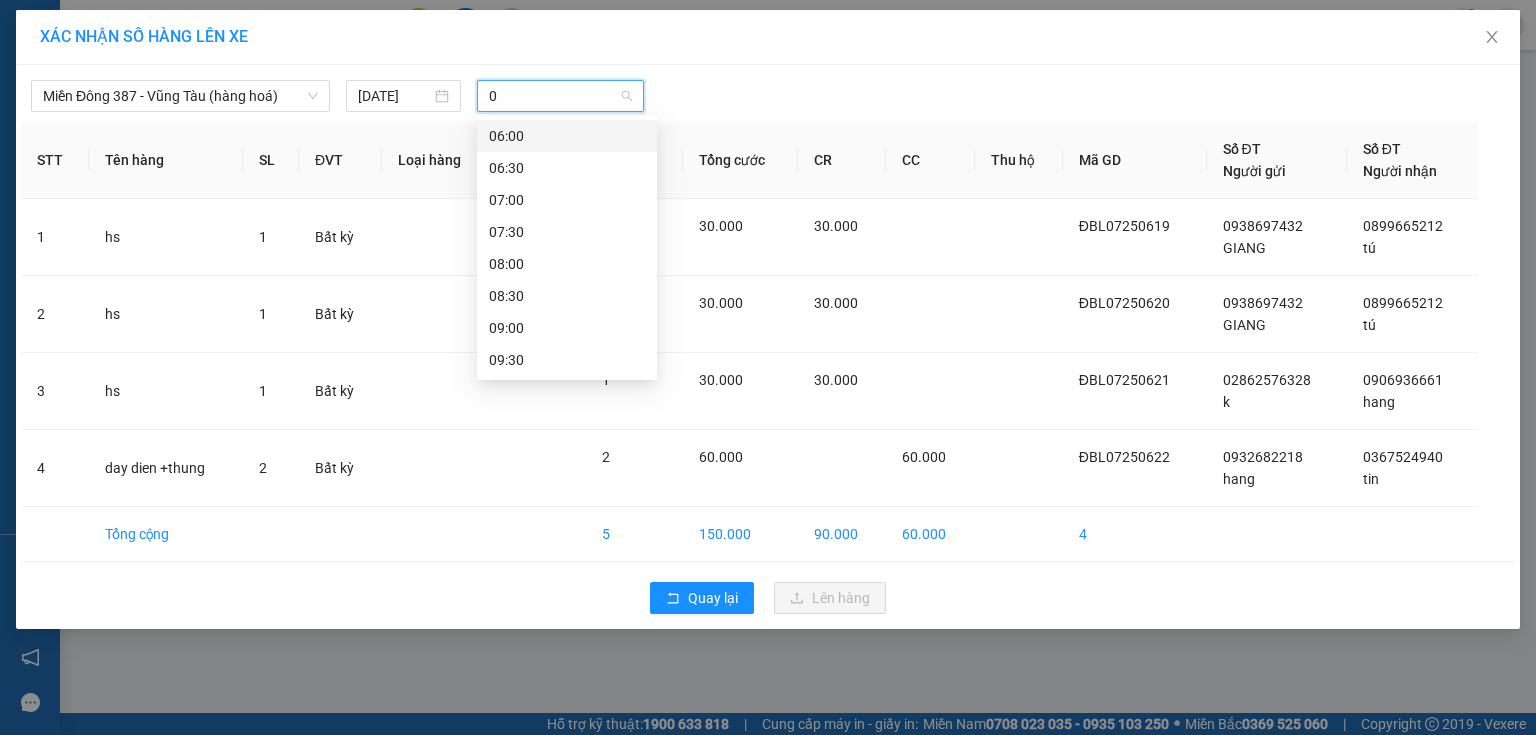 type on "06" 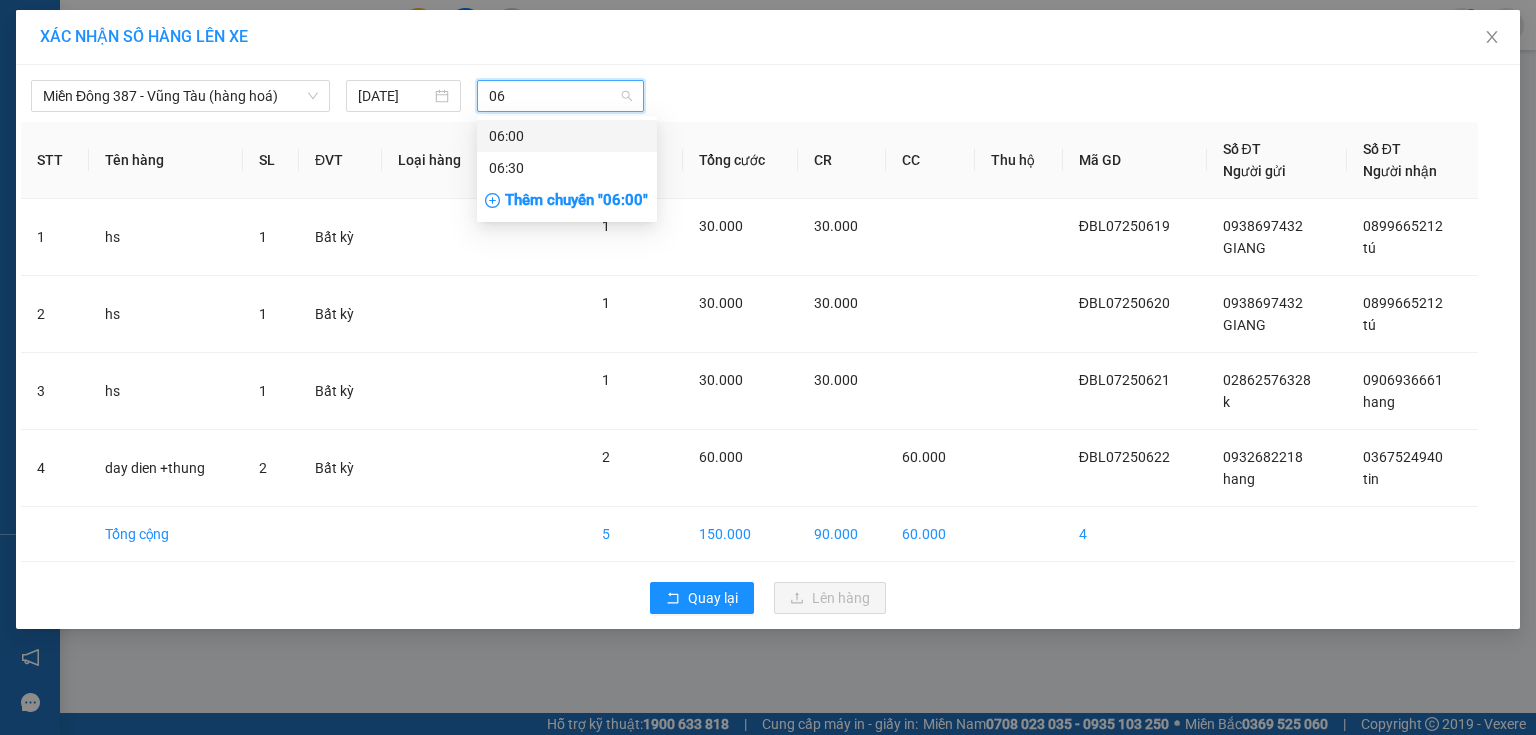 click on "06:00" at bounding box center (567, 136) 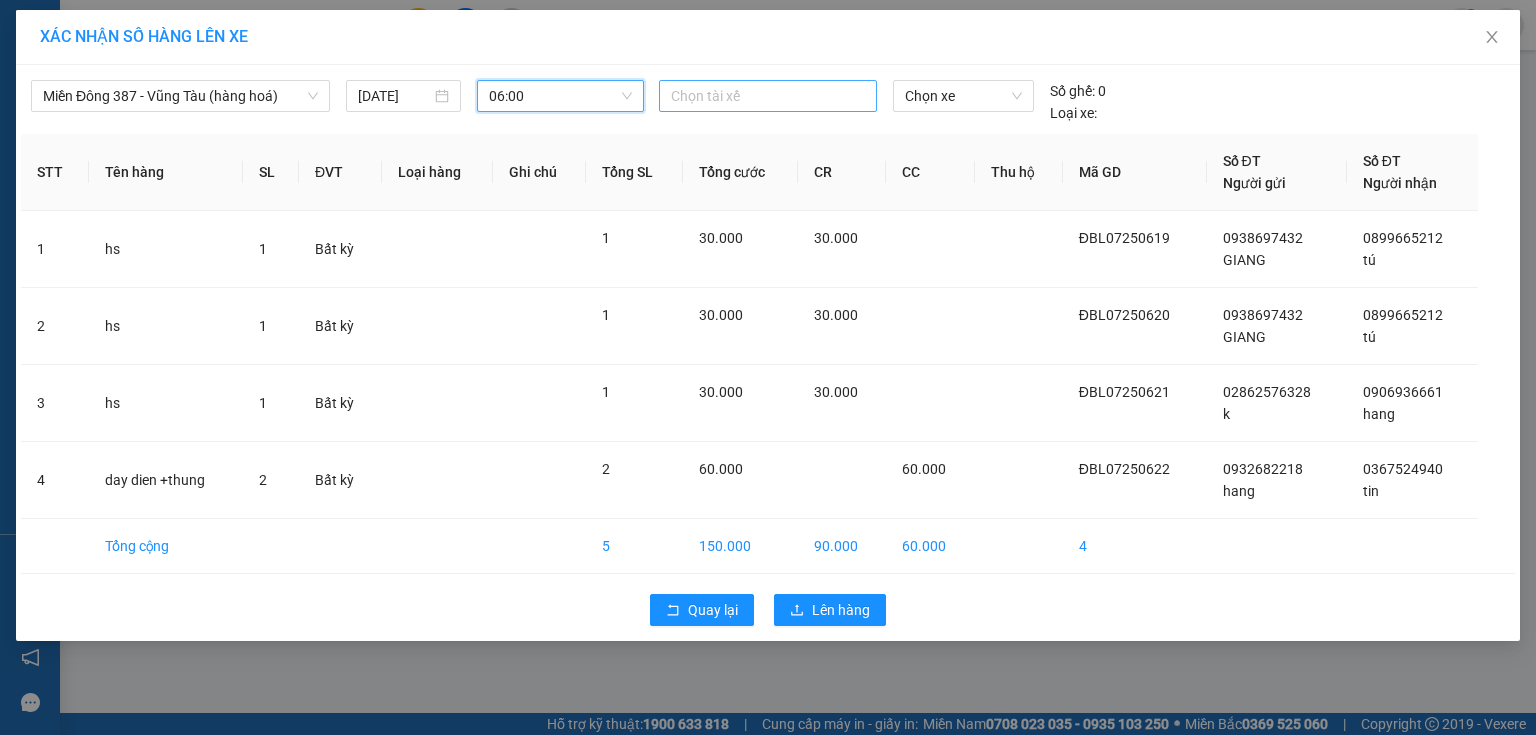 click at bounding box center (768, 96) 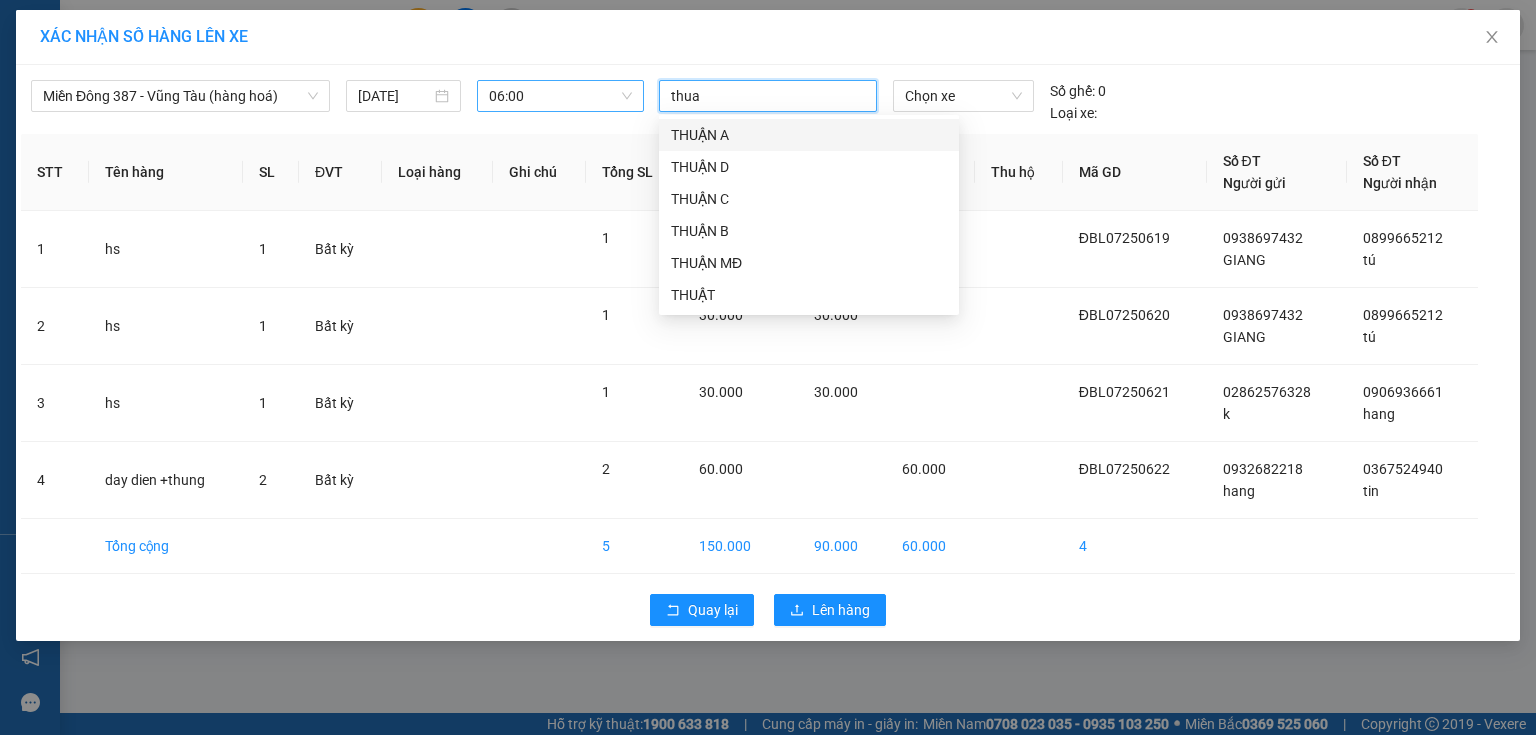 type on "thuan" 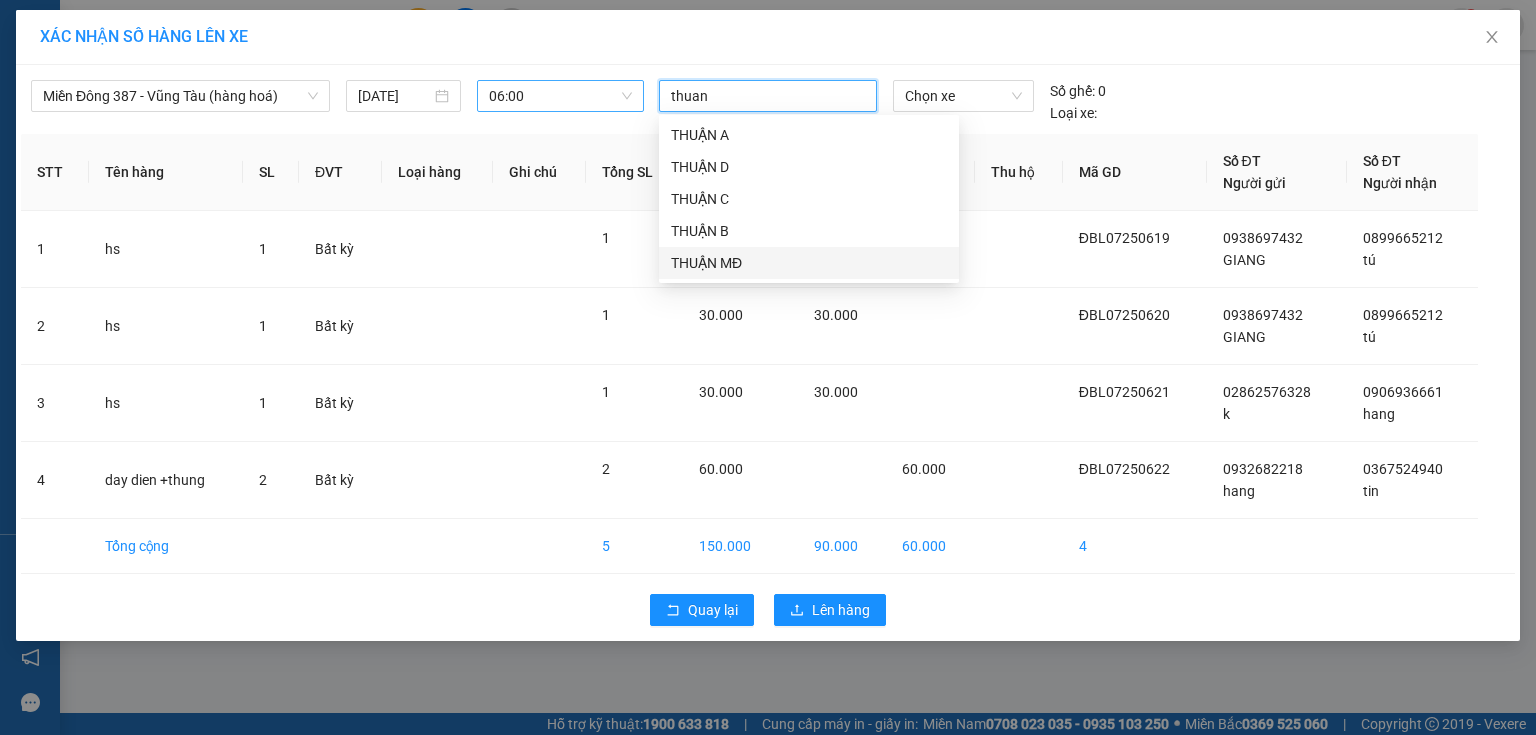 click on "THUẬN MĐ" at bounding box center [809, 263] 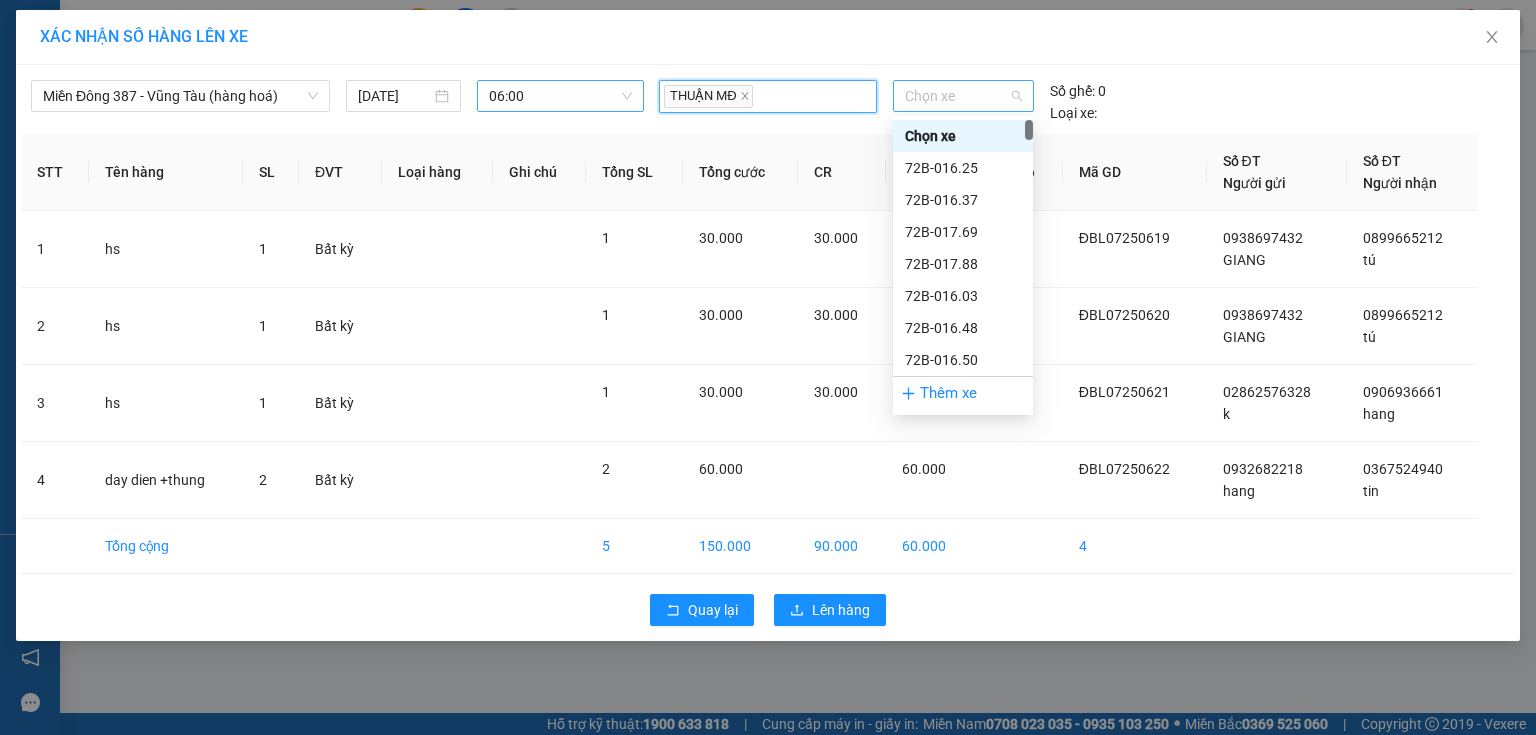 click on "Chọn xe" at bounding box center (963, 96) 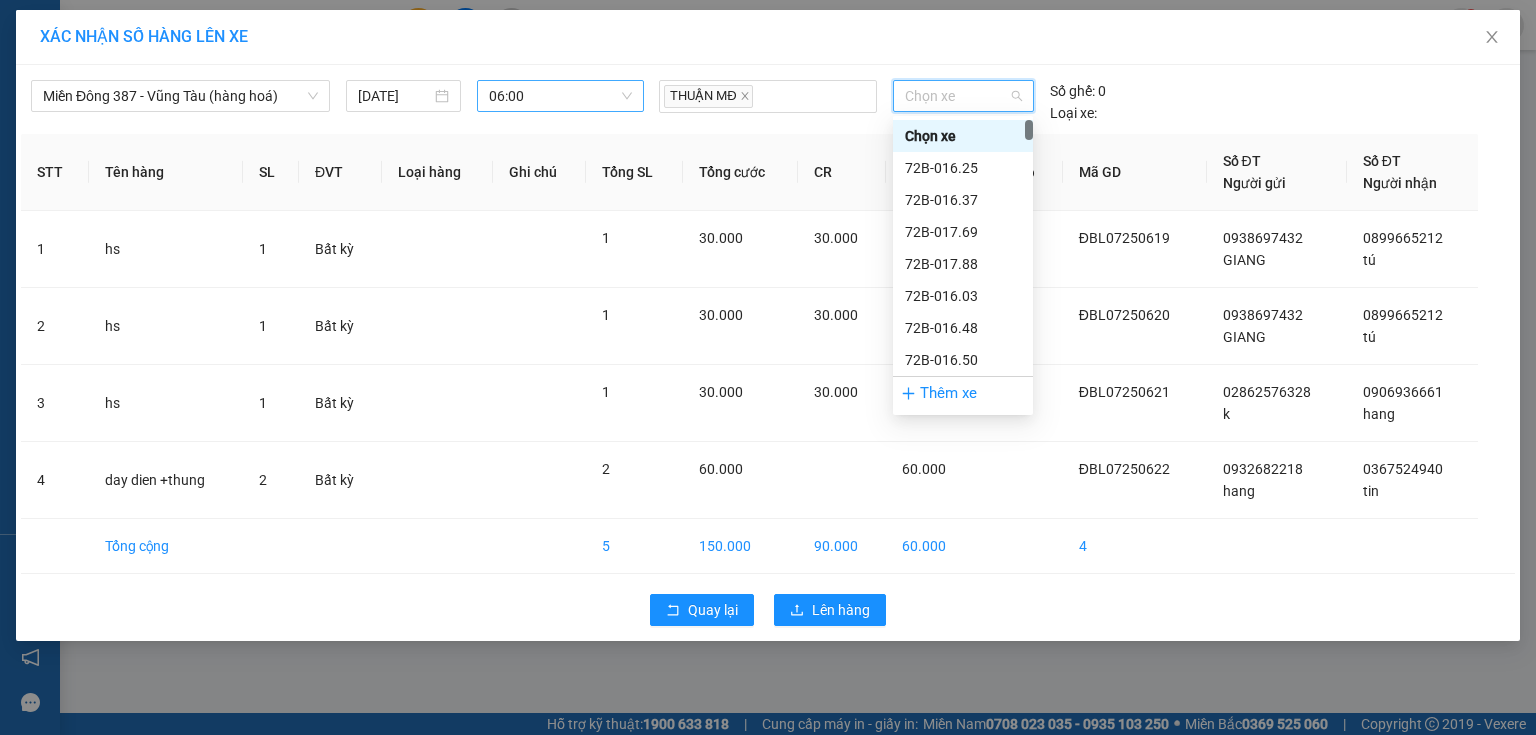 type on "0" 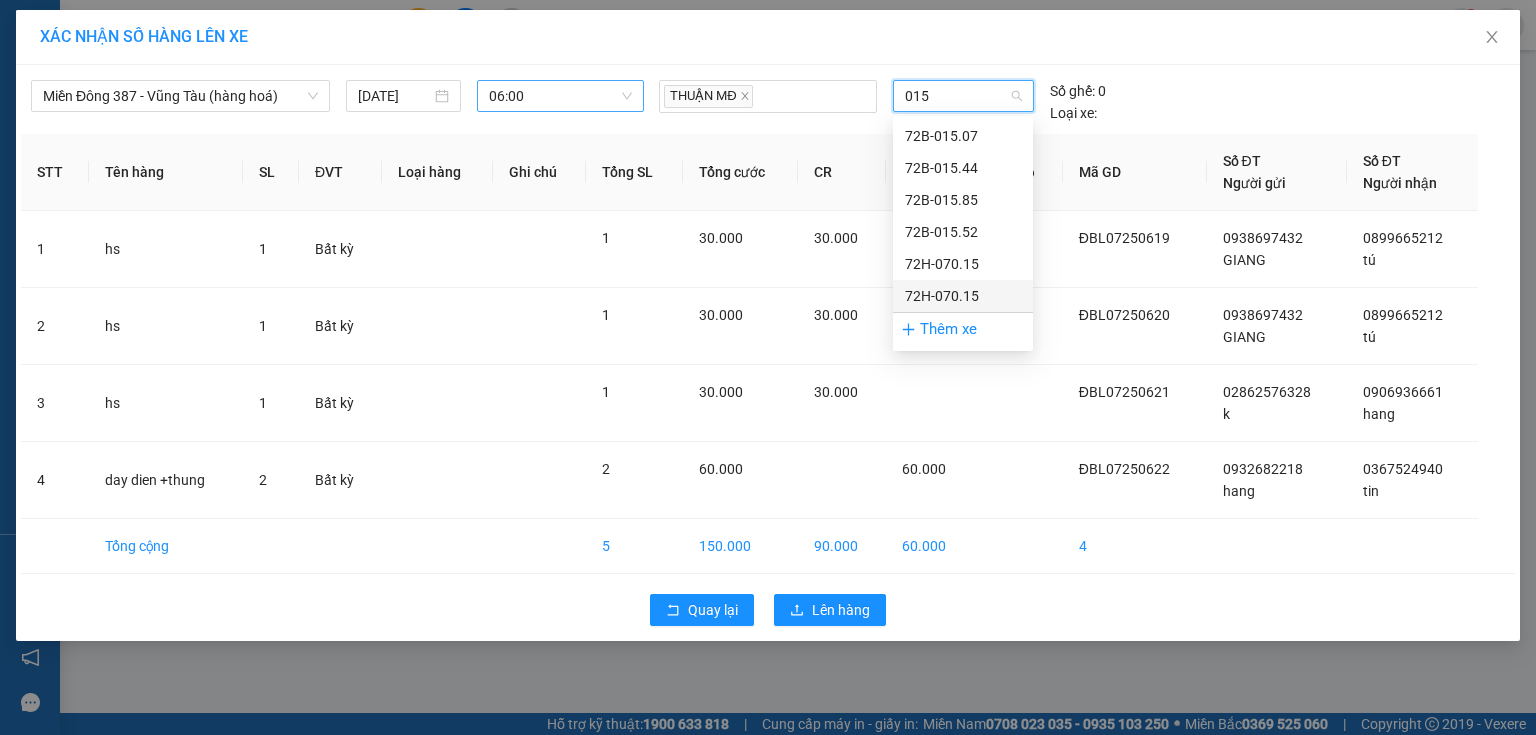 click on "72H-070.15" at bounding box center (963, 296) 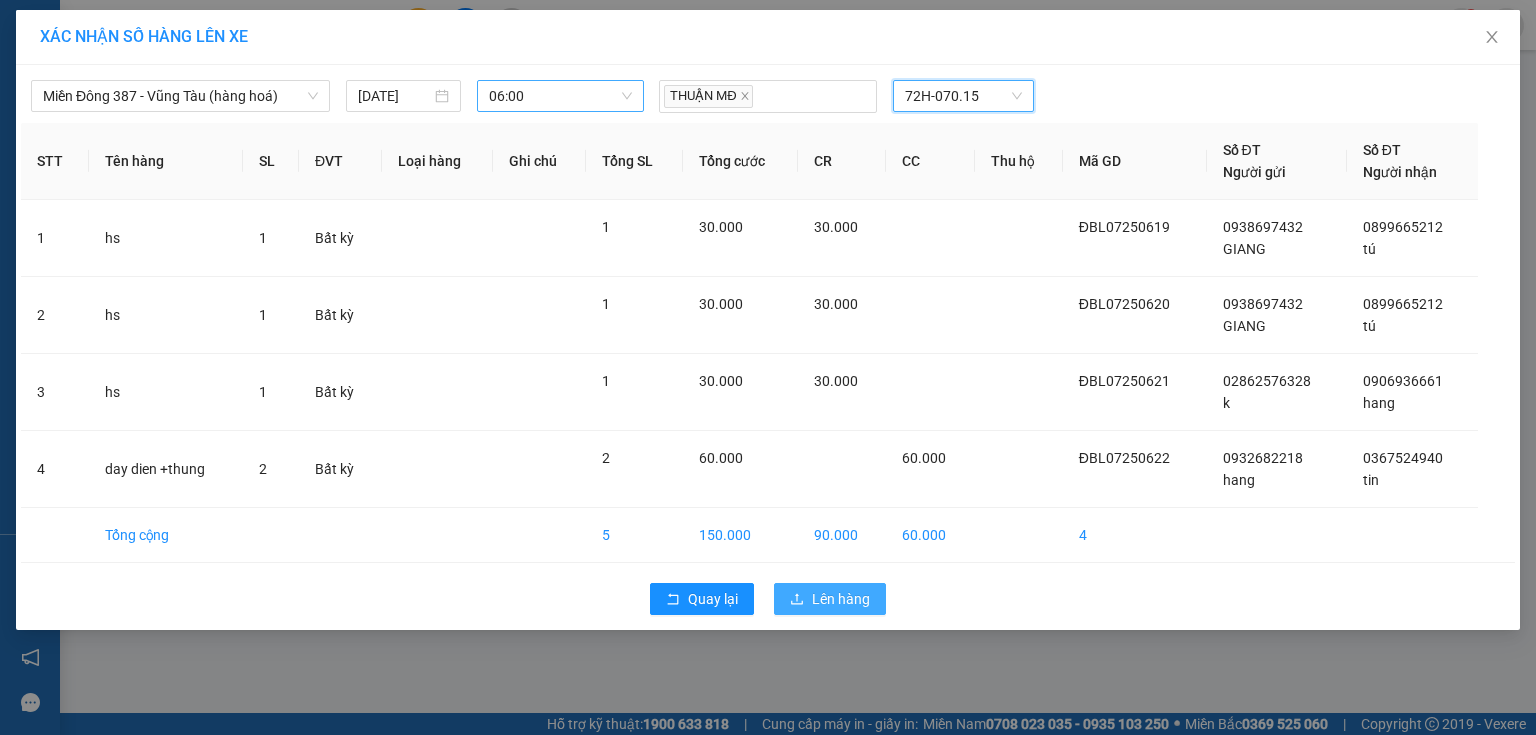 click on "Lên hàng" at bounding box center (841, 599) 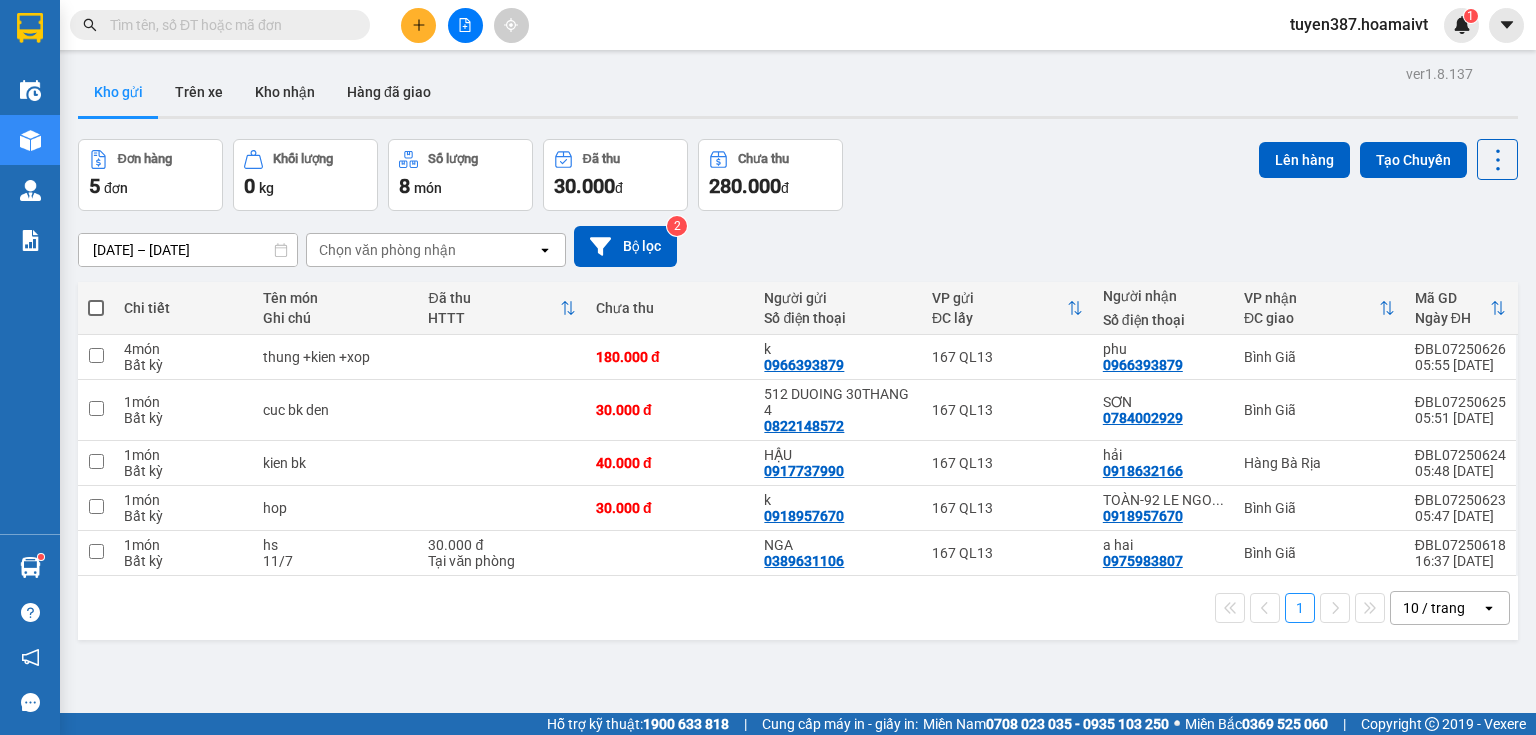 click on "Chọn văn phòng nhận" at bounding box center [422, 250] 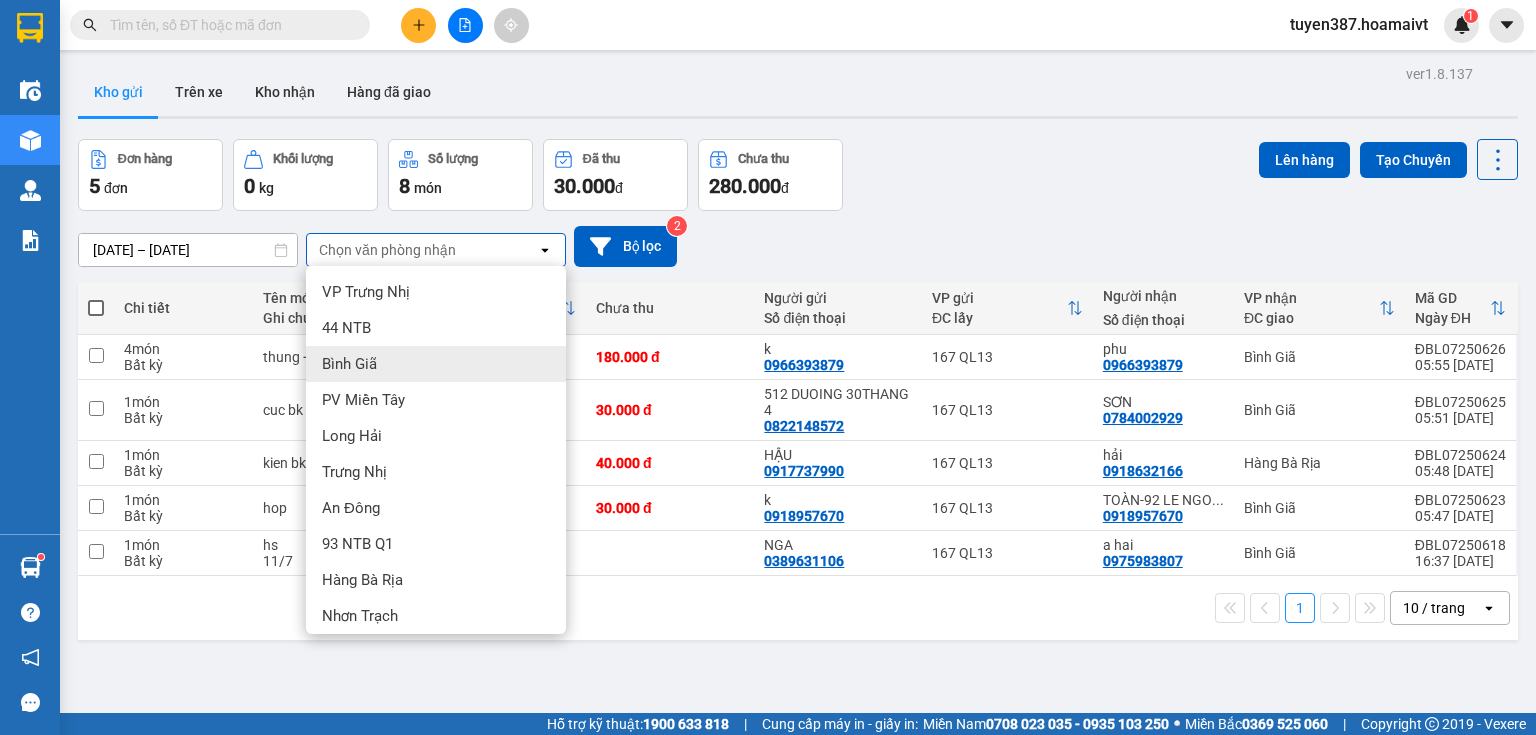 click on "Bình Giã" at bounding box center (436, 364) 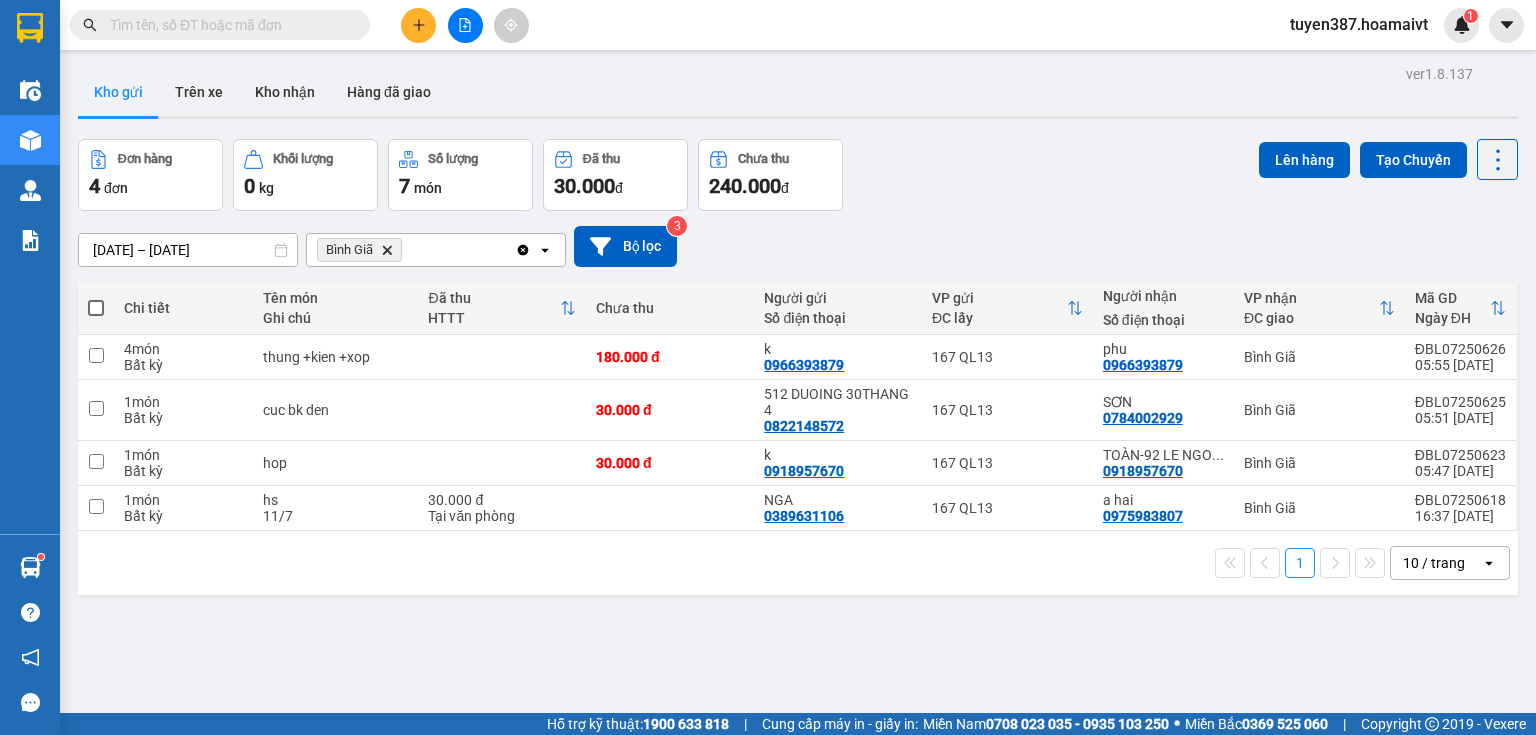 click at bounding box center [96, 308] 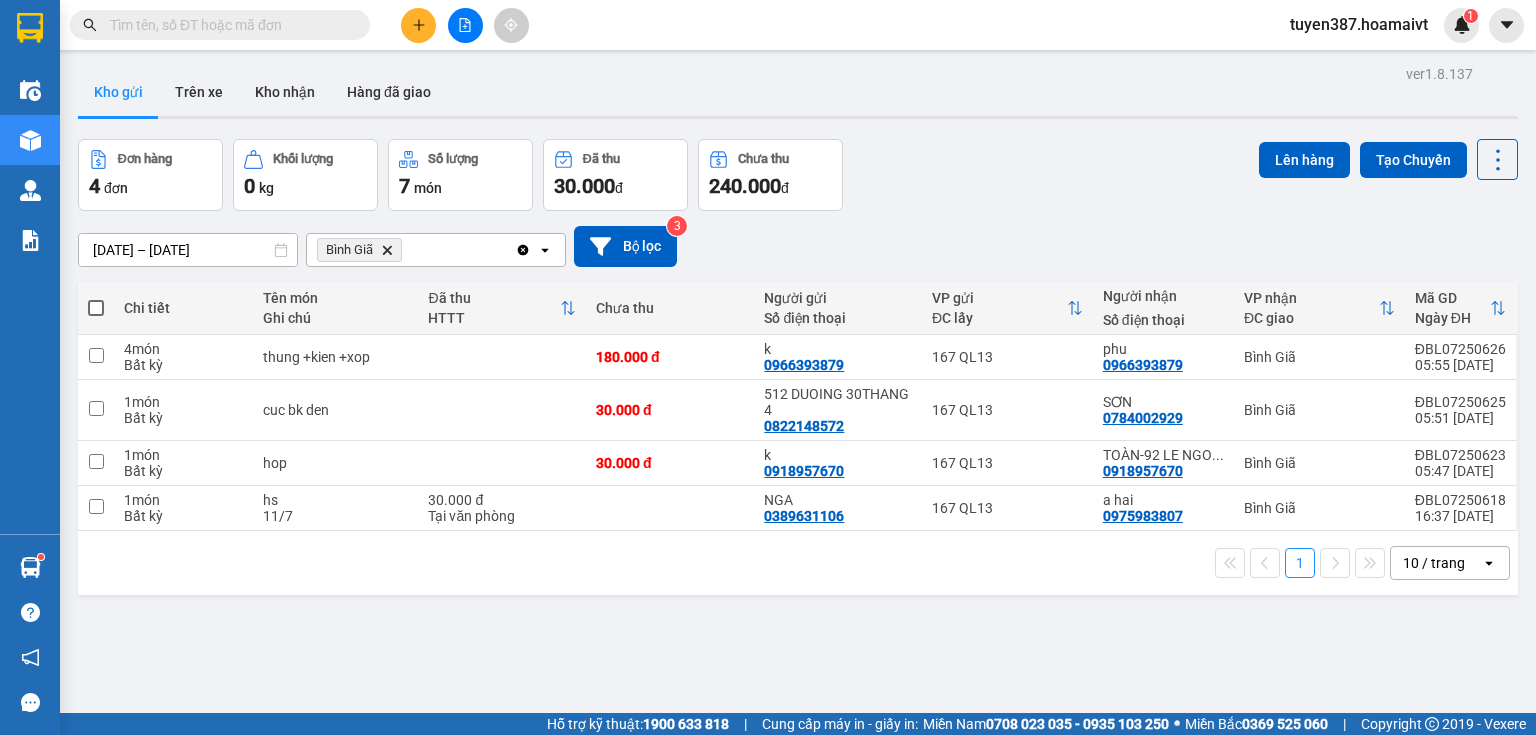 click at bounding box center [96, 298] 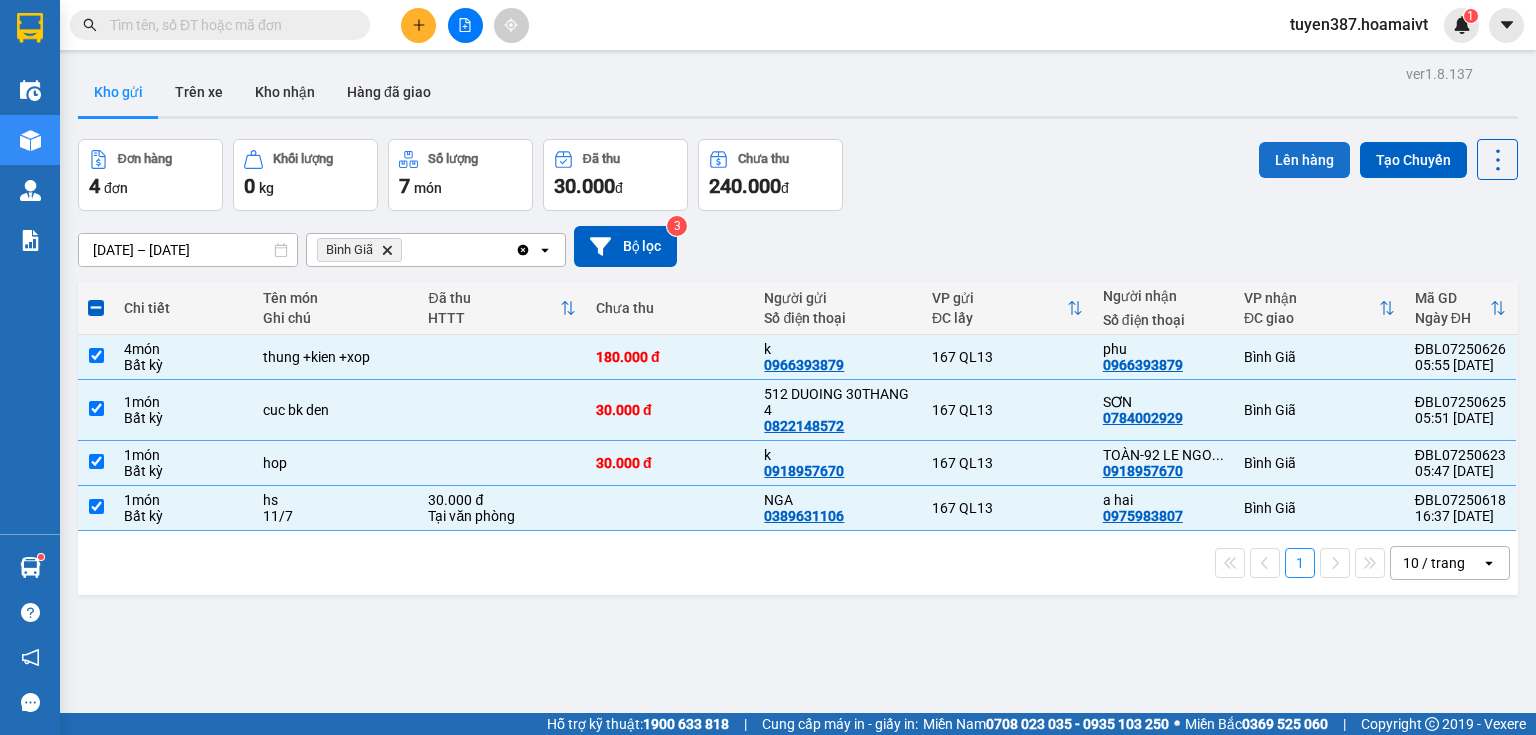 click on "Lên hàng" at bounding box center [1304, 160] 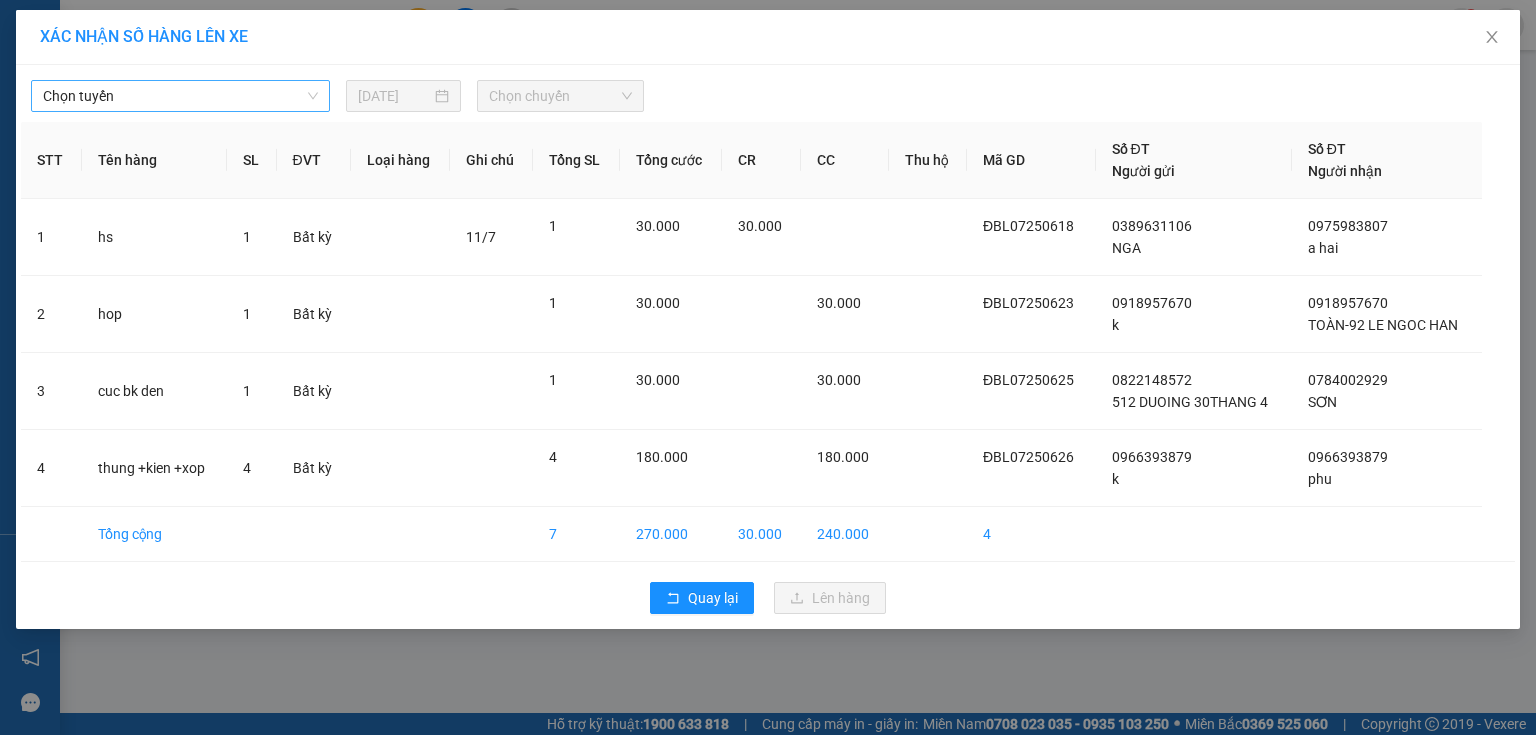 click on "Chọn tuyến" at bounding box center (180, 96) 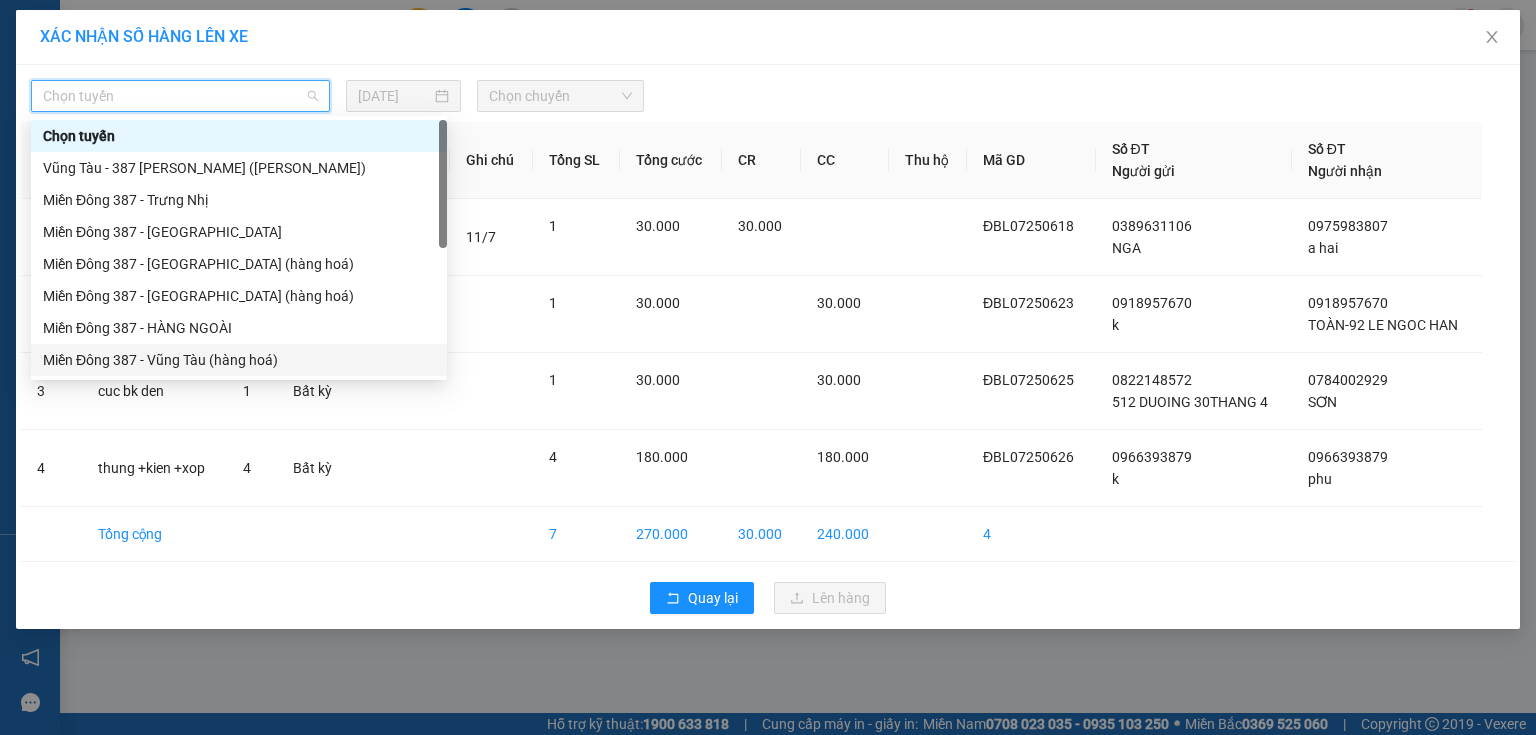 click on "Miền Đông 387 - Vũng Tàu (hàng hoá)" at bounding box center (239, 360) 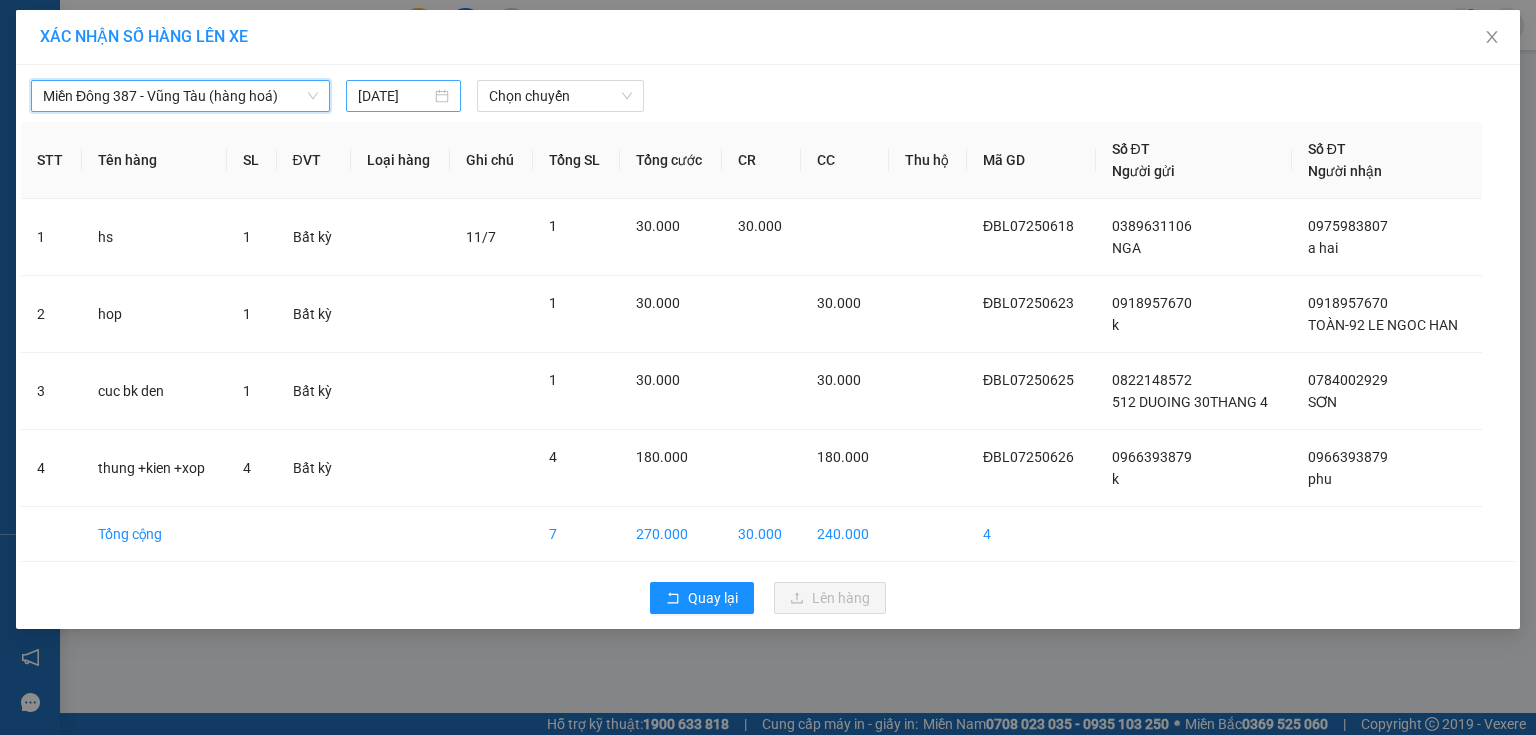 click on "[DATE]" at bounding box center (394, 96) 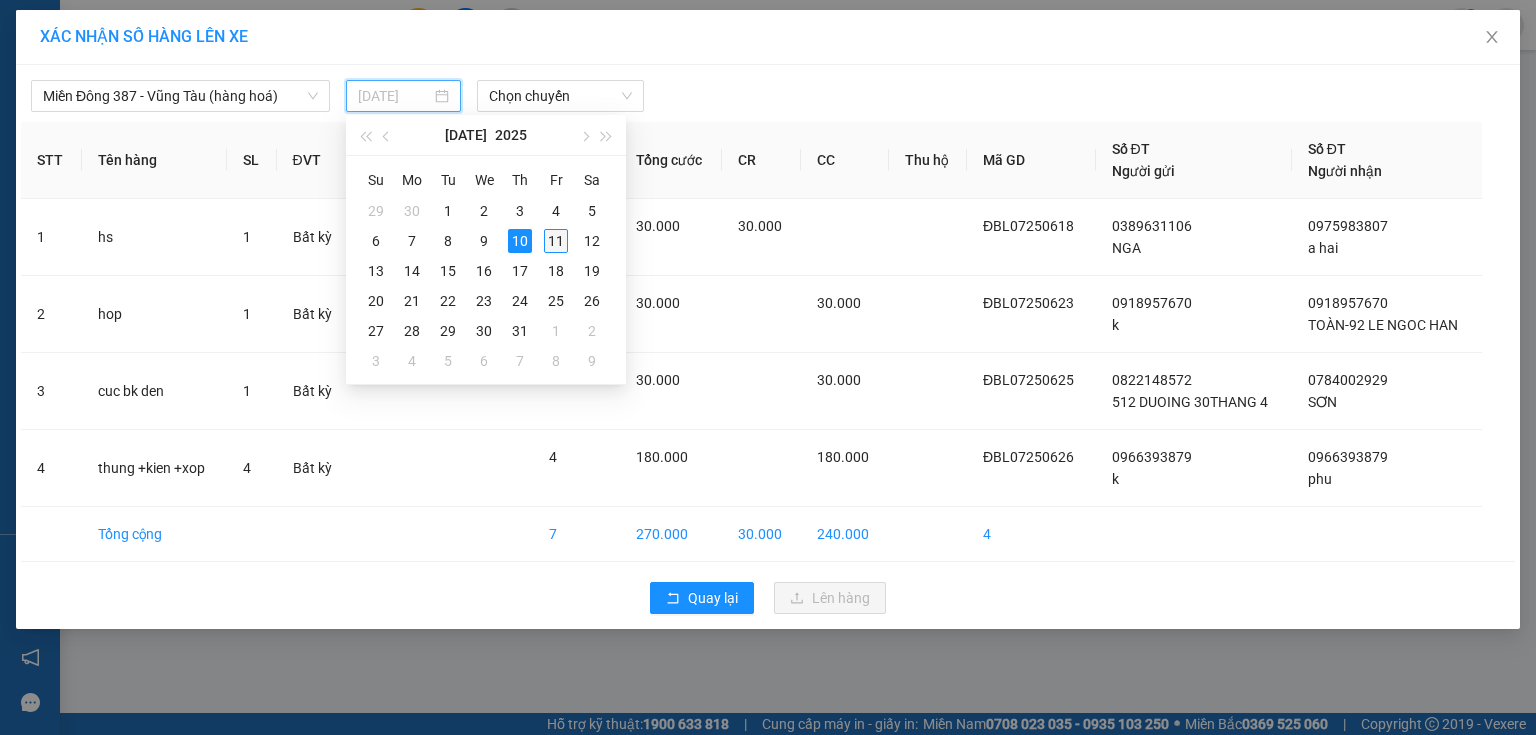 click on "11" at bounding box center [556, 241] 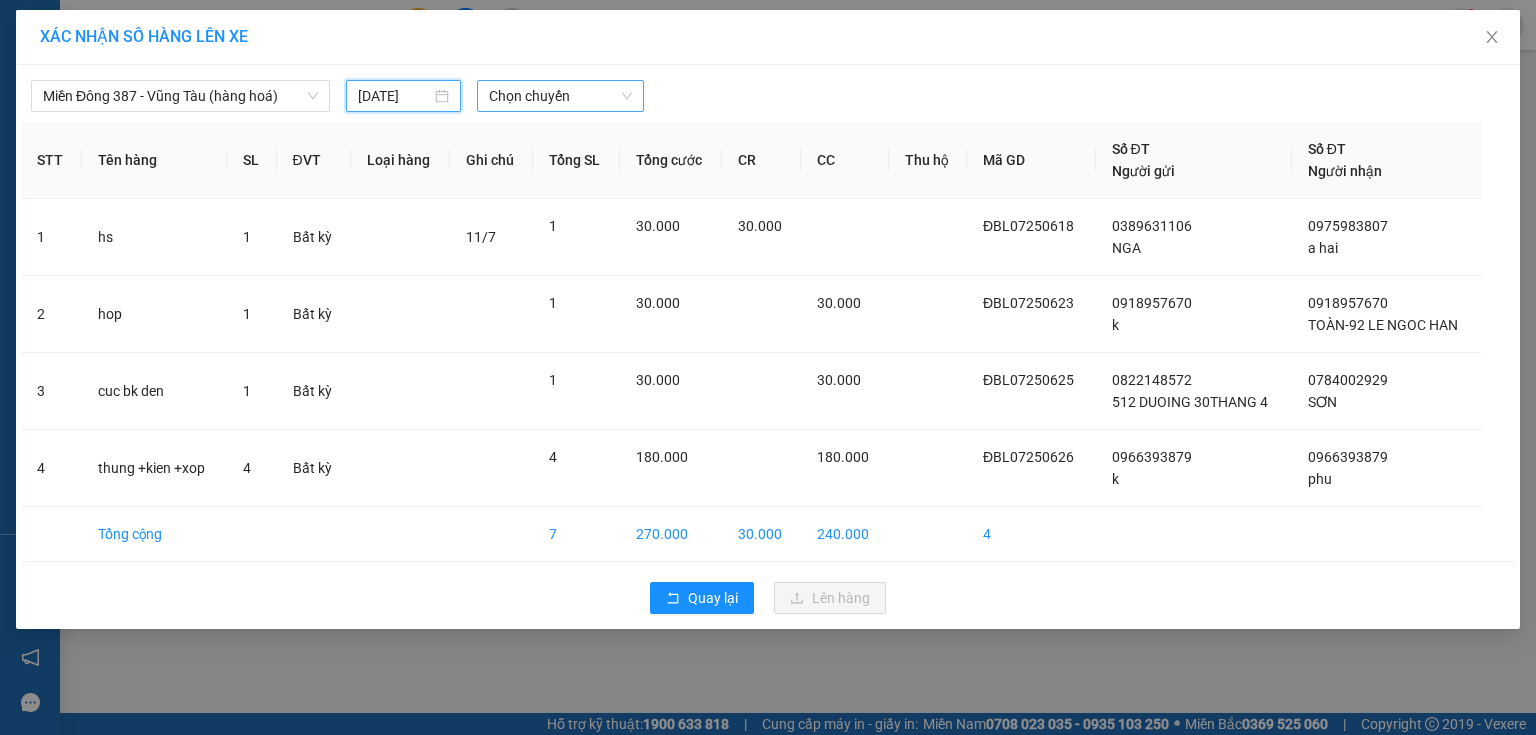 click on "Chọn chuyến" at bounding box center [561, 96] 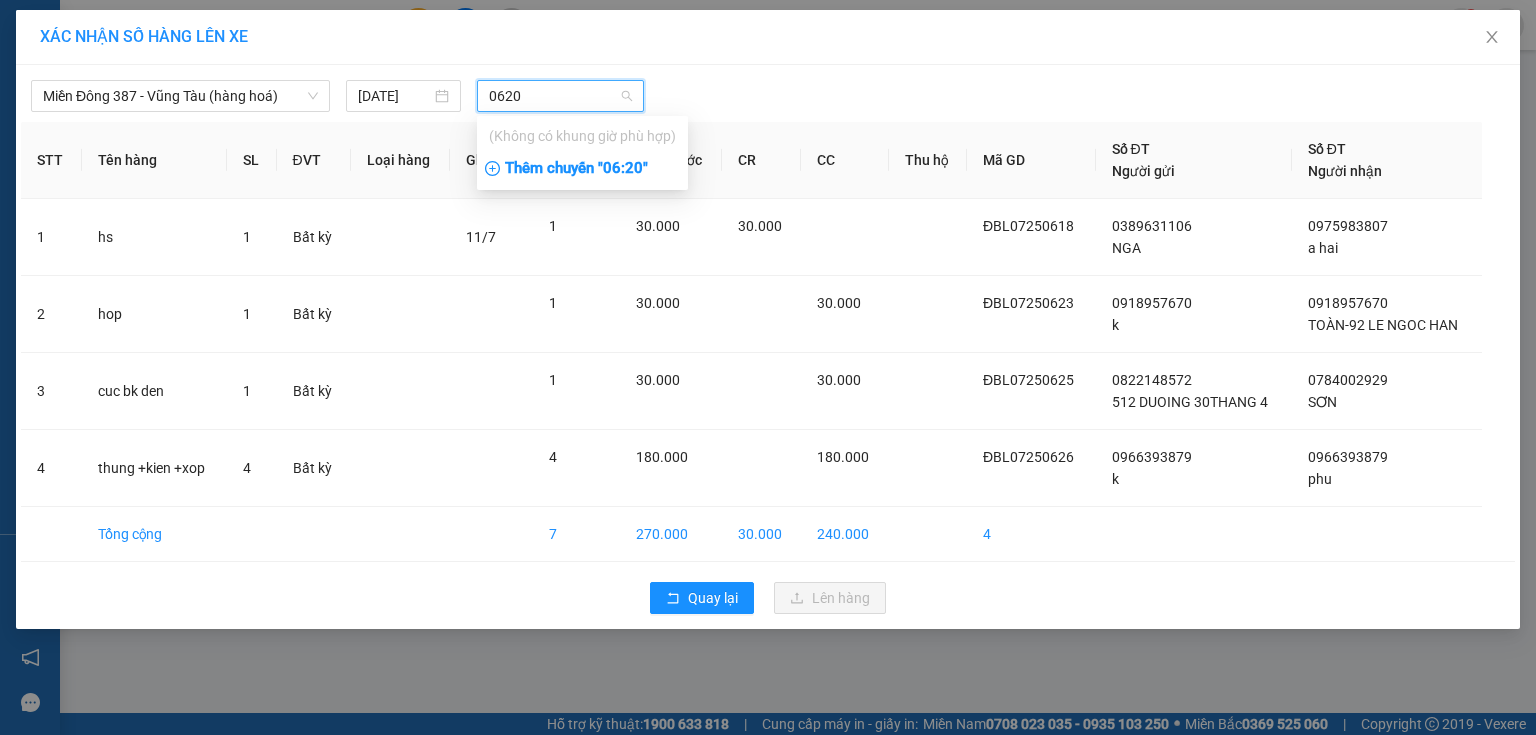type on "0620" 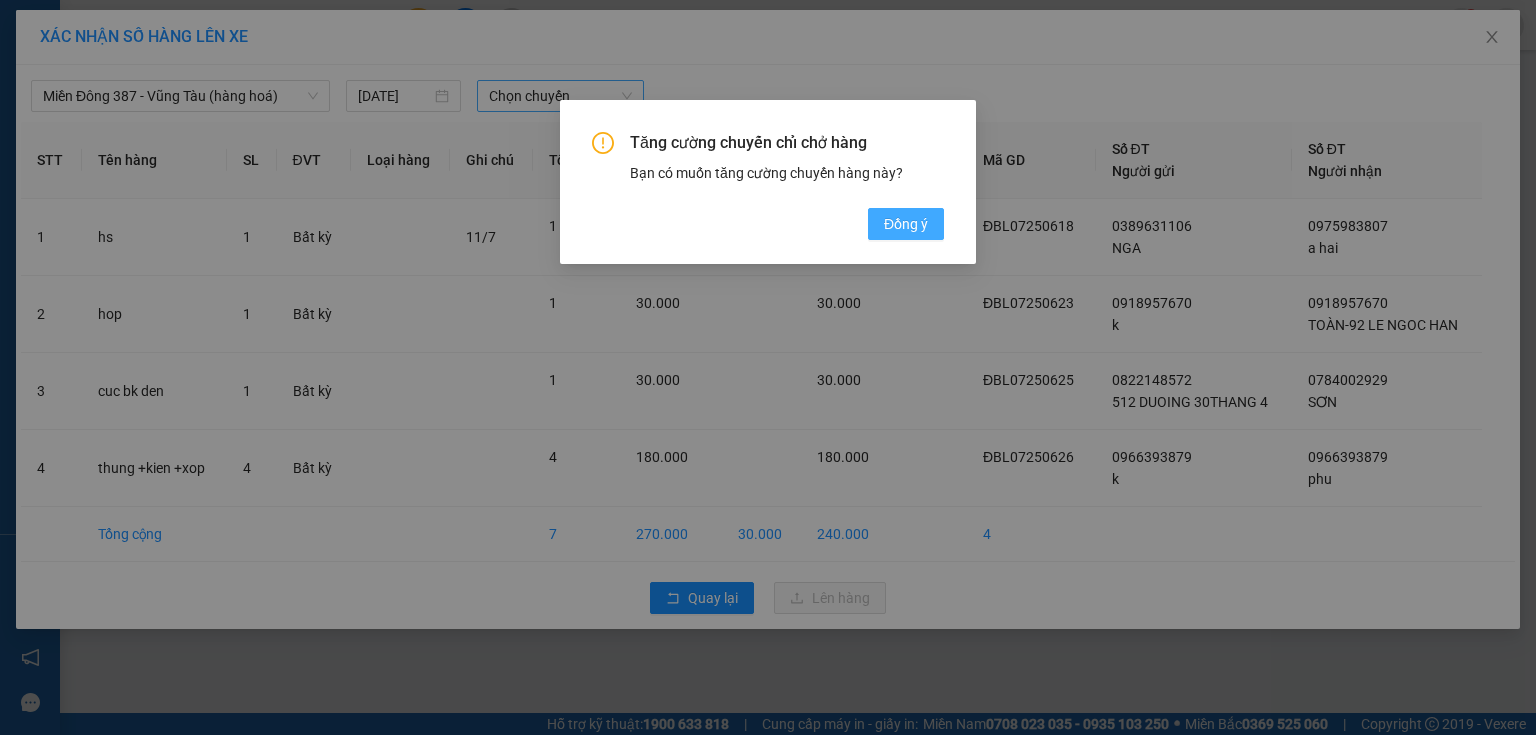 click on "Đồng ý" at bounding box center (906, 224) 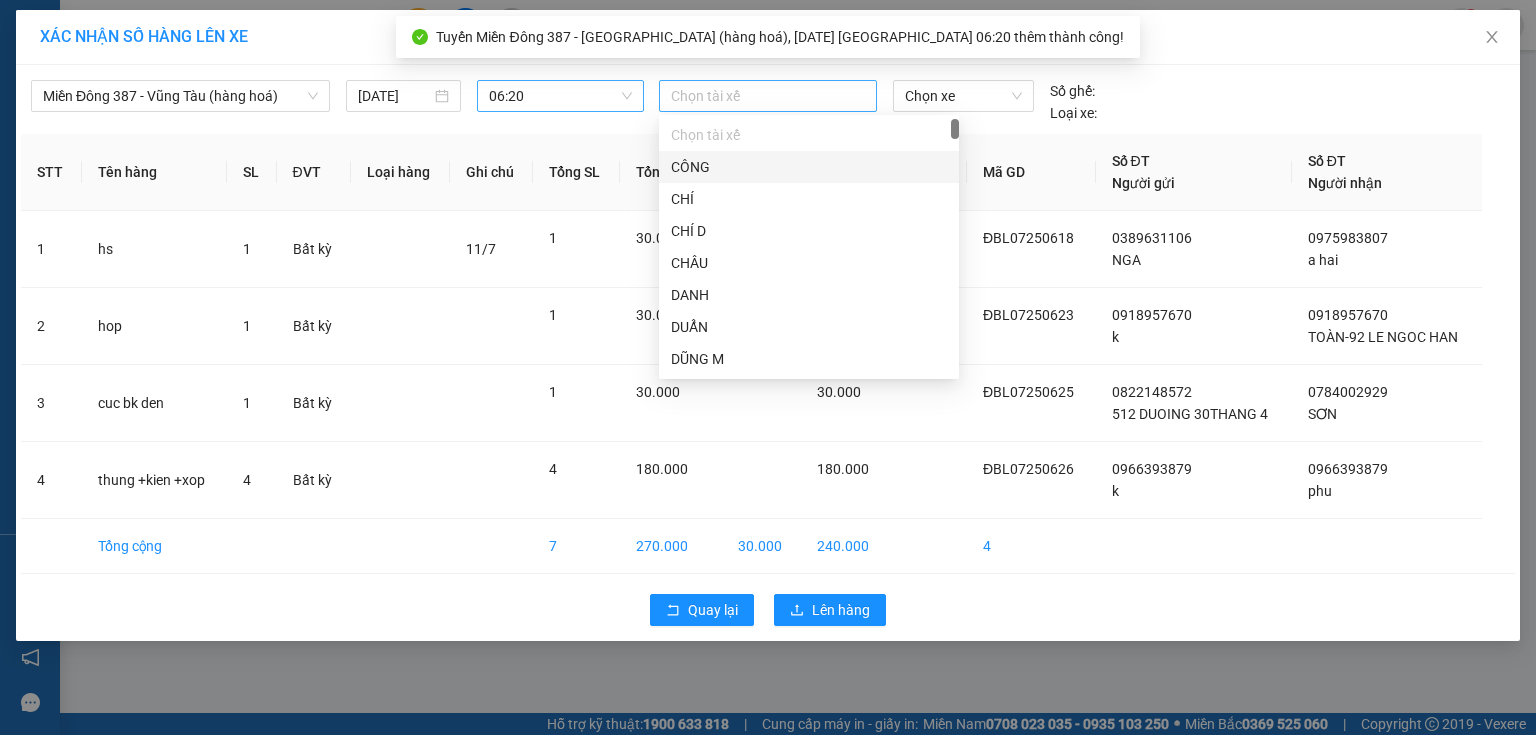 click at bounding box center (768, 96) 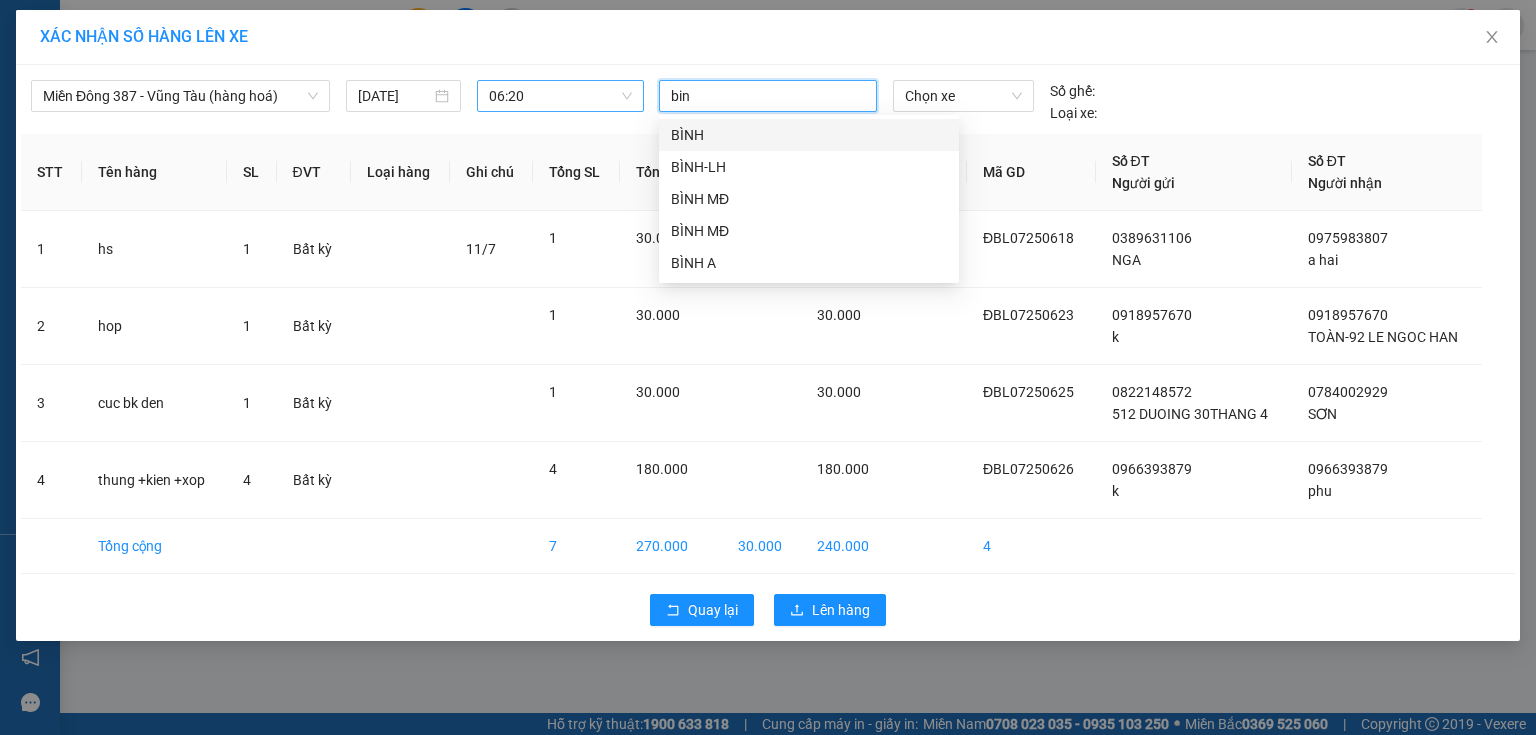 type on "binh" 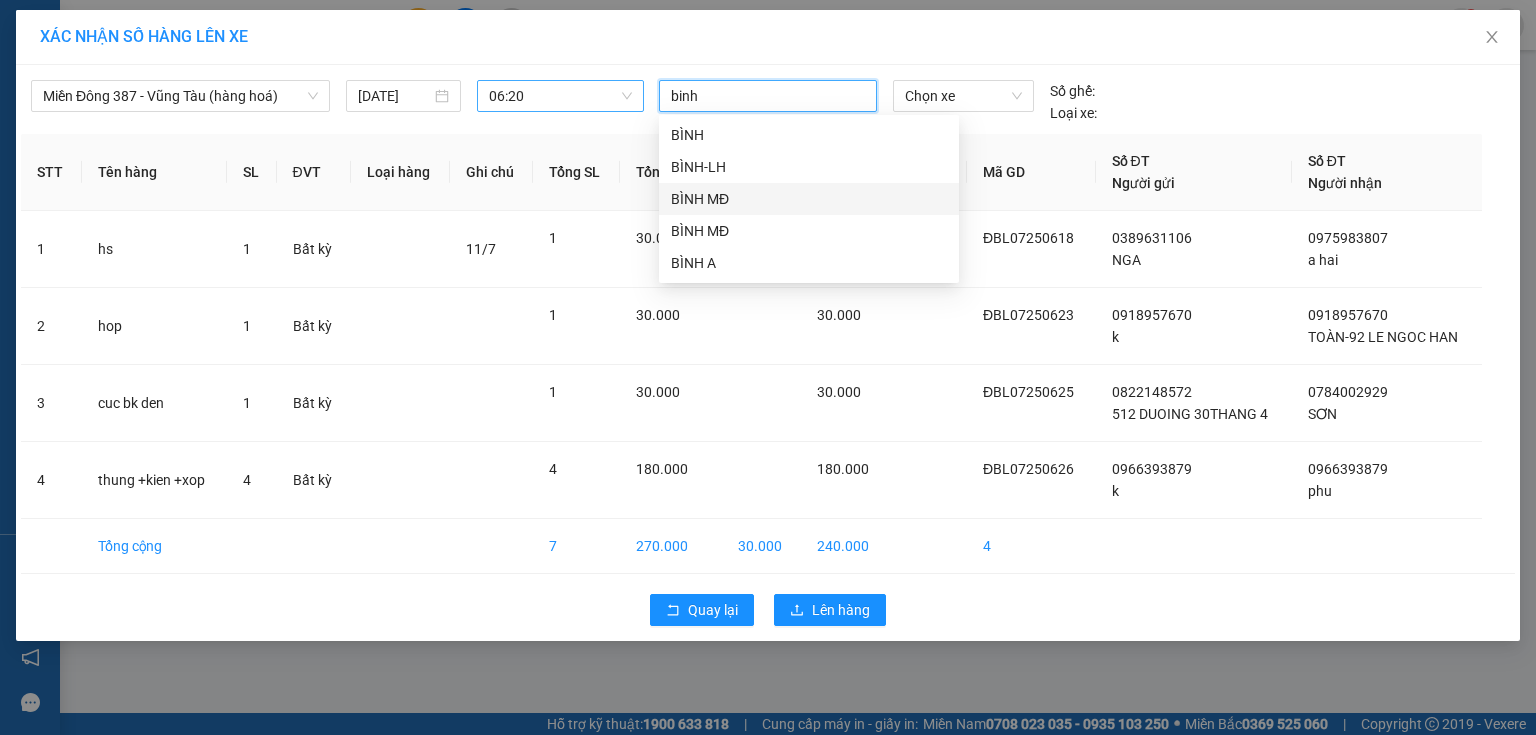 click on "BÌNH MĐ" at bounding box center (809, 199) 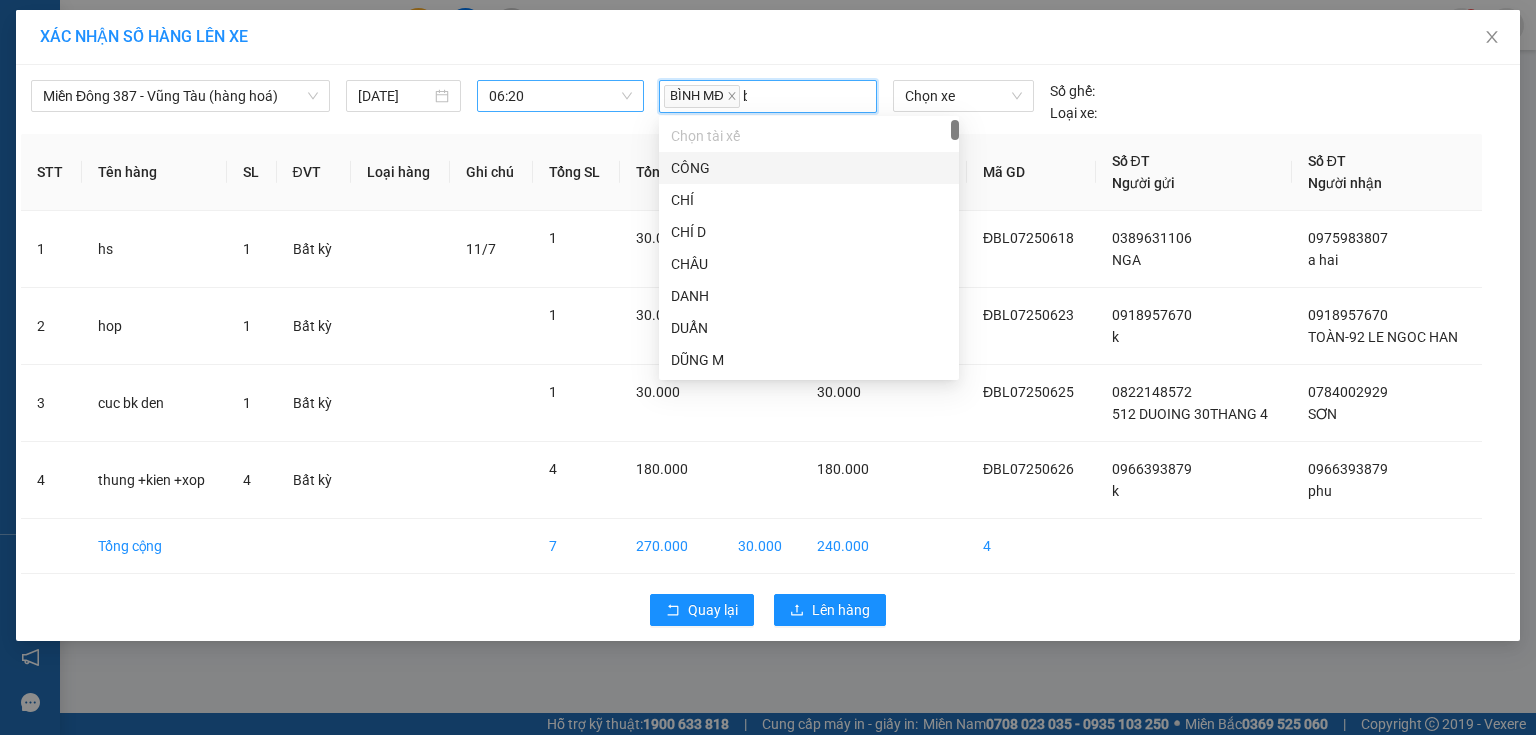 type 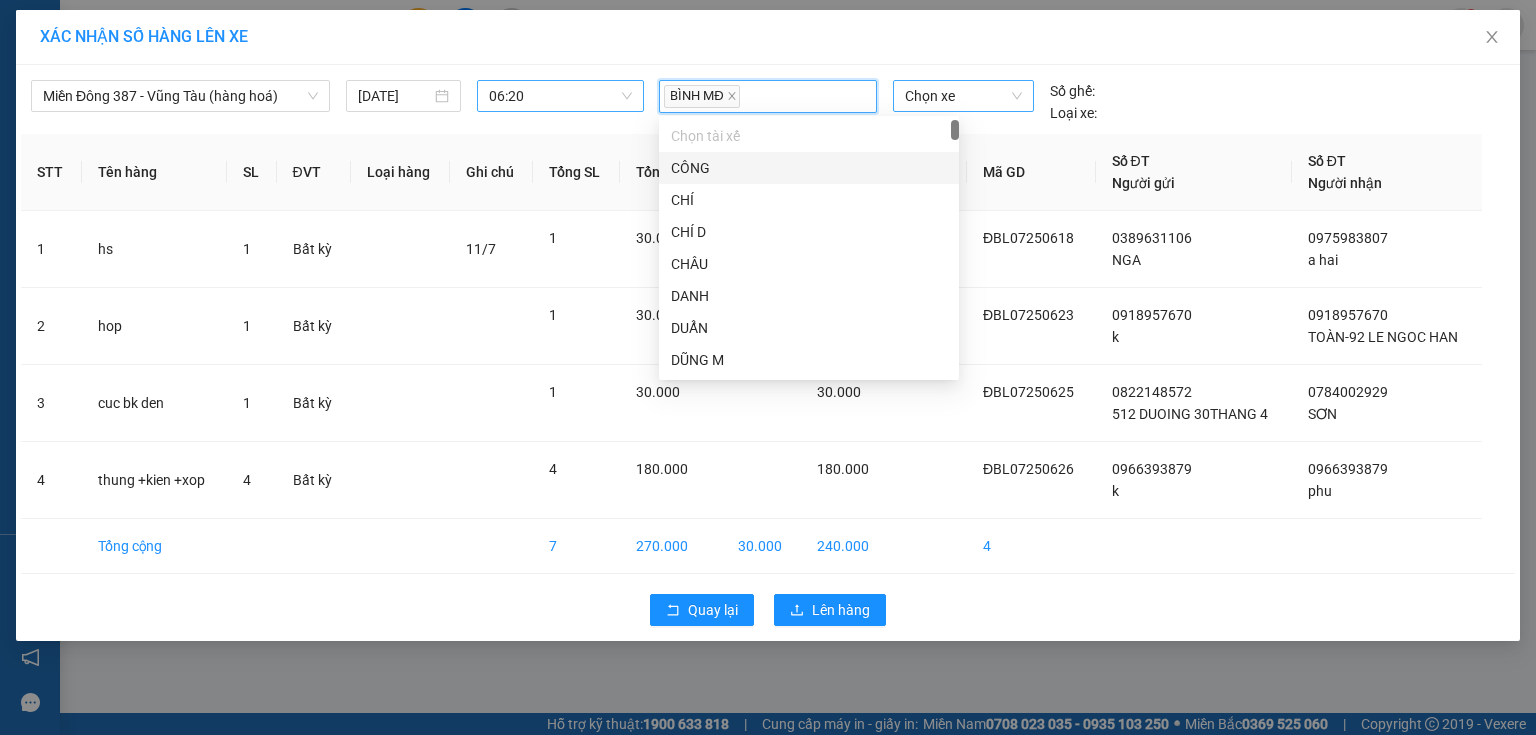 click on "Chọn xe" at bounding box center (963, 96) 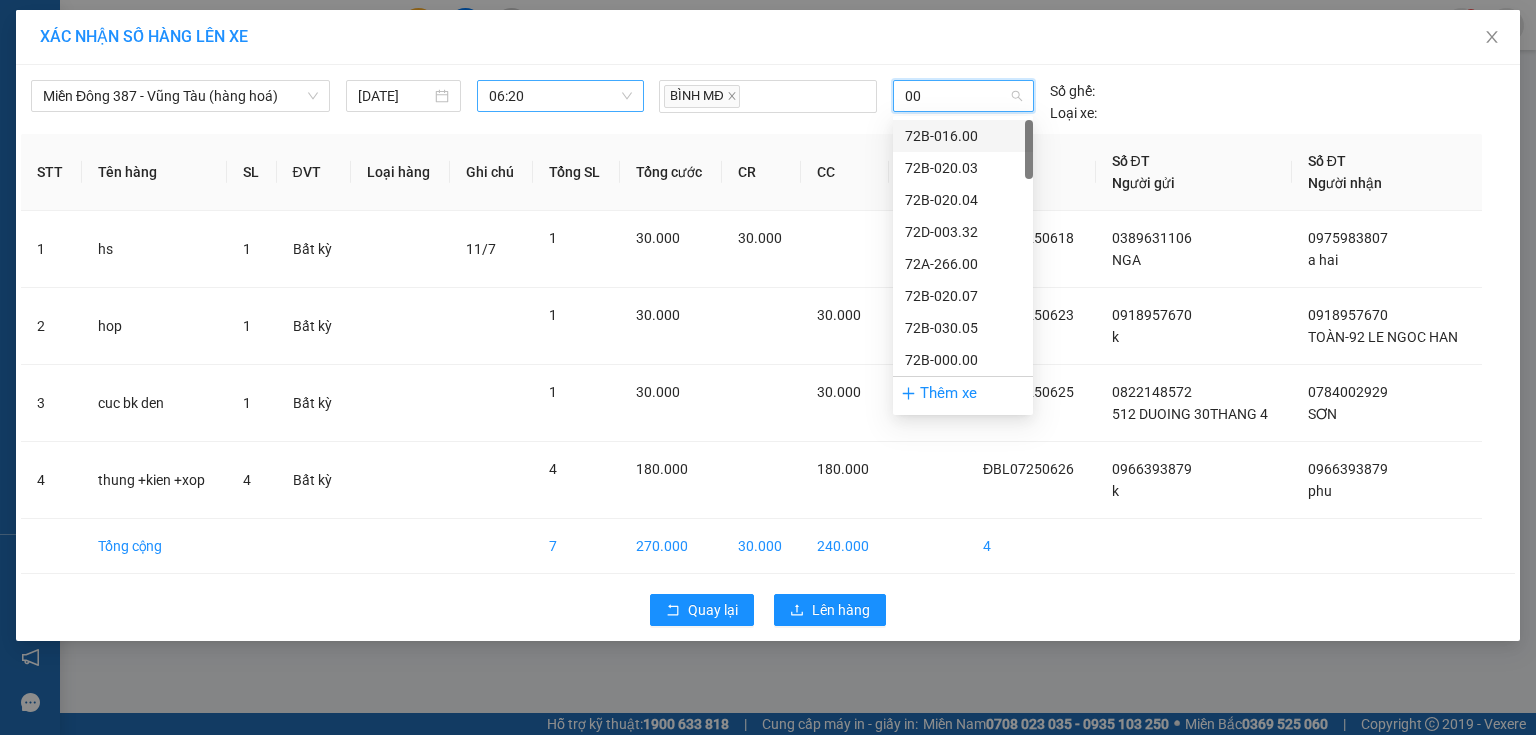 type on "009" 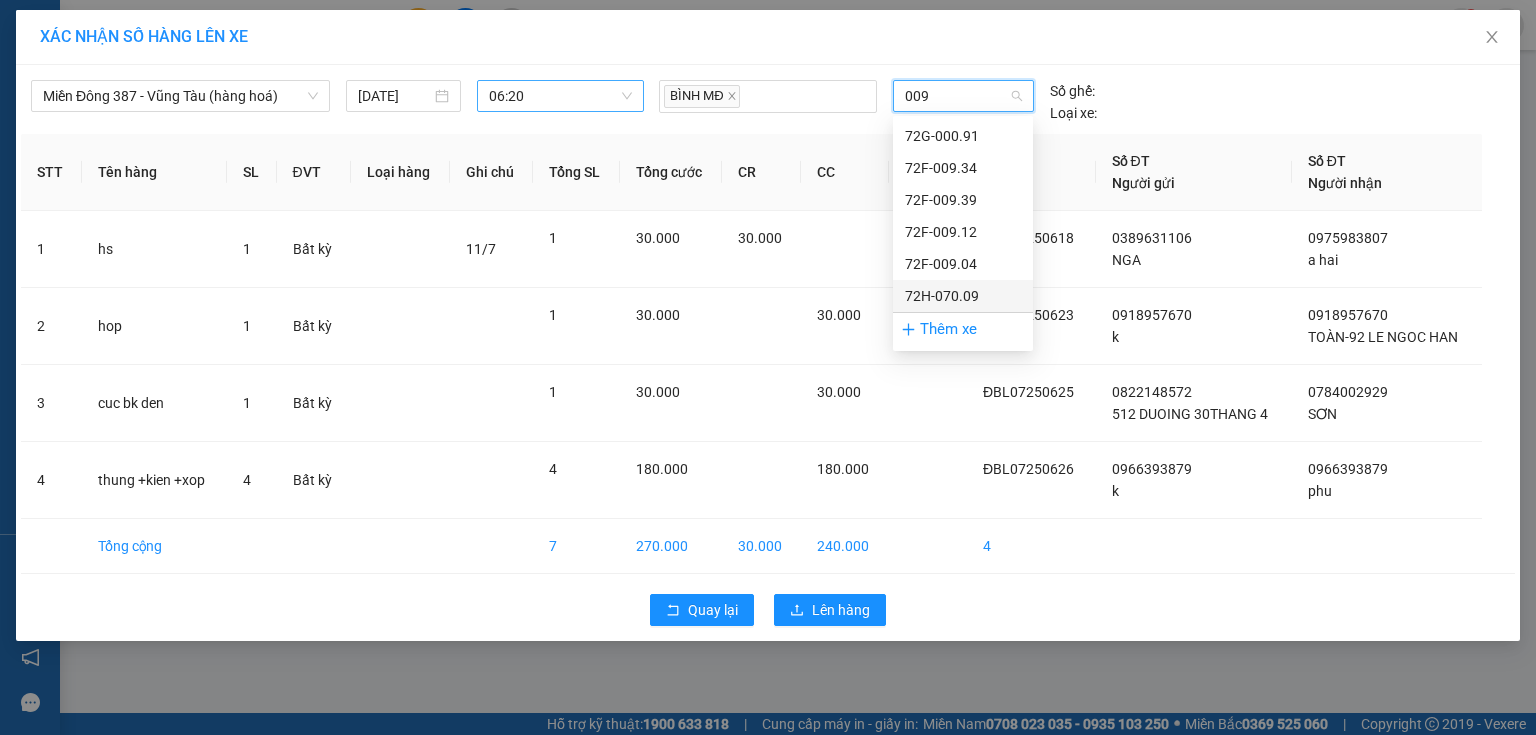 click on "72H-070.09" at bounding box center [963, 296] 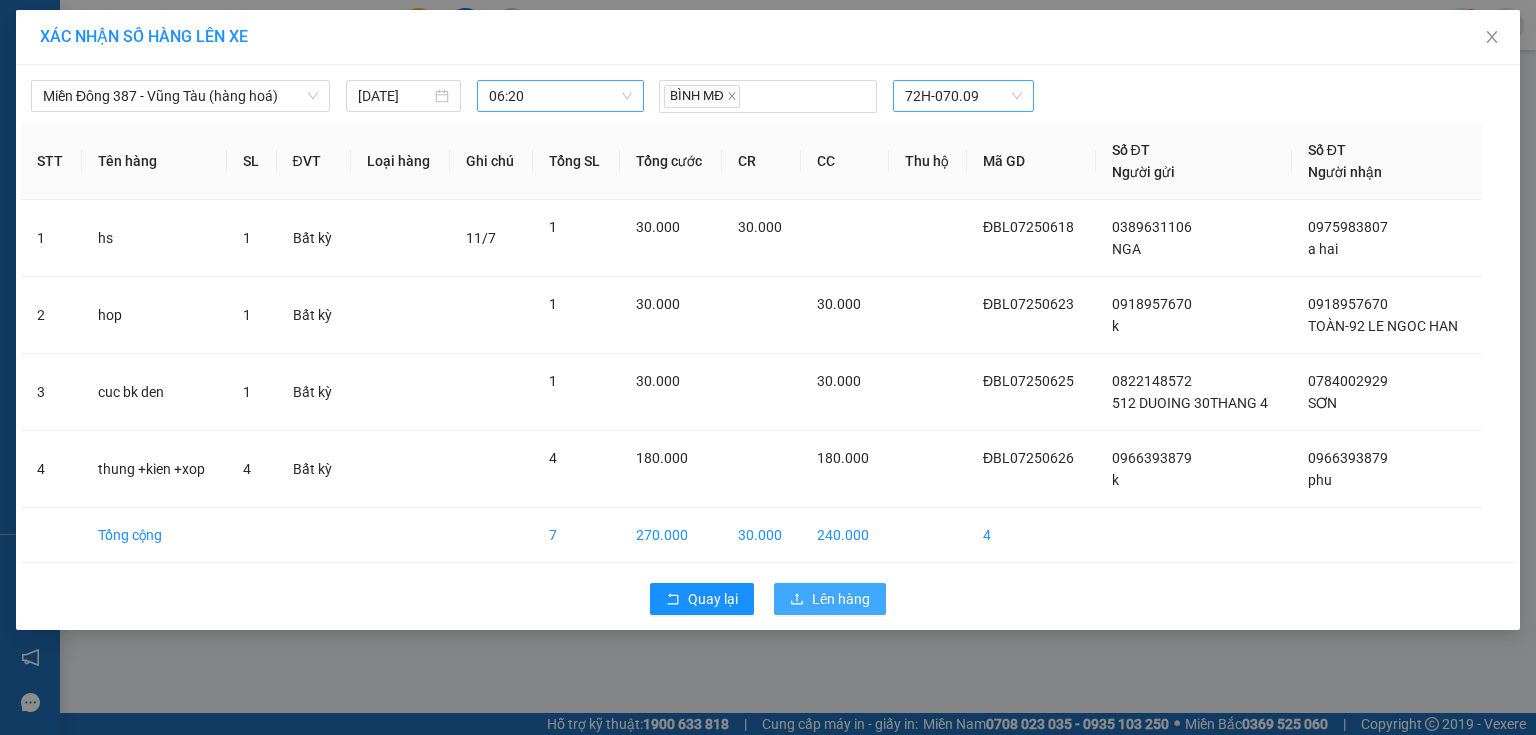 click on "Lên hàng" at bounding box center [841, 599] 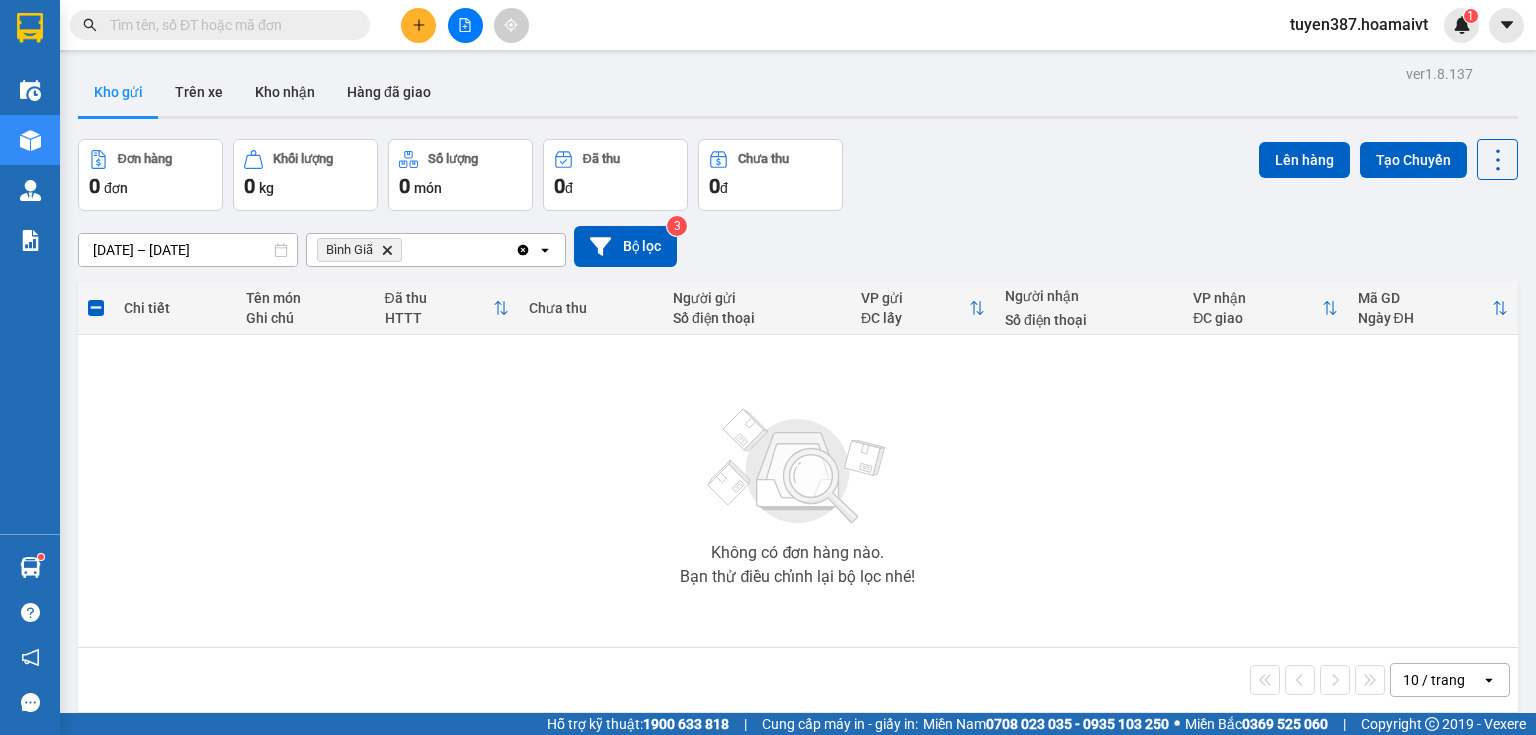 click 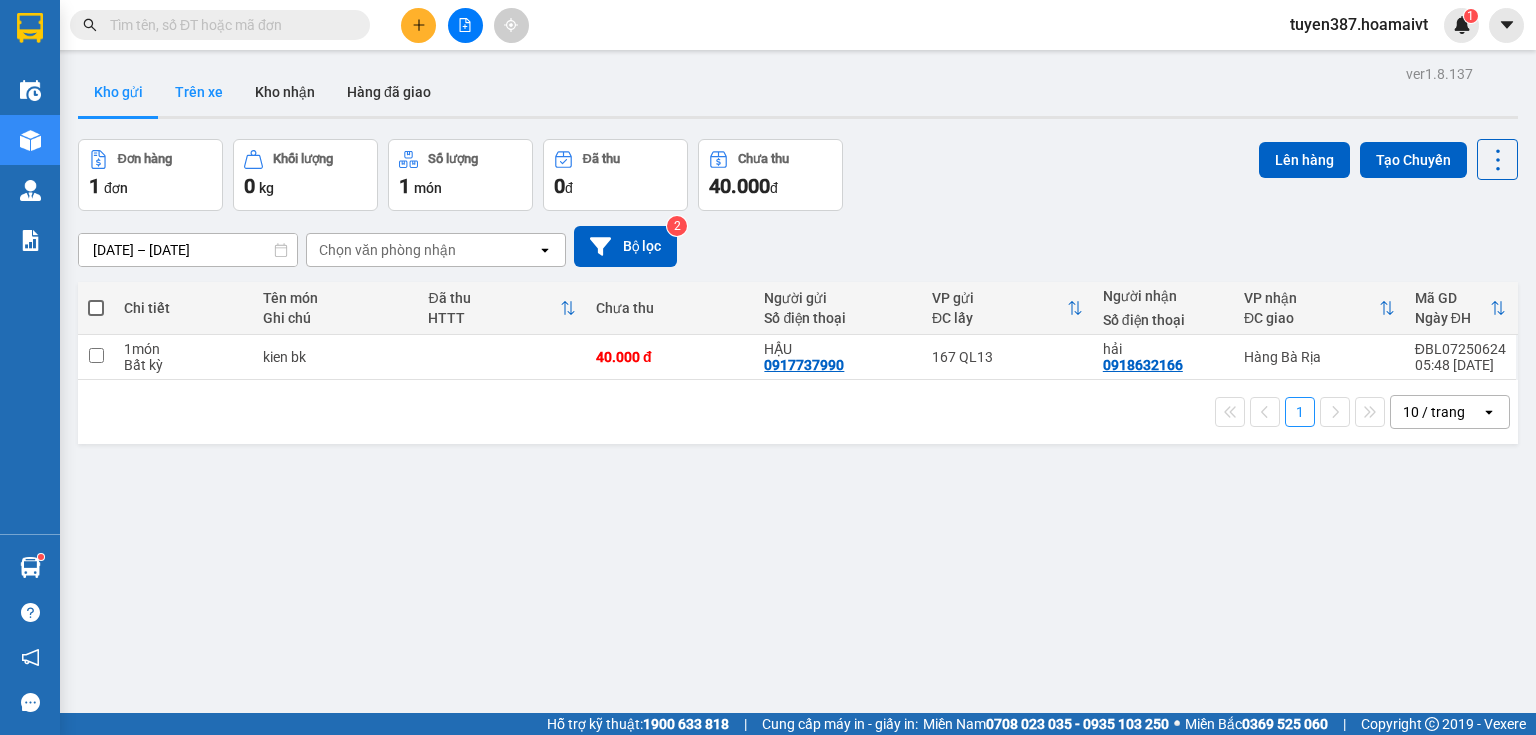 click on "Trên xe" at bounding box center (199, 92) 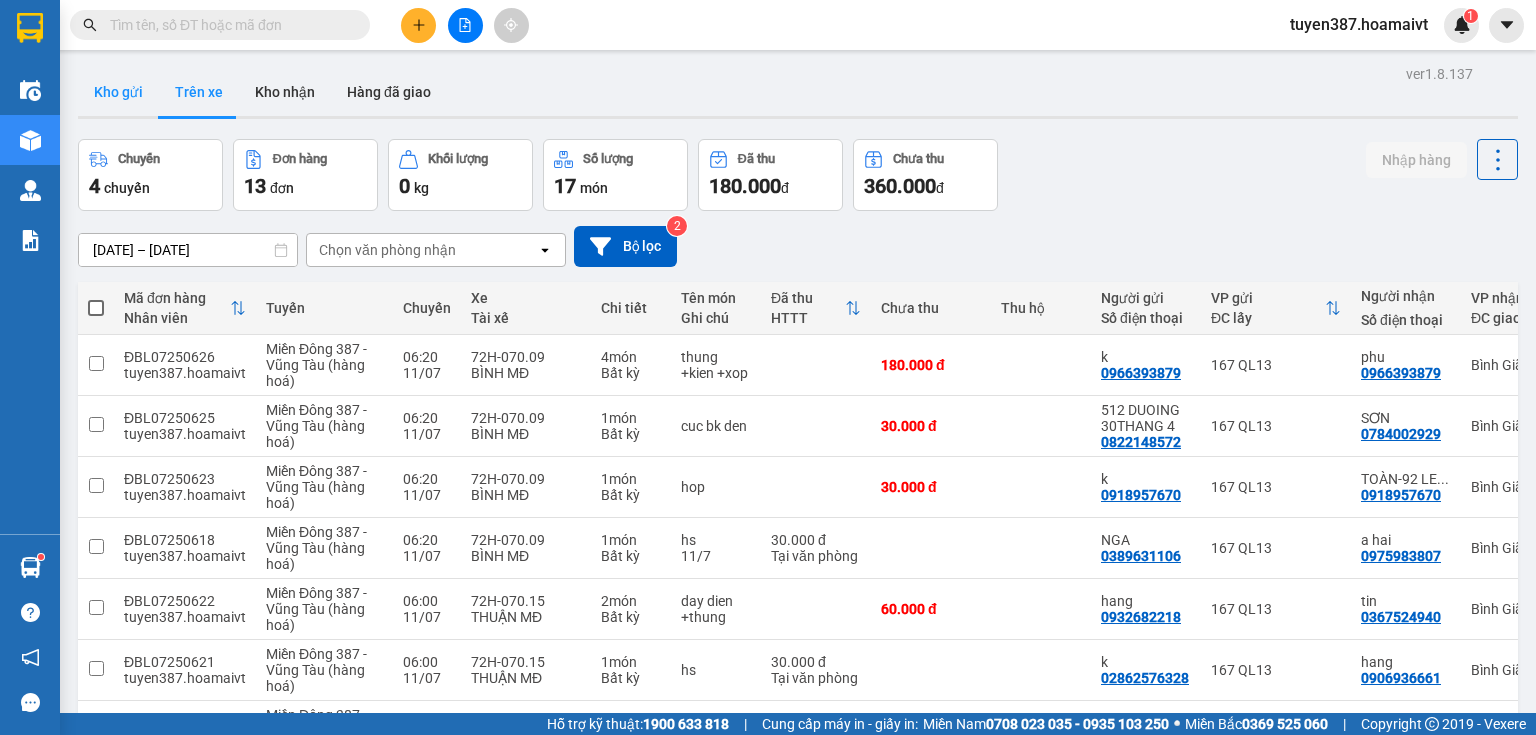 click on "Kho gửi" at bounding box center (118, 92) 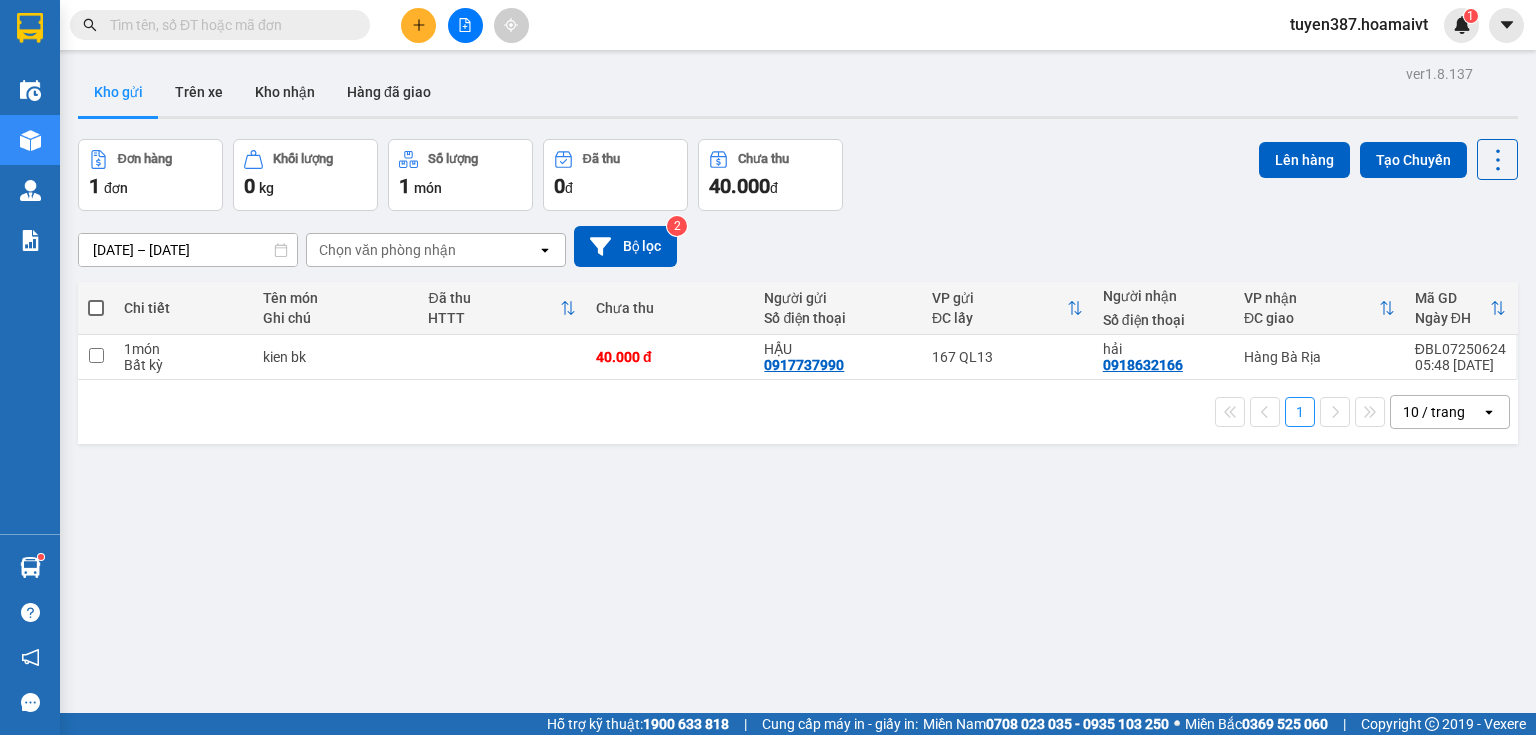 click at bounding box center [96, 308] 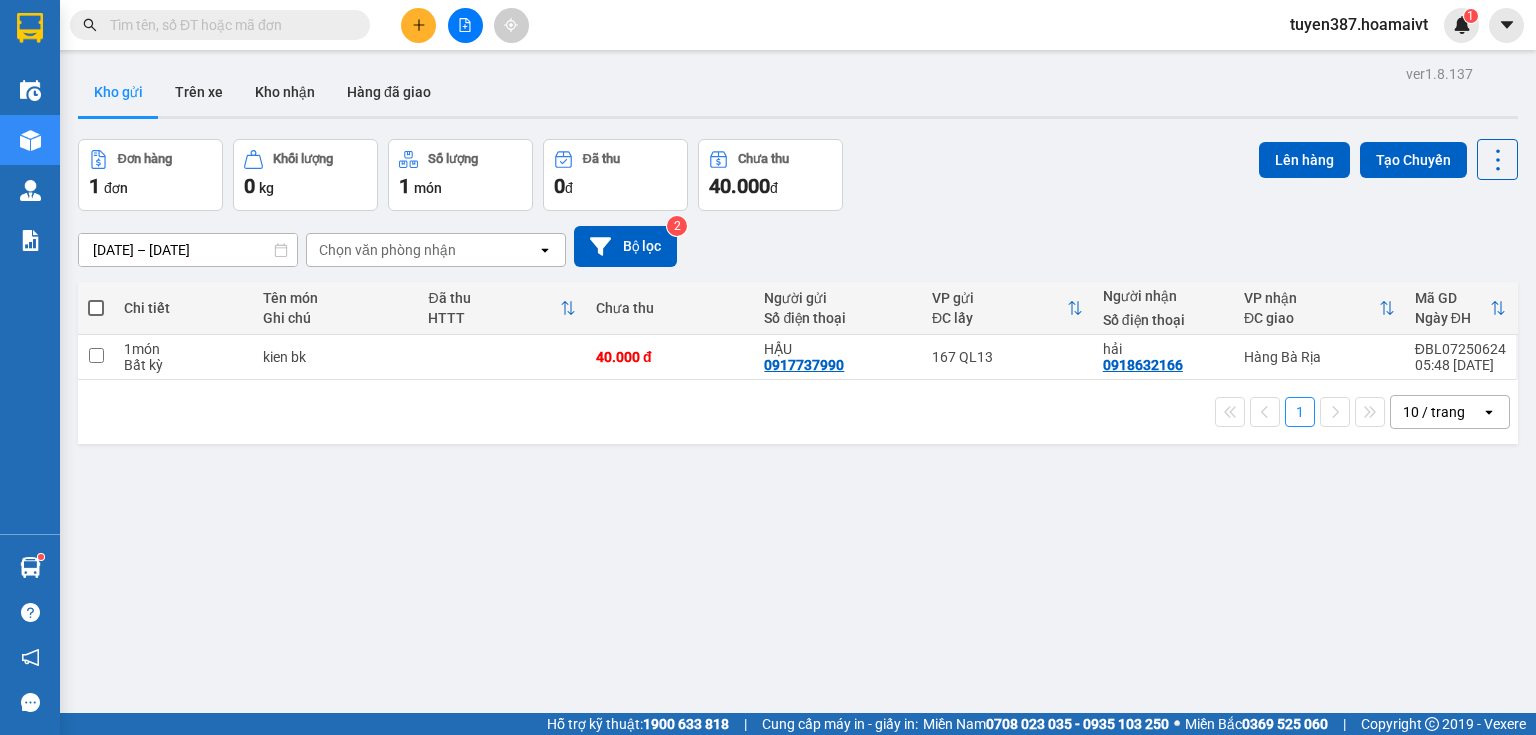 click at bounding box center (96, 298) 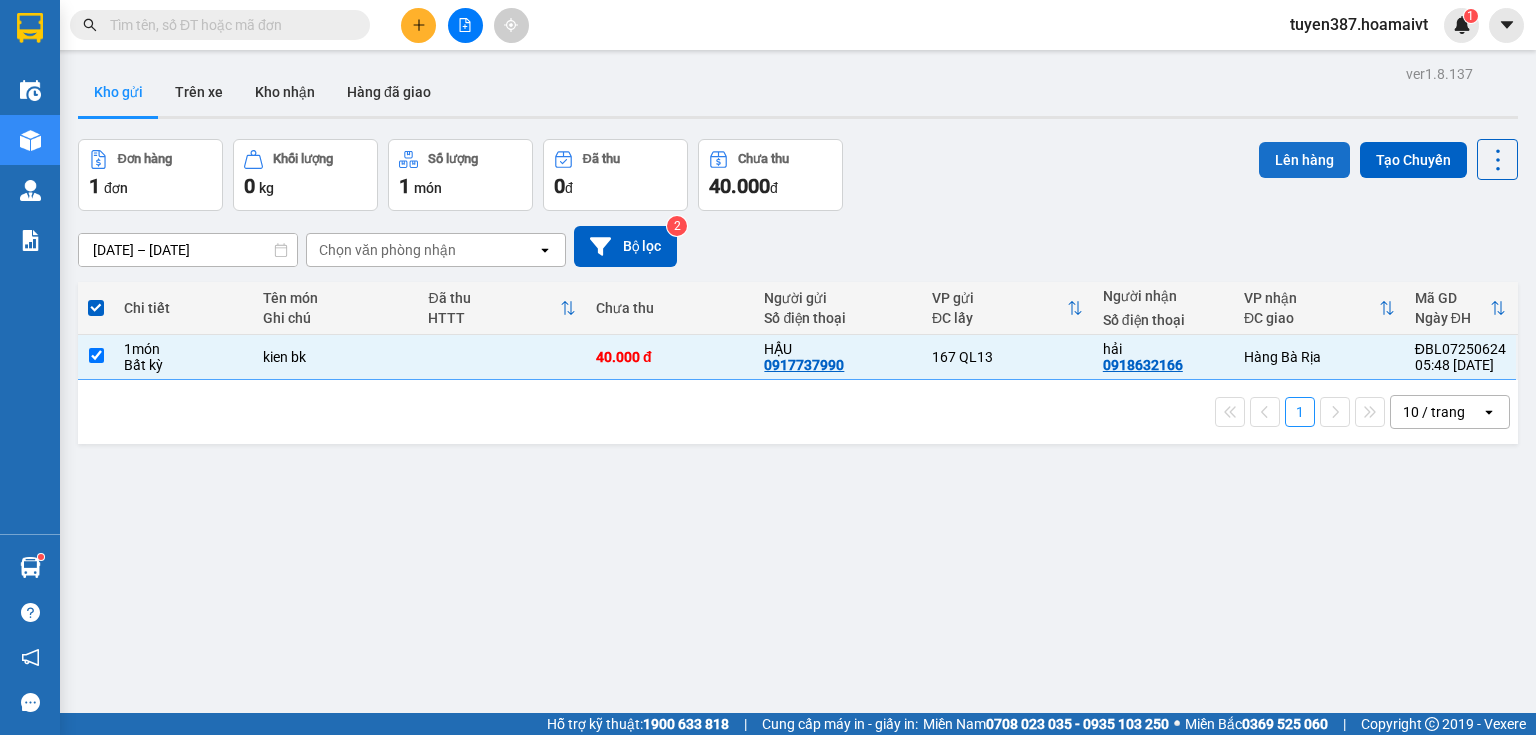 click on "Lên hàng" at bounding box center [1304, 160] 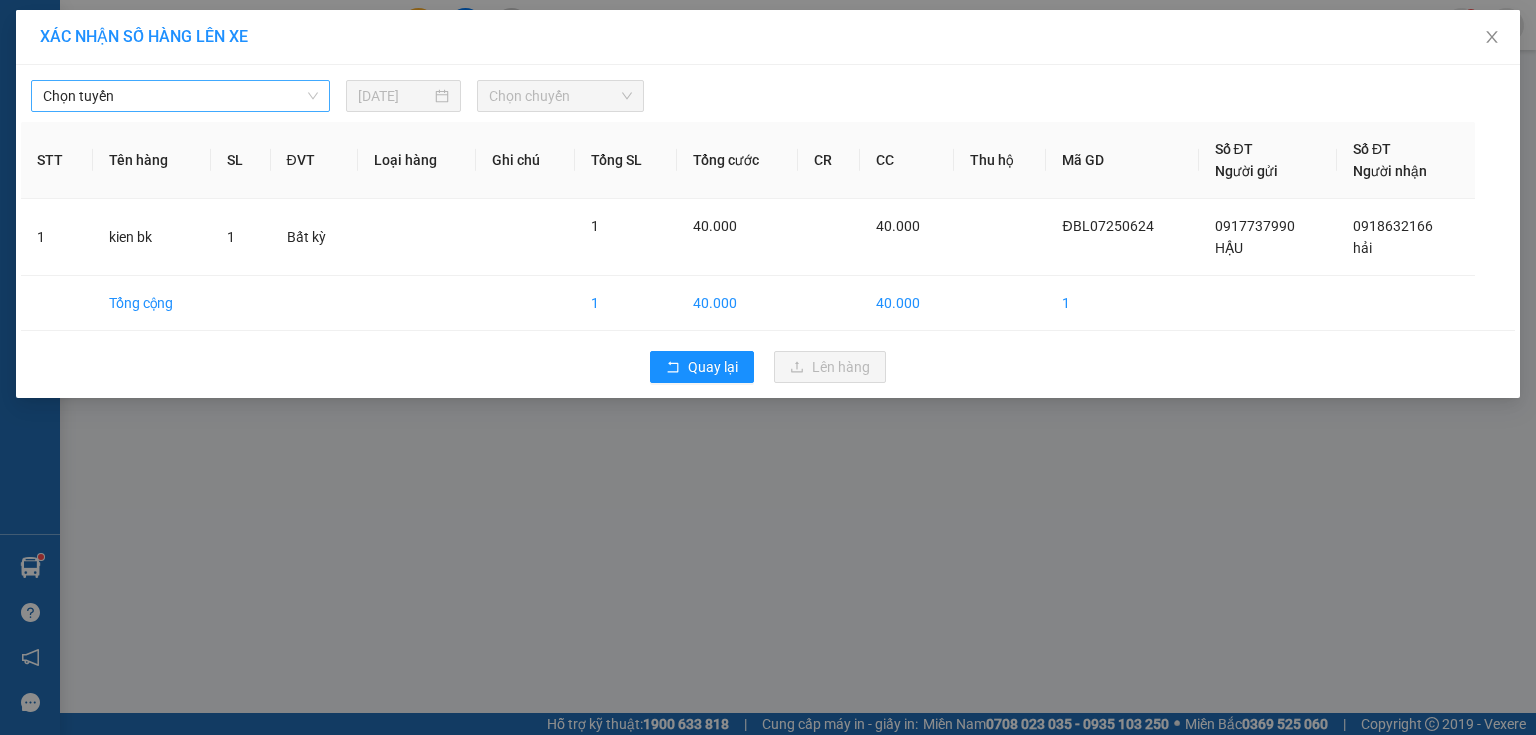 click on "Chọn tuyến" at bounding box center (180, 96) 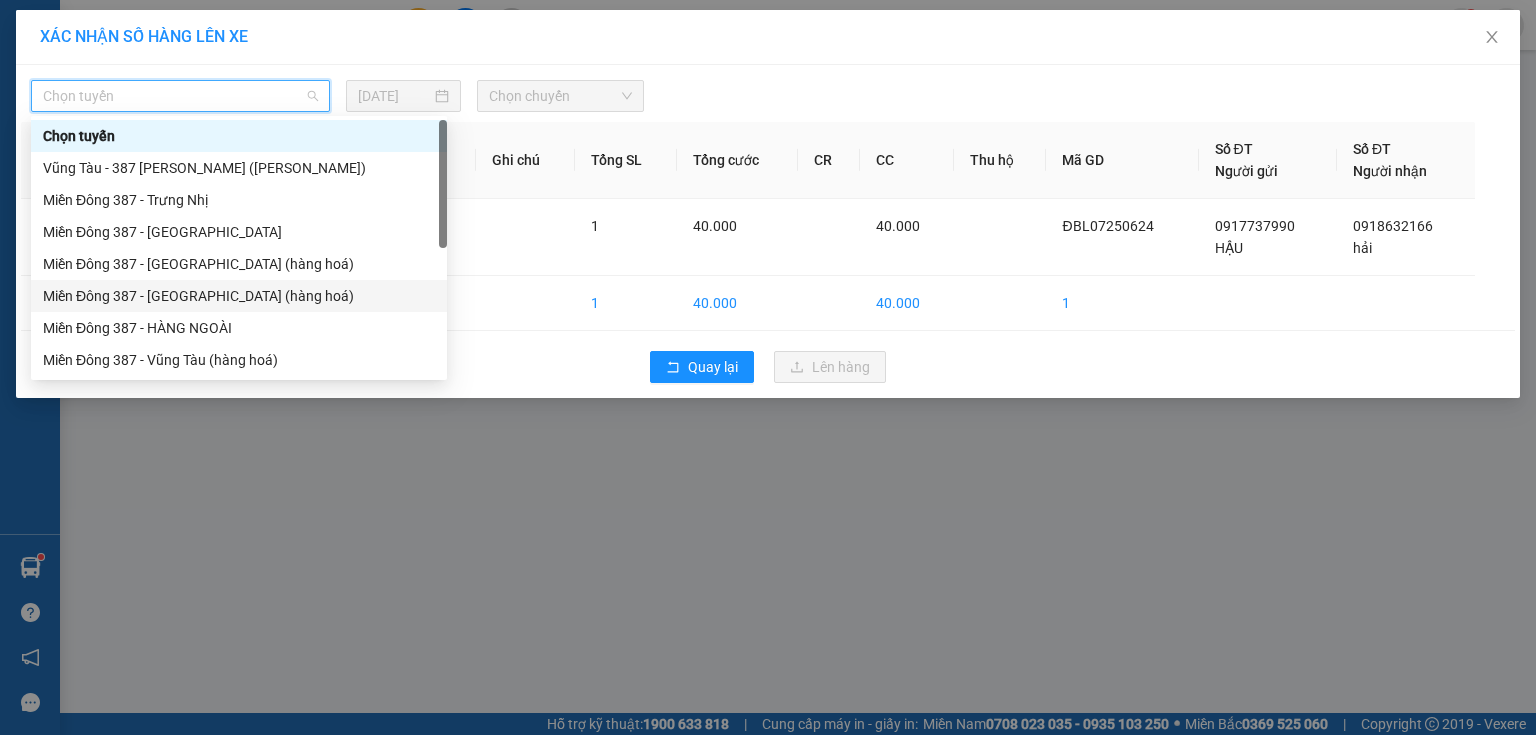 click on "Miền Đông 387 - [GEOGRAPHIC_DATA] (hàng hoá)" at bounding box center (239, 296) 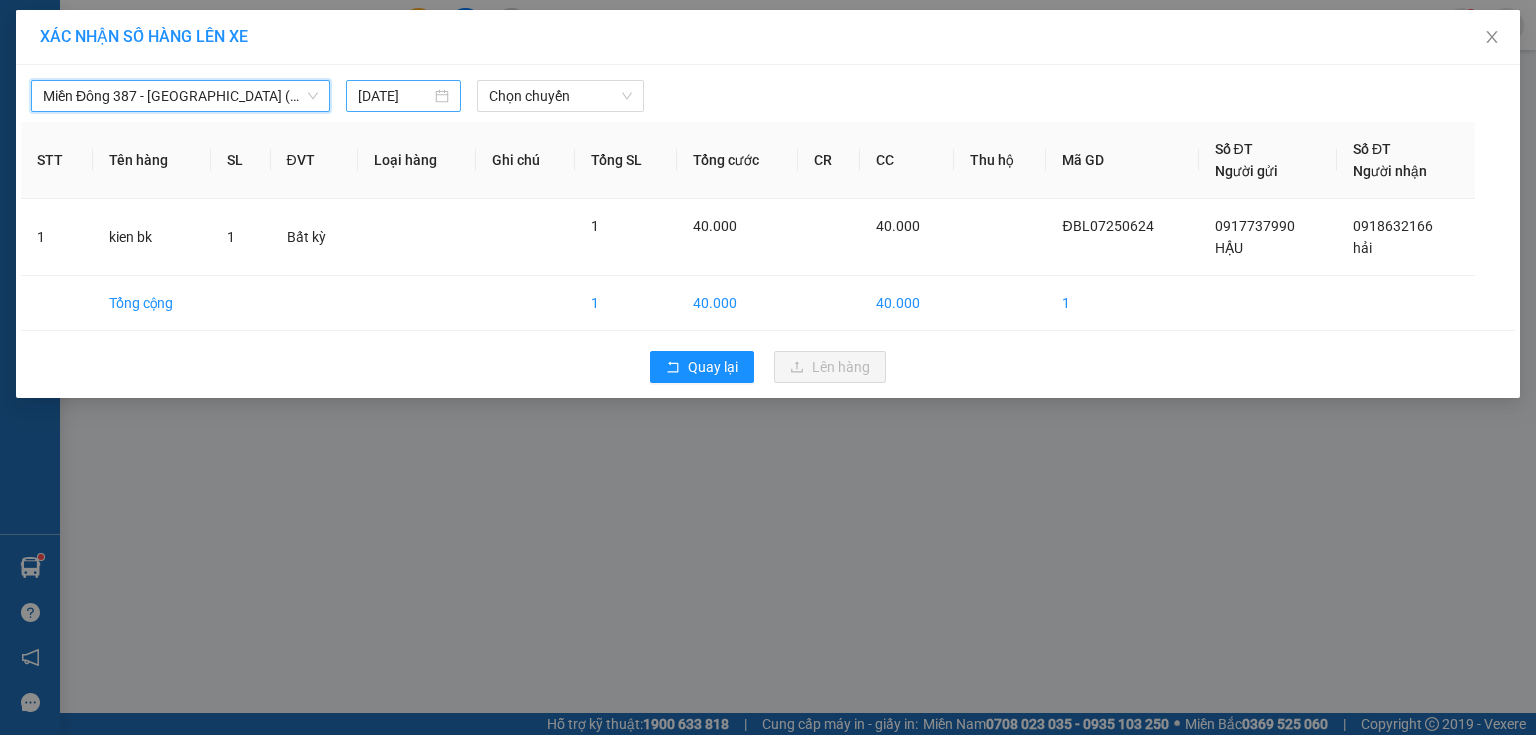click on "[DATE]" at bounding box center (403, 96) 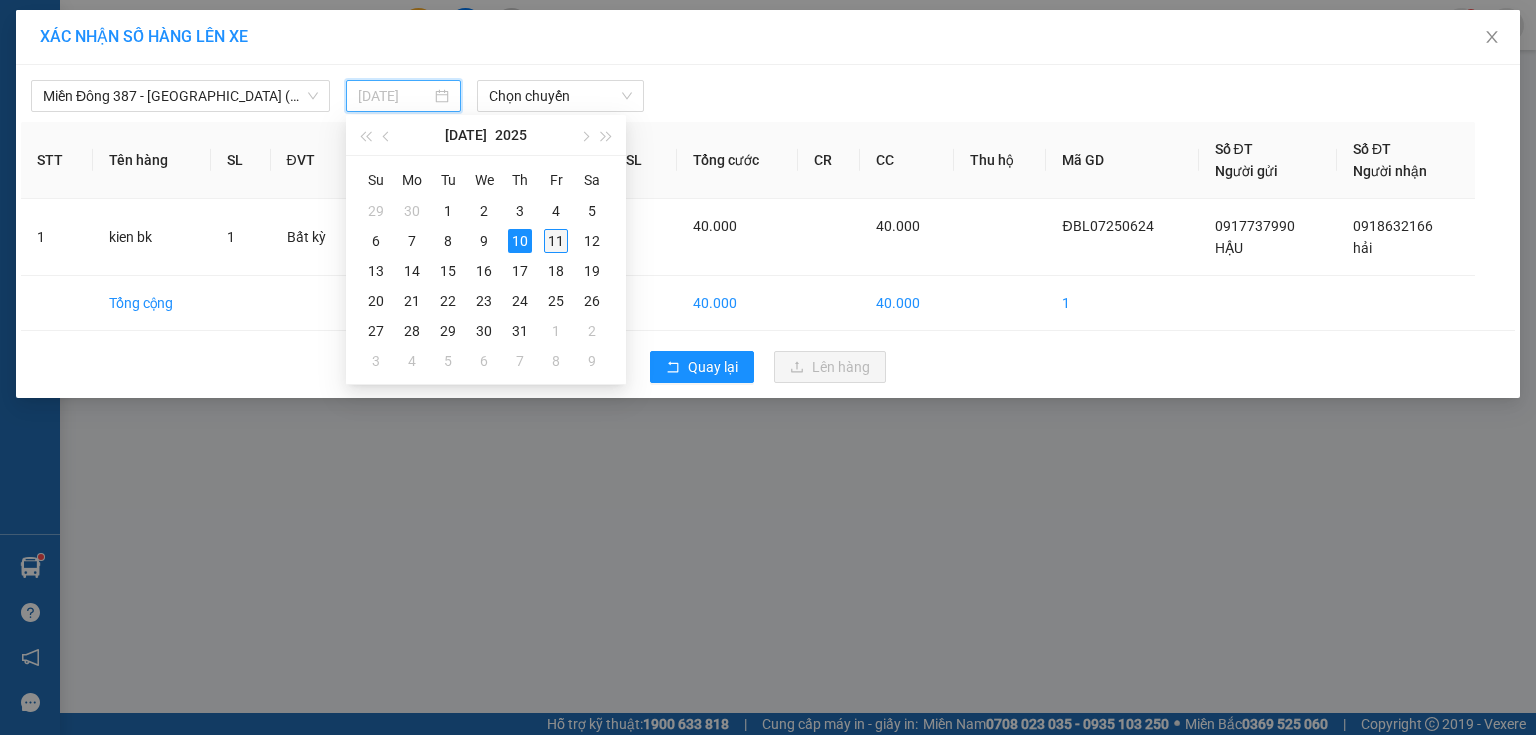 click on "11" at bounding box center [556, 241] 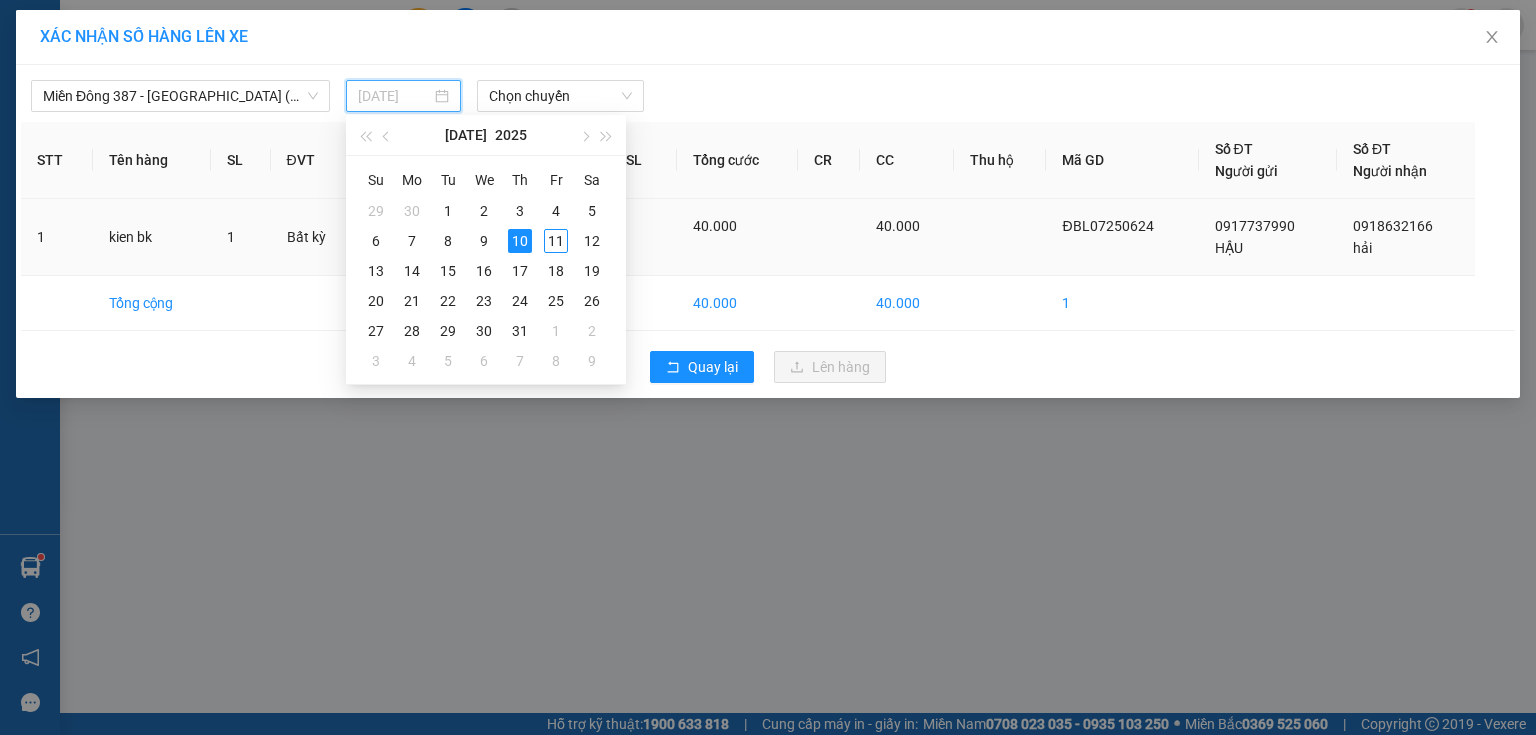 type on "[DATE]" 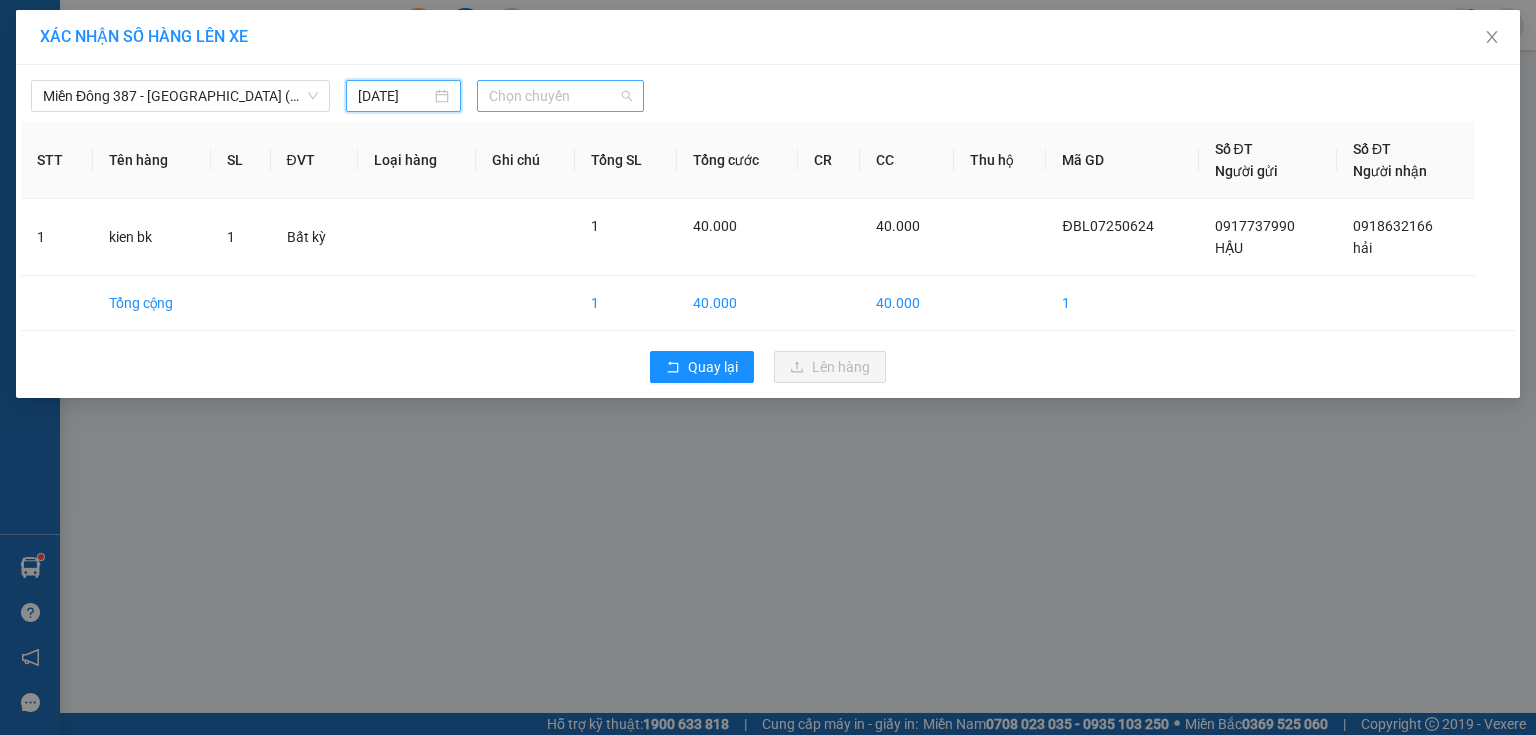 click on "Chọn chuyến" at bounding box center (561, 96) 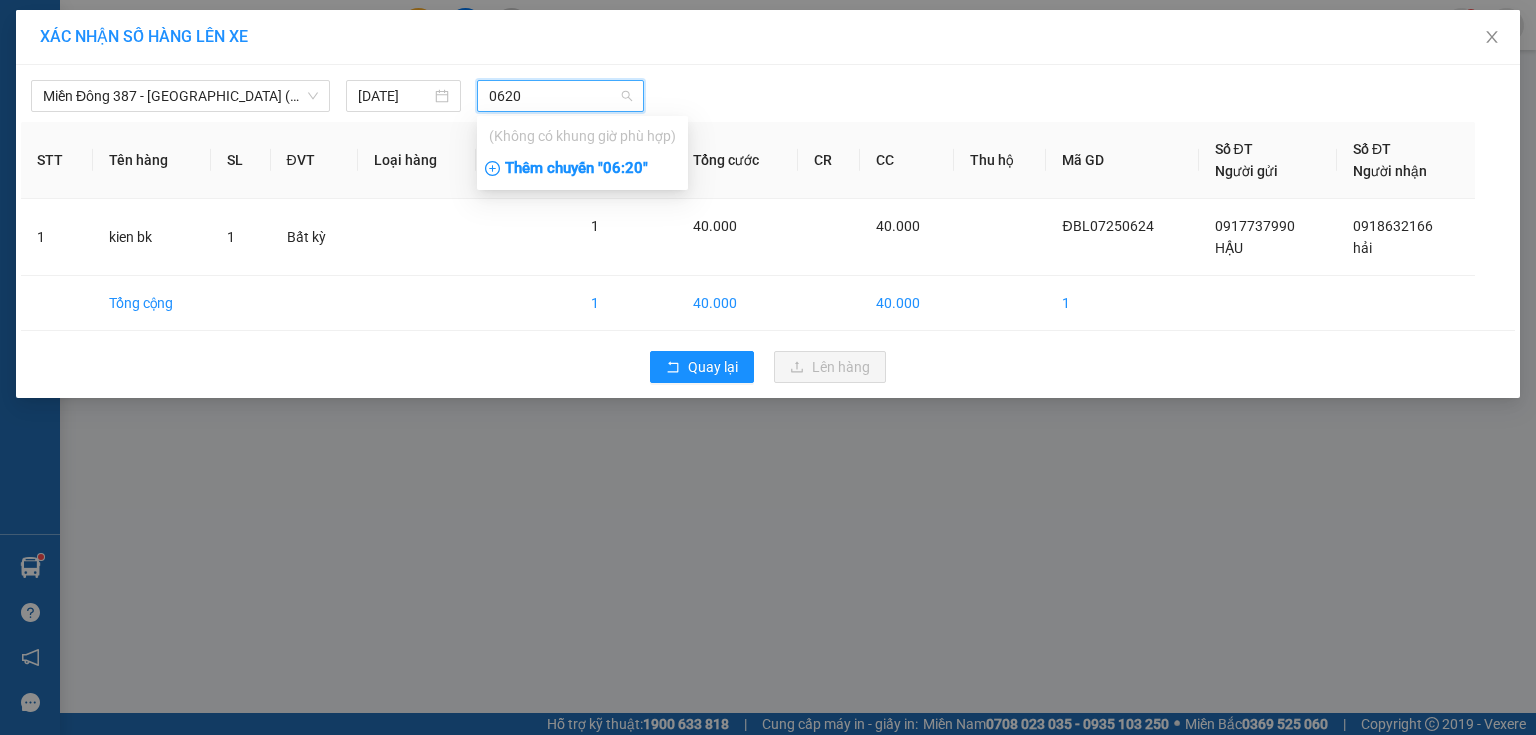 type on "0620" 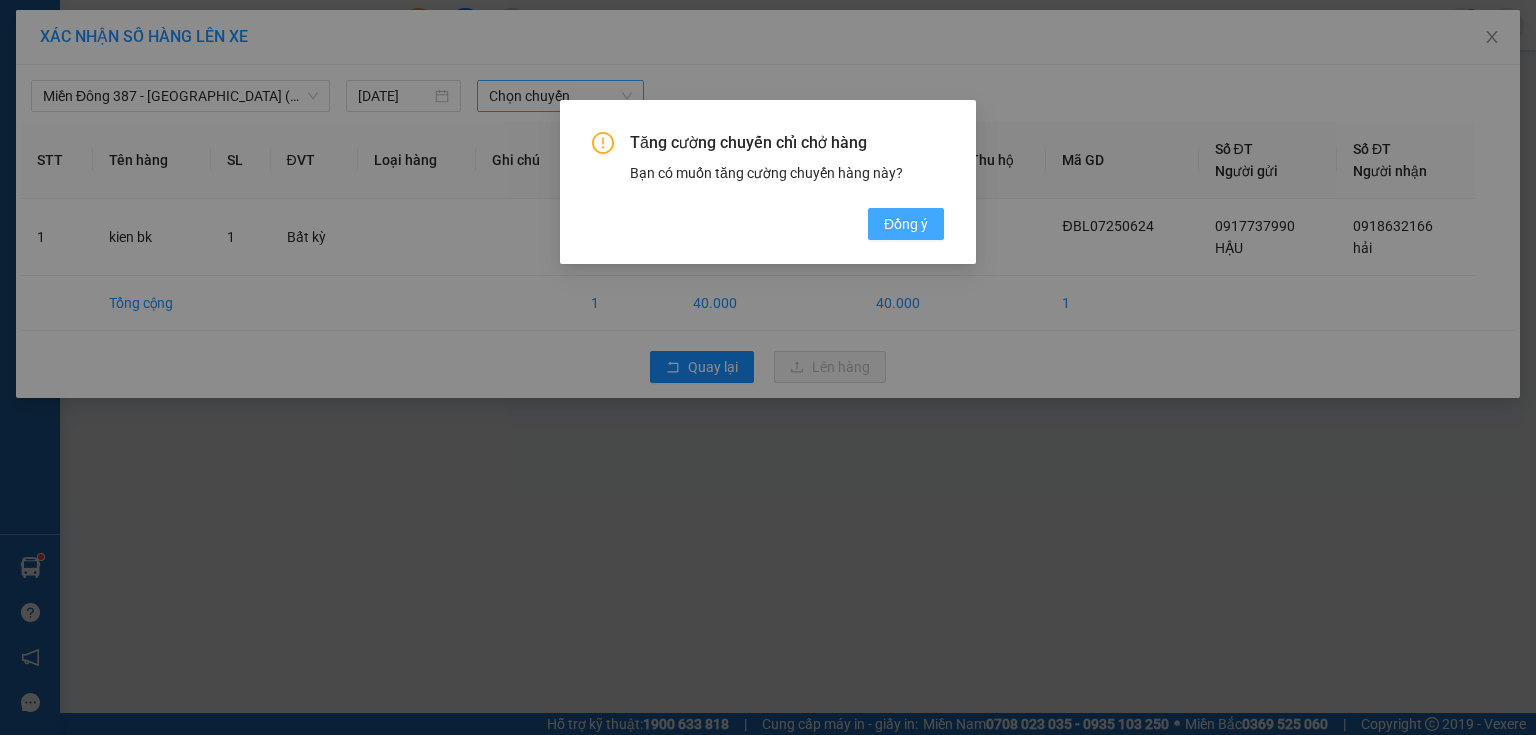 click on "Đồng ý" at bounding box center (906, 224) 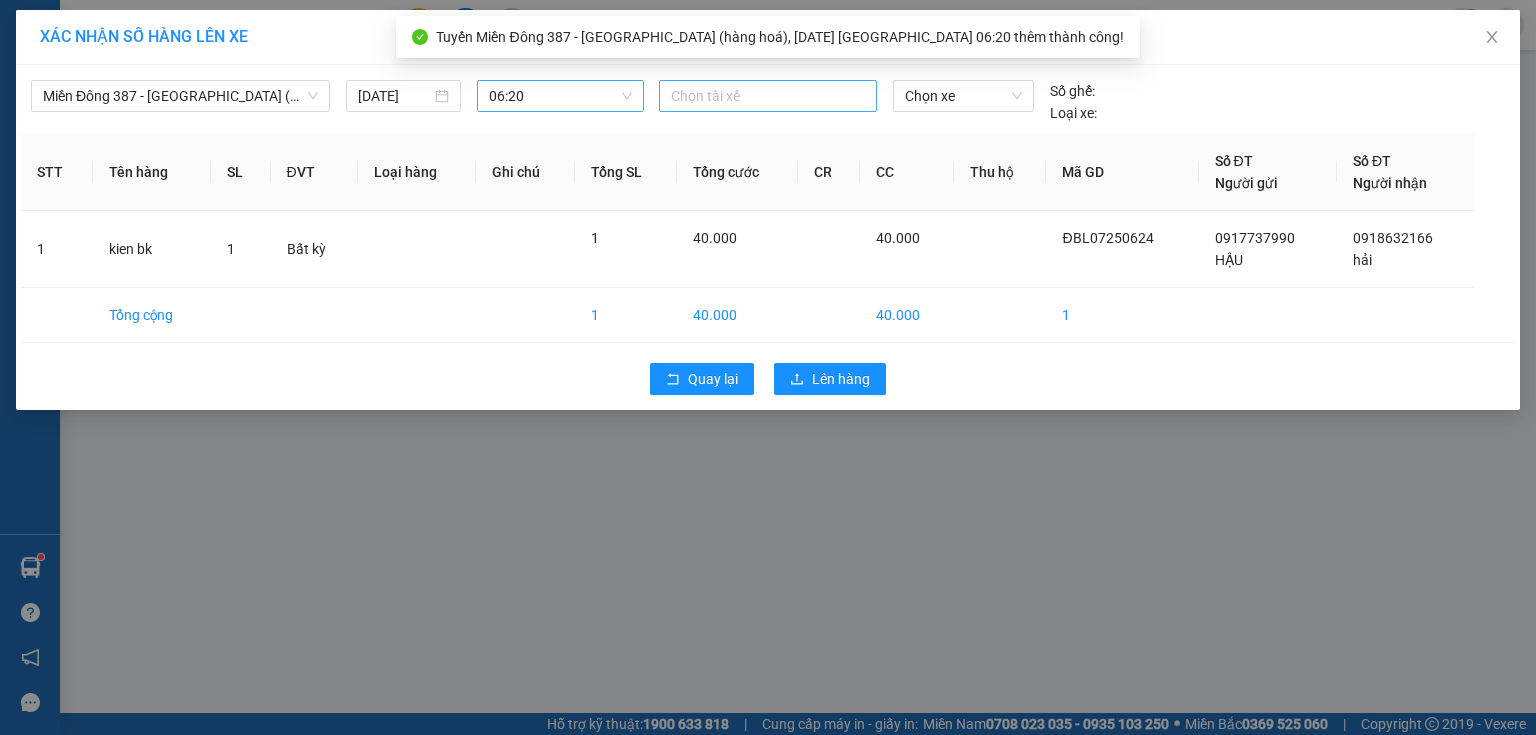 click at bounding box center [768, 96] 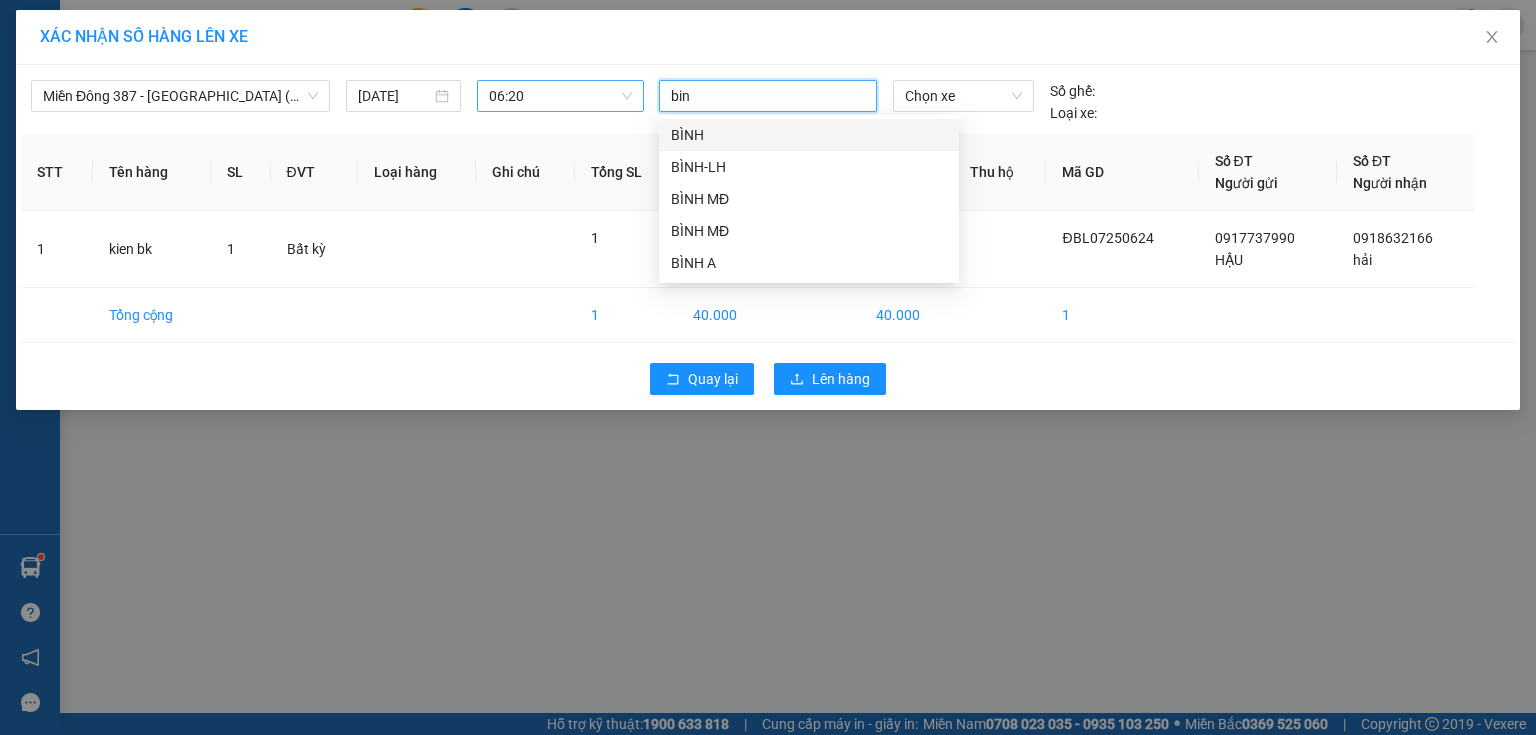 type on "binh" 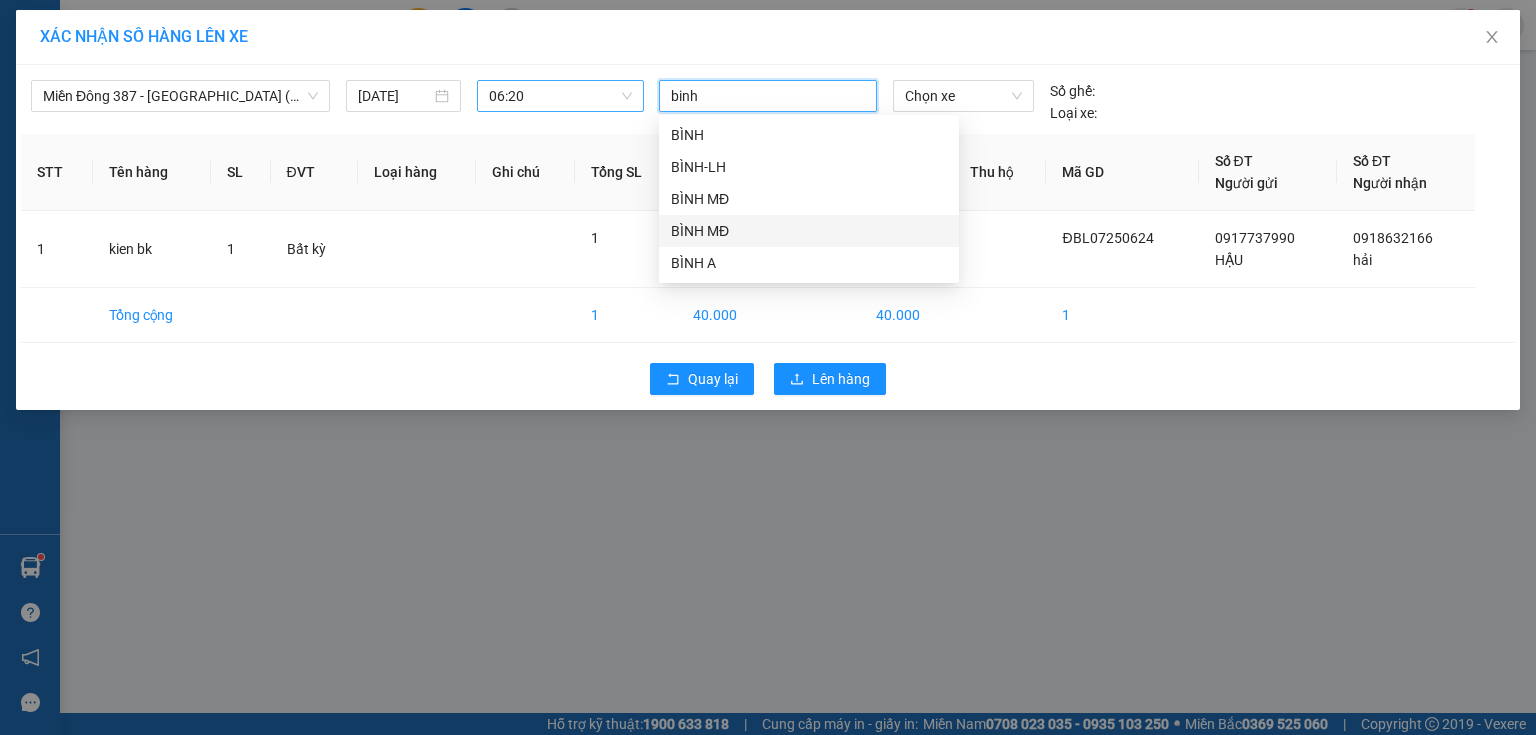 click on "BÌNH MĐ" at bounding box center (809, 231) 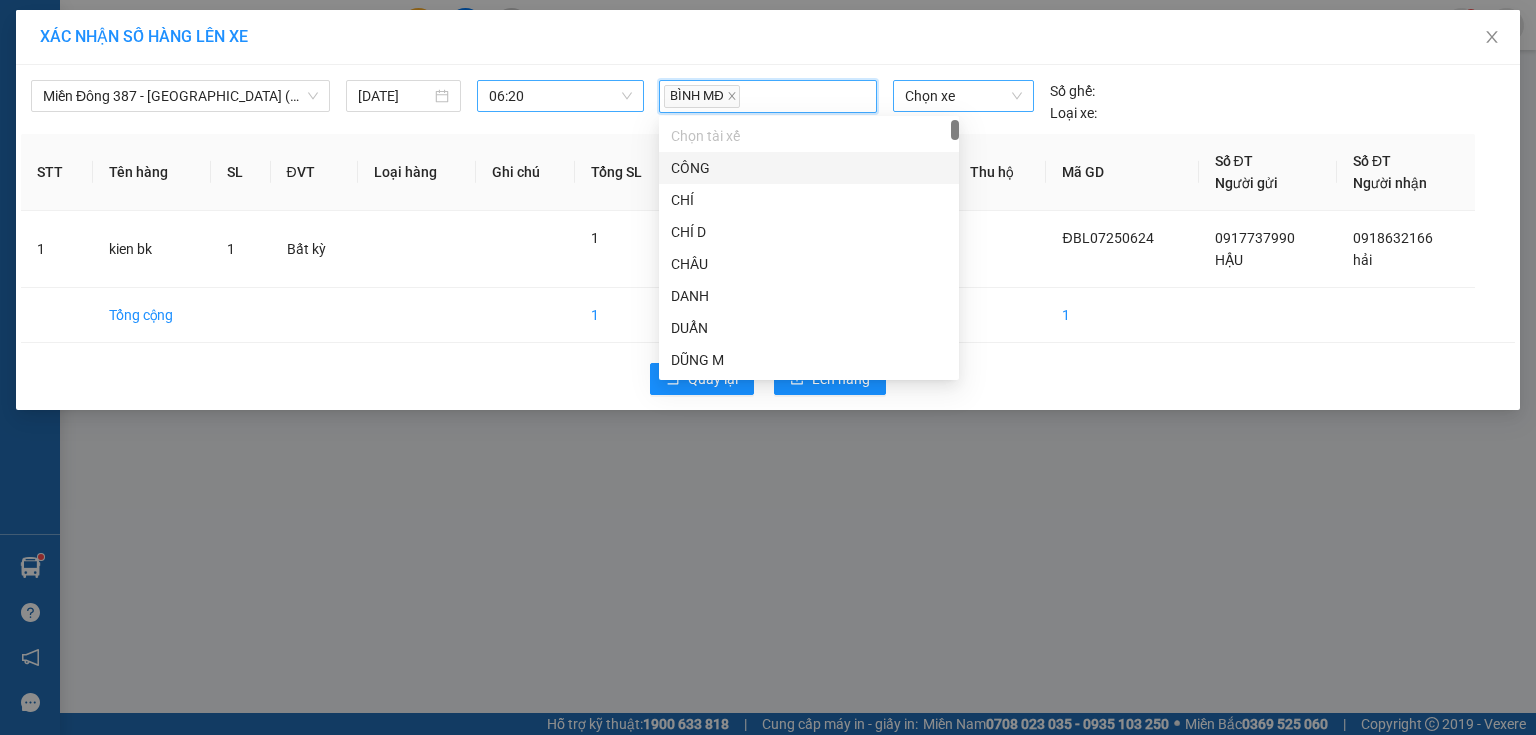 click on "Chọn xe" at bounding box center [963, 96] 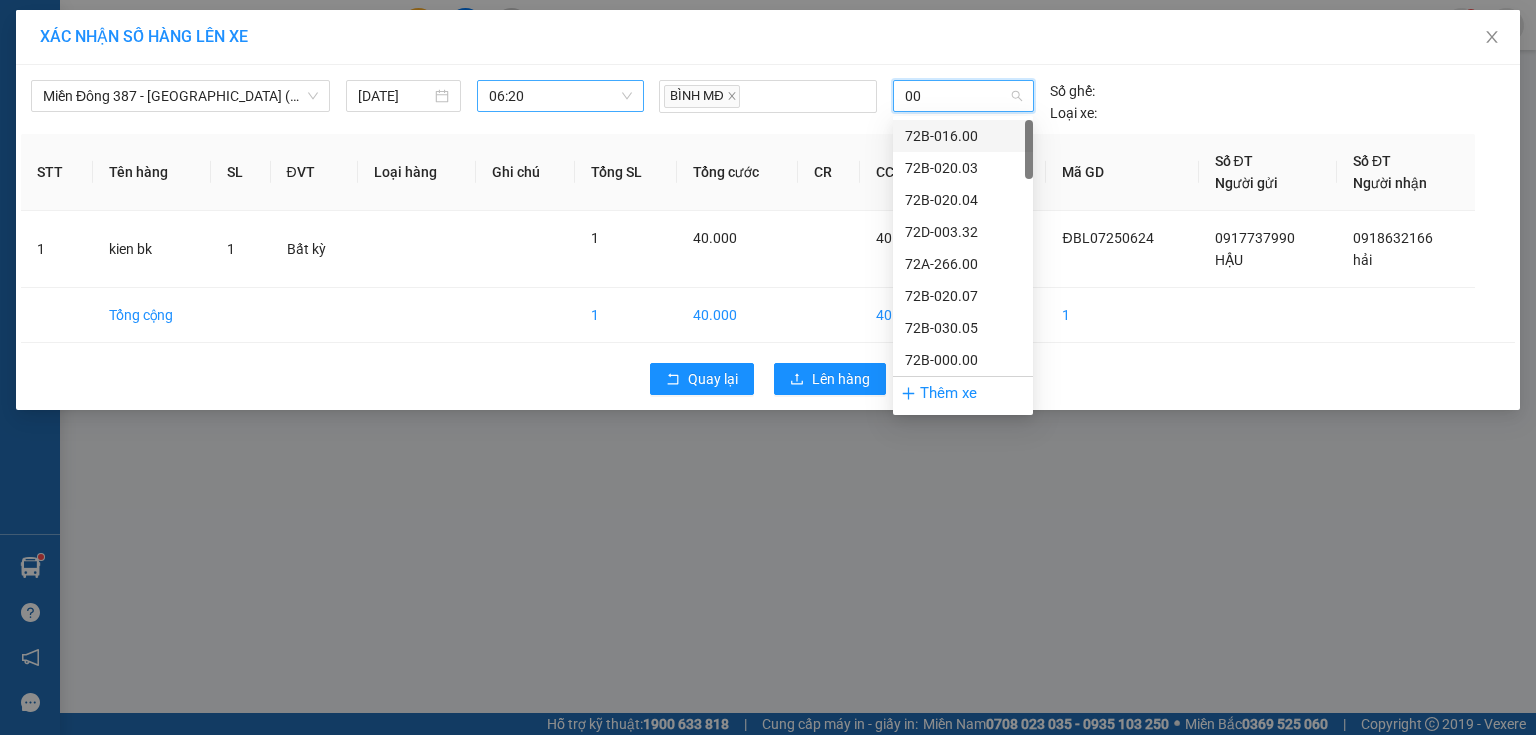 type on "009" 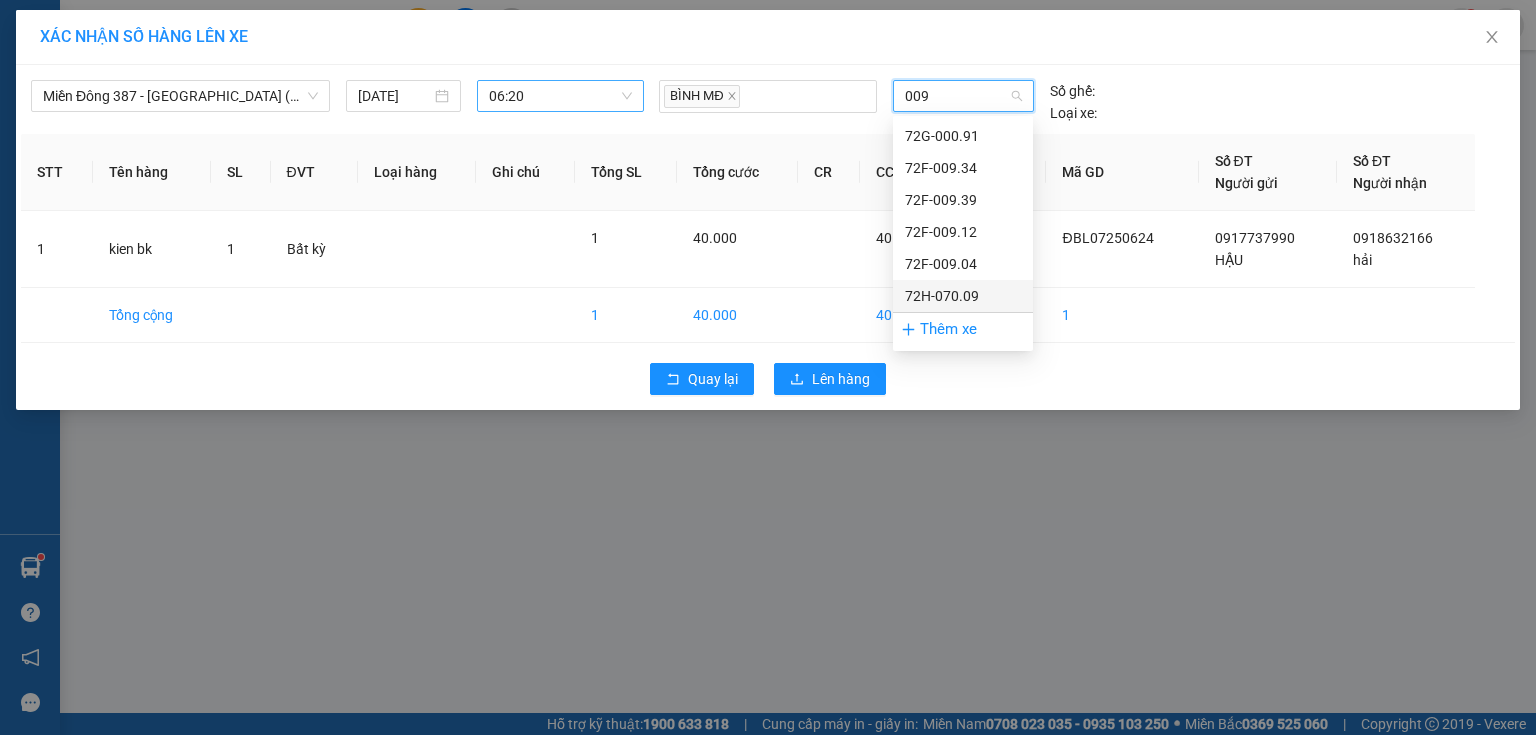 click on "72H-070.09" at bounding box center [963, 296] 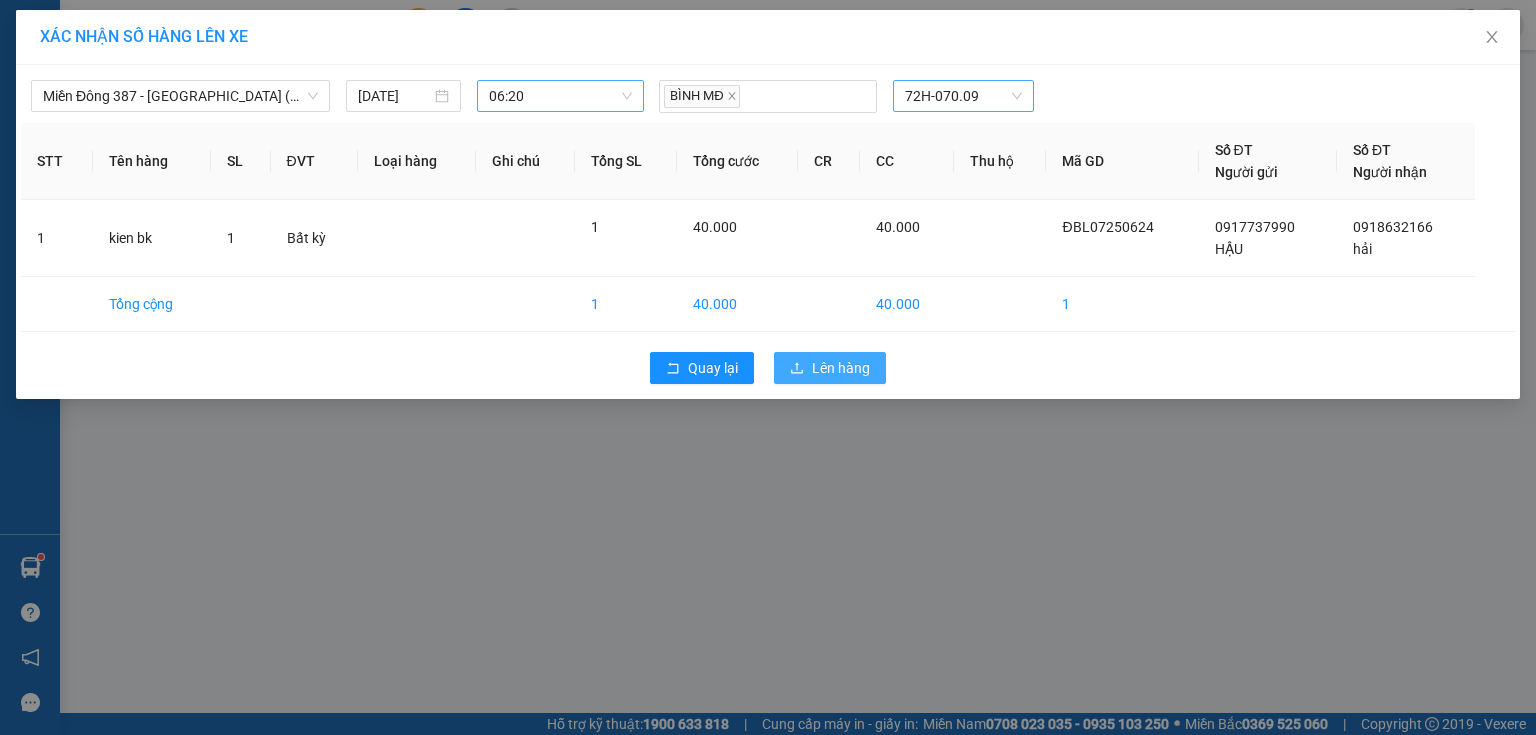 click on "Lên hàng" at bounding box center (841, 368) 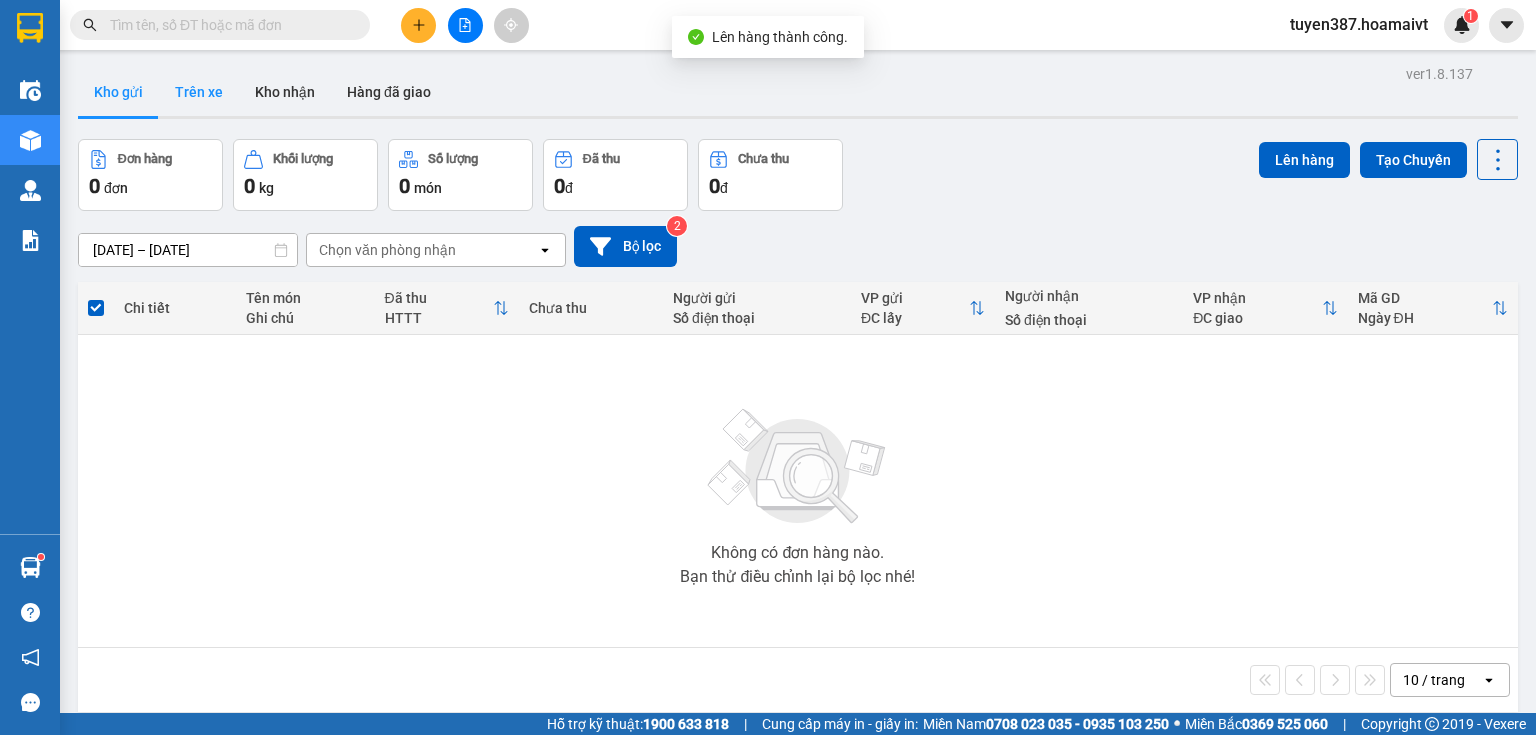 click on "Trên xe" at bounding box center (199, 92) 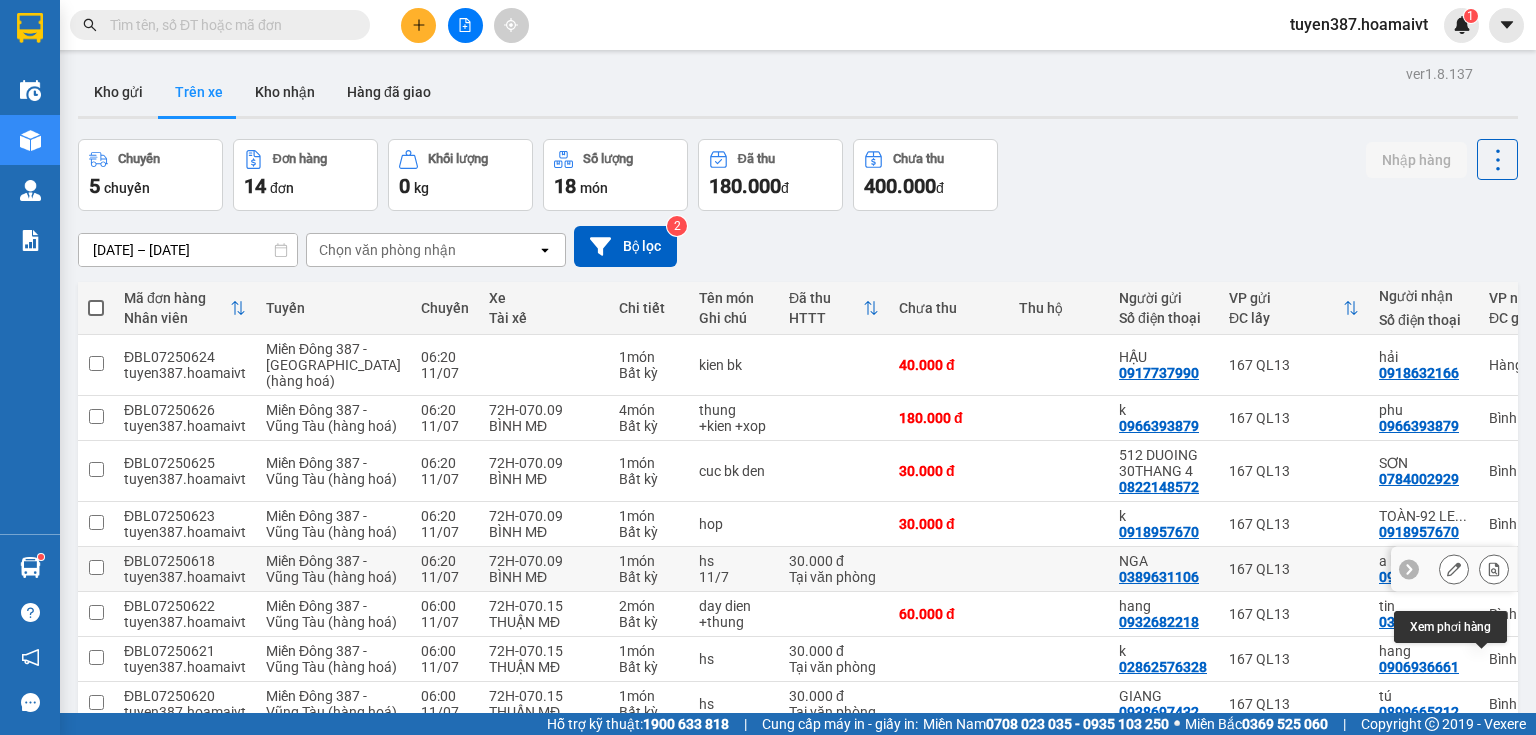 click 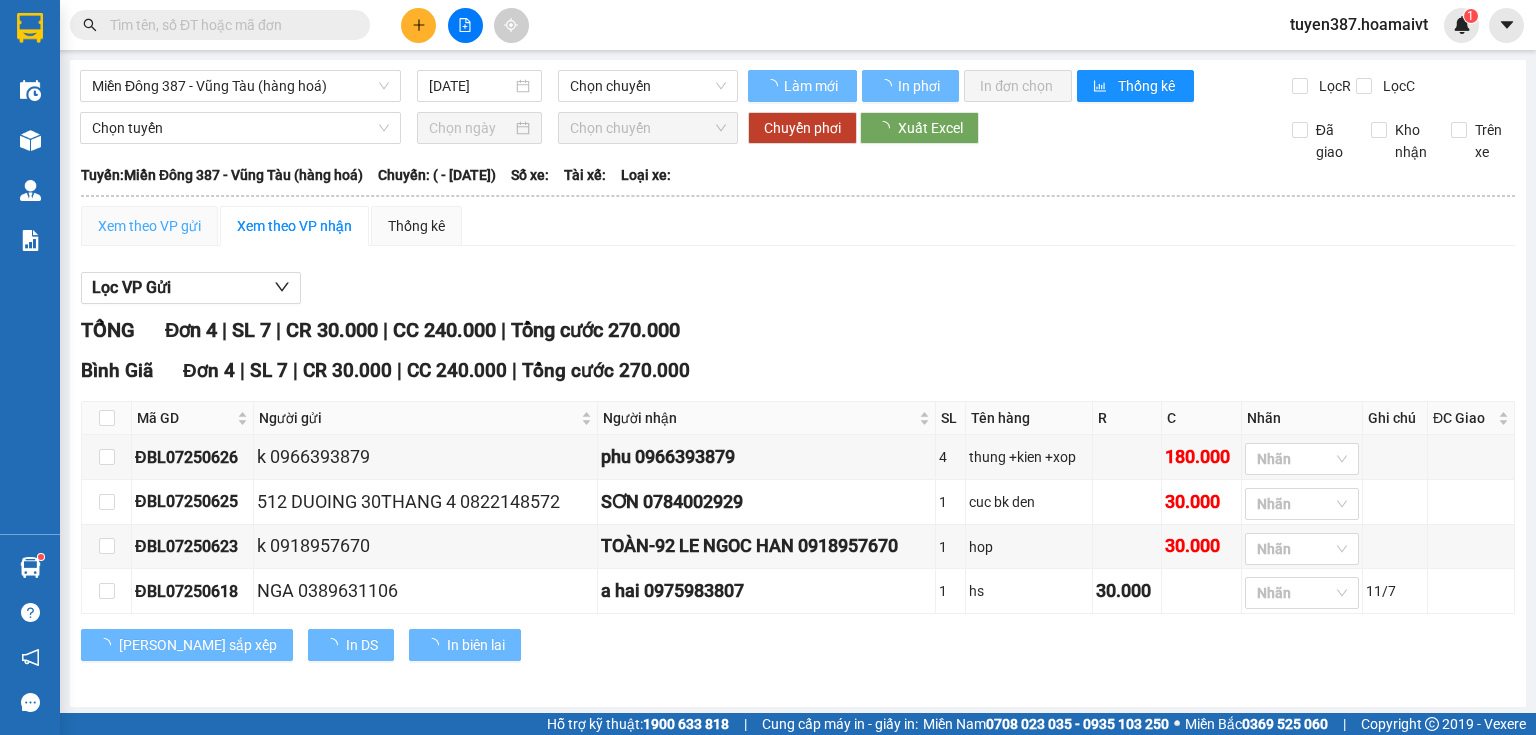 type on "[DATE]" 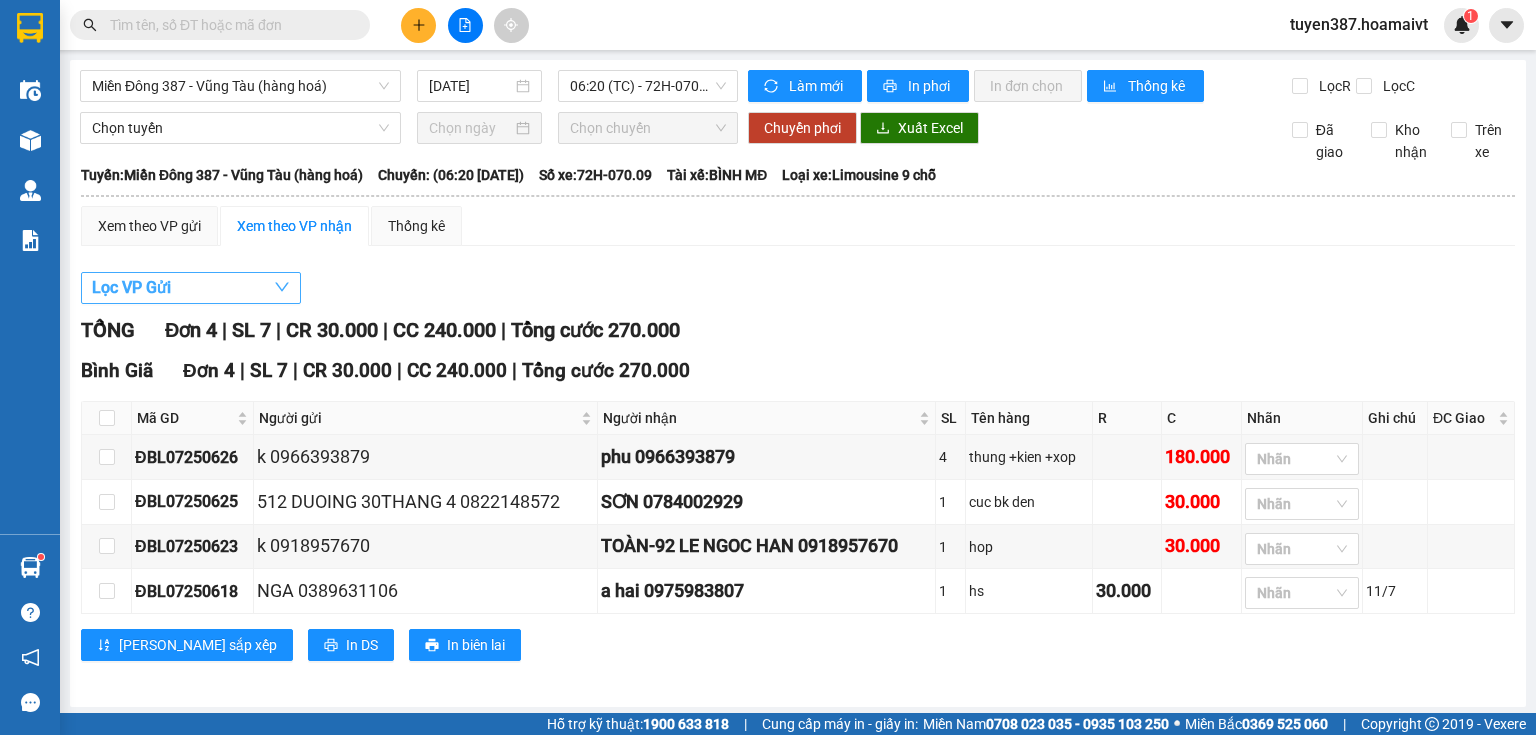 click on "Lọc VP Gửi" at bounding box center [131, 287] 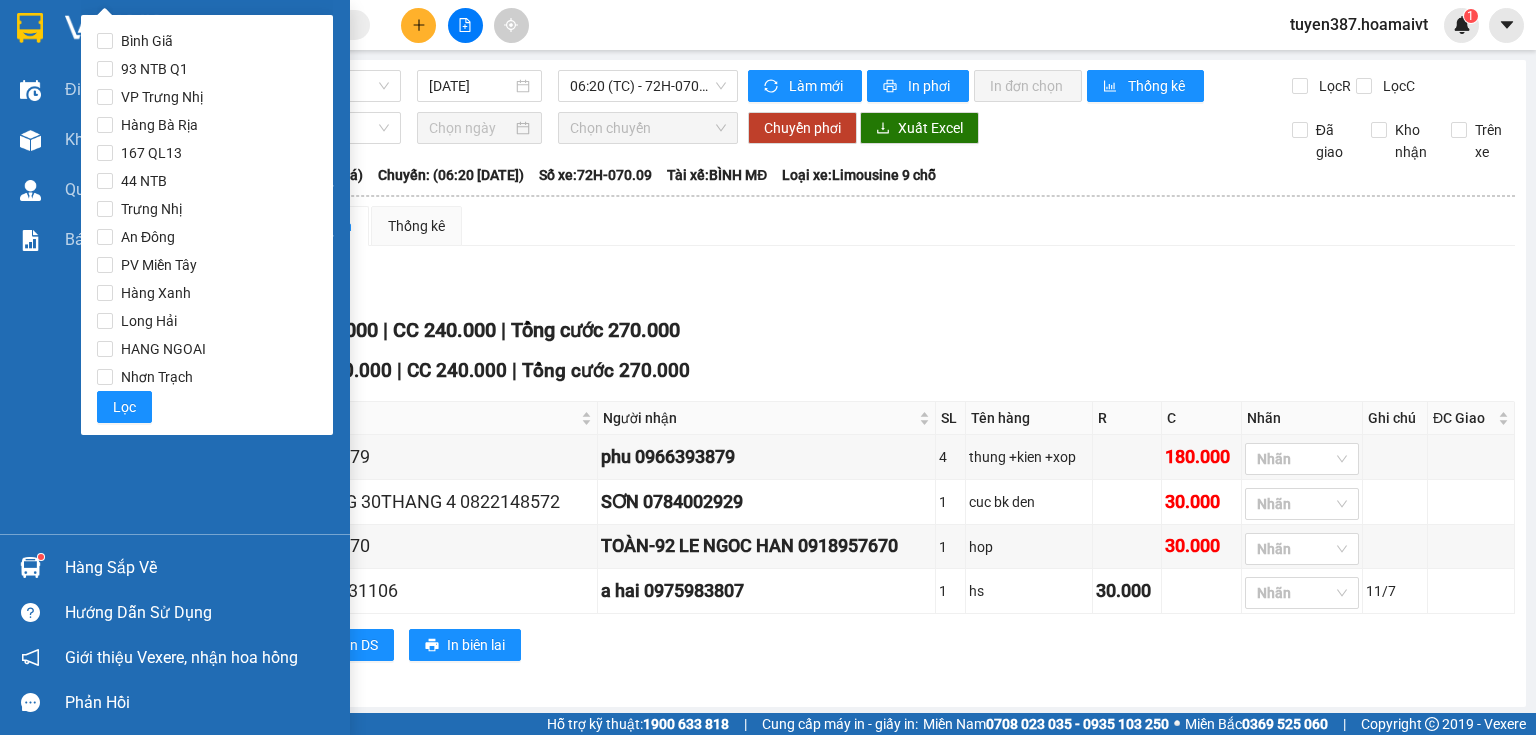 drag, startPoint x: 40, startPoint y: 447, endPoint x: 44, endPoint y: 436, distance: 11.7046995 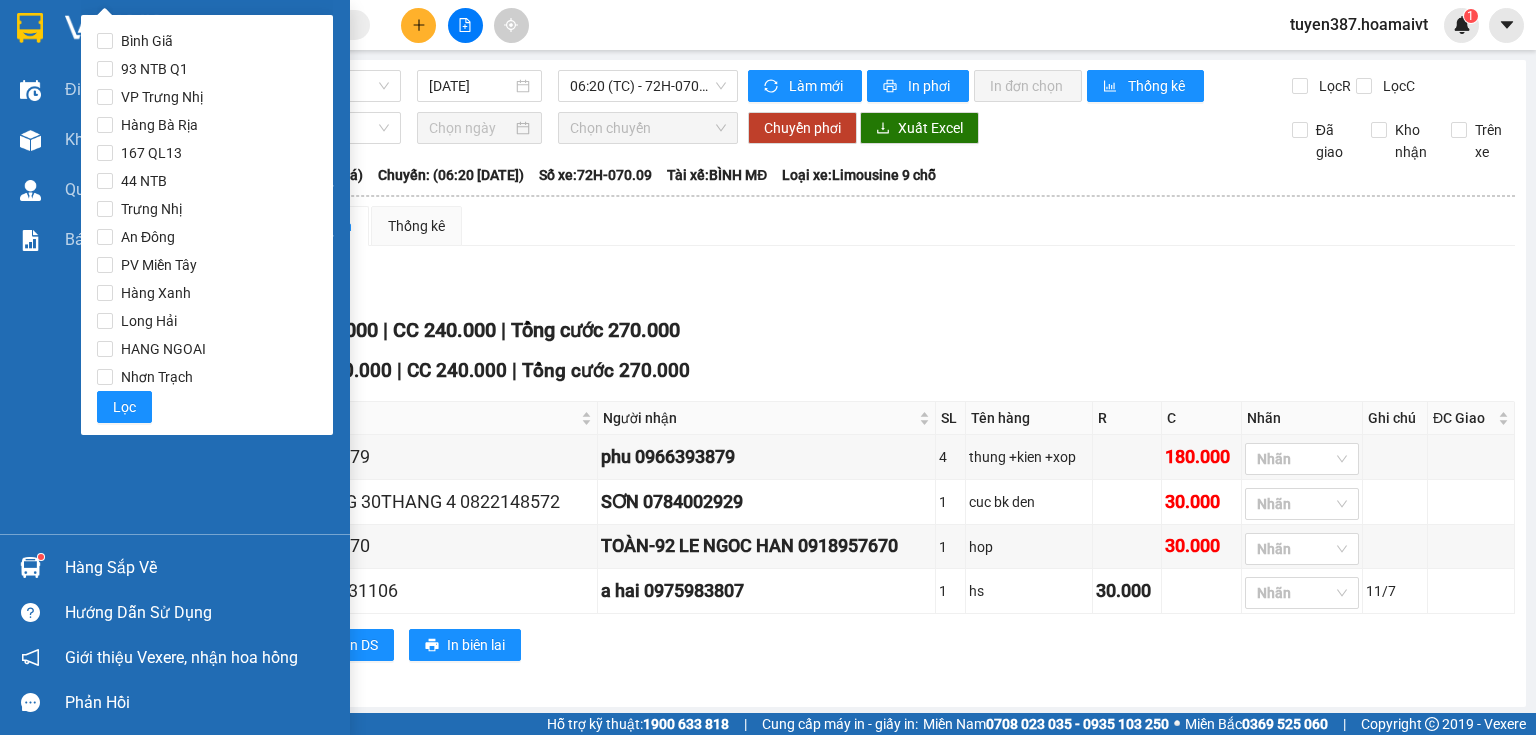 click on "Điều hành xe     Kho hàng mới     Quản [PERSON_NAME] lý chuyến Quản lý khách hàng mới     Báo cáo Báo cáo dòng tiền (nhân viên) Doanh số tạo đơn theo VP gửi (nhân viên)" at bounding box center [175, 299] 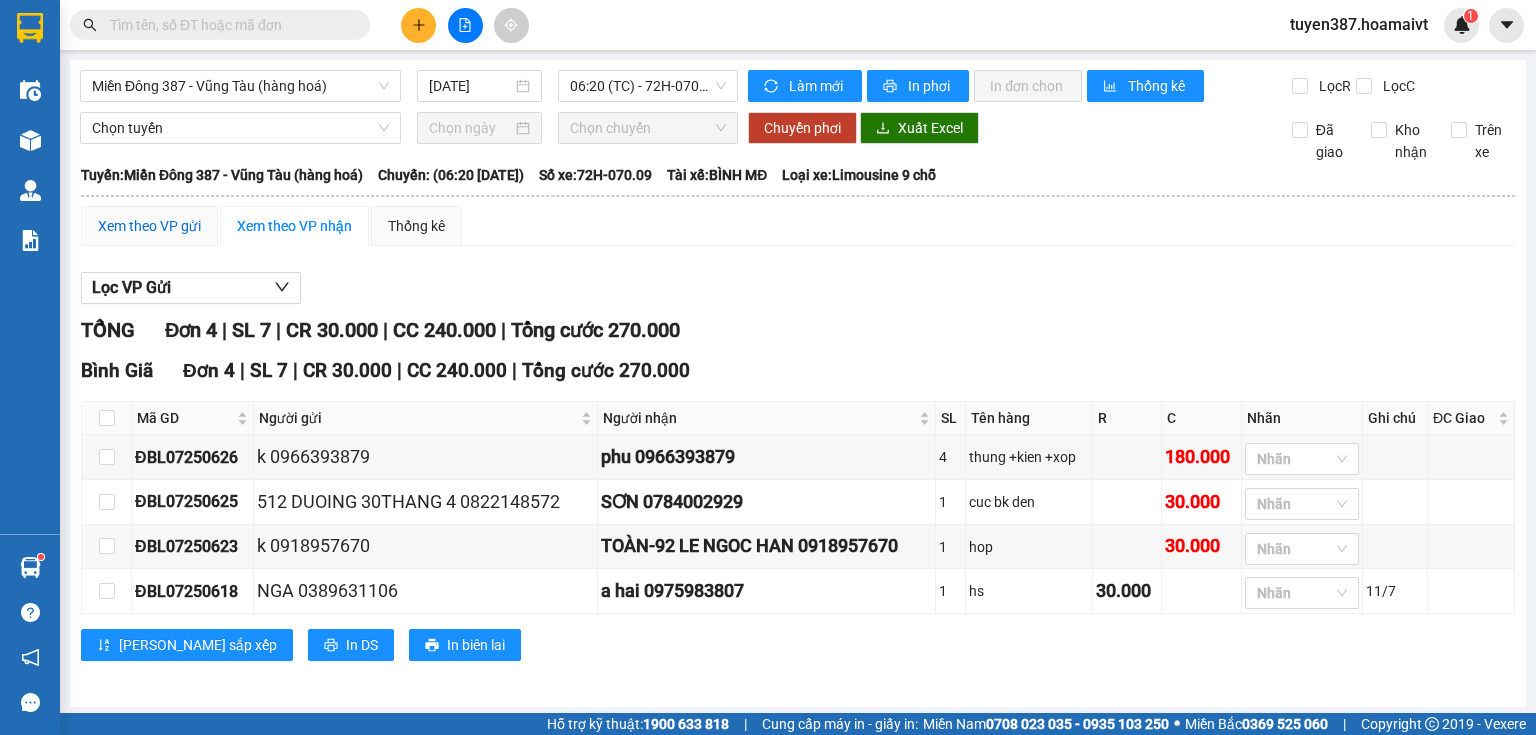 click on "Xem theo VP gửi" at bounding box center (149, 226) 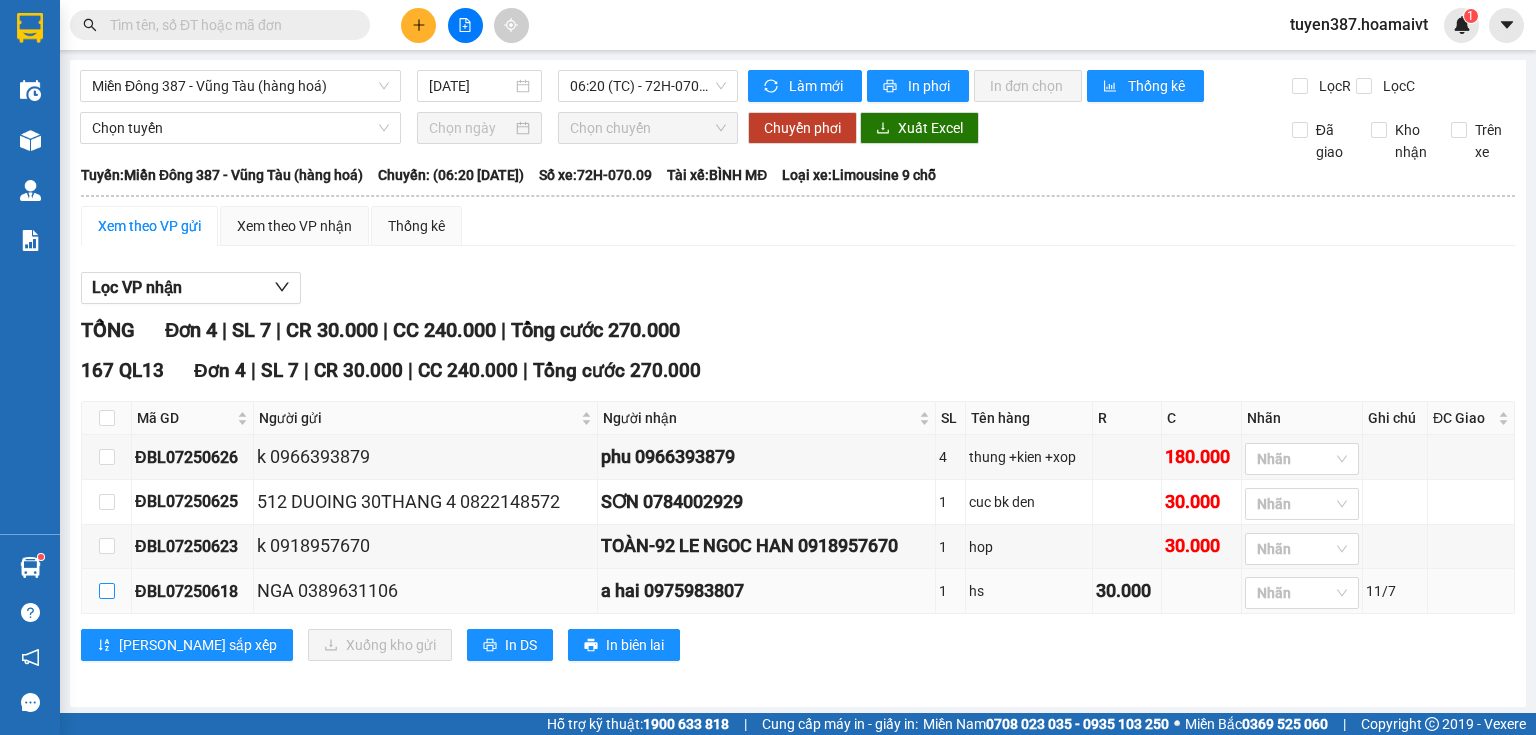 click at bounding box center [107, 591] 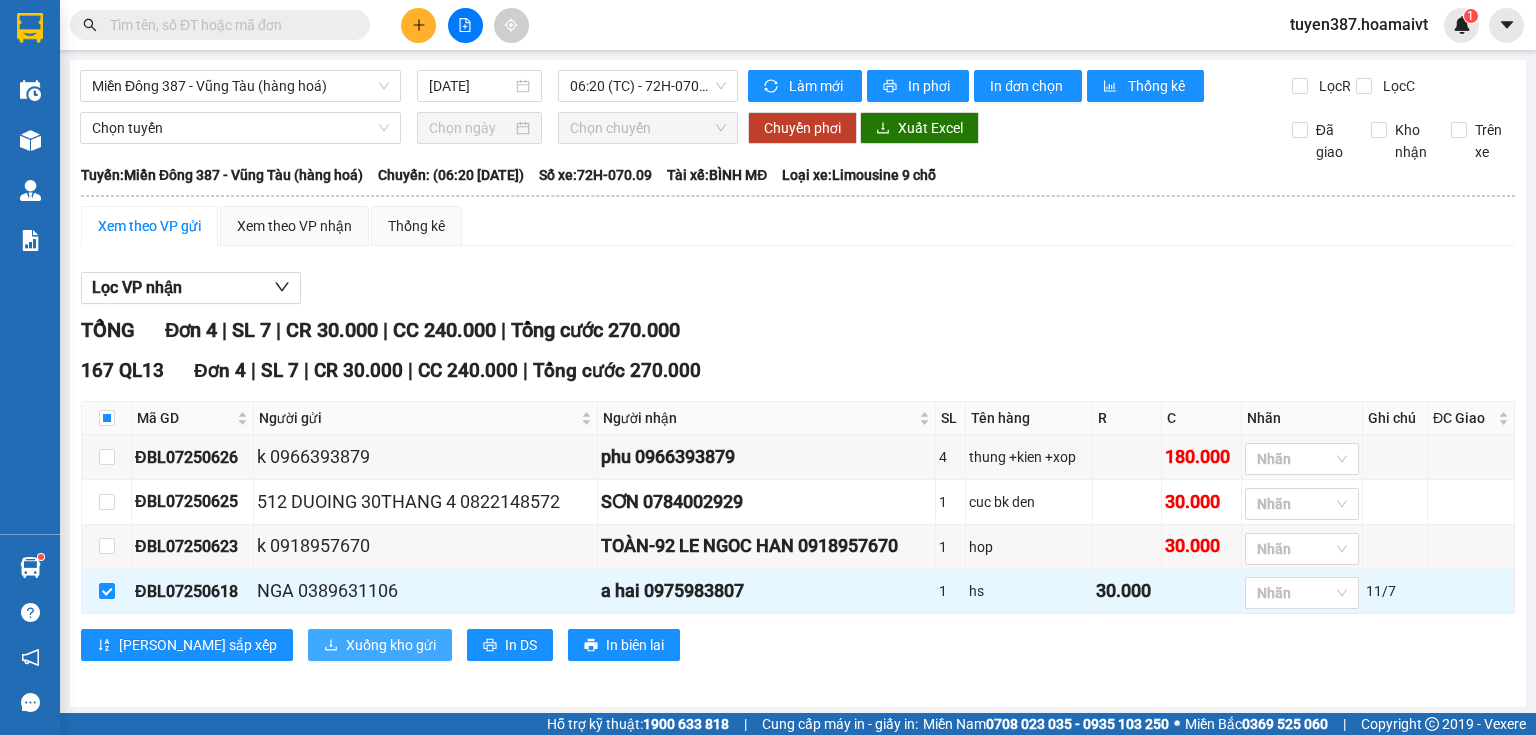click on "Xuống kho gửi" at bounding box center [391, 645] 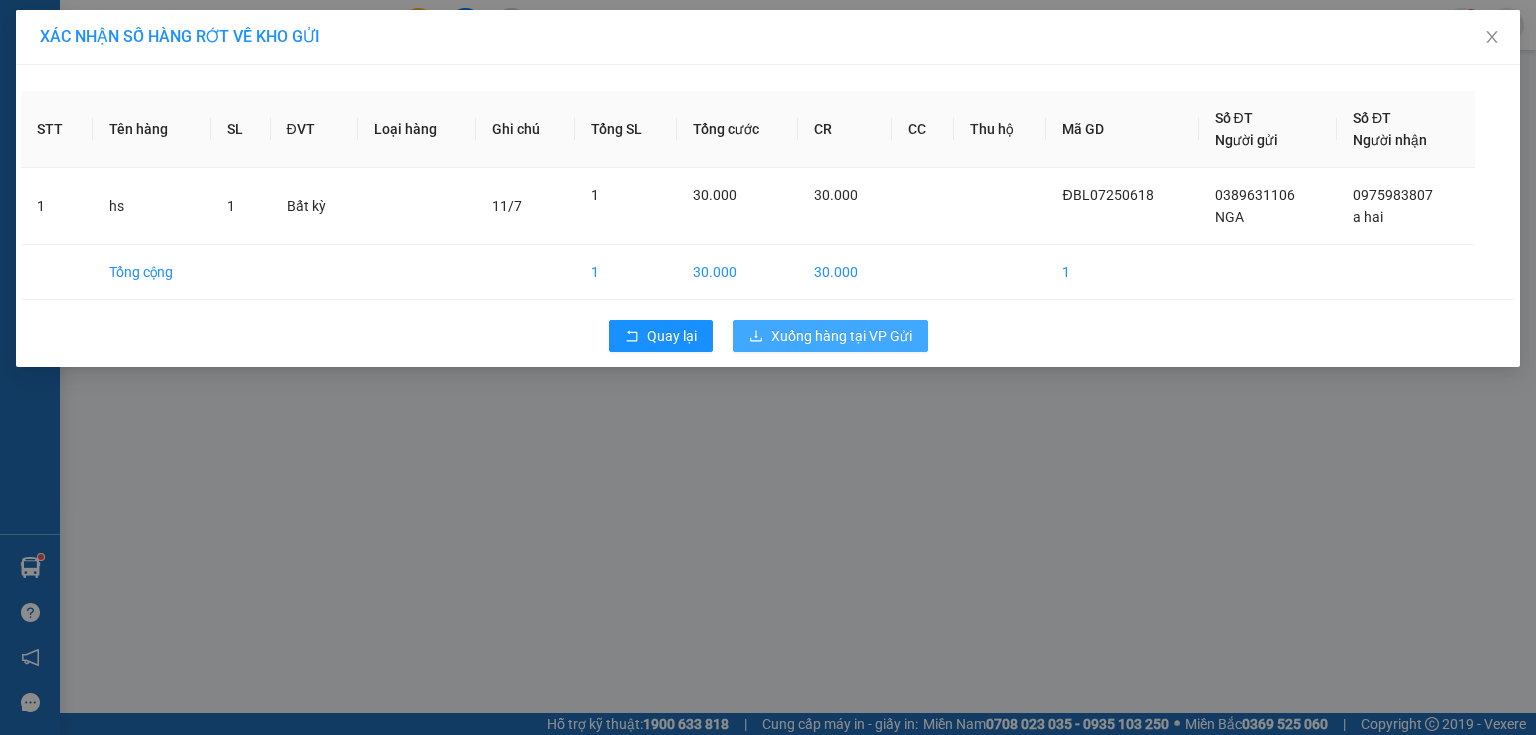 click on "Xuống hàng tại VP Gửi" at bounding box center (841, 336) 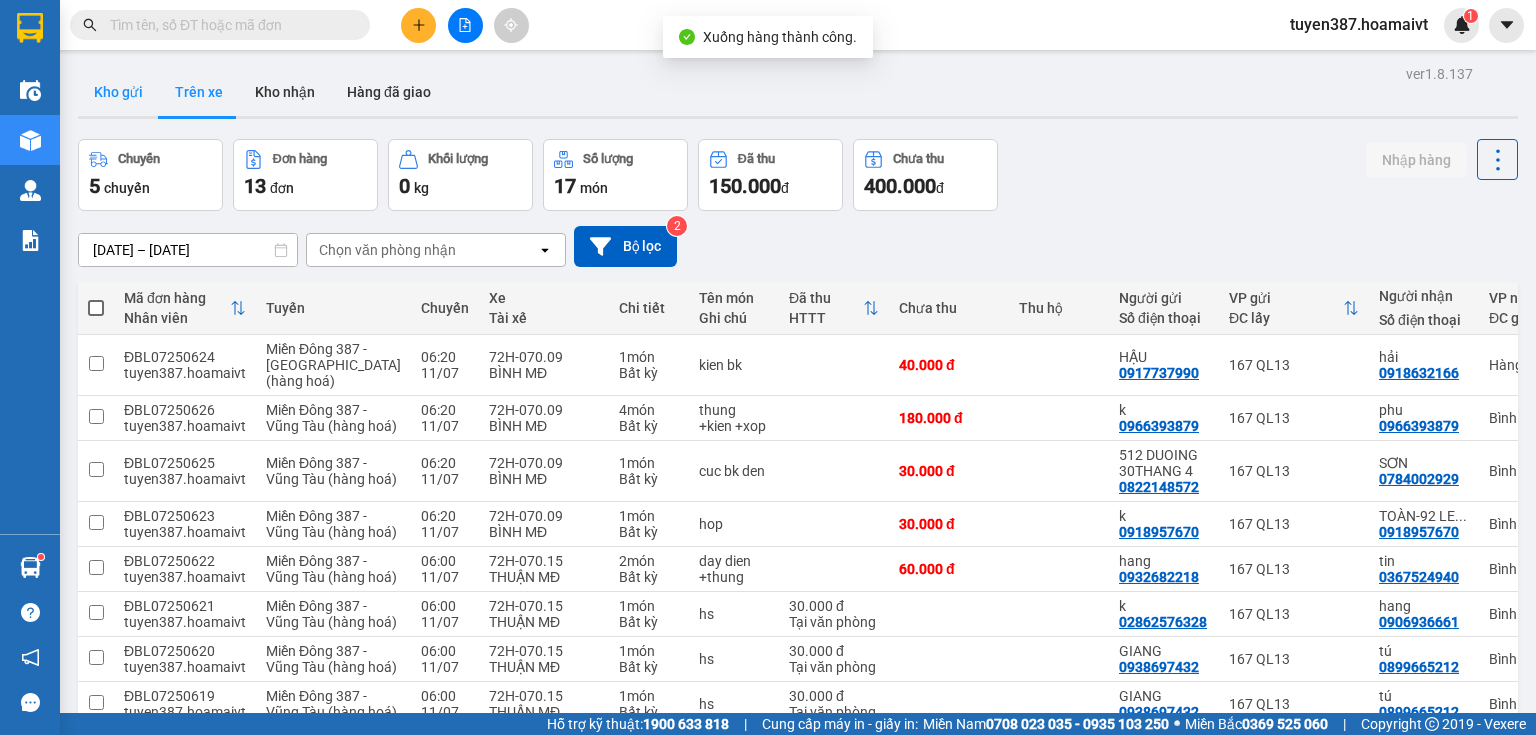 click on "Kho gửi" at bounding box center (118, 92) 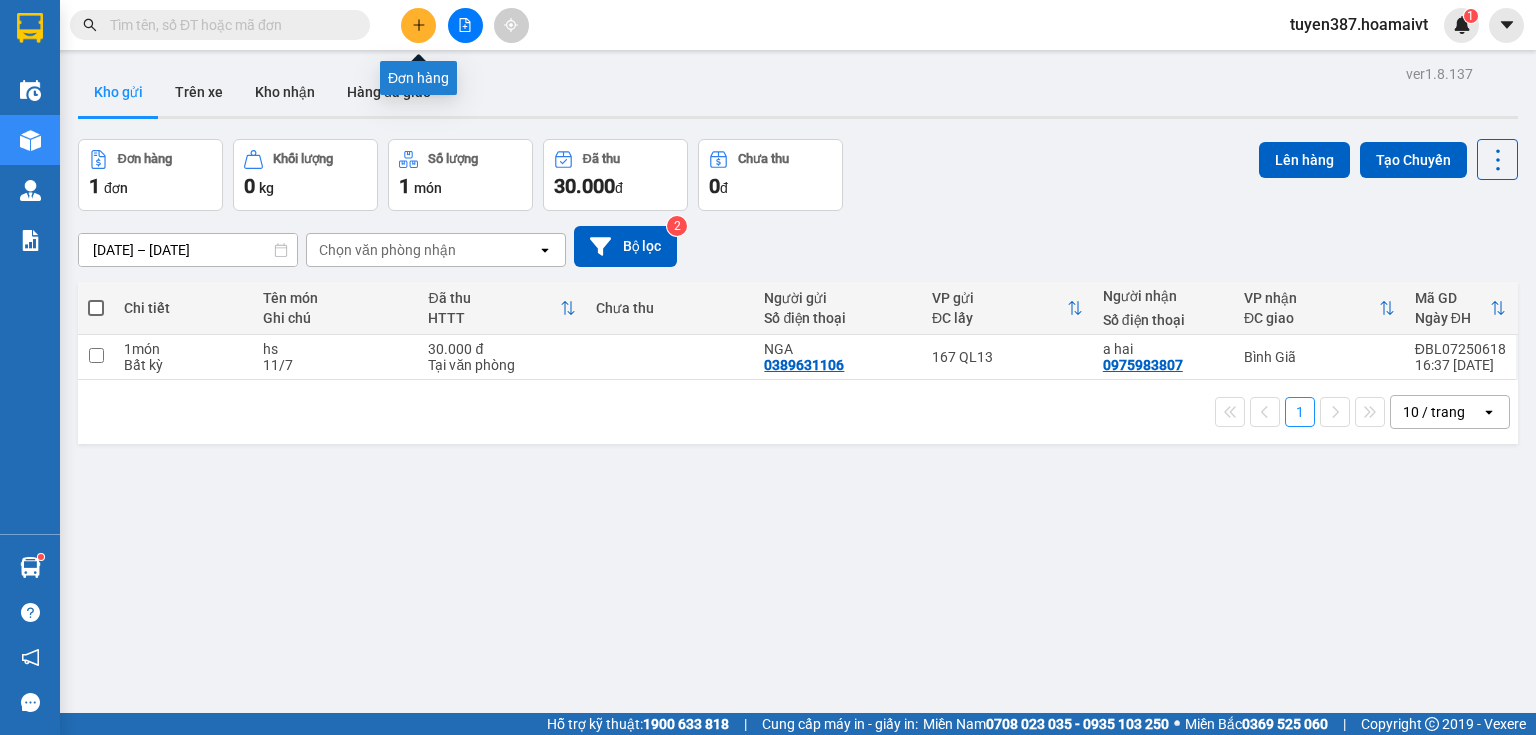 click 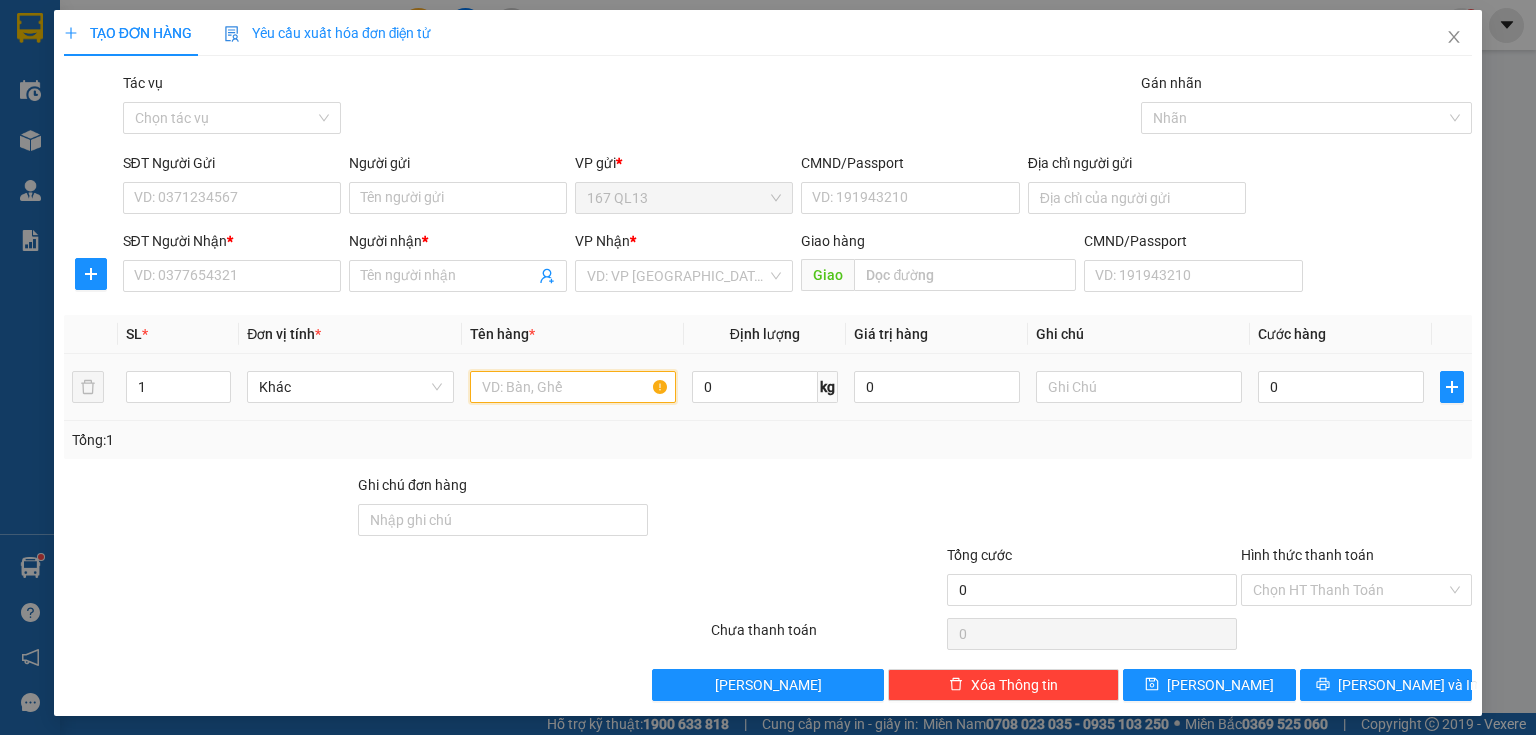click at bounding box center [573, 387] 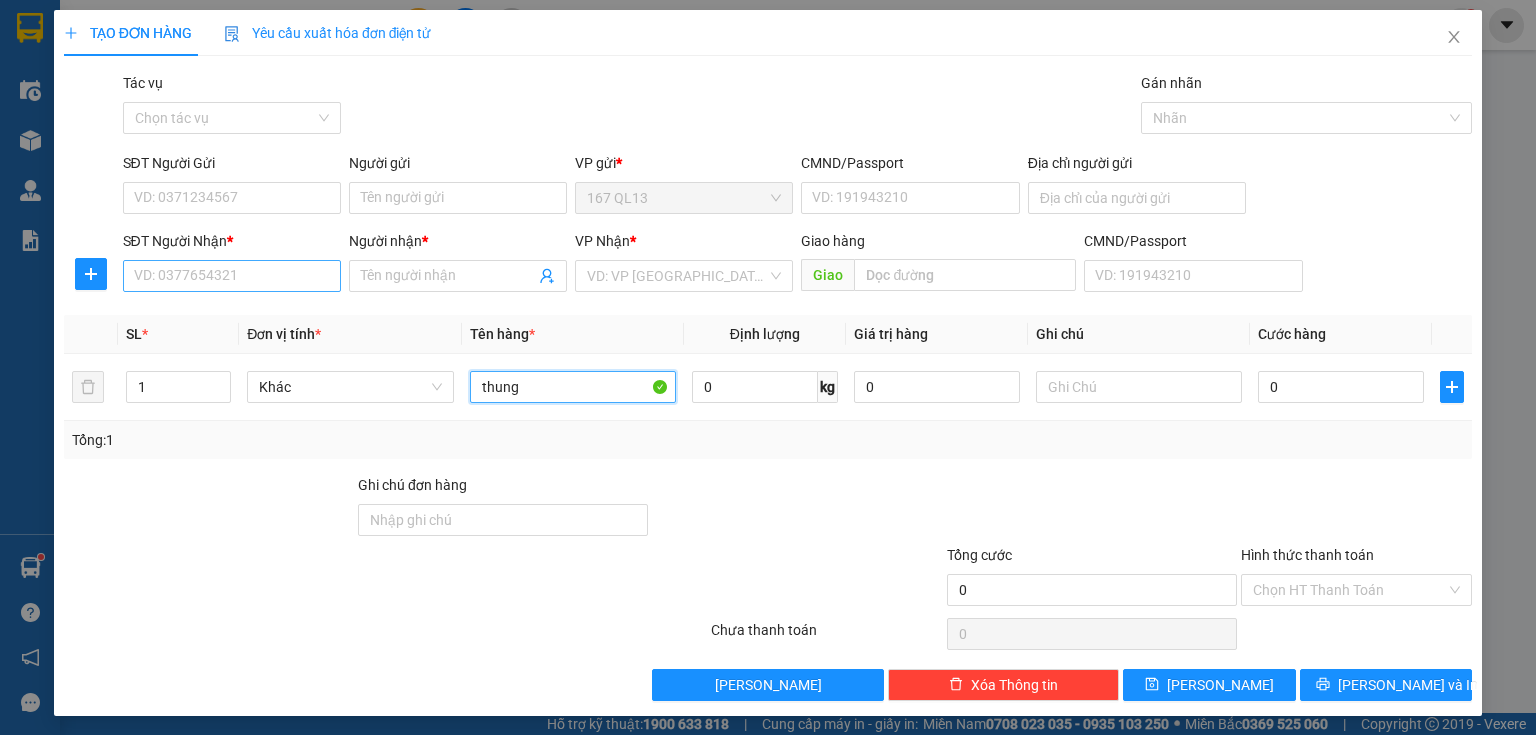 type on "thung" 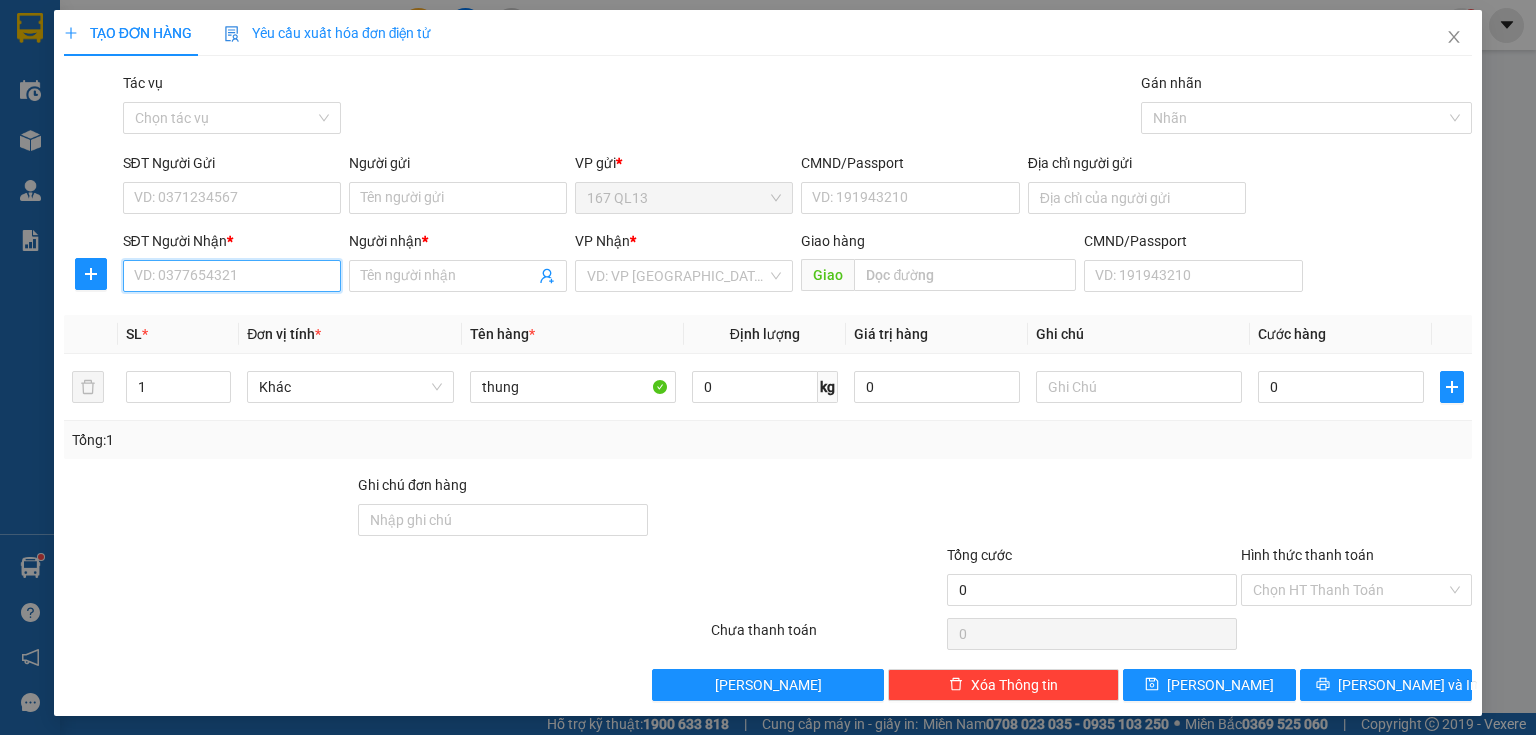 click on "SĐT Người Nhận  *" at bounding box center [232, 276] 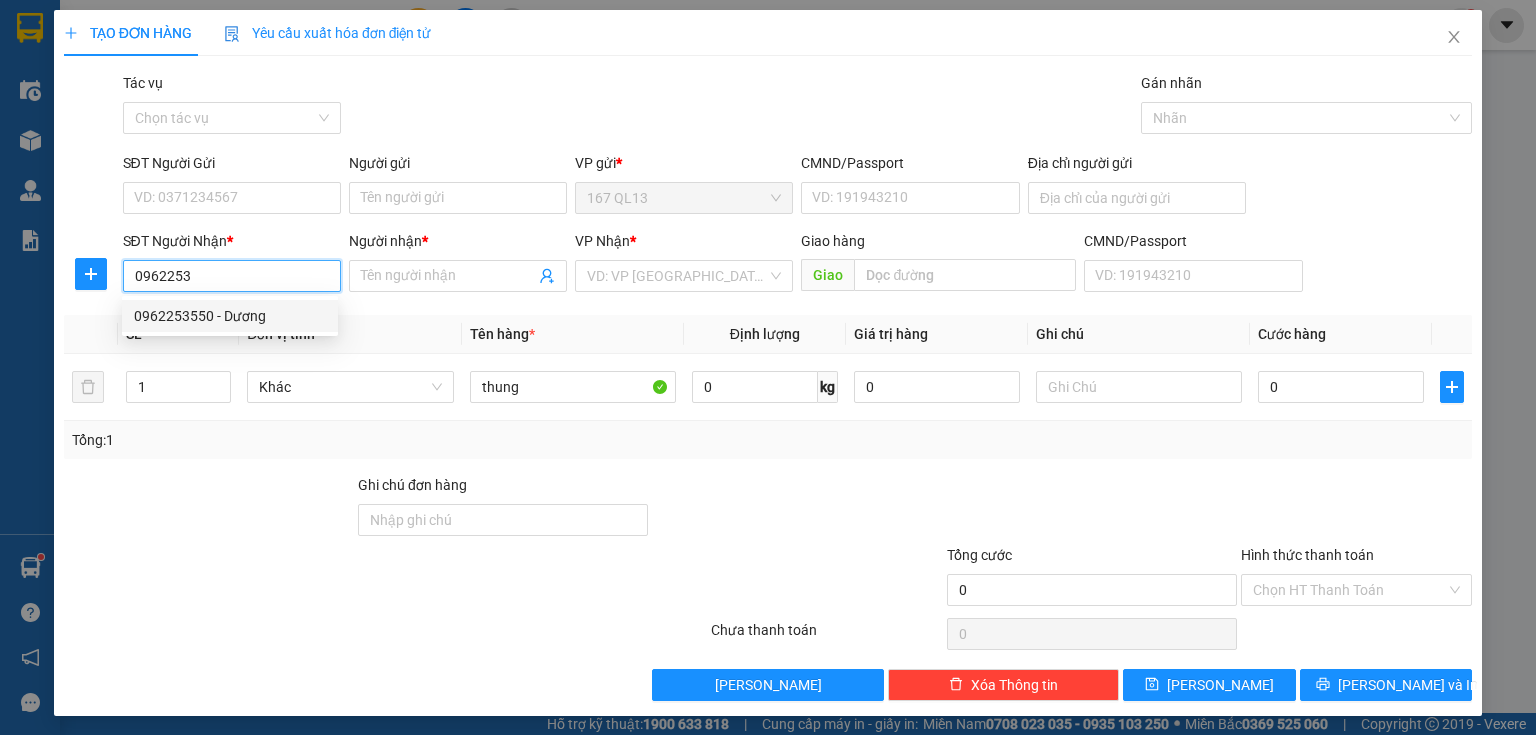 click on "0962253550 - Dương" at bounding box center [230, 316] 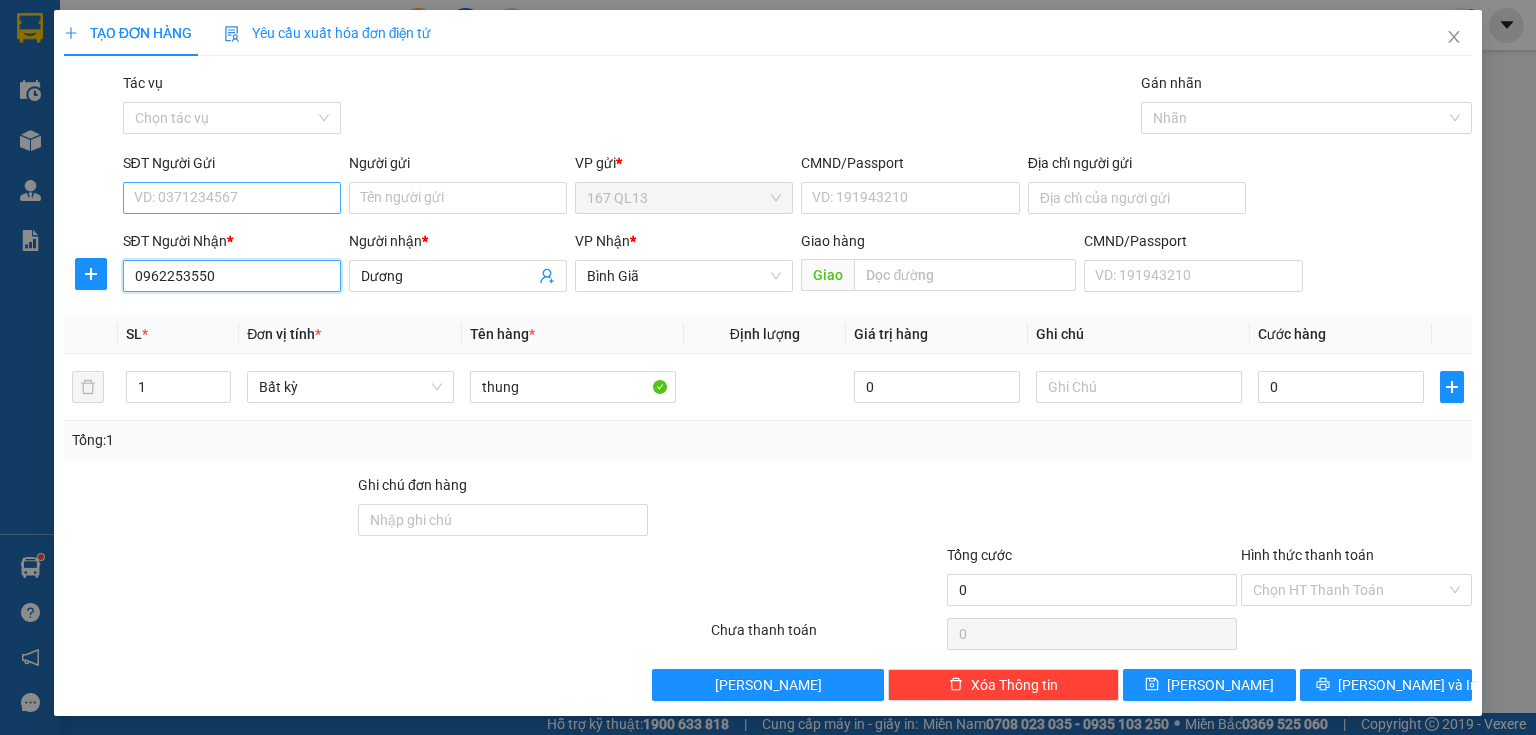 type on "0962253550" 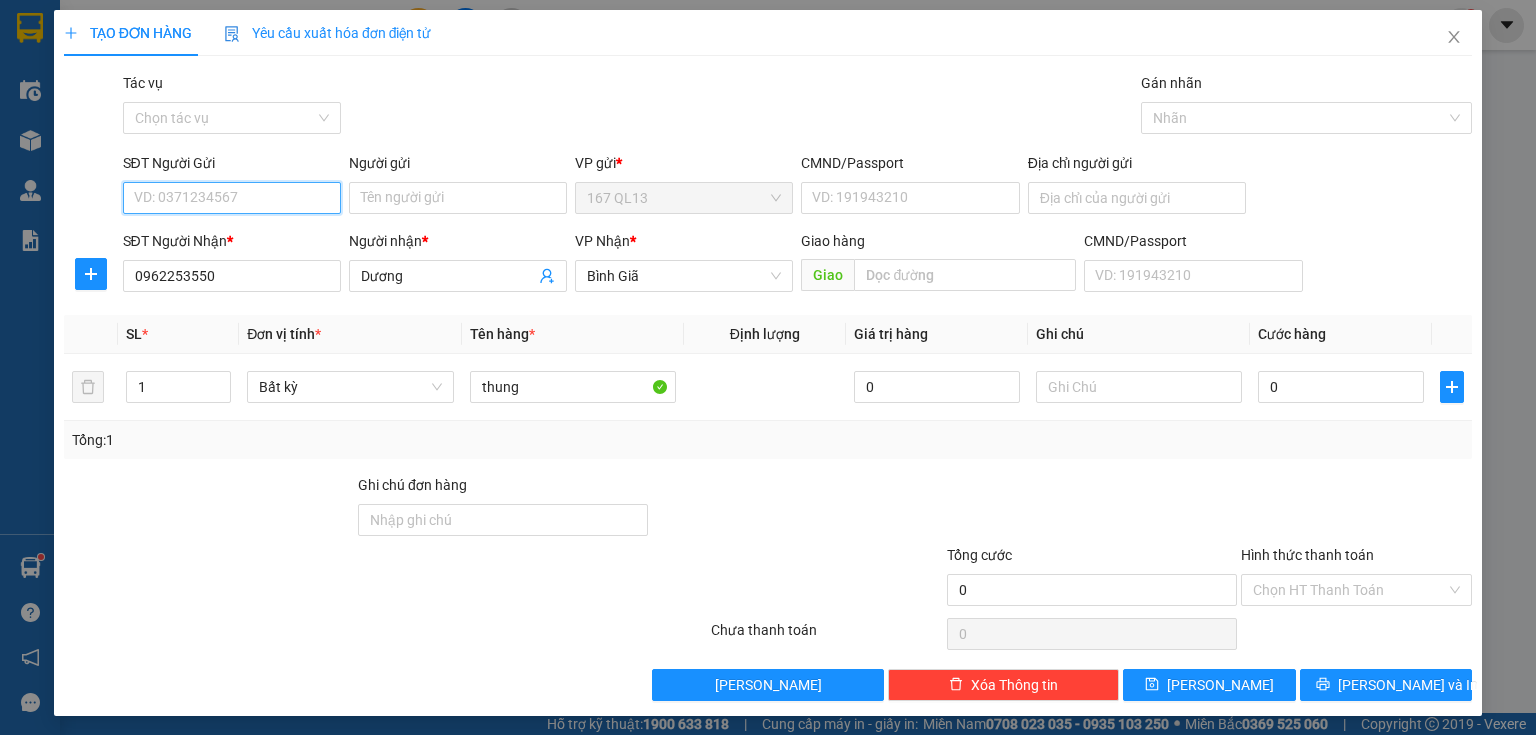 click on "SĐT Người Gửi" at bounding box center [232, 198] 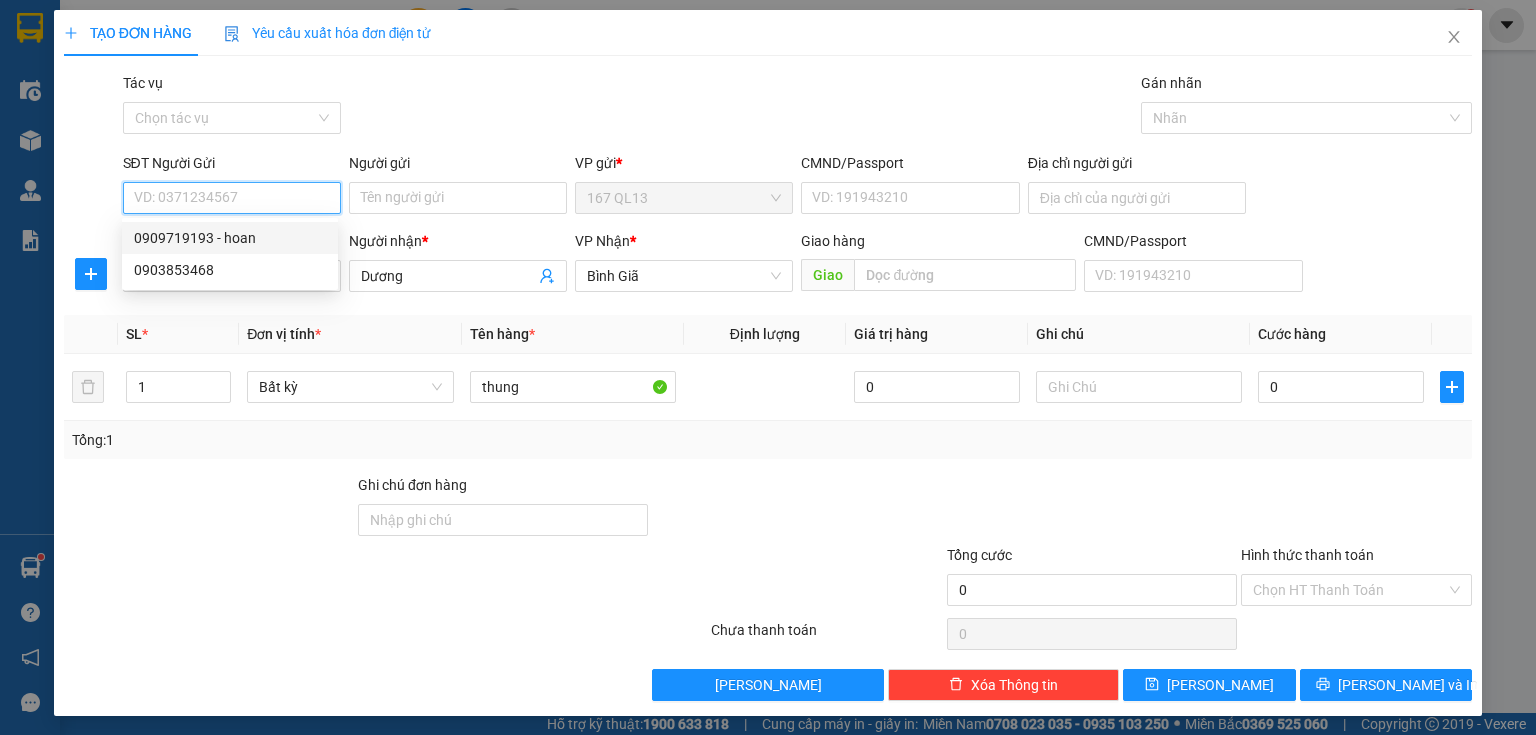 click on "0909719193 - hoan" at bounding box center (230, 238) 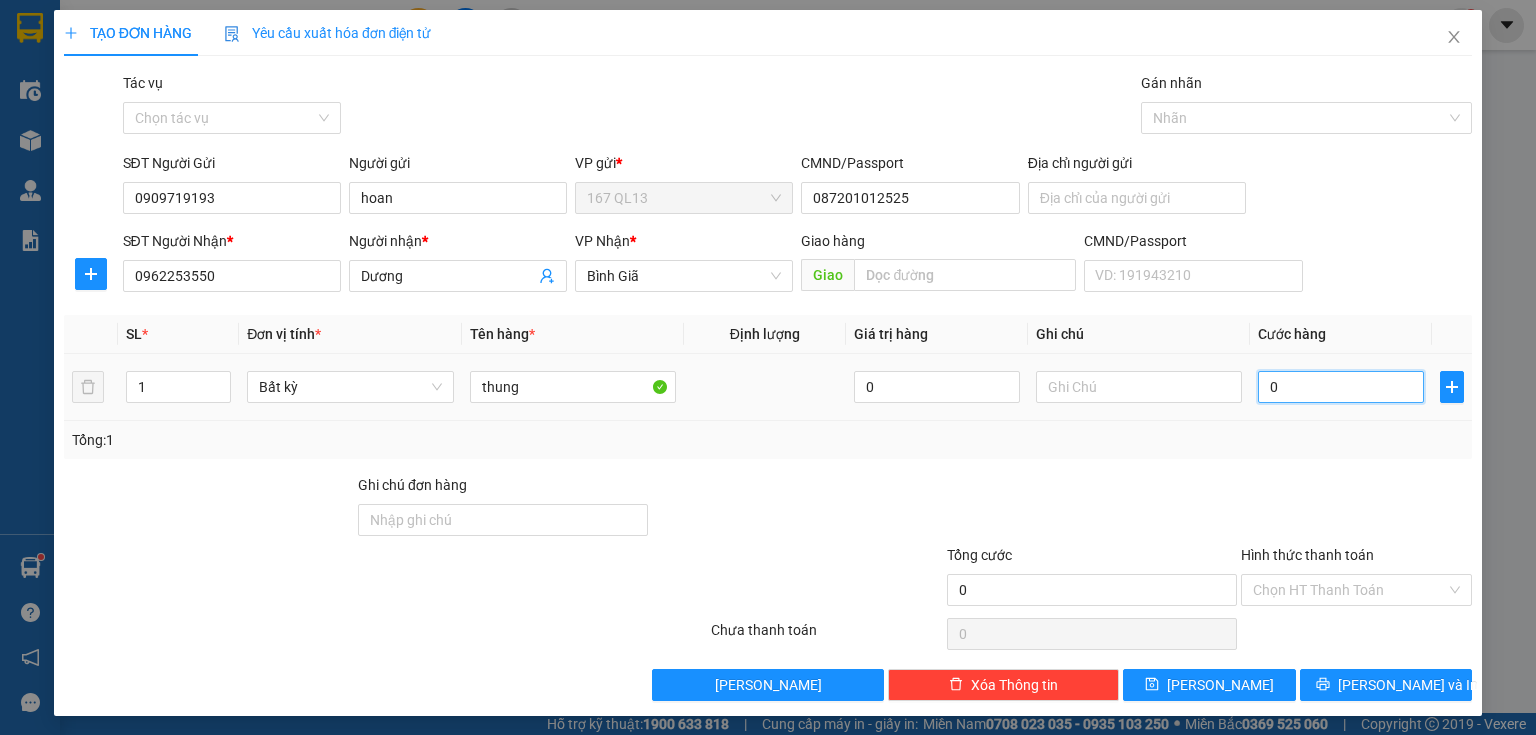 click on "0" at bounding box center [1341, 387] 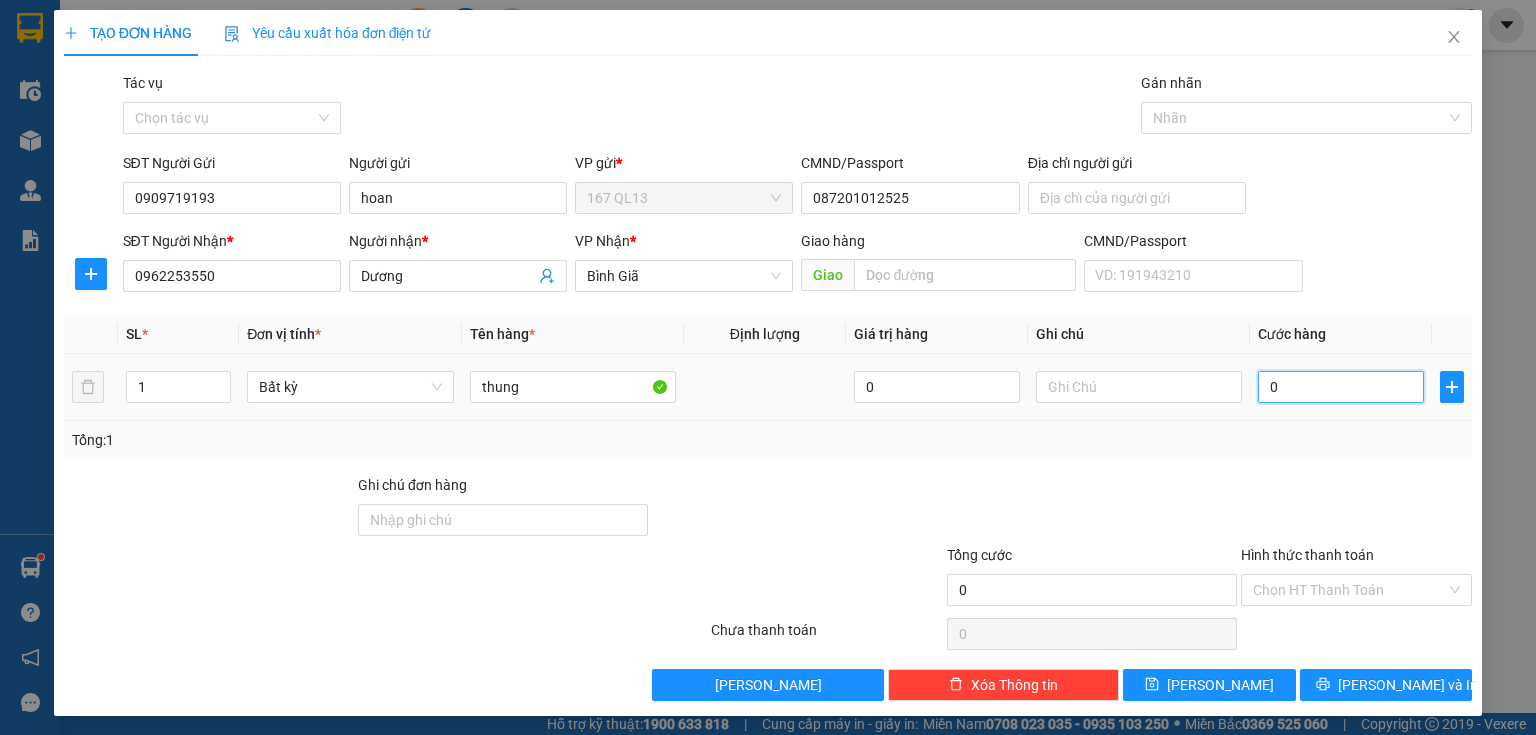 type on "5" 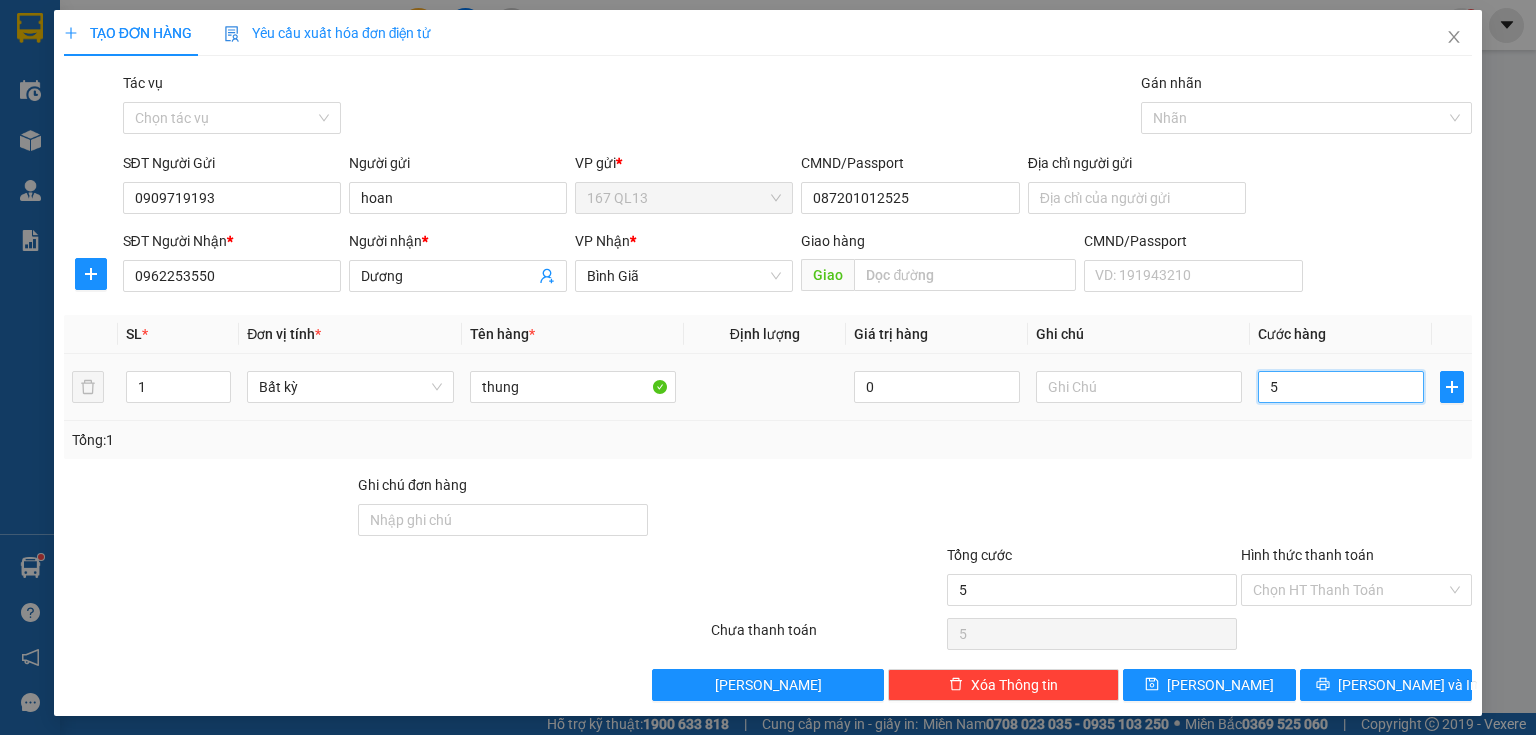 type on "50" 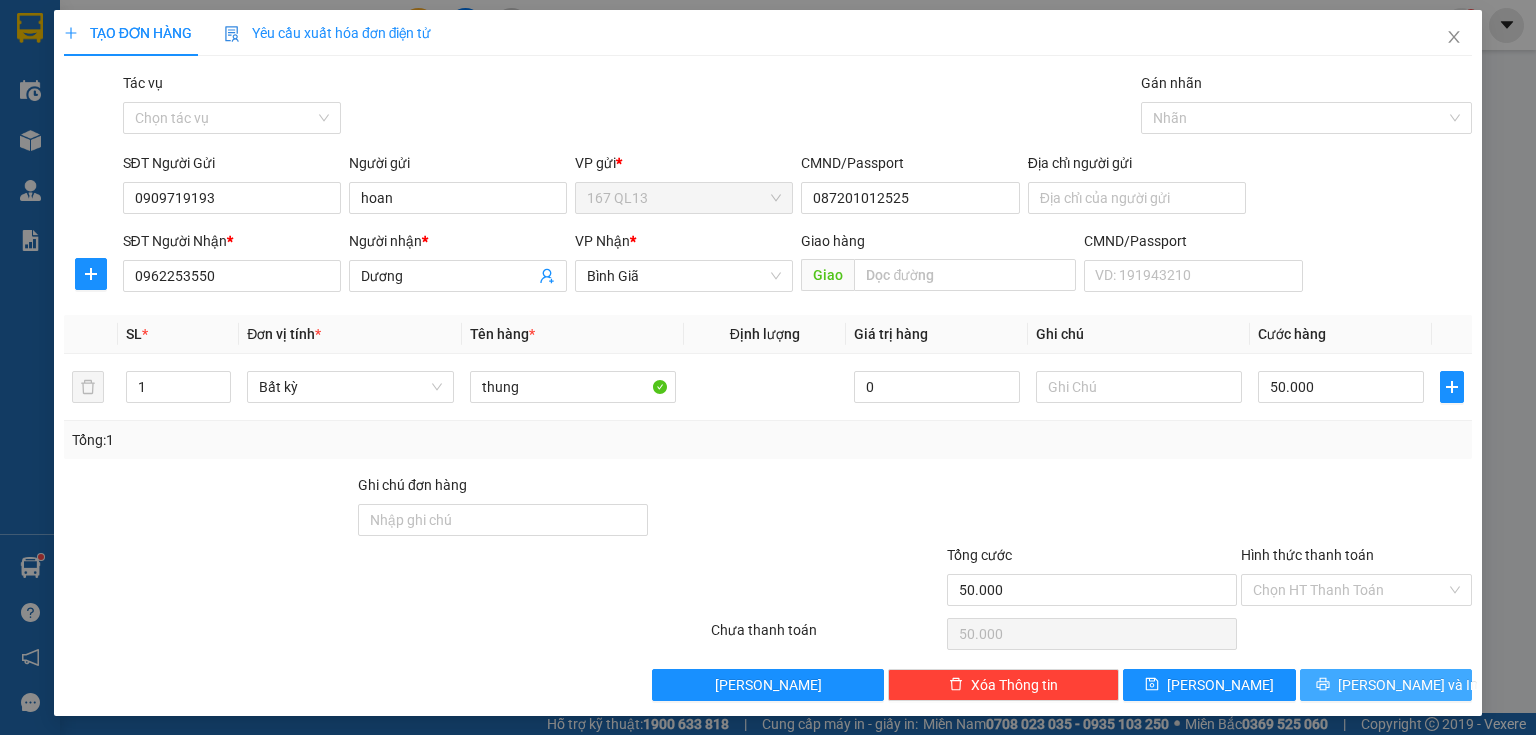 click on "[PERSON_NAME] và In" at bounding box center (1408, 685) 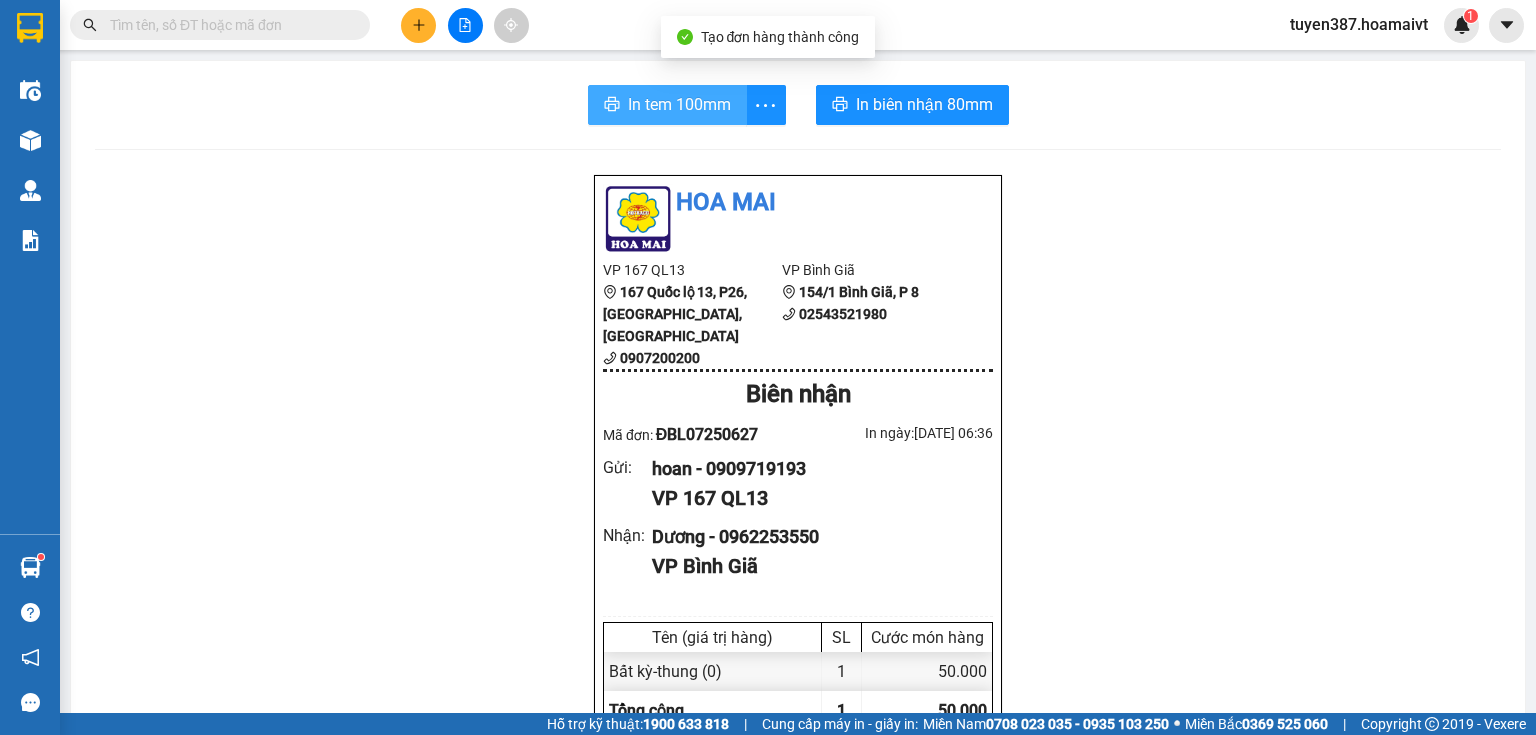 click on "In tem 100mm" at bounding box center (679, 104) 